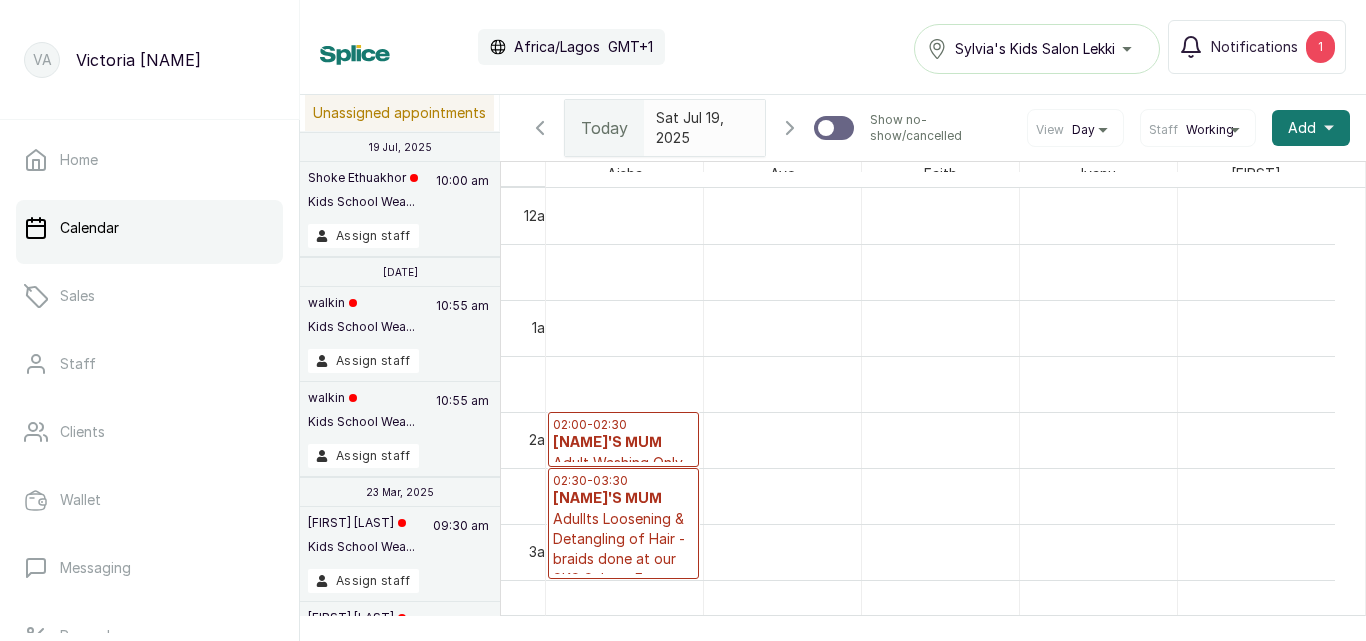 scroll, scrollTop: 0, scrollLeft: 0, axis: both 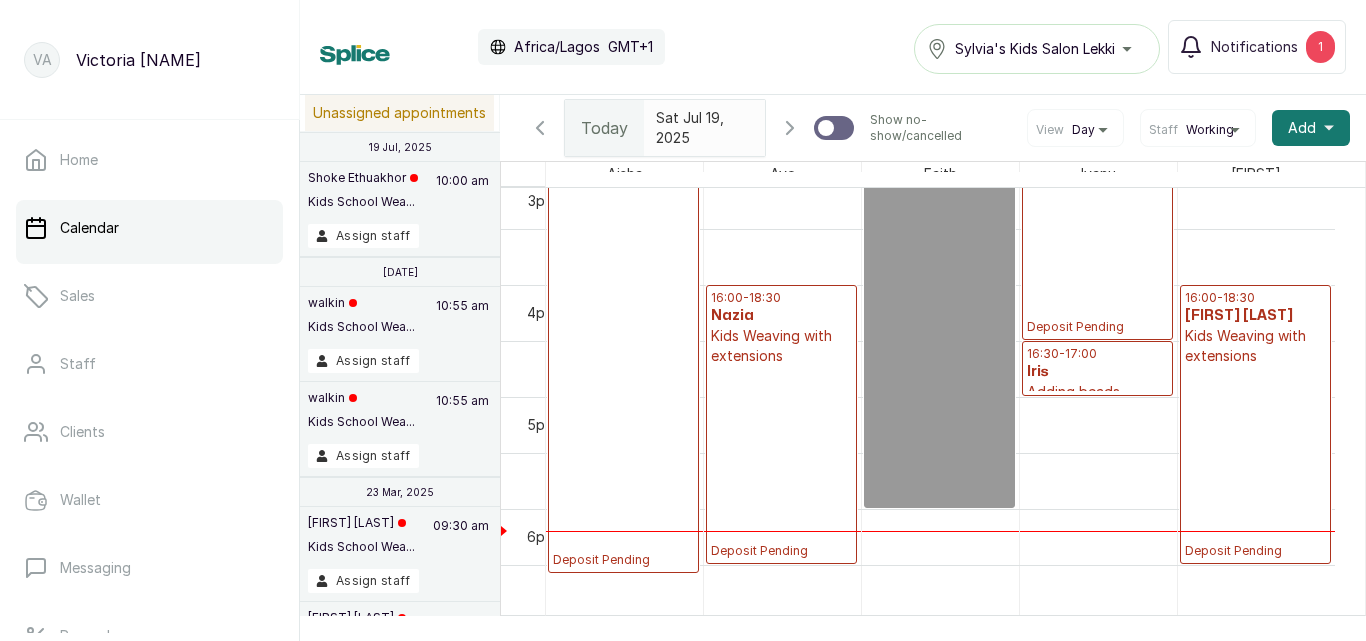 click on "16:00  -  18:30 [PERSON] Kids Weaving with extensions Deposit Pending" at bounding box center (781, 424) 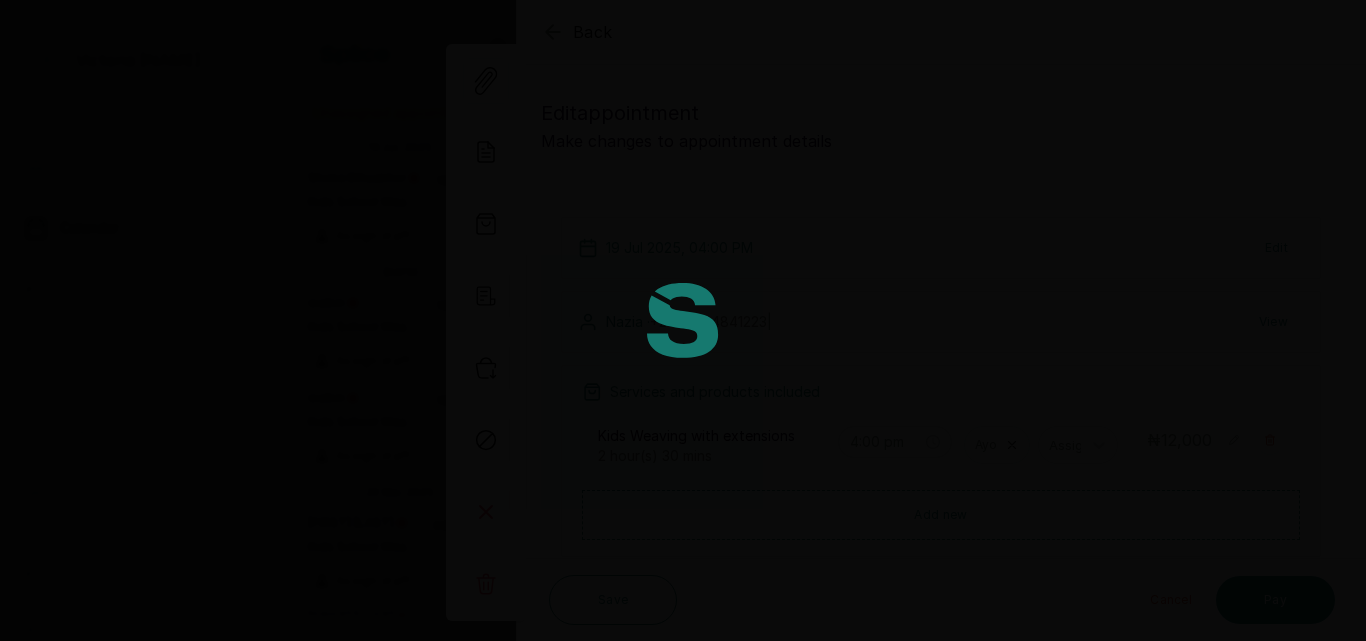 scroll, scrollTop: 673, scrollLeft: 0, axis: vertical 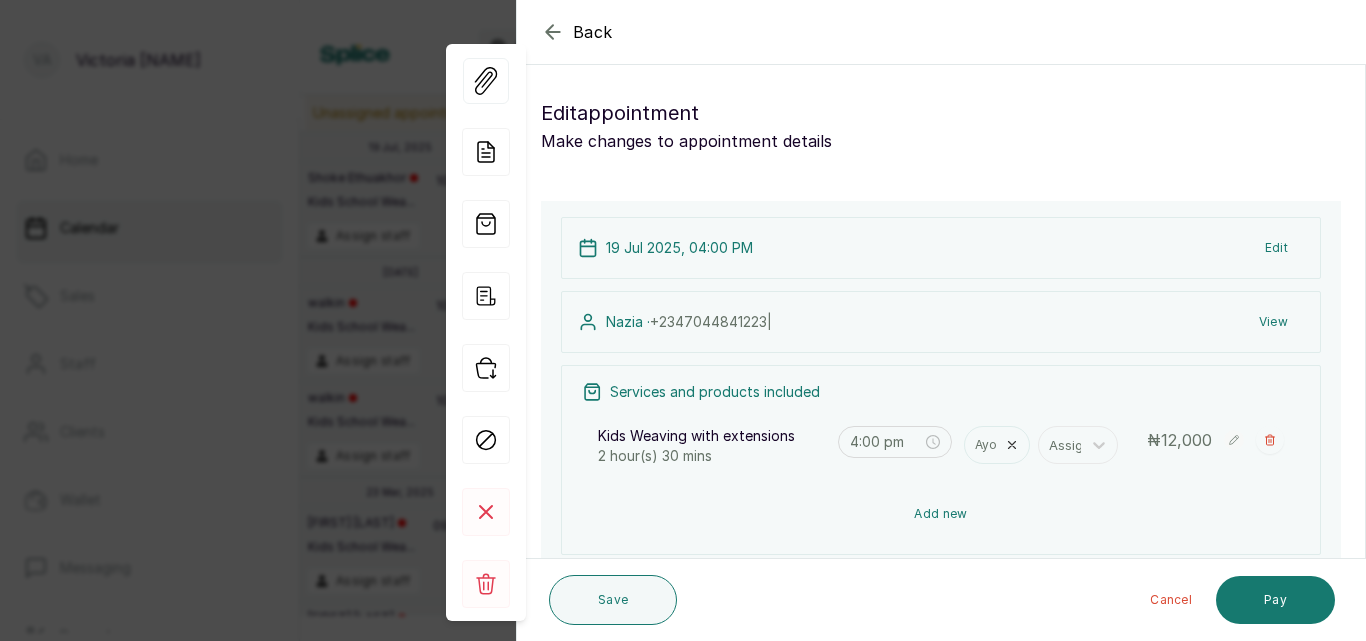 click on "Add new" at bounding box center [941, 514] 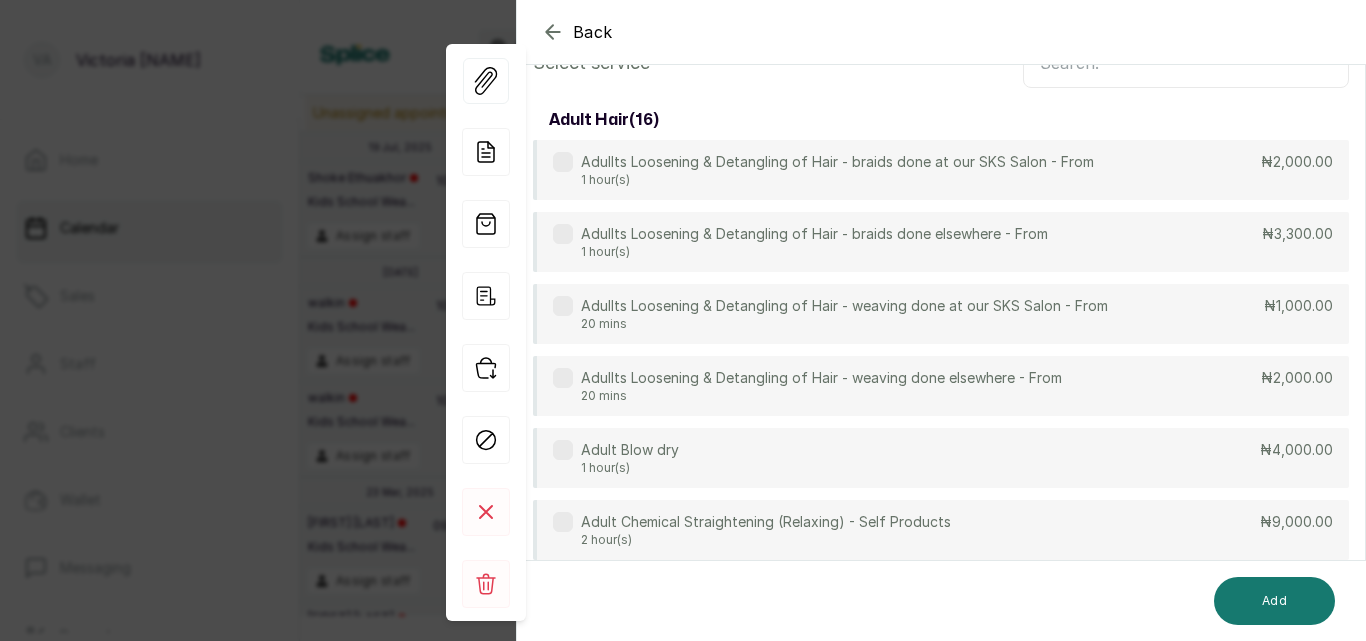 scroll, scrollTop: 149, scrollLeft: 0, axis: vertical 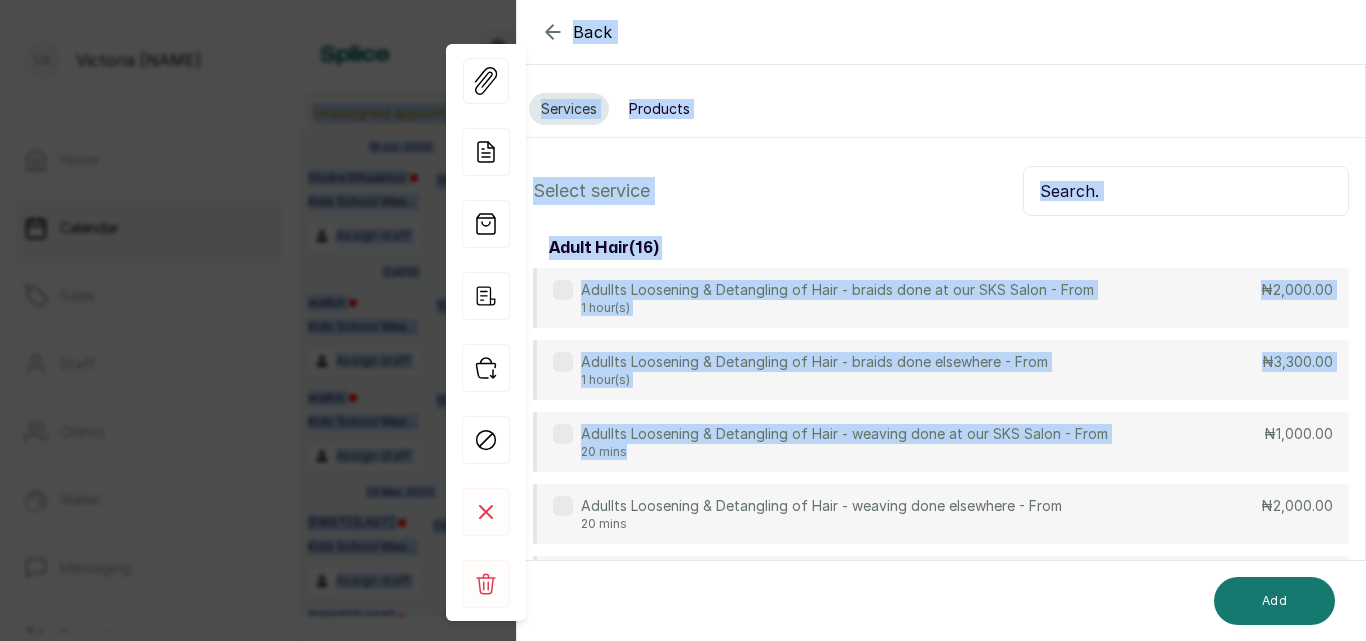 drag, startPoint x: 932, startPoint y: 304, endPoint x: 1118, endPoint y: 148, distance: 242.75914 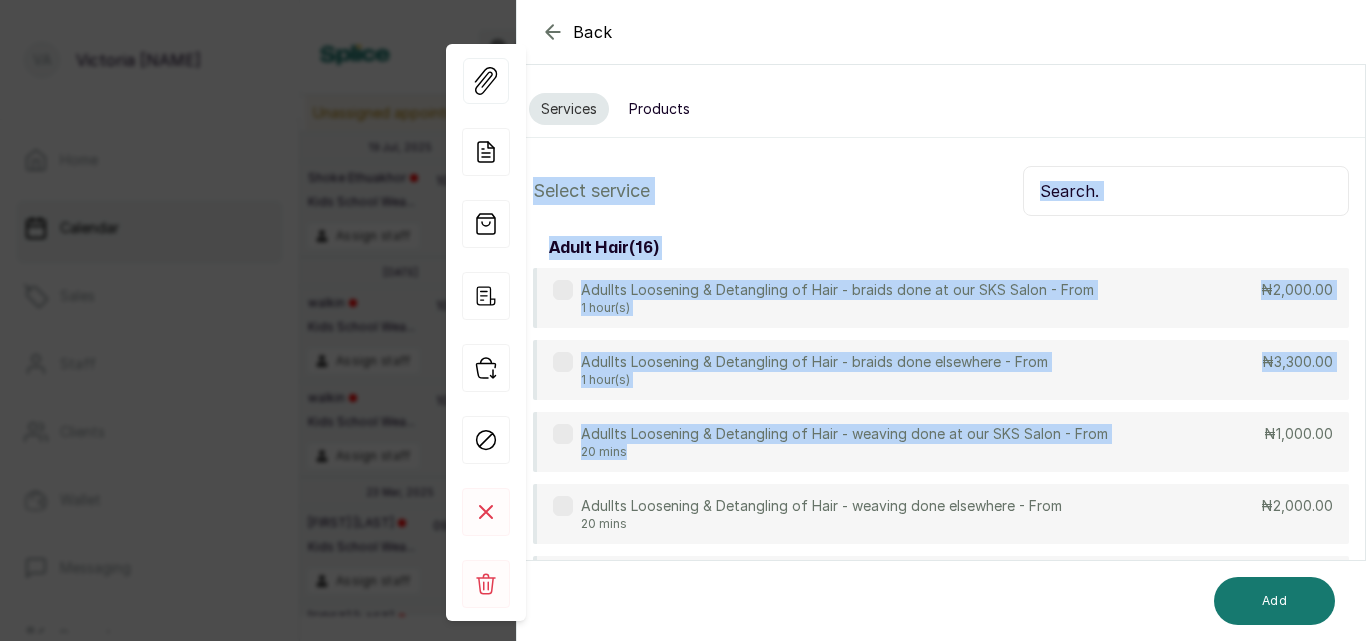 click at bounding box center [1186, 191] 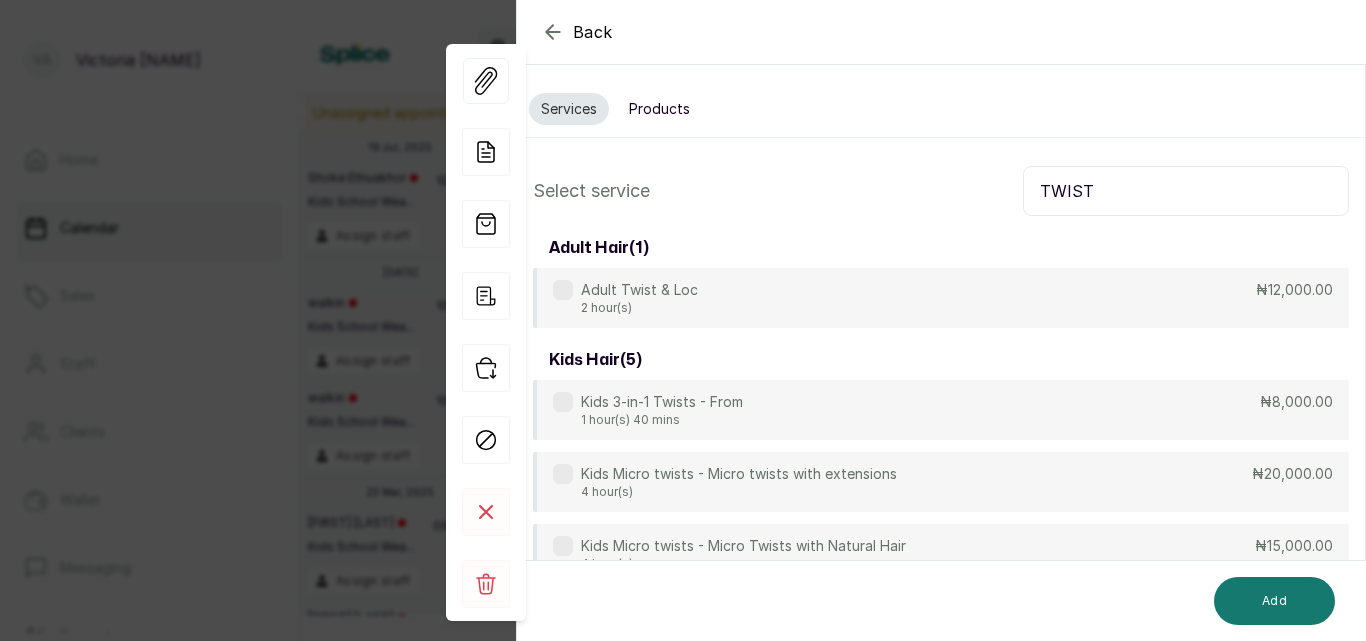 type on "TWIST" 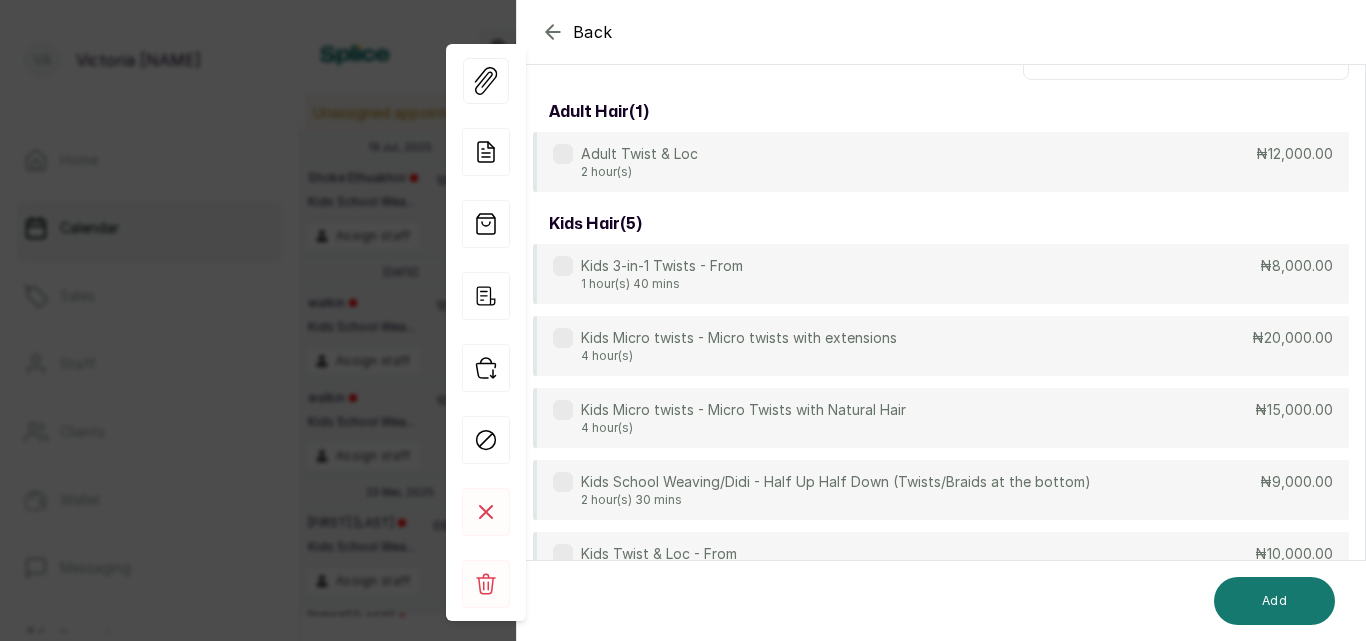 scroll, scrollTop: 224, scrollLeft: 0, axis: vertical 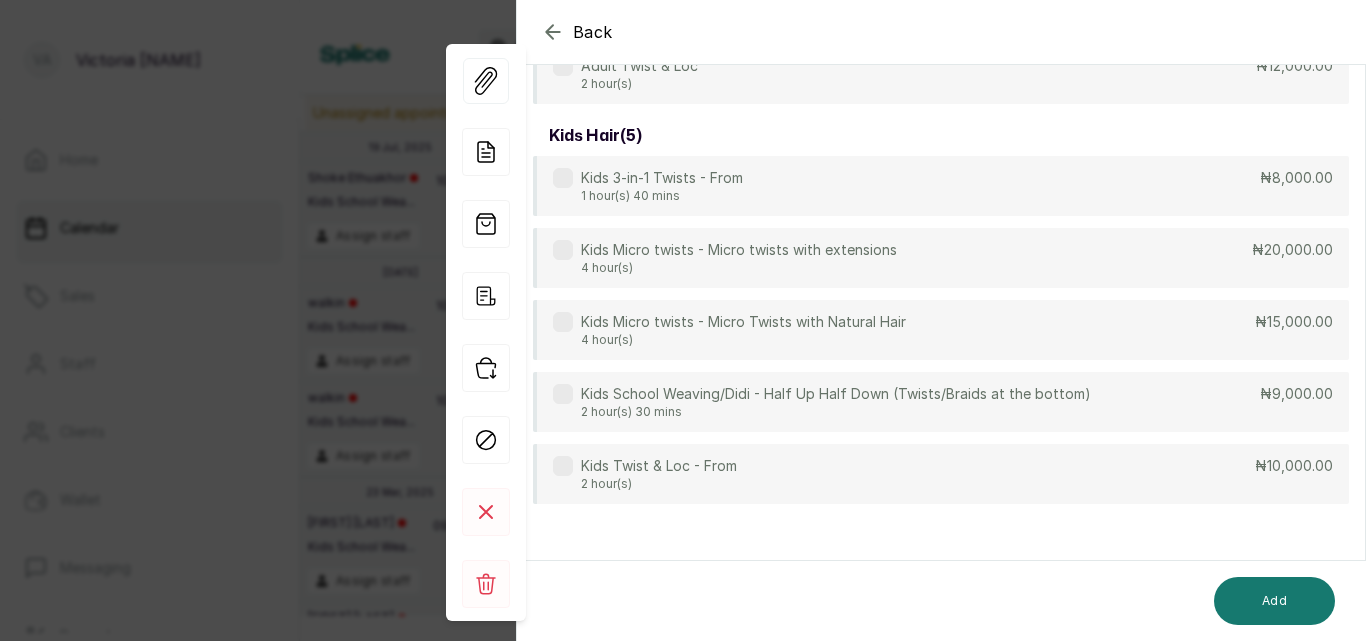 click at bounding box center [563, 466] 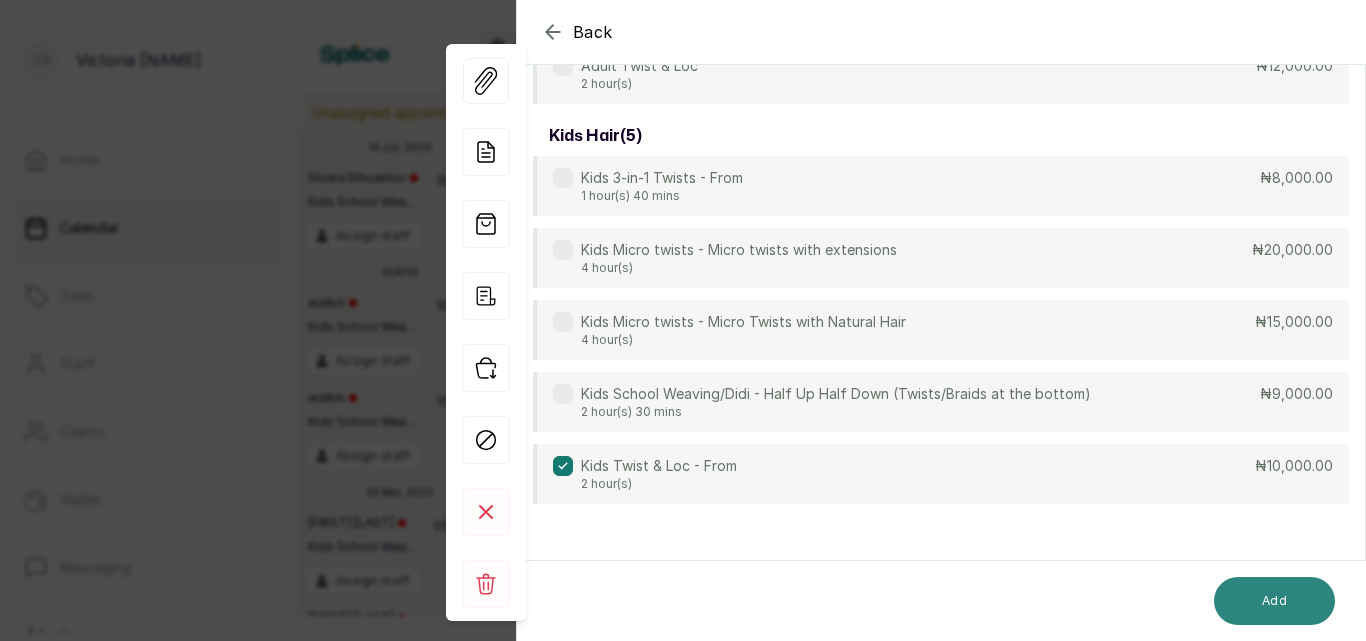 click on "Add" at bounding box center [1274, 601] 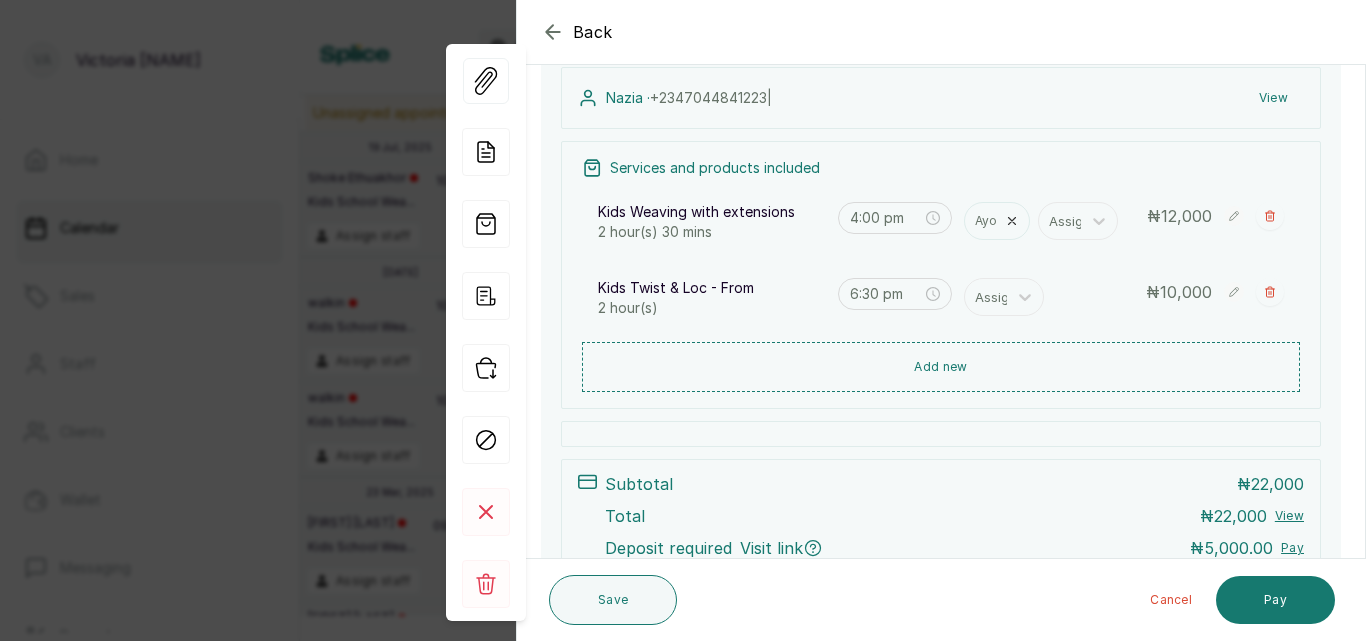click 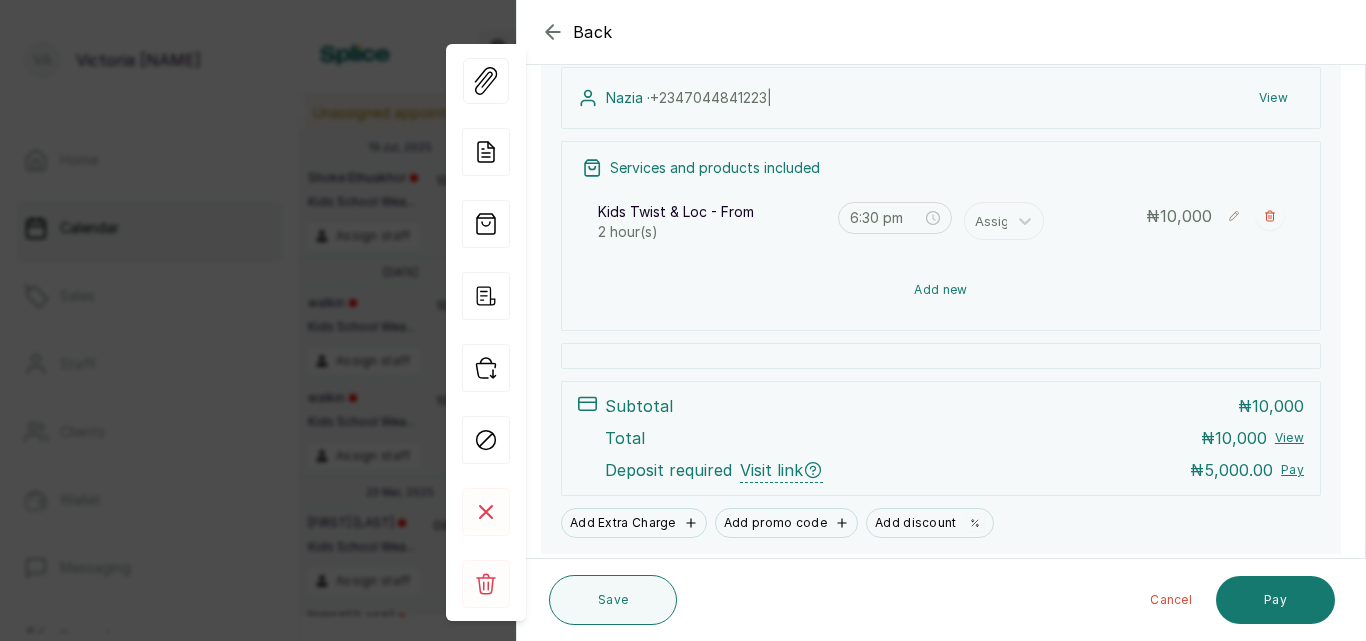click on "Add new" at bounding box center (941, 290) 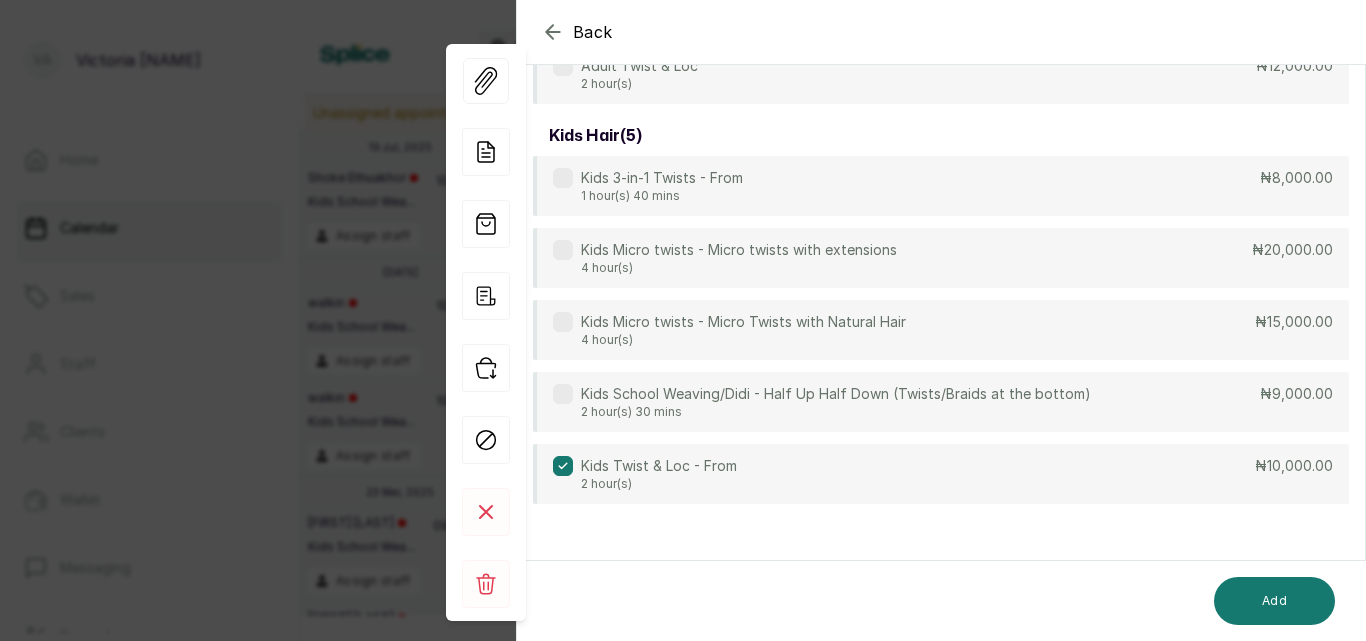scroll, scrollTop: 149, scrollLeft: 0, axis: vertical 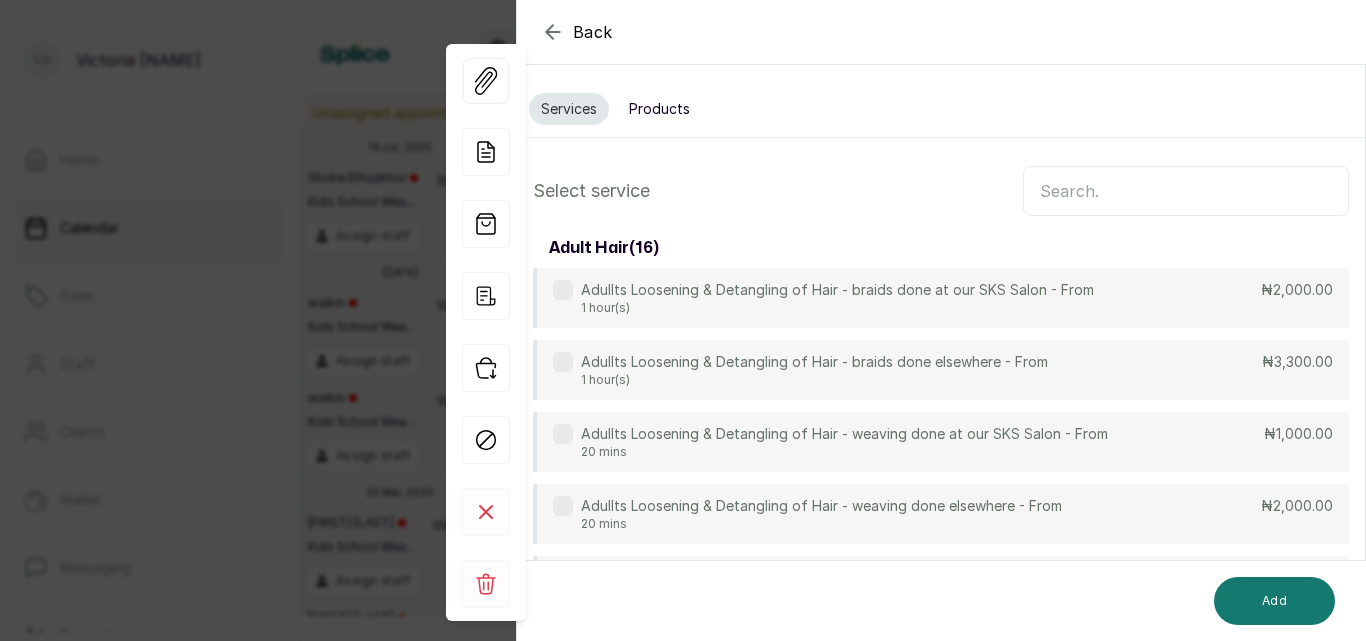 click on "Products" at bounding box center (659, 109) 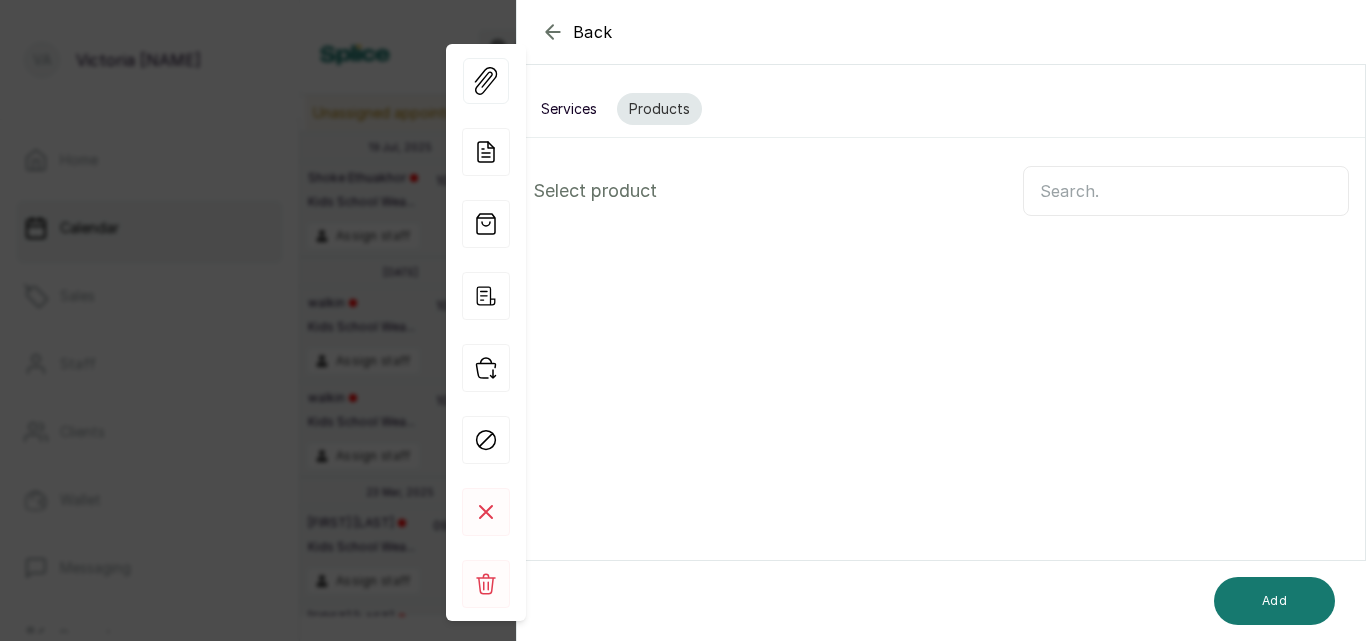 click at bounding box center (1186, 191) 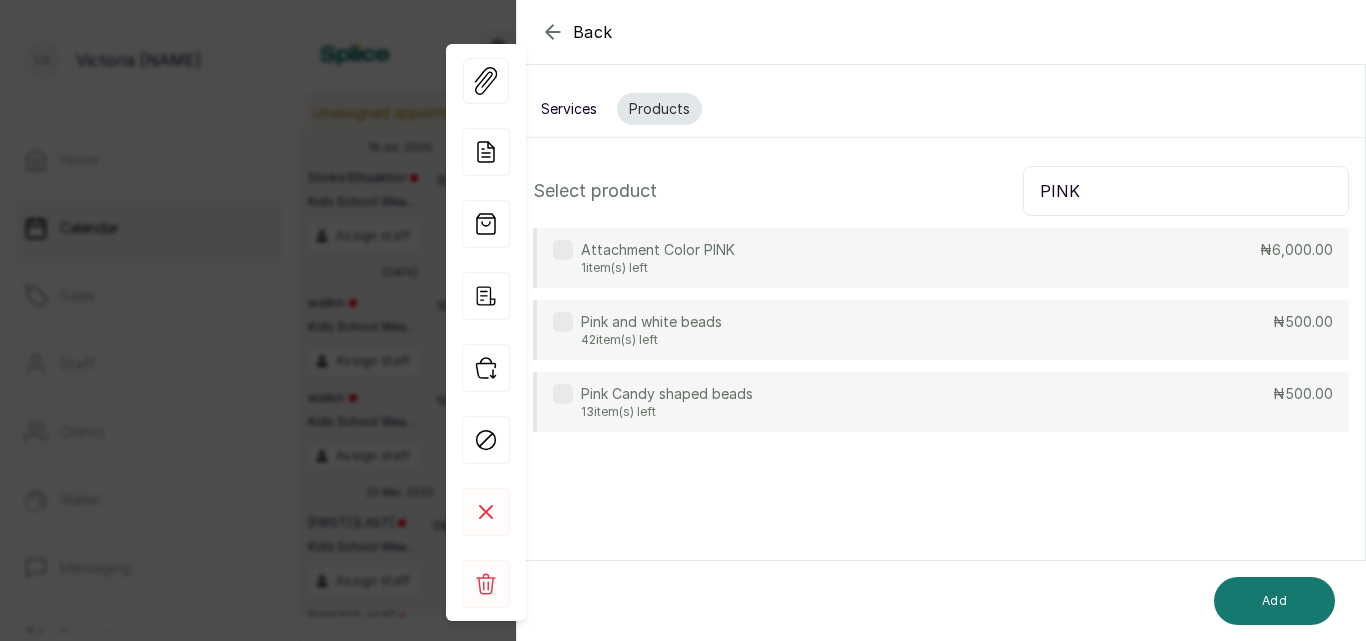 click at bounding box center (563, 322) 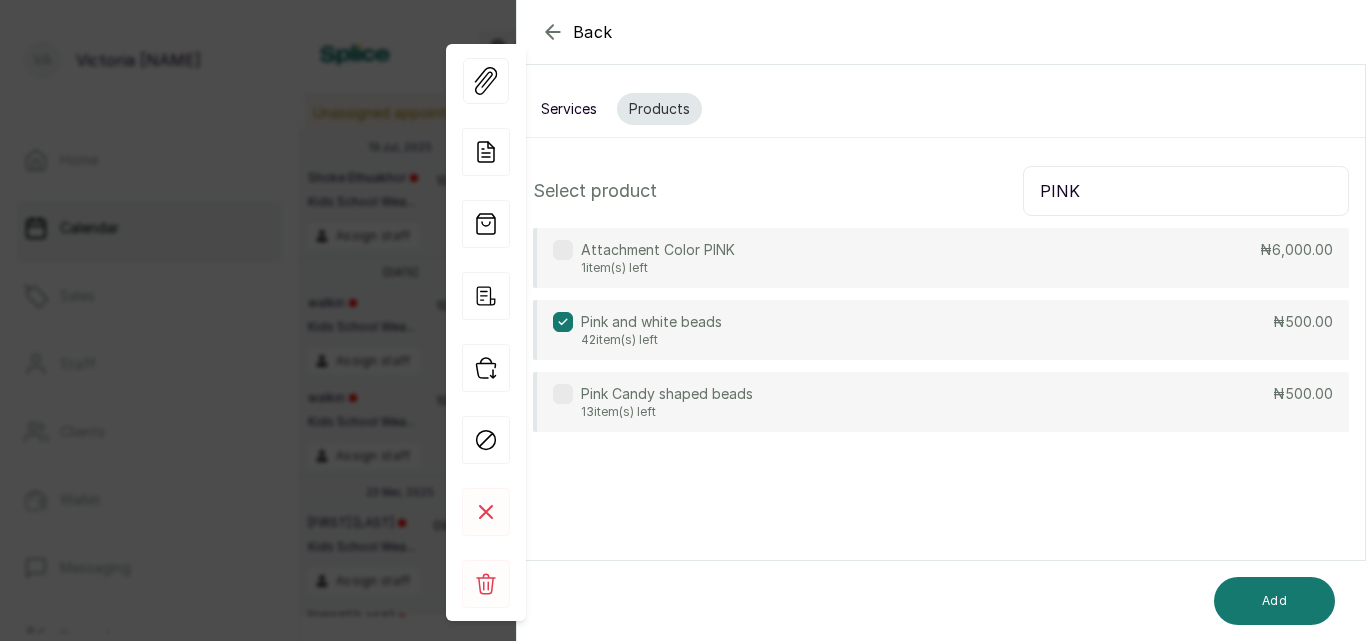 click on "PINK" at bounding box center [1186, 191] 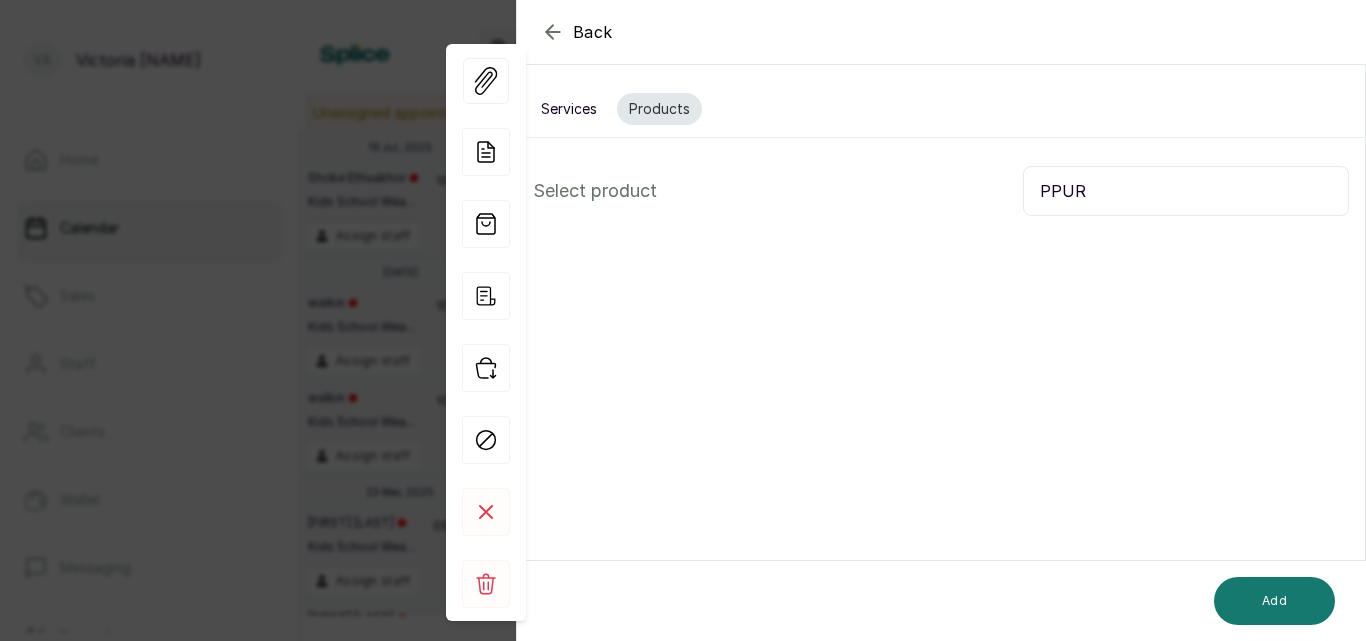 click on "PPUR" at bounding box center [1186, 191] 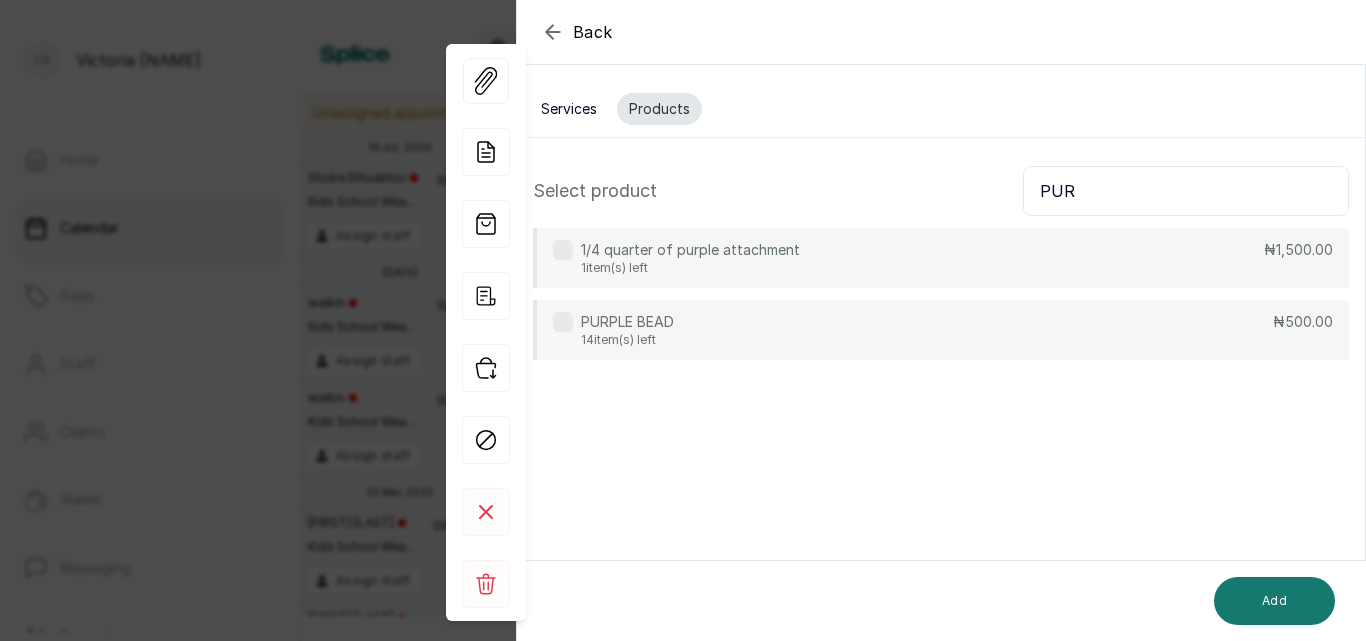 click on "PUR" at bounding box center [1186, 191] 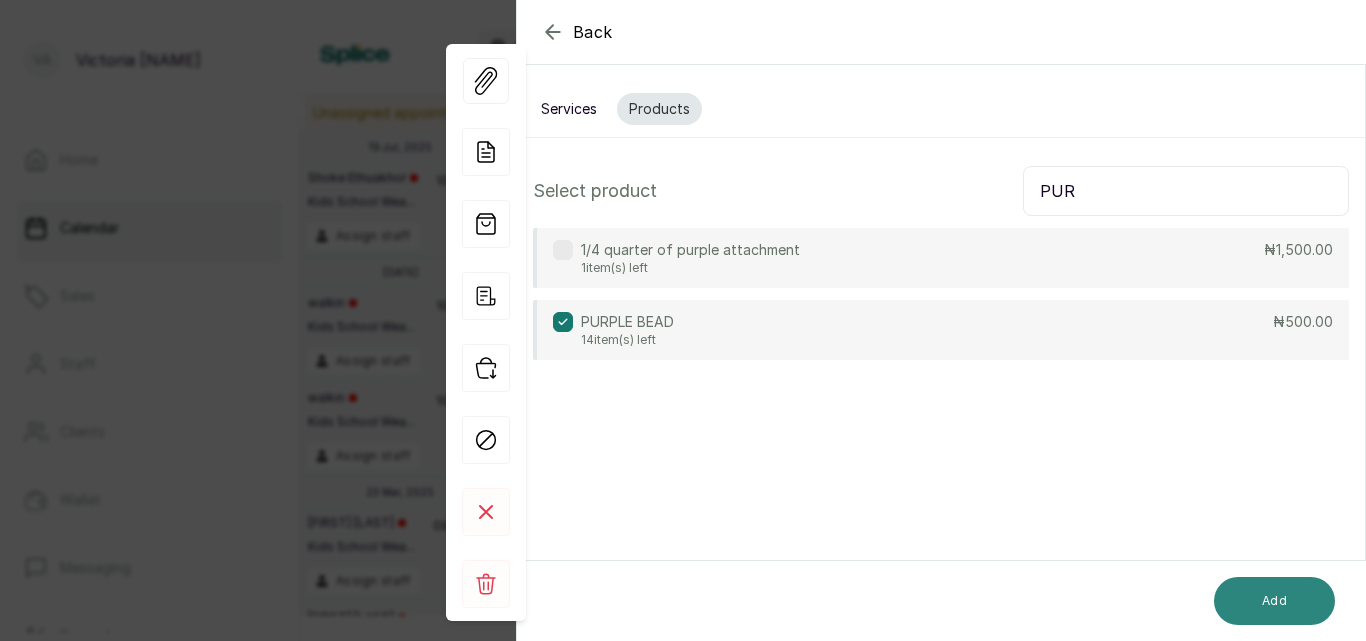 click on "Add" at bounding box center [1274, 601] 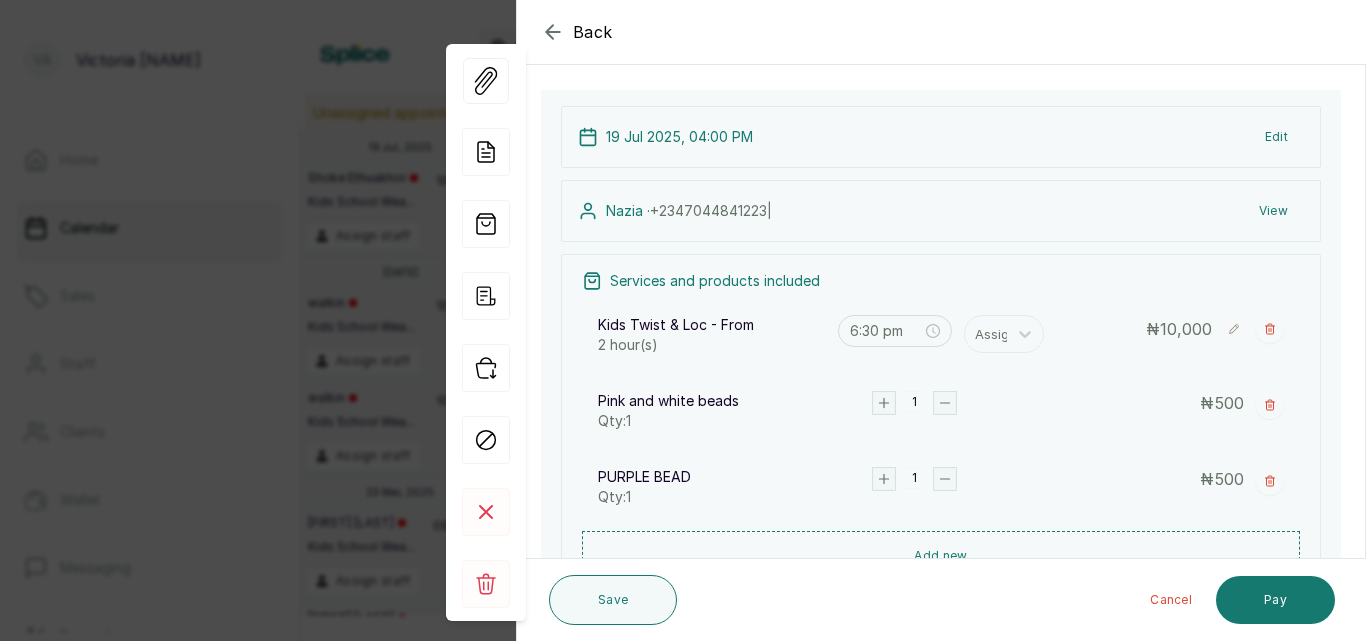 scroll, scrollTop: 133, scrollLeft: 0, axis: vertical 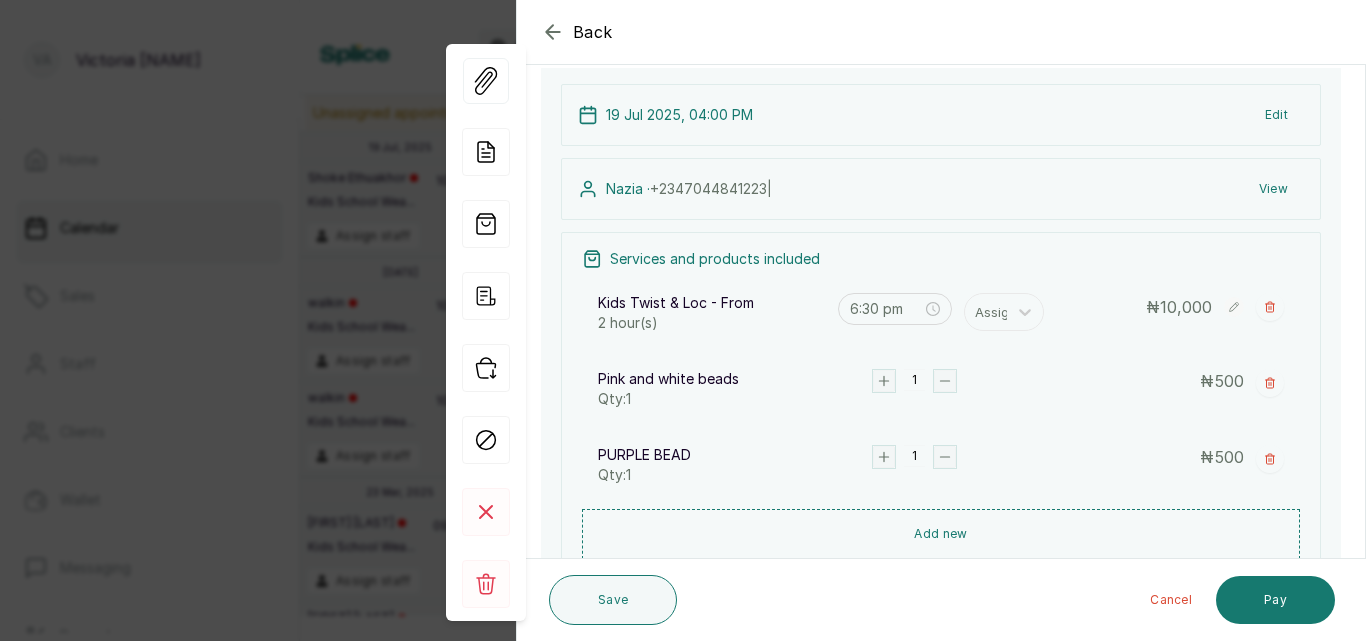 click 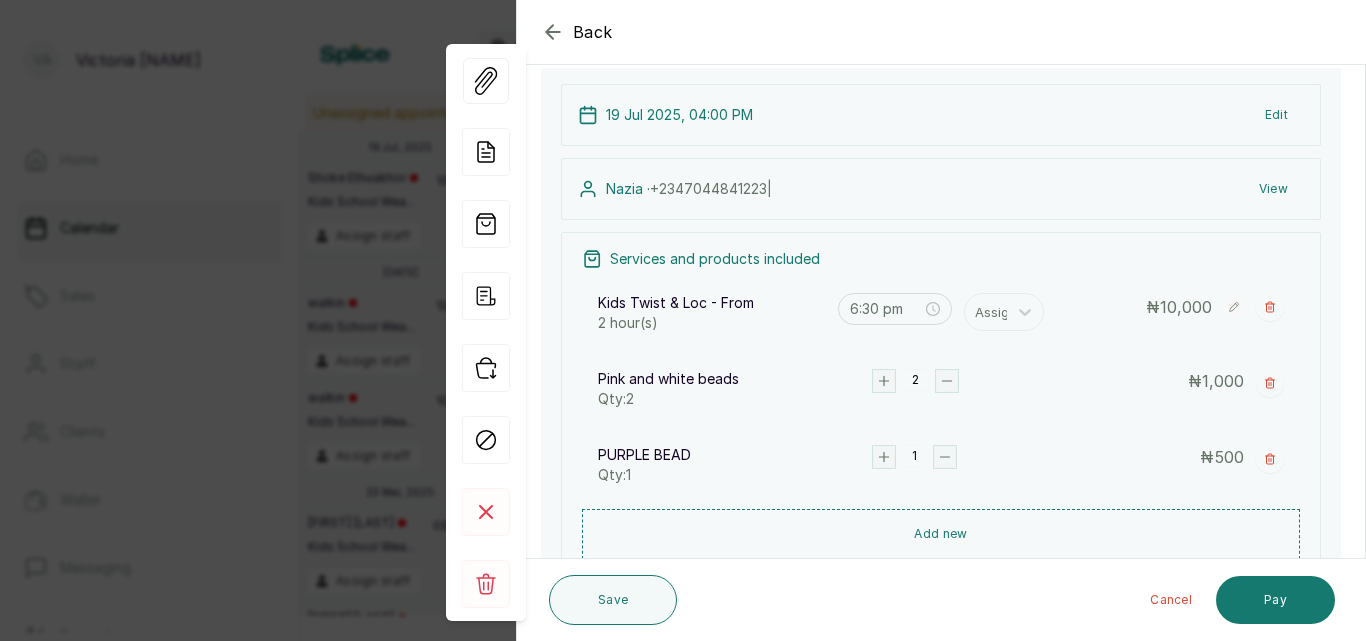 click 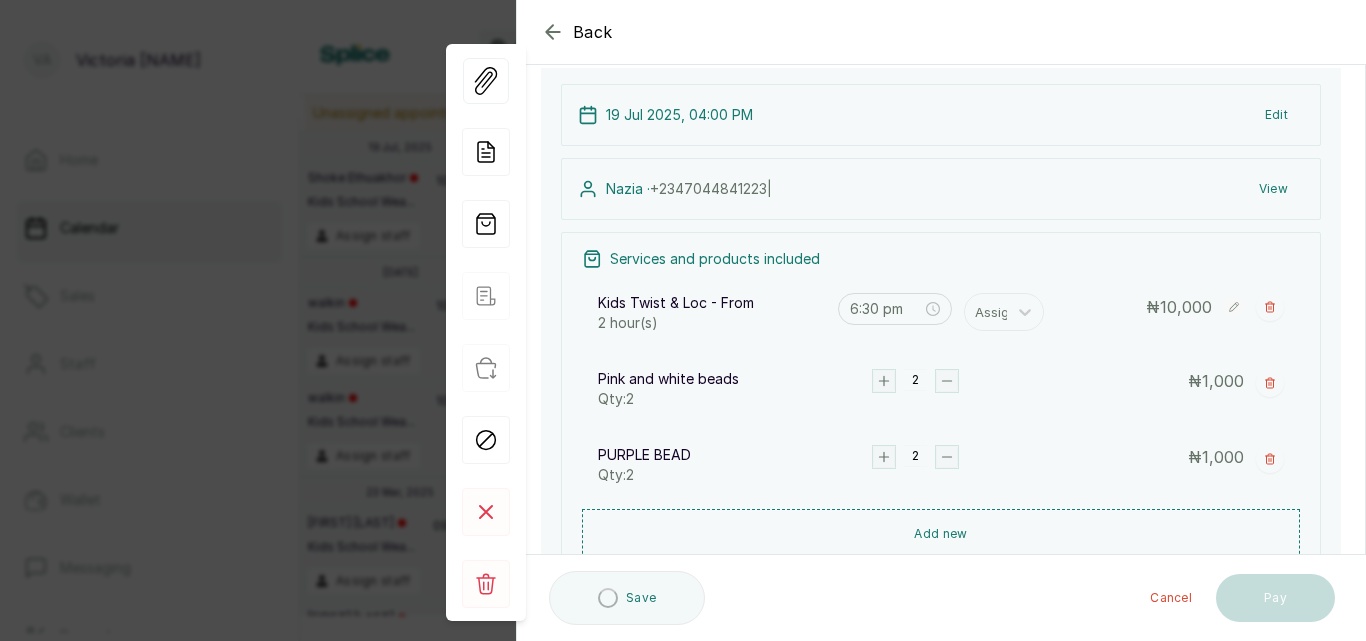 click 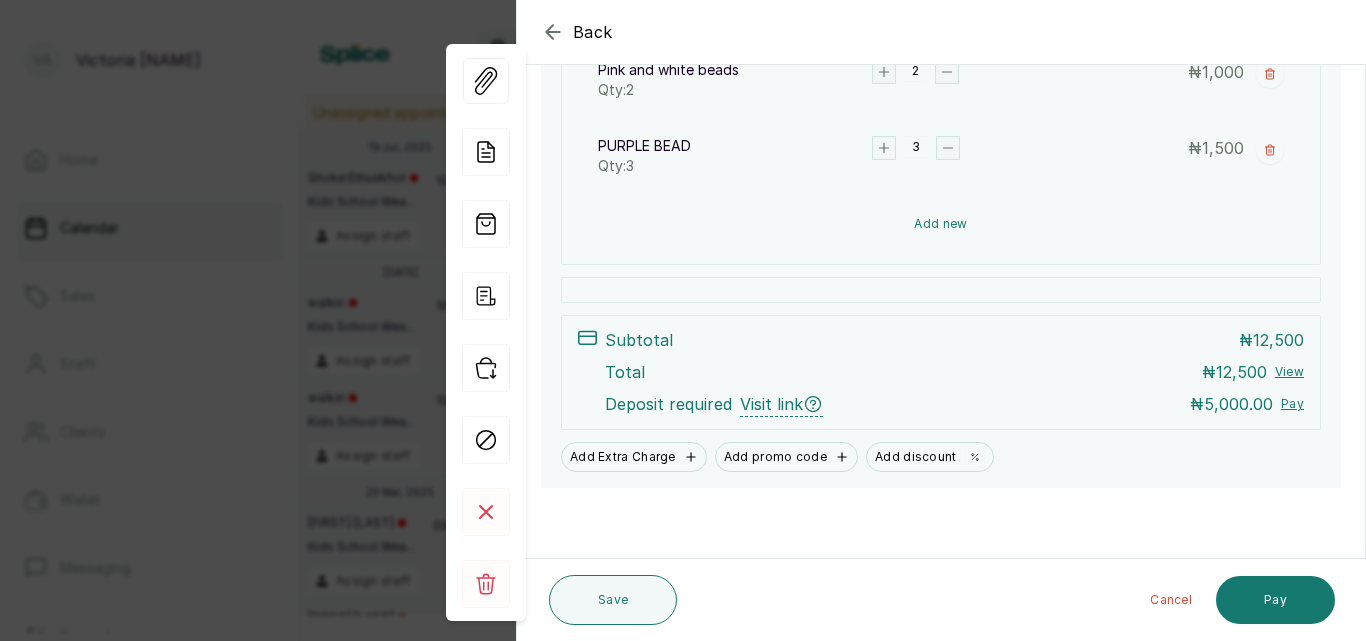 scroll, scrollTop: 442, scrollLeft: 0, axis: vertical 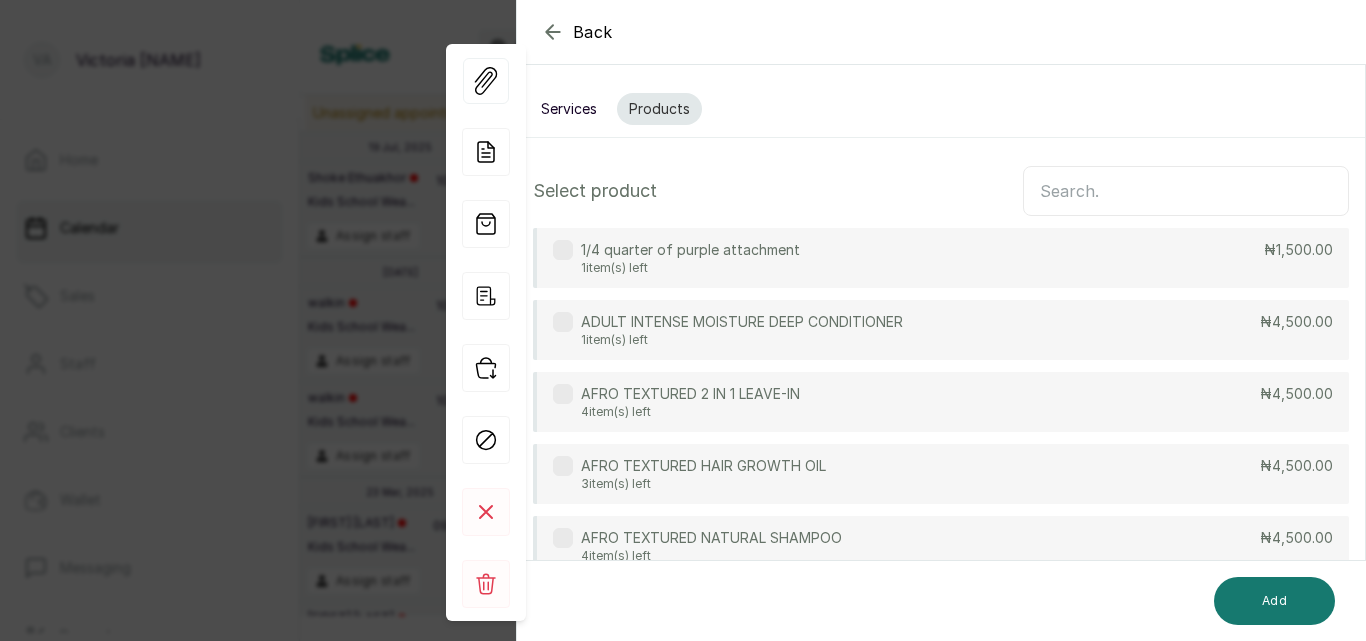 click at bounding box center [1186, 191] 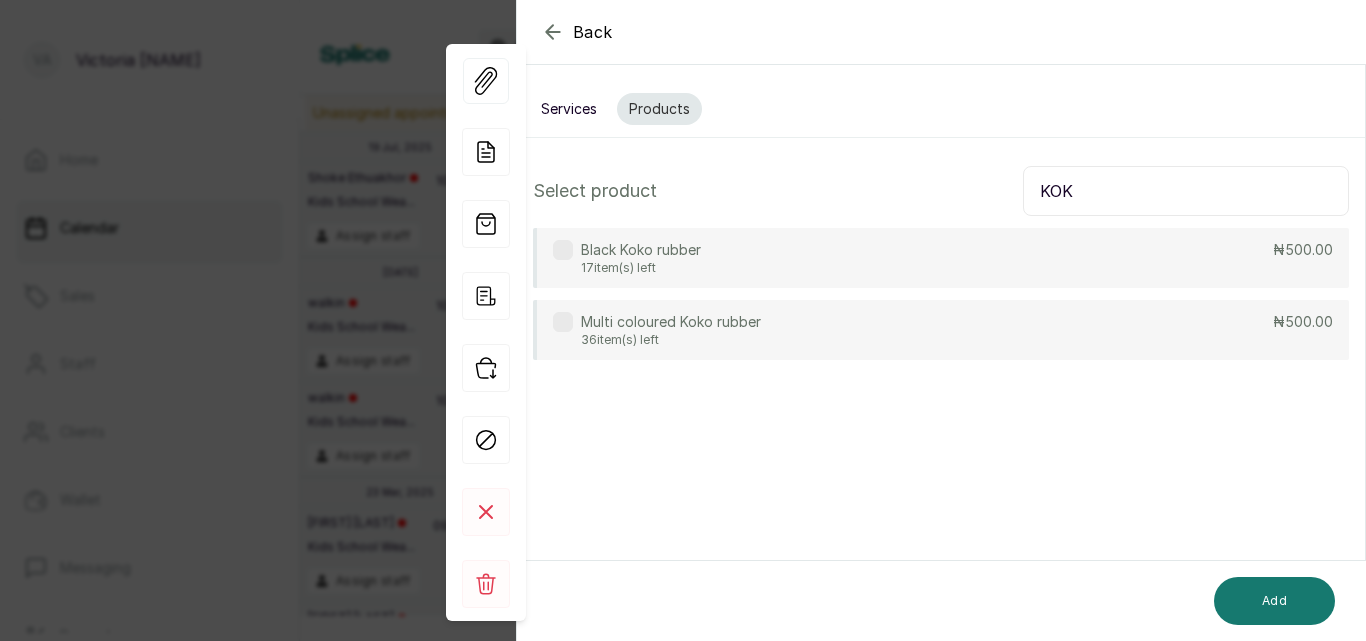 type on "KOK" 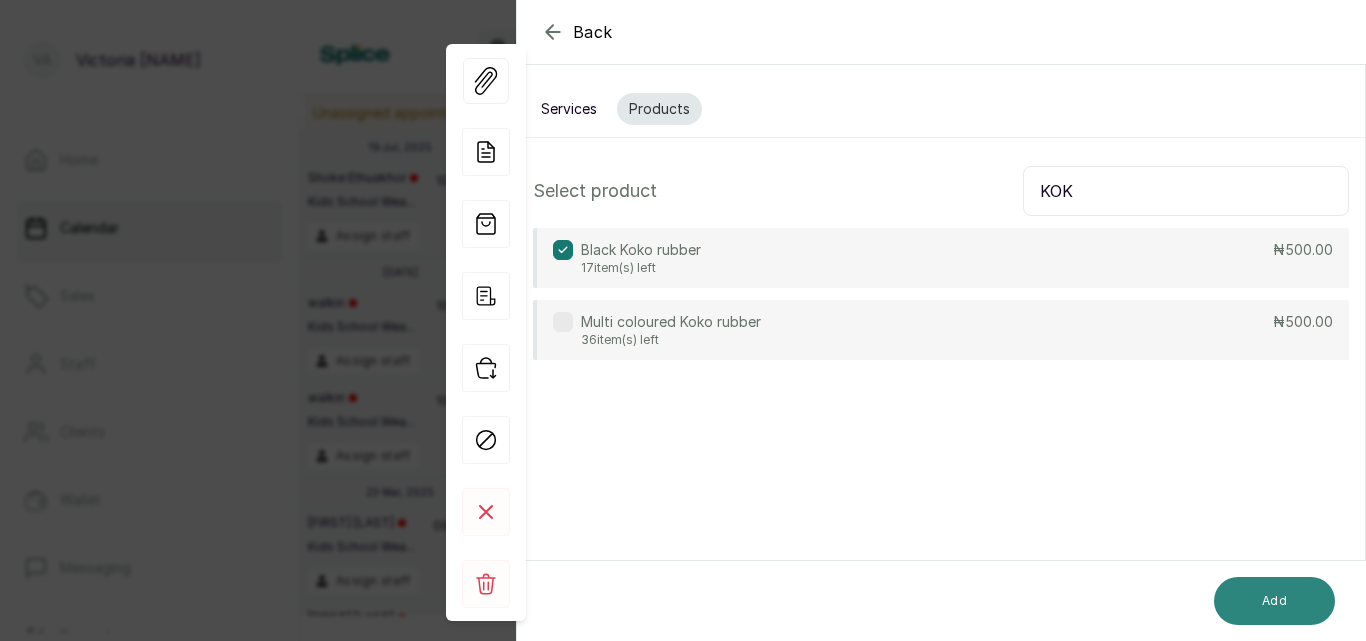 click on "Add" at bounding box center (1274, 601) 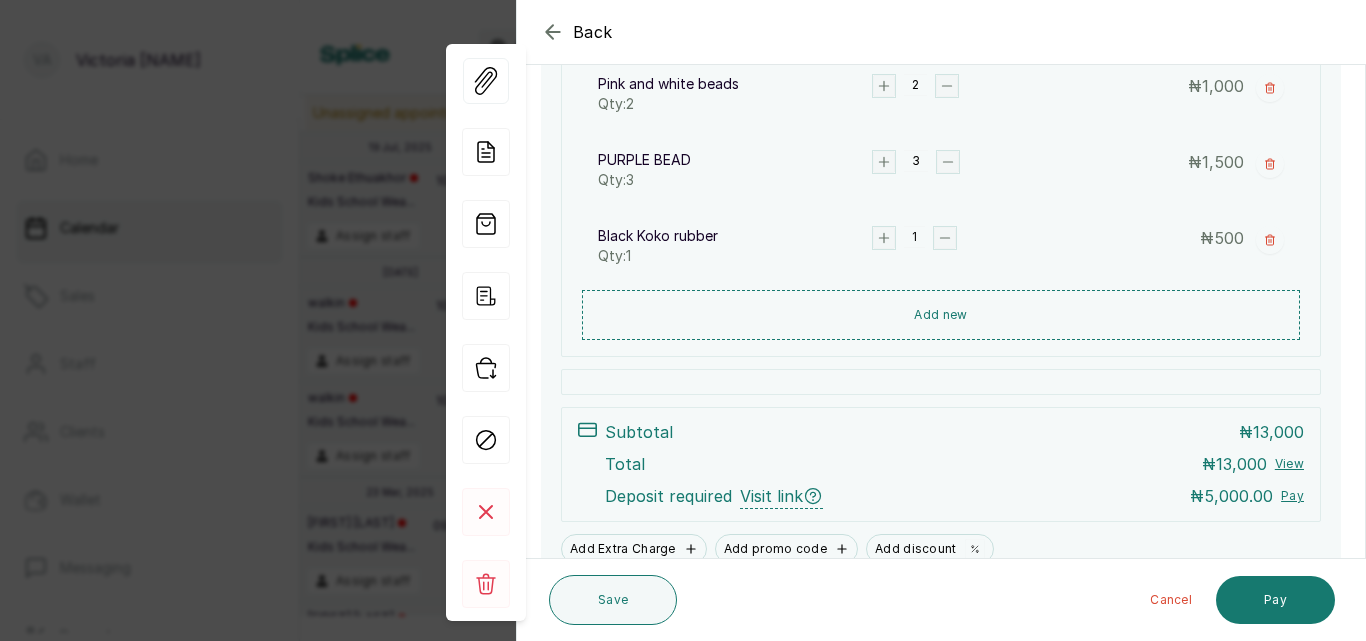 scroll, scrollTop: 437, scrollLeft: 0, axis: vertical 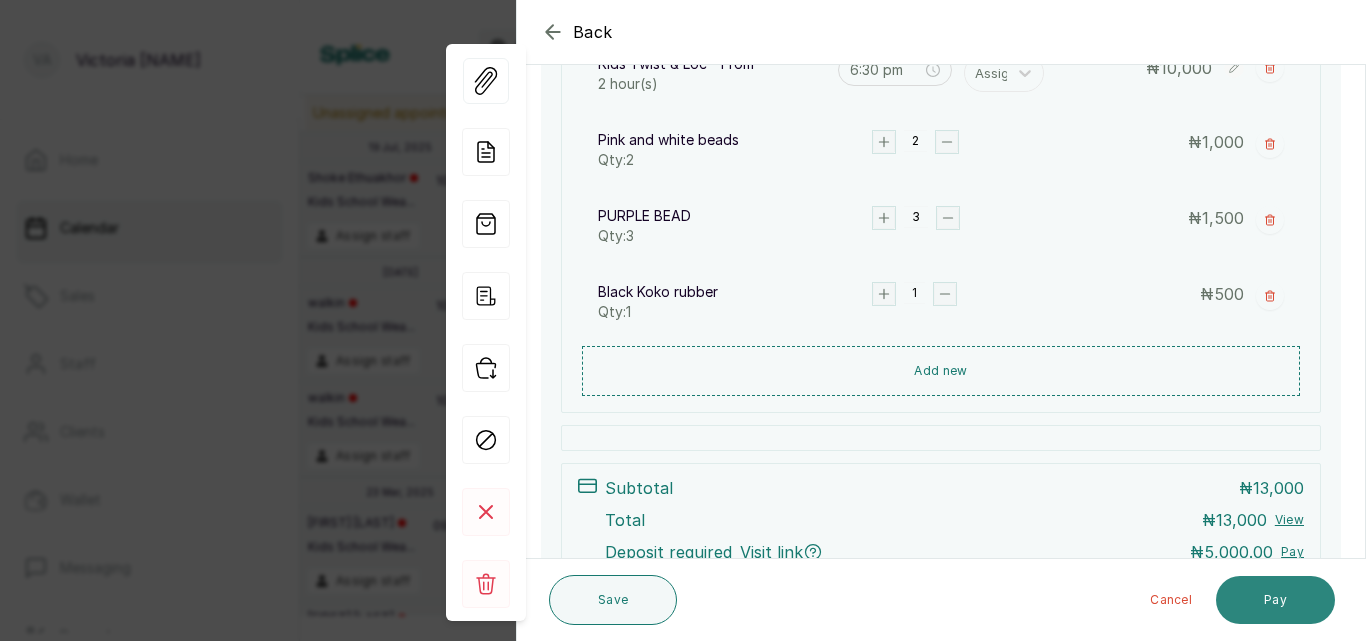 click on "Pay" at bounding box center (1275, 600) 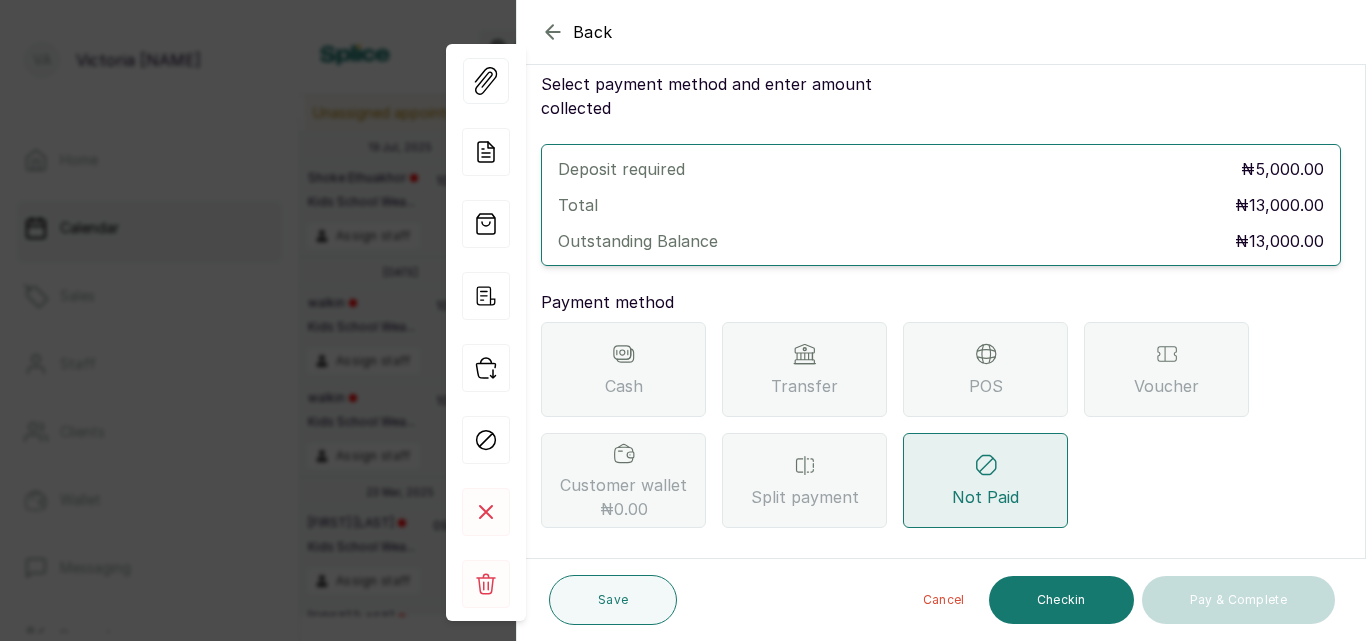 click on "Transfer" at bounding box center (804, 369) 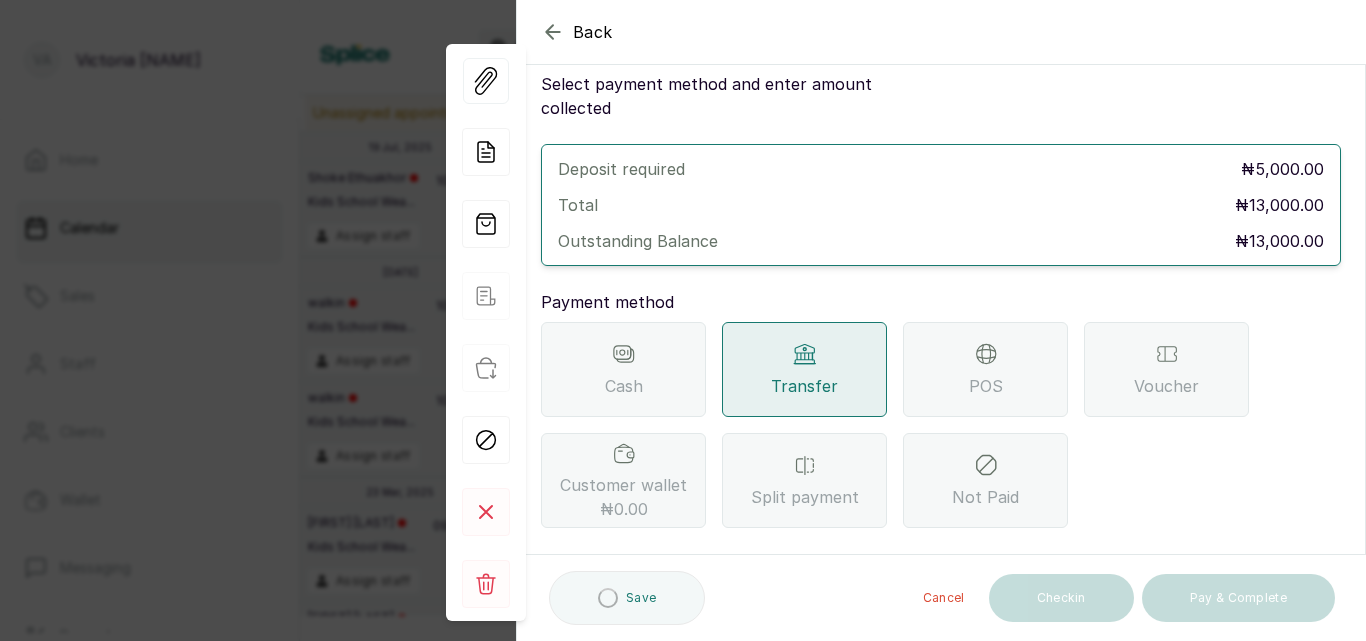 scroll, scrollTop: 297, scrollLeft: 0, axis: vertical 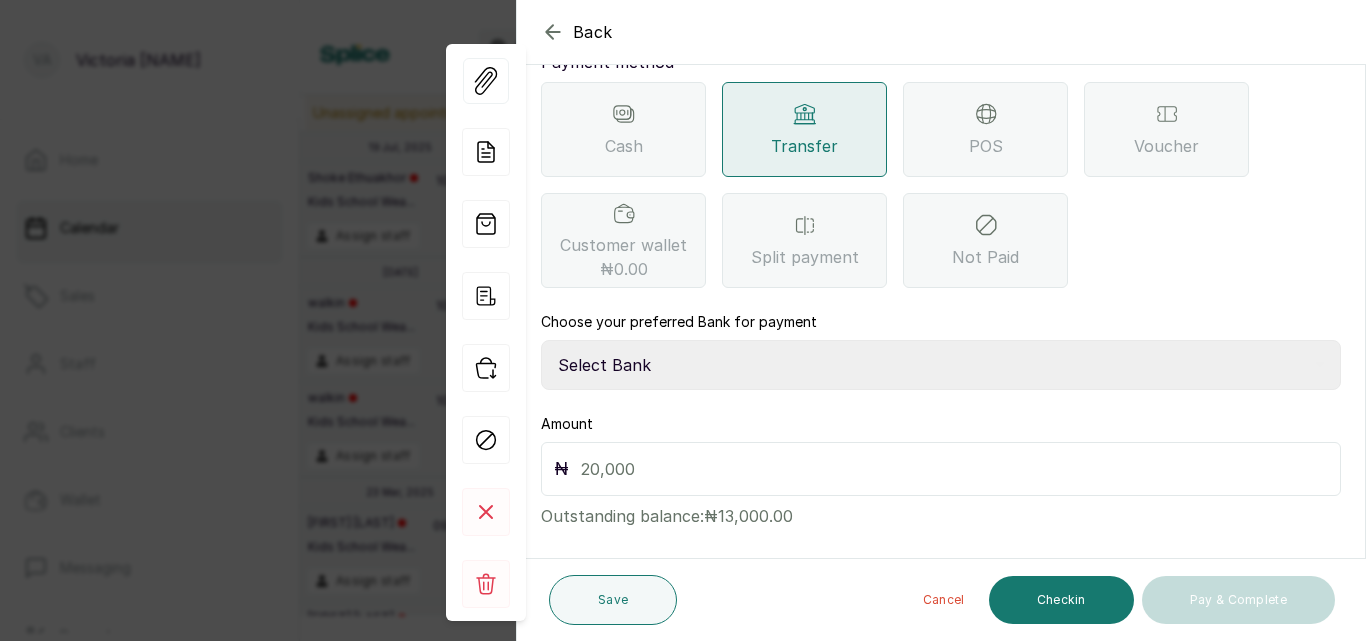 click on "Select Bank CANARY YELLOW Moniepoint MFB CANARY YELLOW Sparkle Microfinance Bank" at bounding box center [941, 365] 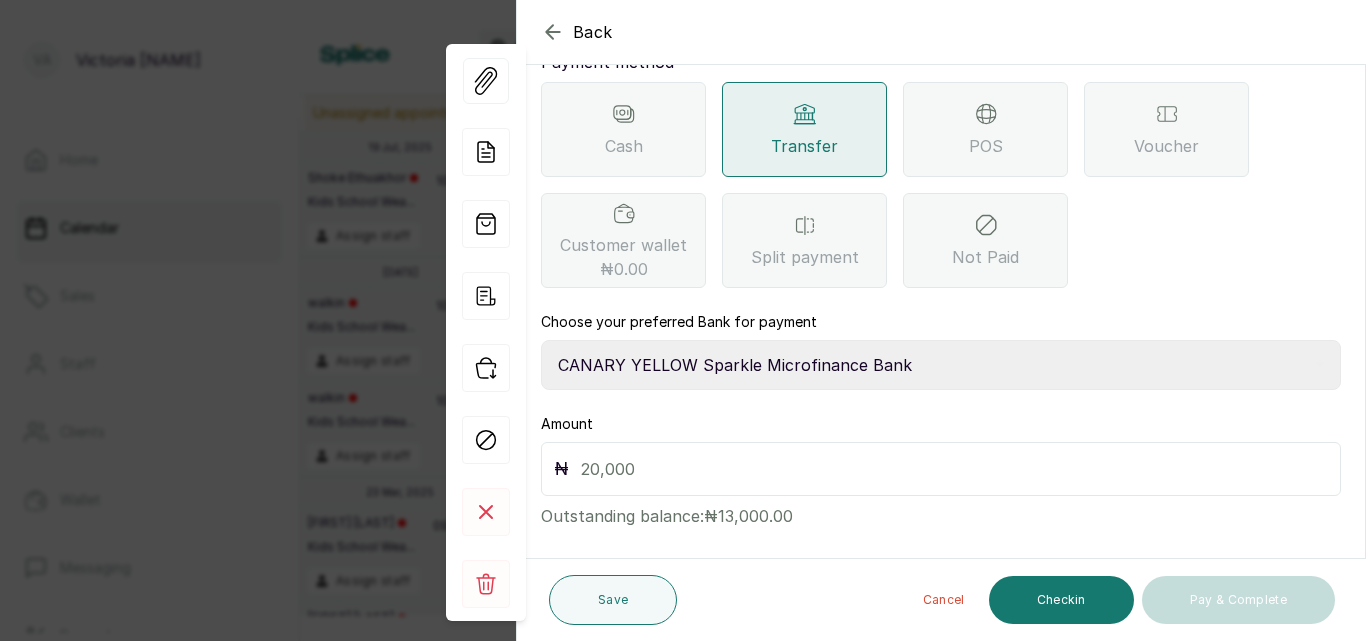 click on "Select Bank CANARY YELLOW Moniepoint MFB CANARY YELLOW Sparkle Microfinance Bank" at bounding box center [941, 365] 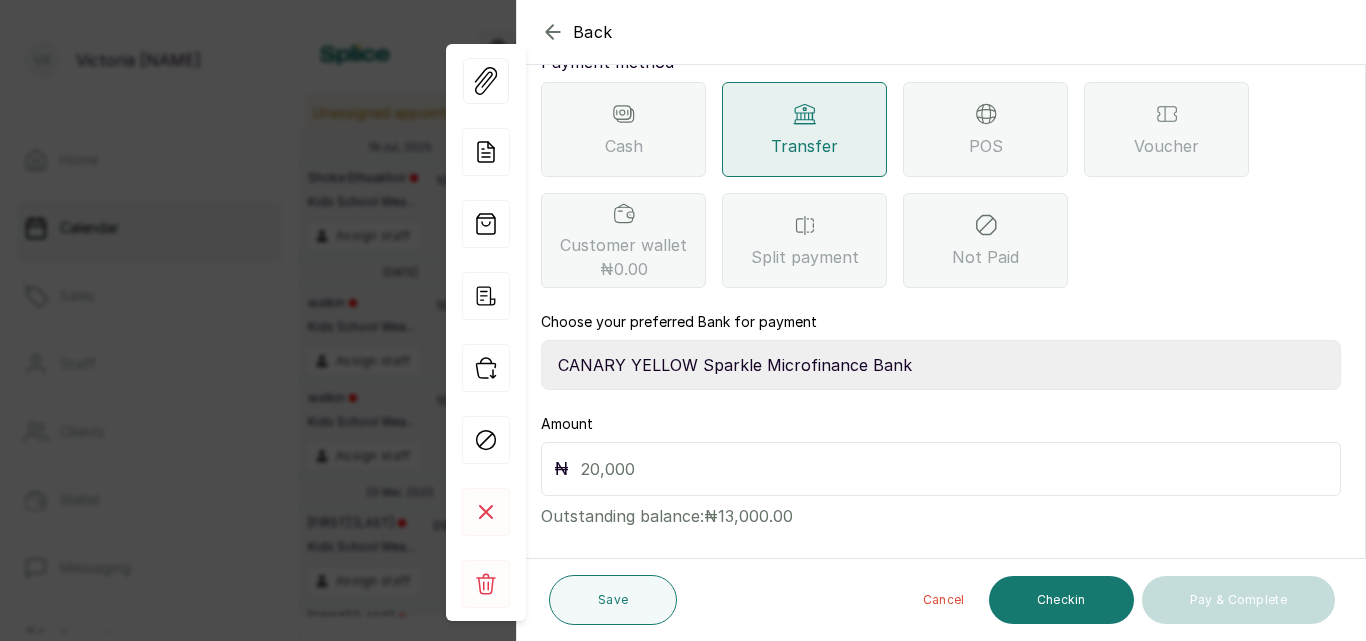 click at bounding box center (954, 469) 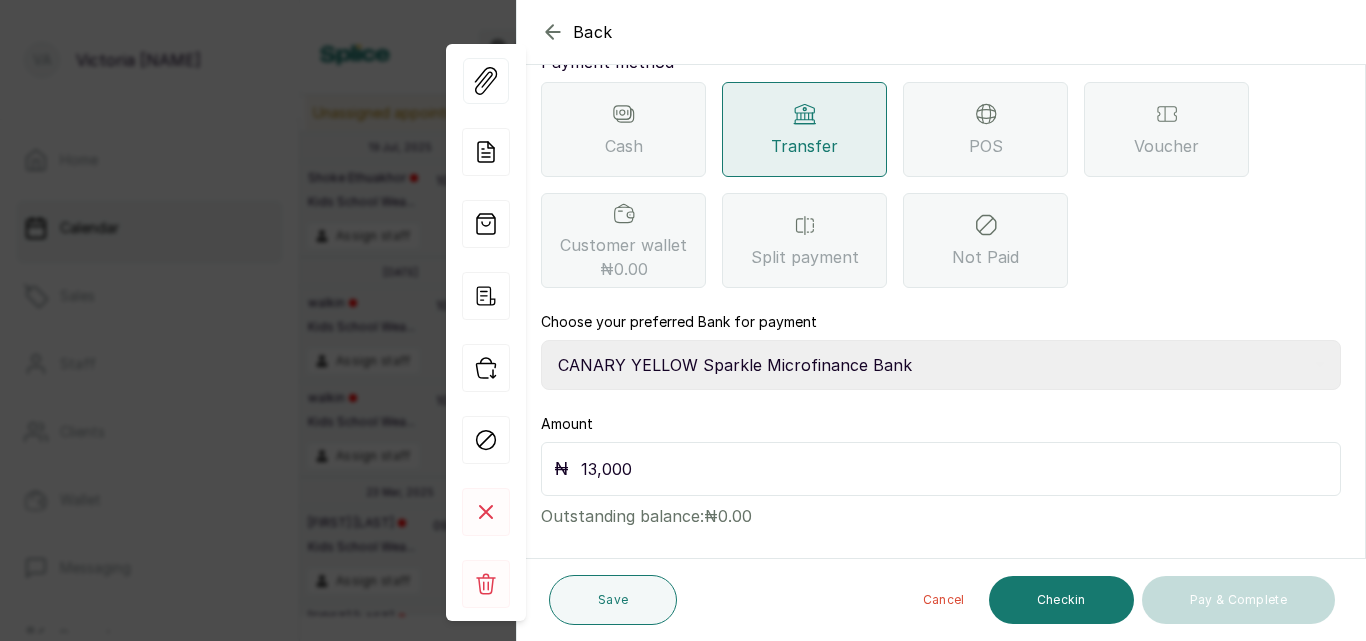 type on "13,000" 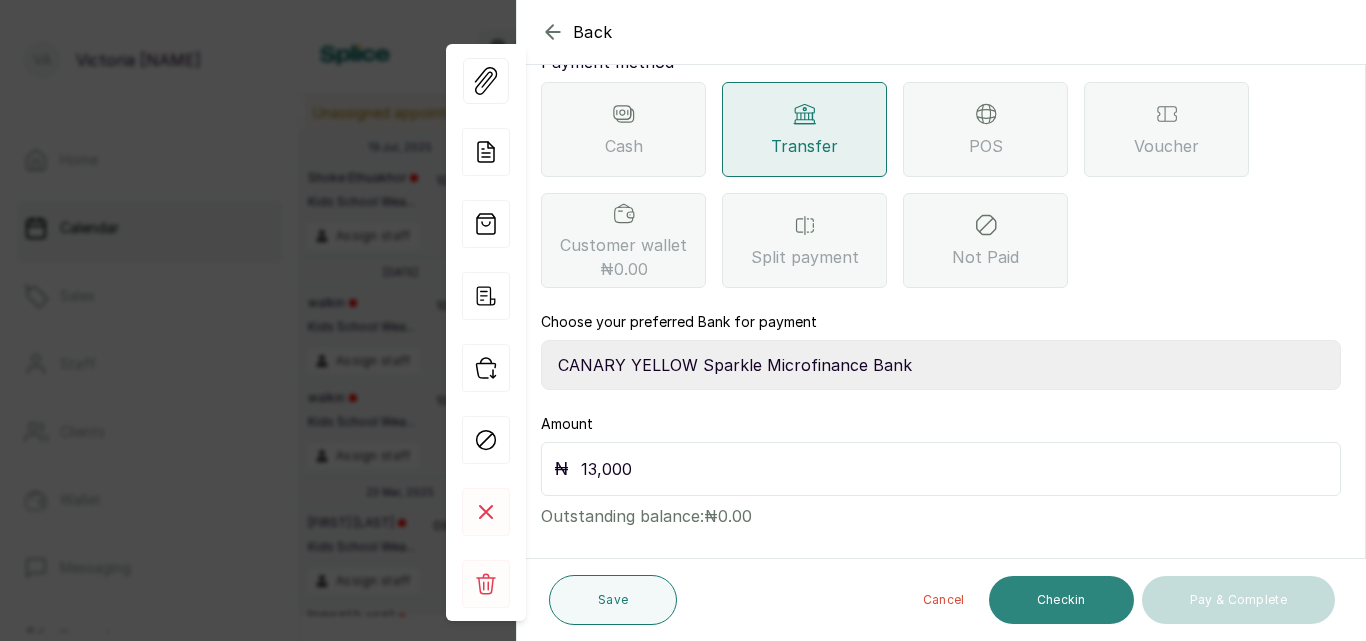 click on "Checkin" at bounding box center [1061, 600] 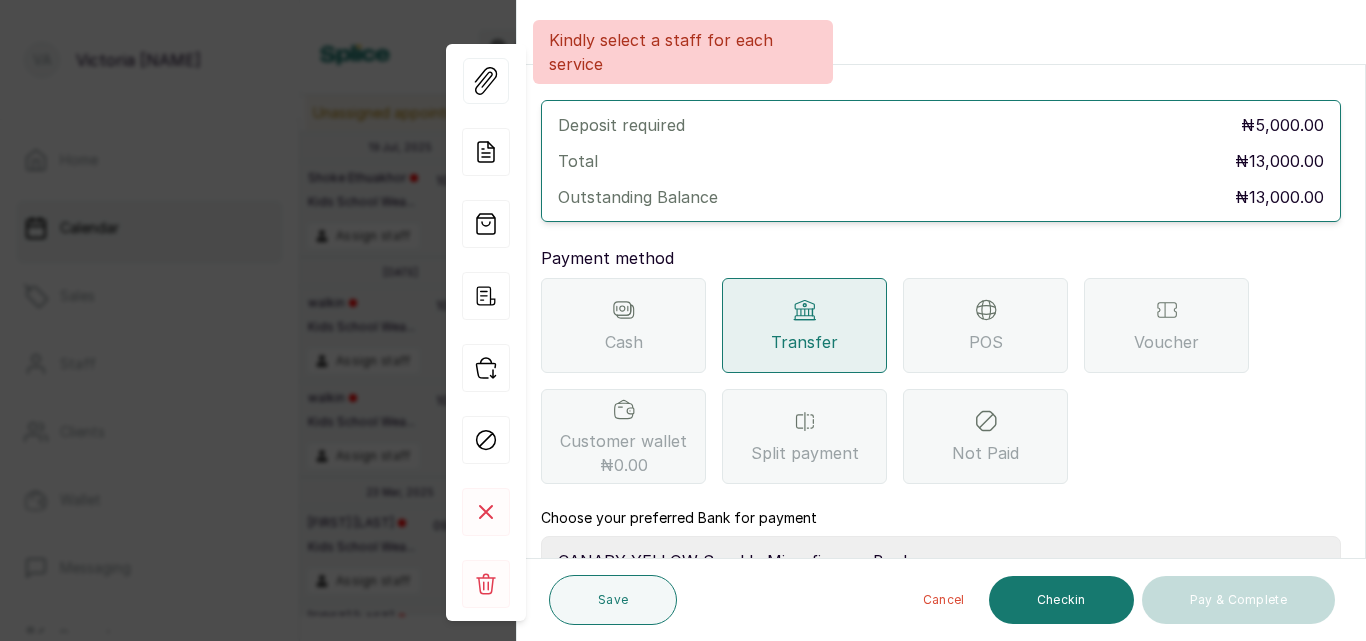 scroll, scrollTop: 54, scrollLeft: 0, axis: vertical 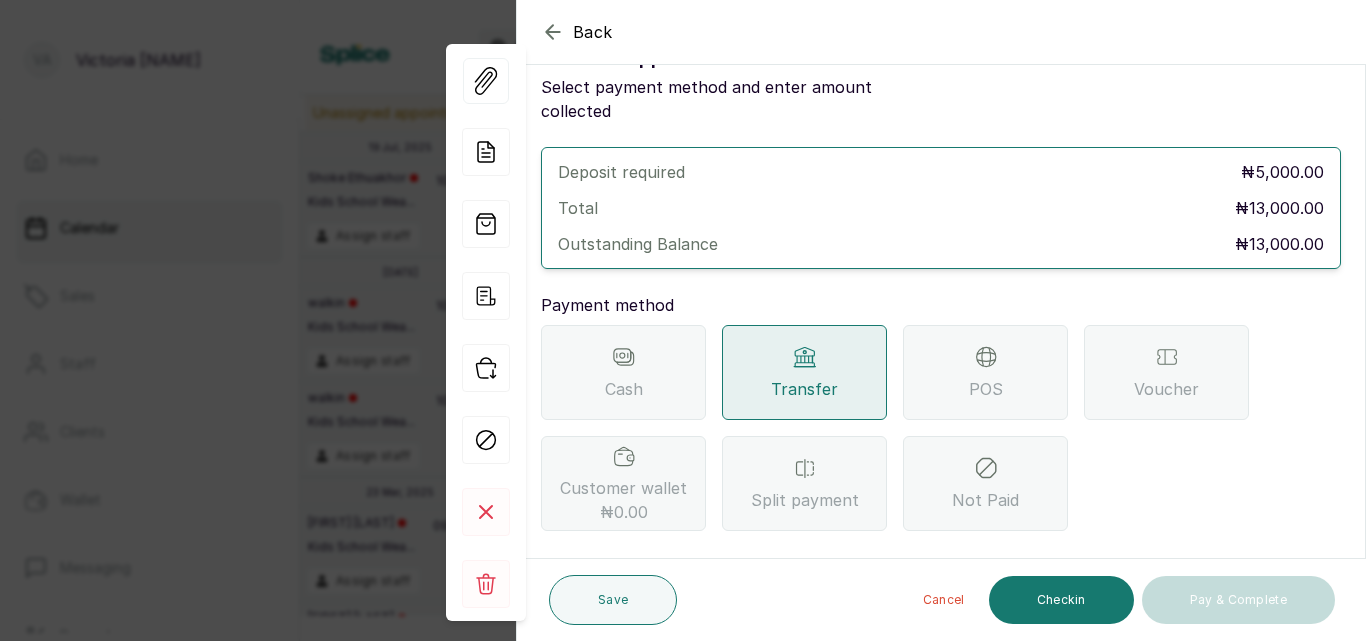 click 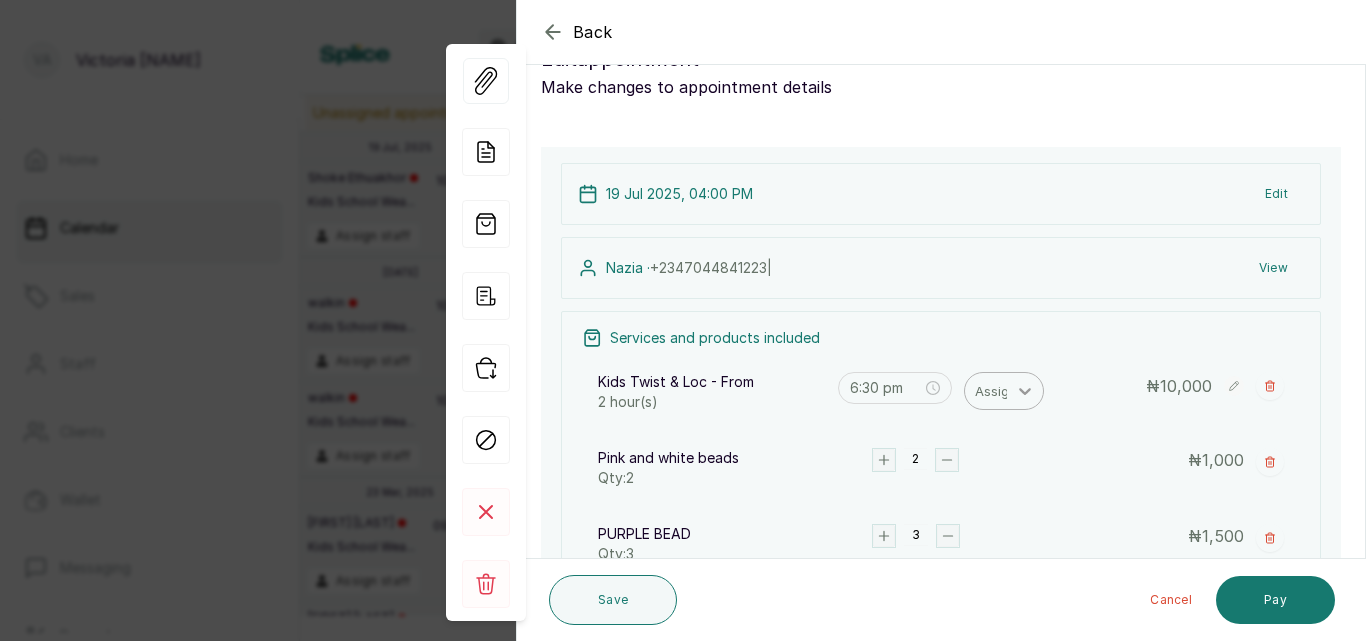 click at bounding box center (1025, 391) 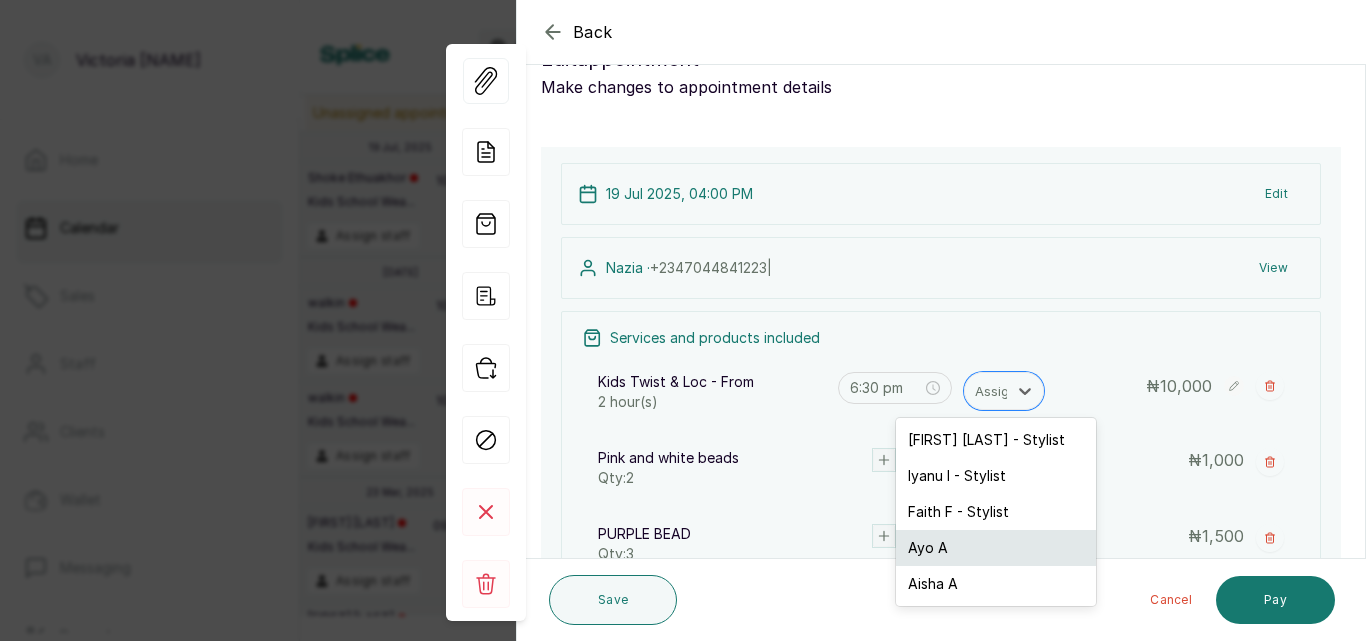 click on "Ayo A" at bounding box center (996, 548) 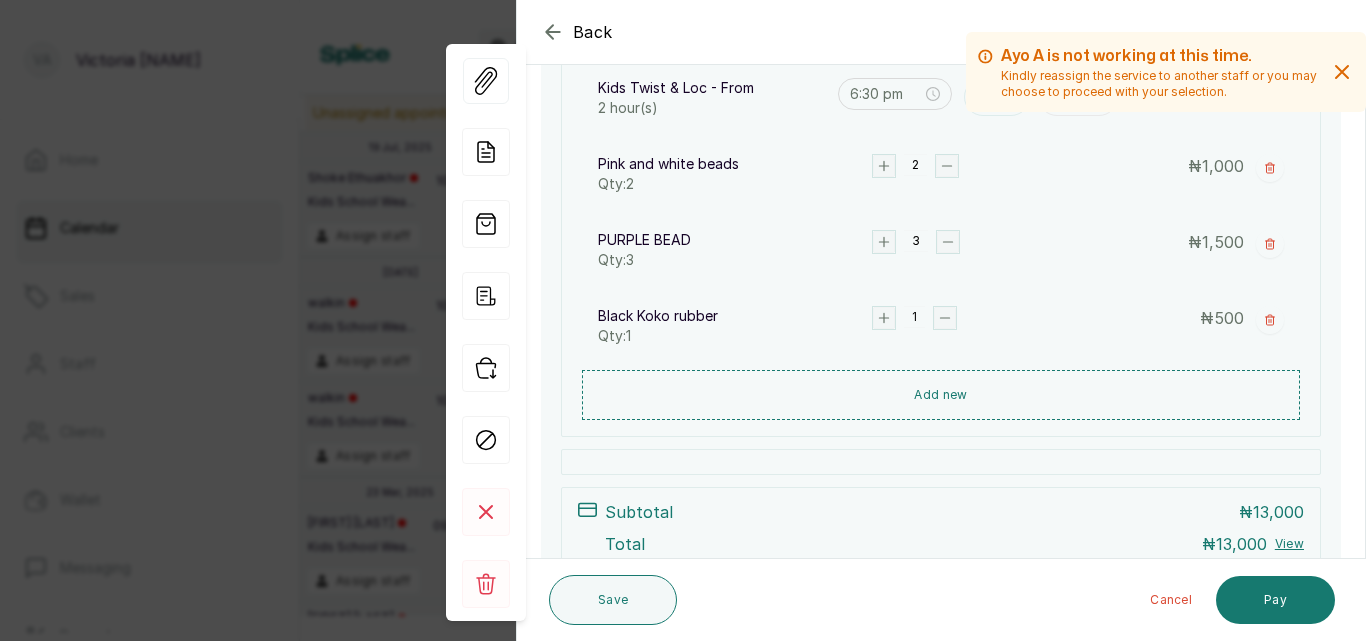 scroll, scrollTop: 392, scrollLeft: 0, axis: vertical 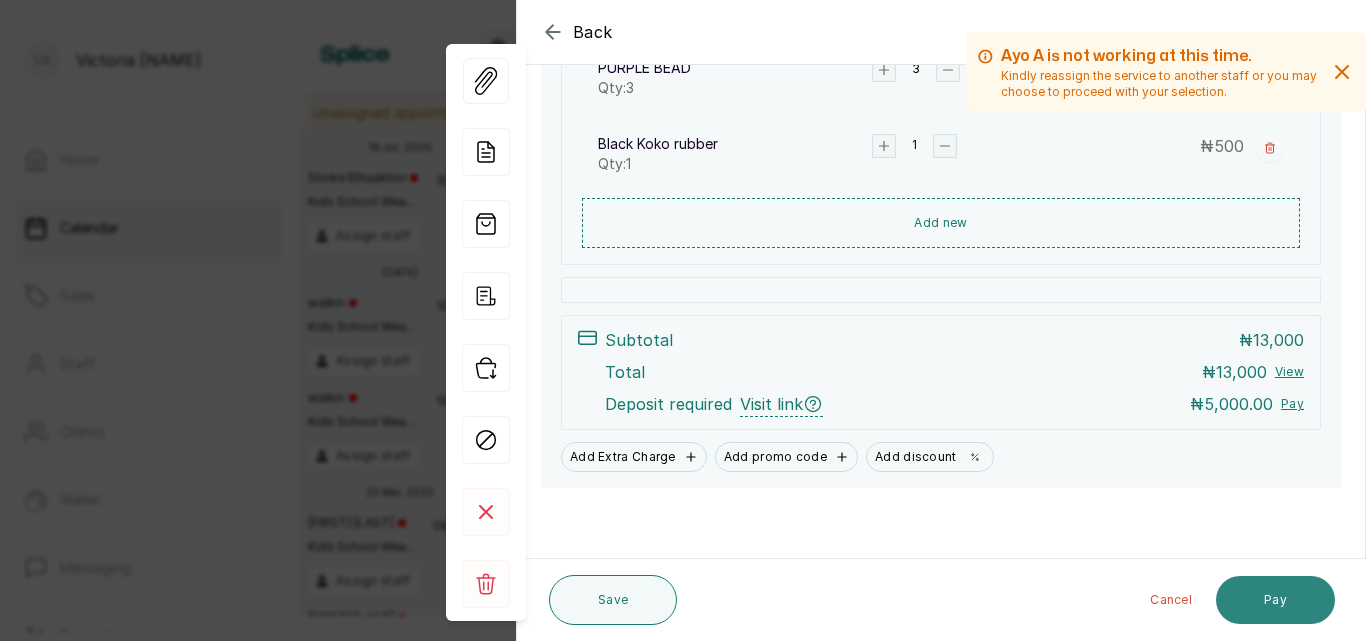 click on "Pay" at bounding box center [1275, 600] 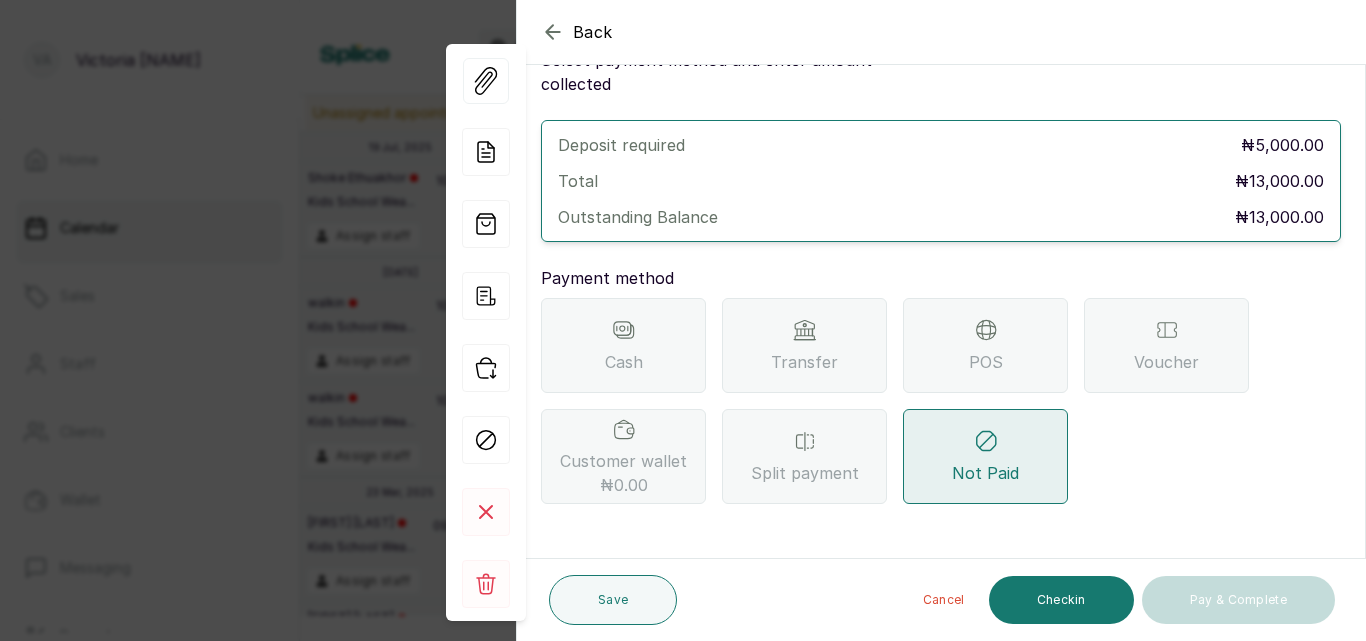 scroll, scrollTop: 57, scrollLeft: 0, axis: vertical 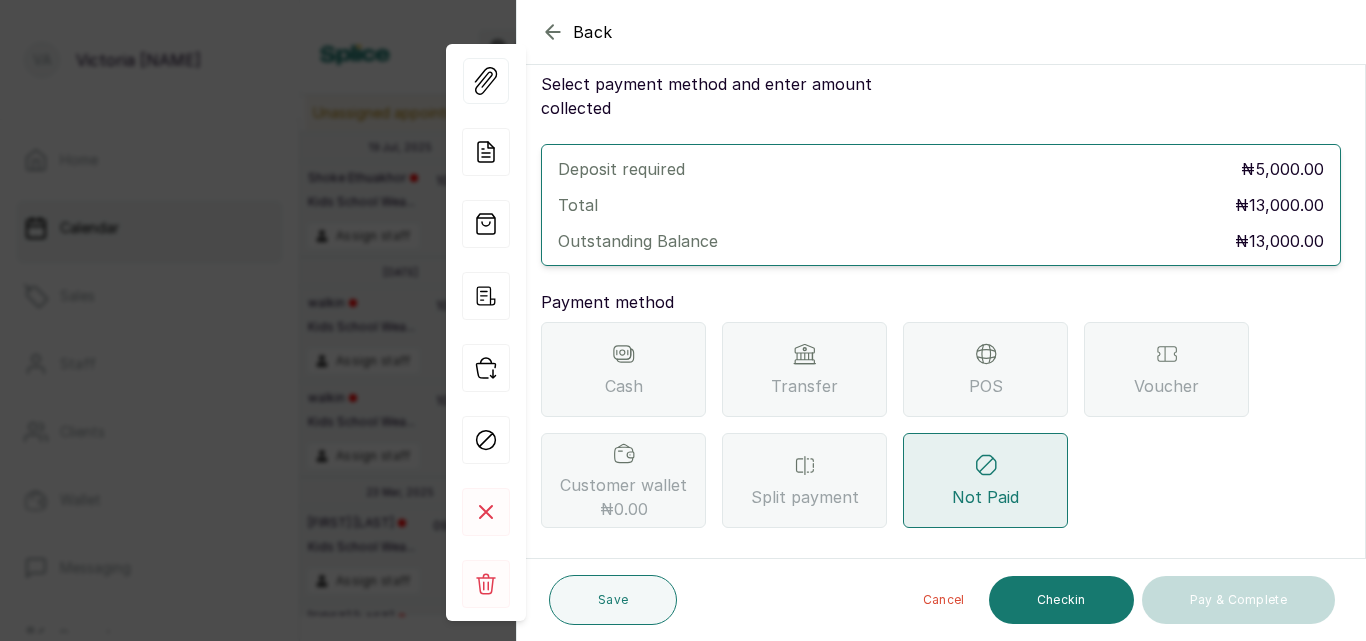 click 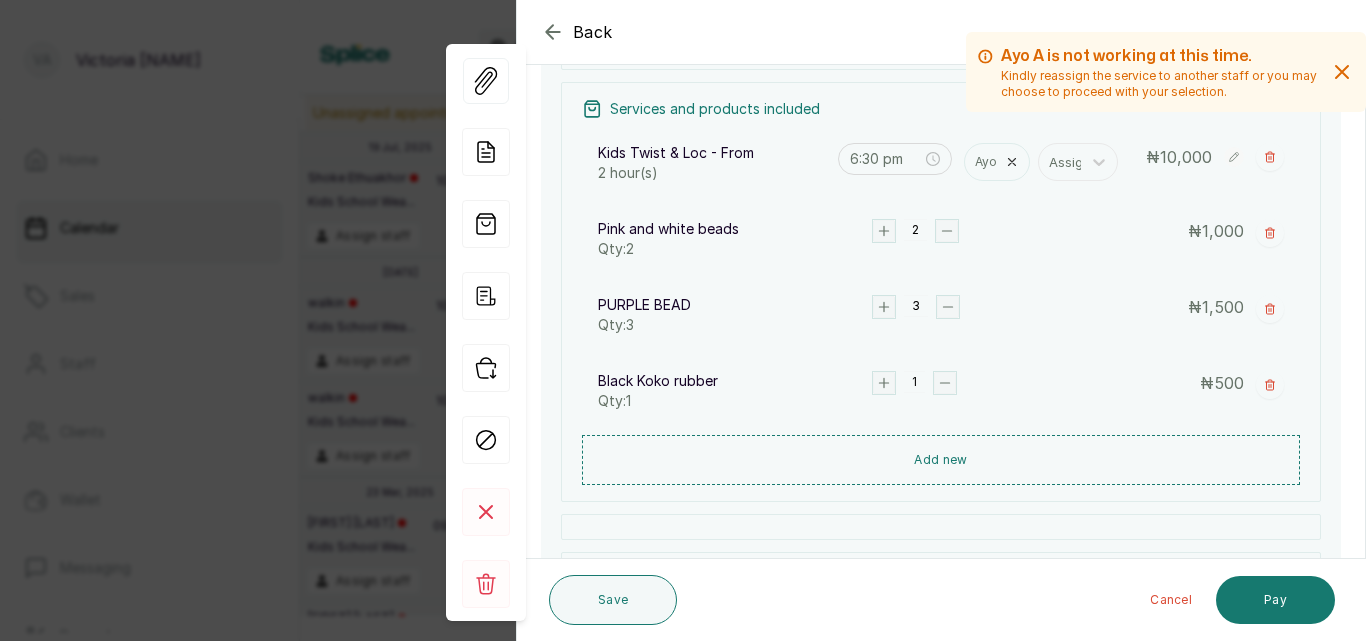 scroll, scrollTop: 374, scrollLeft: 0, axis: vertical 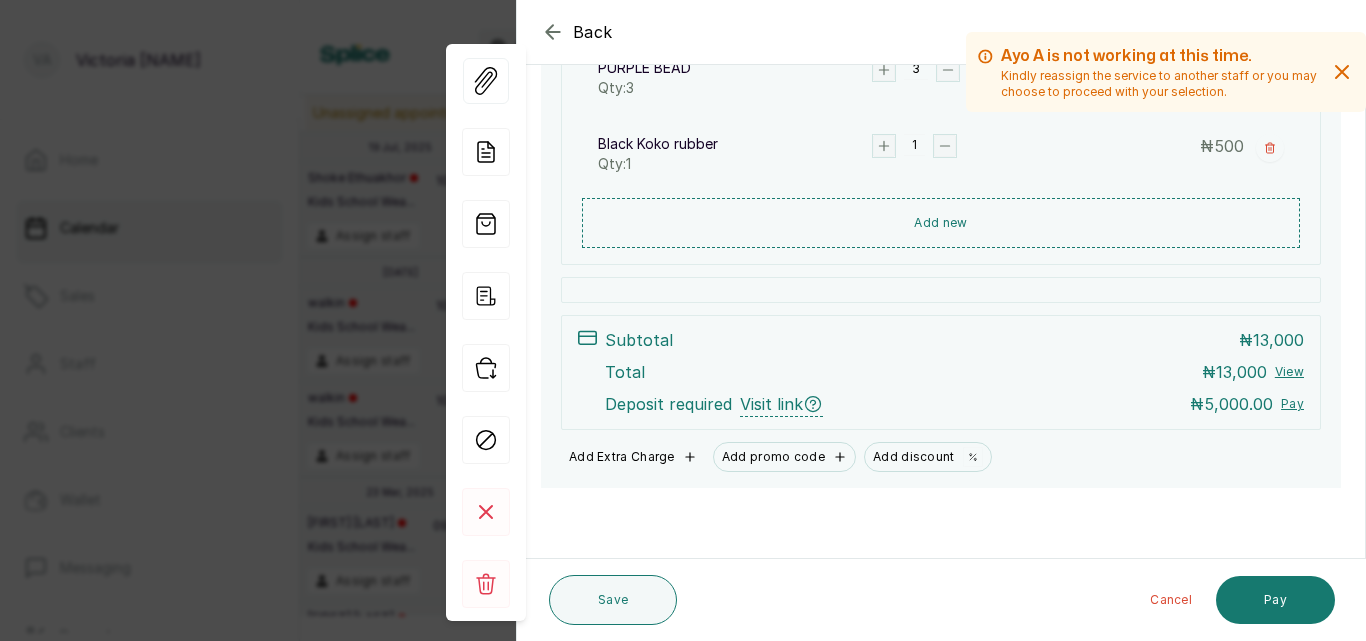 click 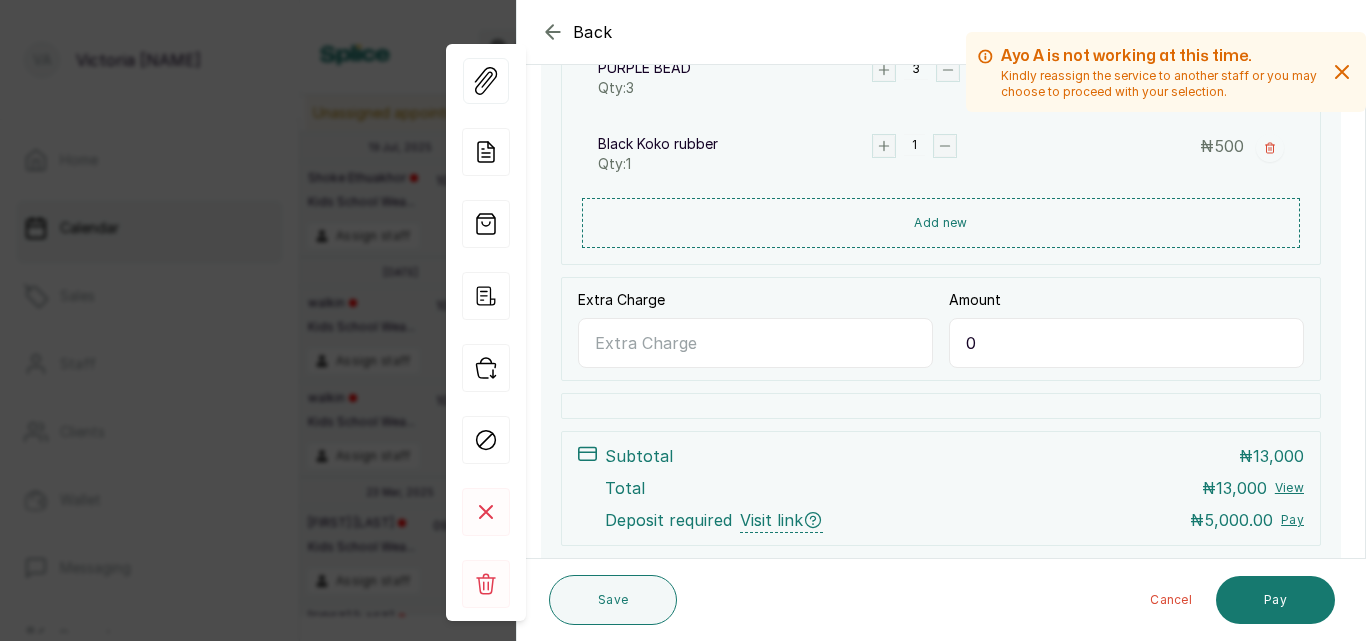 click on "0" at bounding box center [1126, 343] 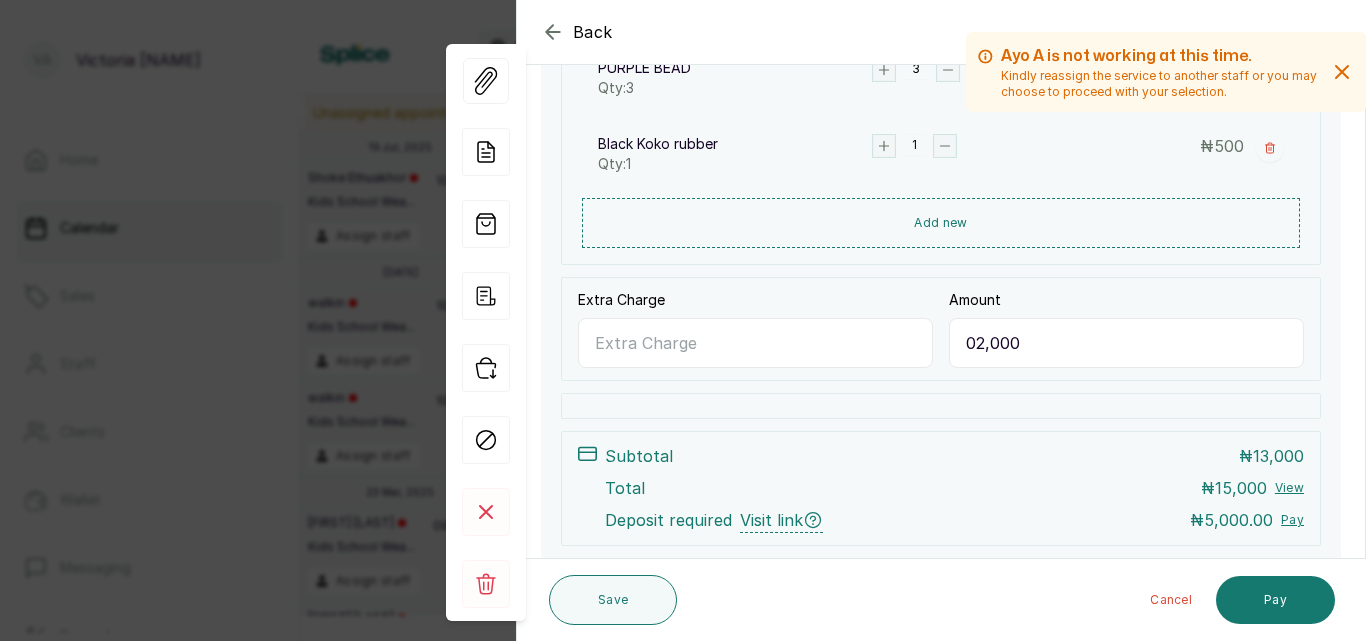 click on "02,000" at bounding box center (1126, 343) 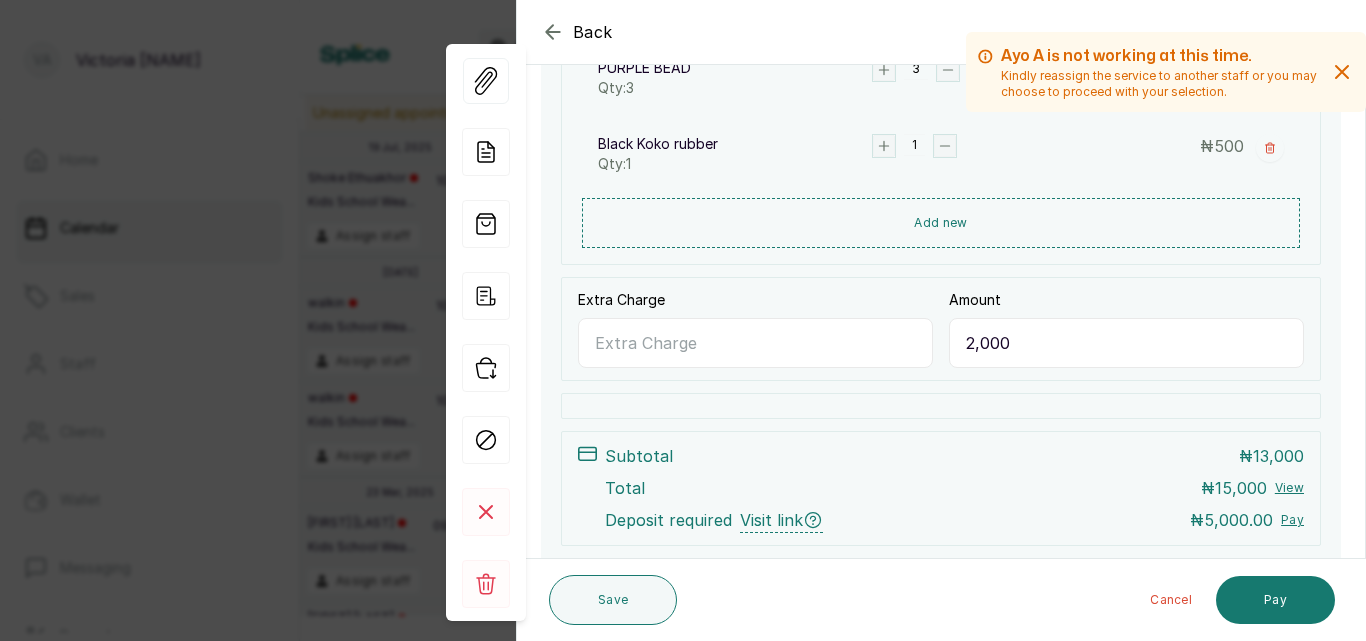 click on "2,000" at bounding box center [1126, 343] 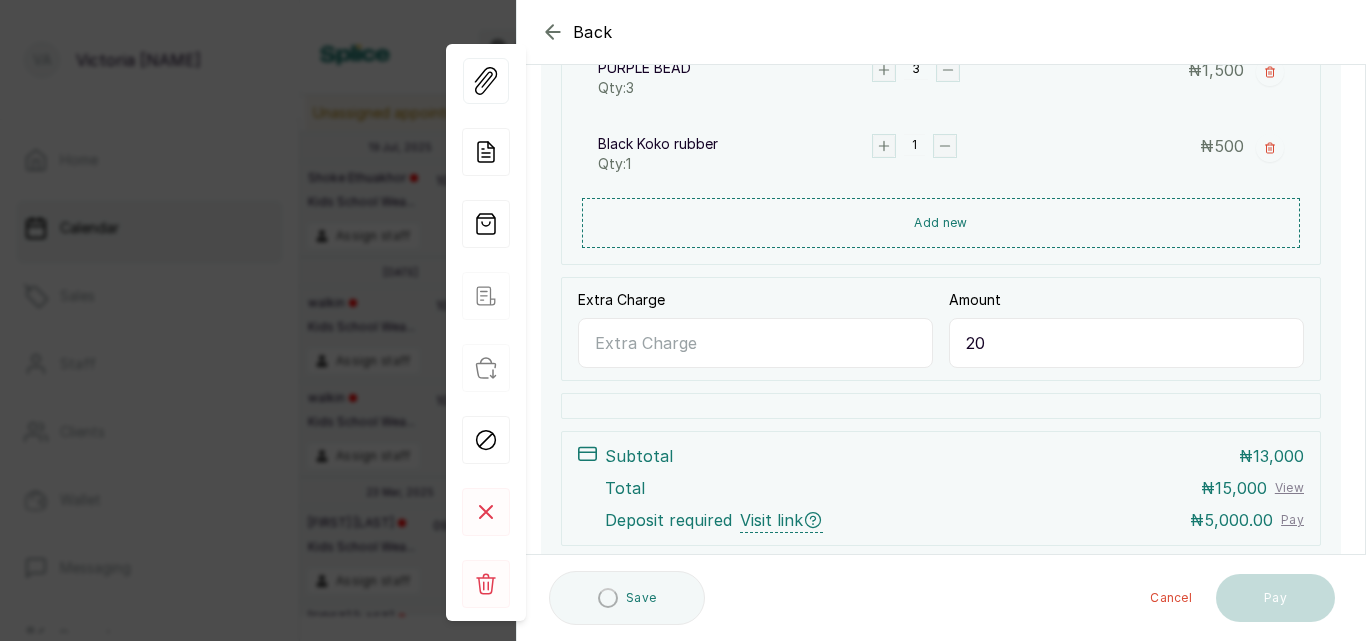 type on "2" 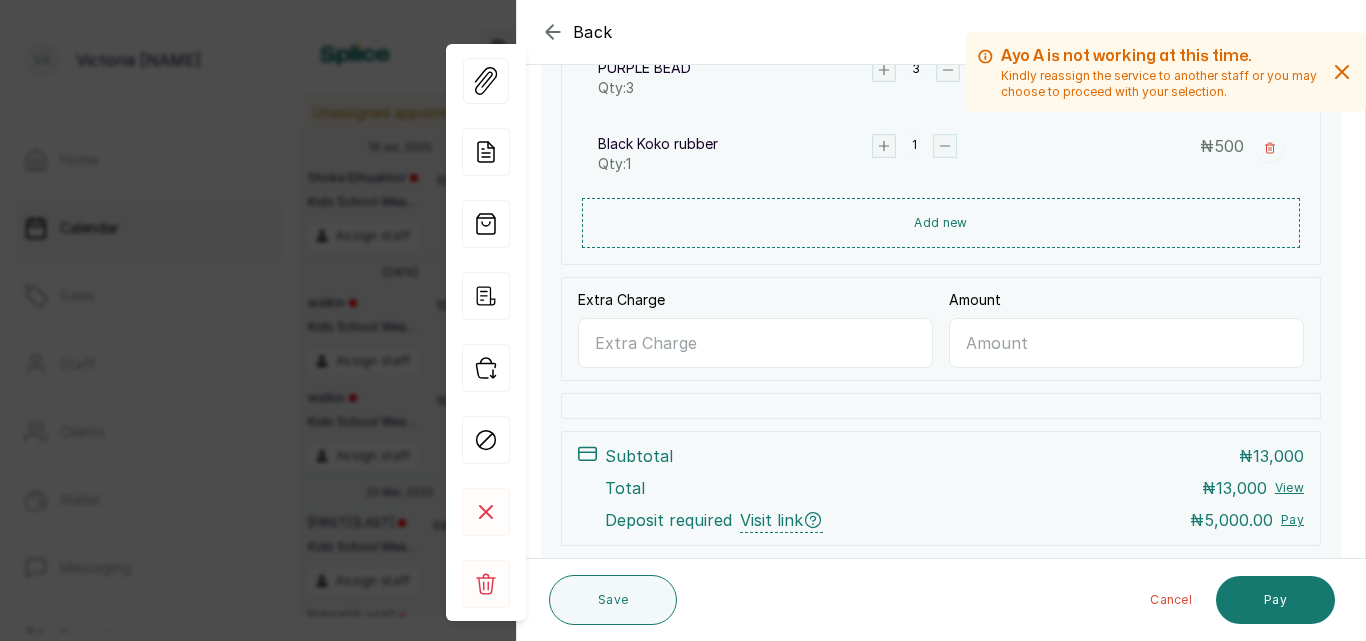 type 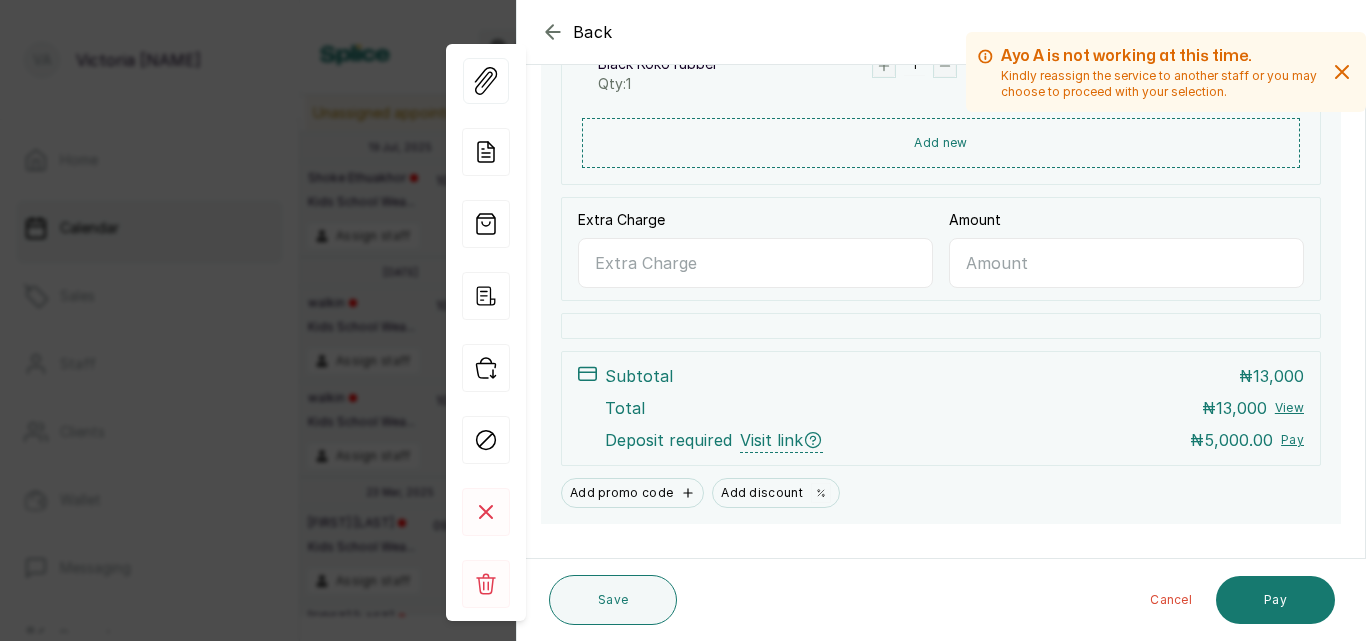scroll, scrollTop: 636, scrollLeft: 0, axis: vertical 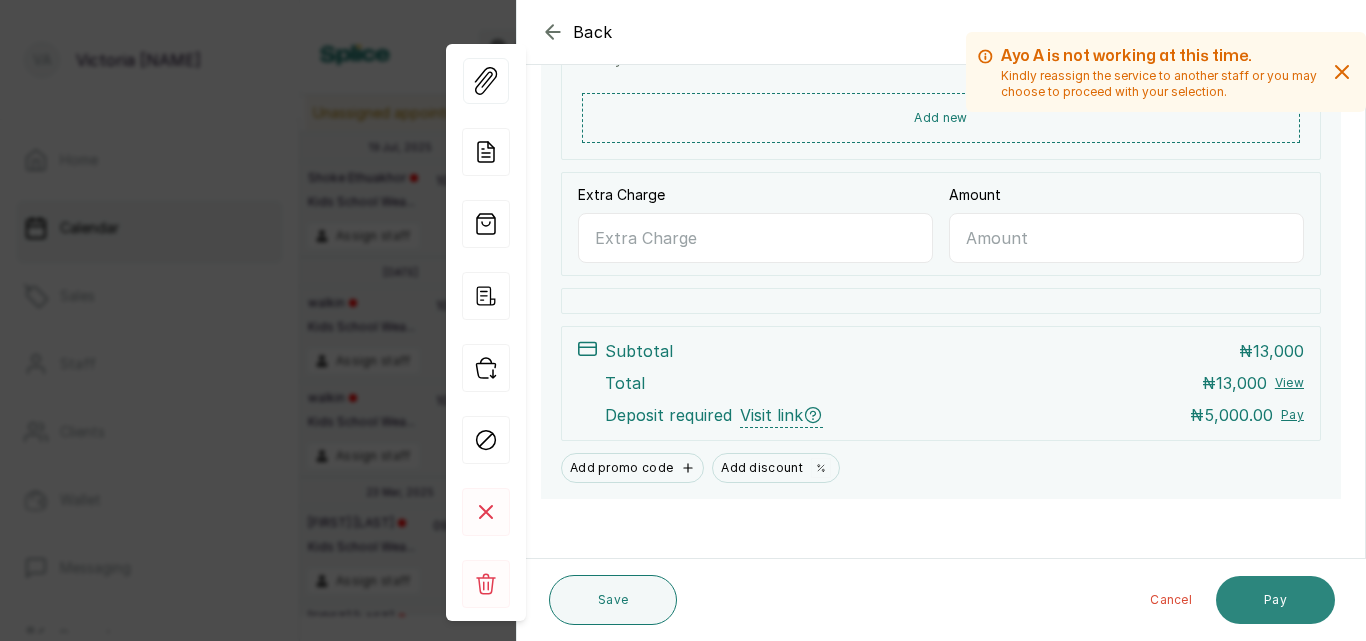 click on "Pay" at bounding box center [1275, 600] 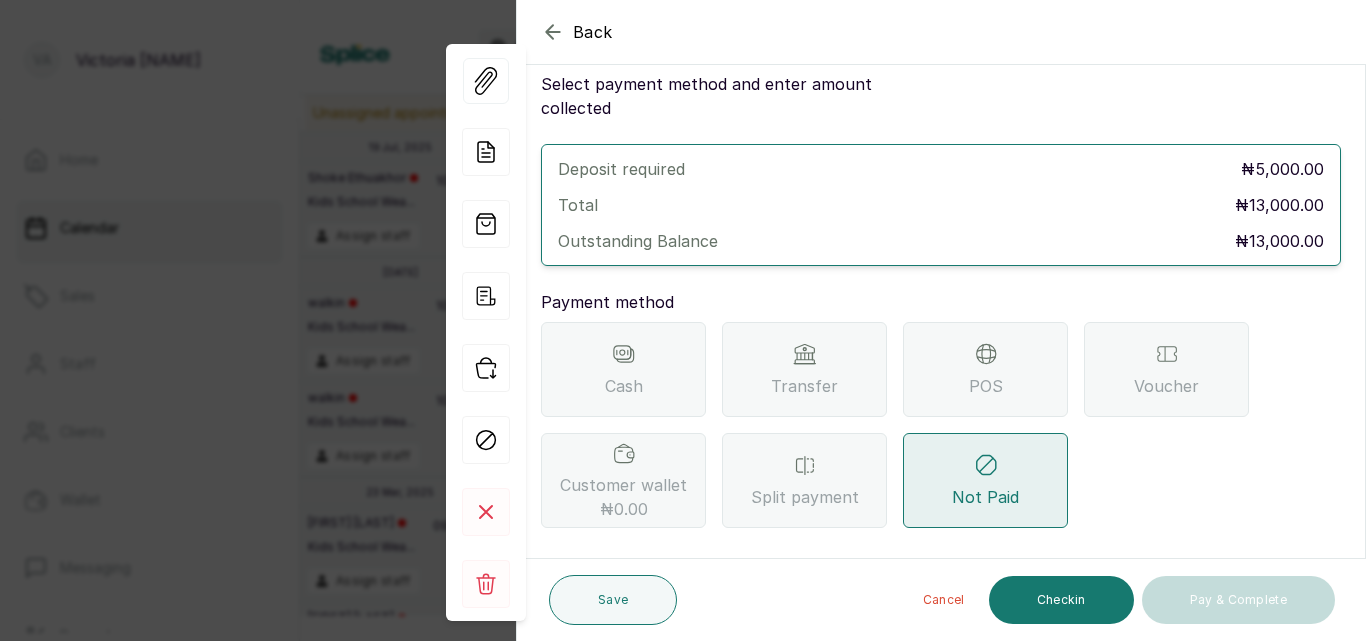 click on "Transfer" at bounding box center (804, 369) 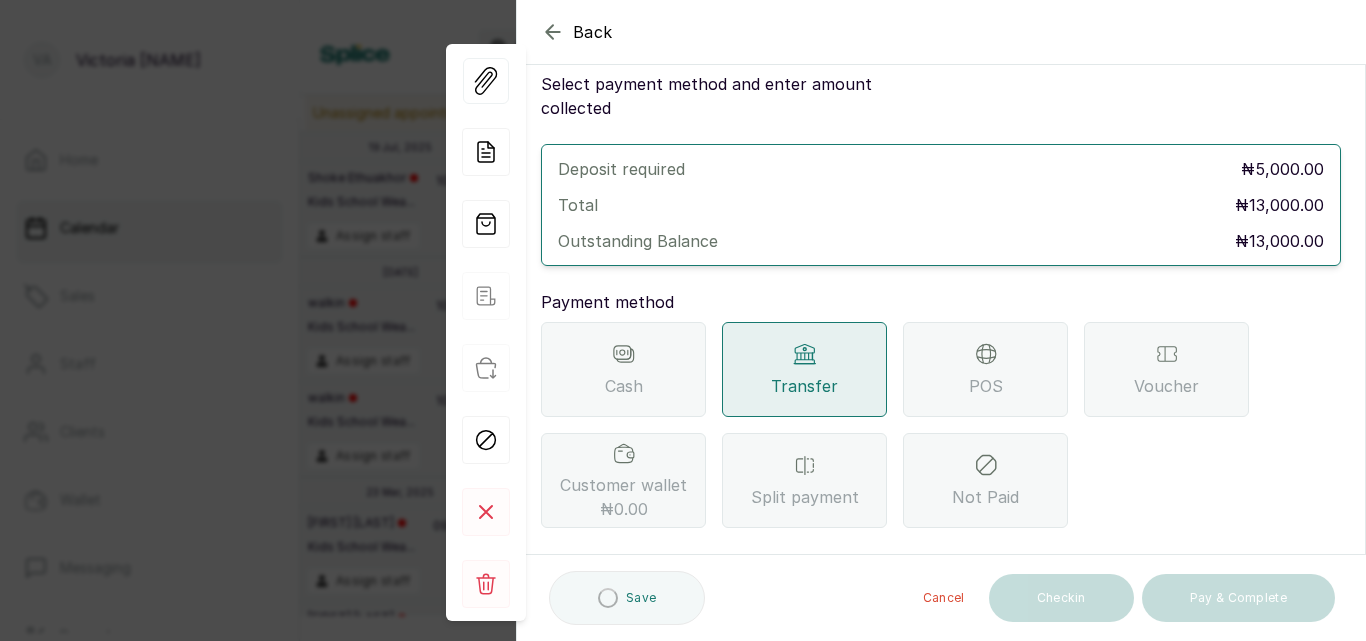 scroll, scrollTop: 297, scrollLeft: 0, axis: vertical 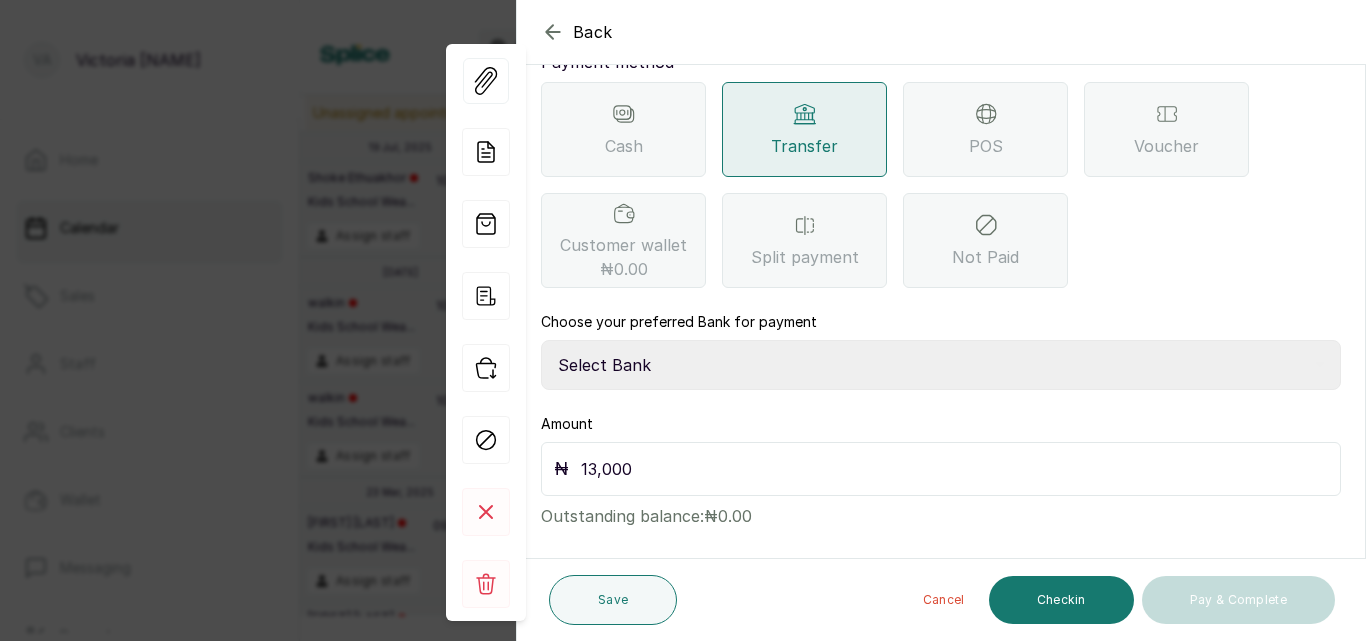 click on "Select Bank CANARY YELLOW Moniepoint MFB CANARY YELLOW Sparkle Microfinance Bank" at bounding box center [941, 365] 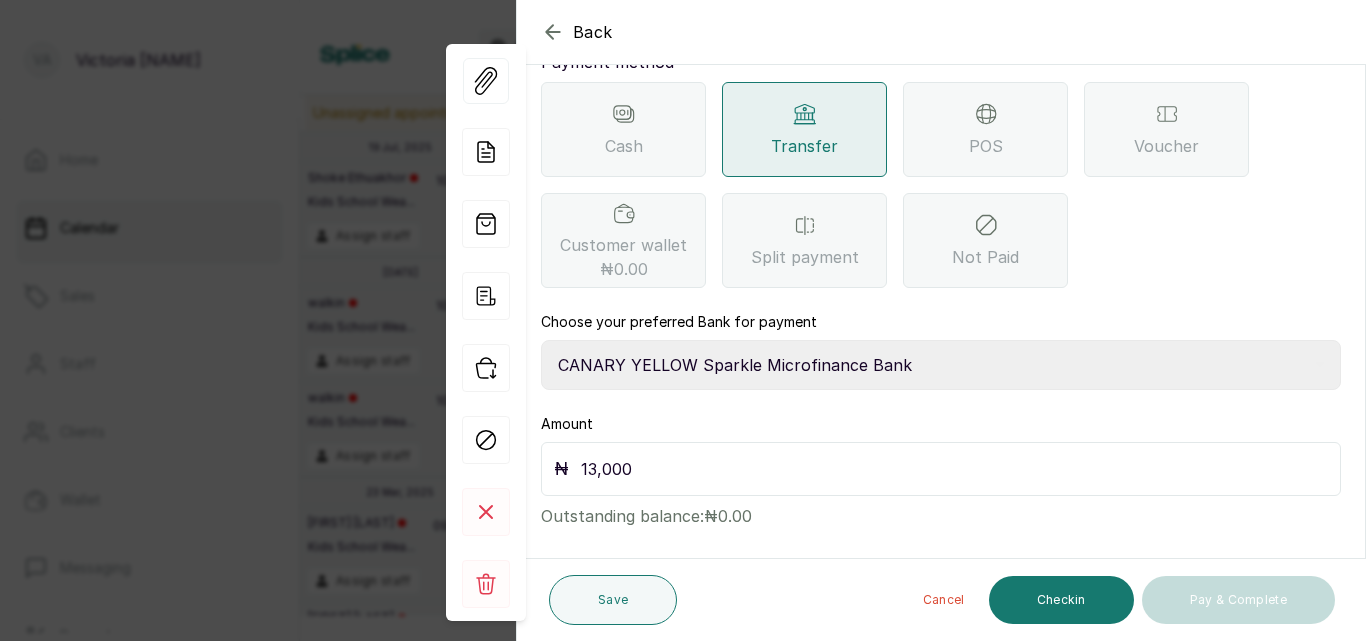 click on "Select Bank CANARY YELLOW Moniepoint MFB CANARY YELLOW Sparkle Microfinance Bank" at bounding box center (941, 365) 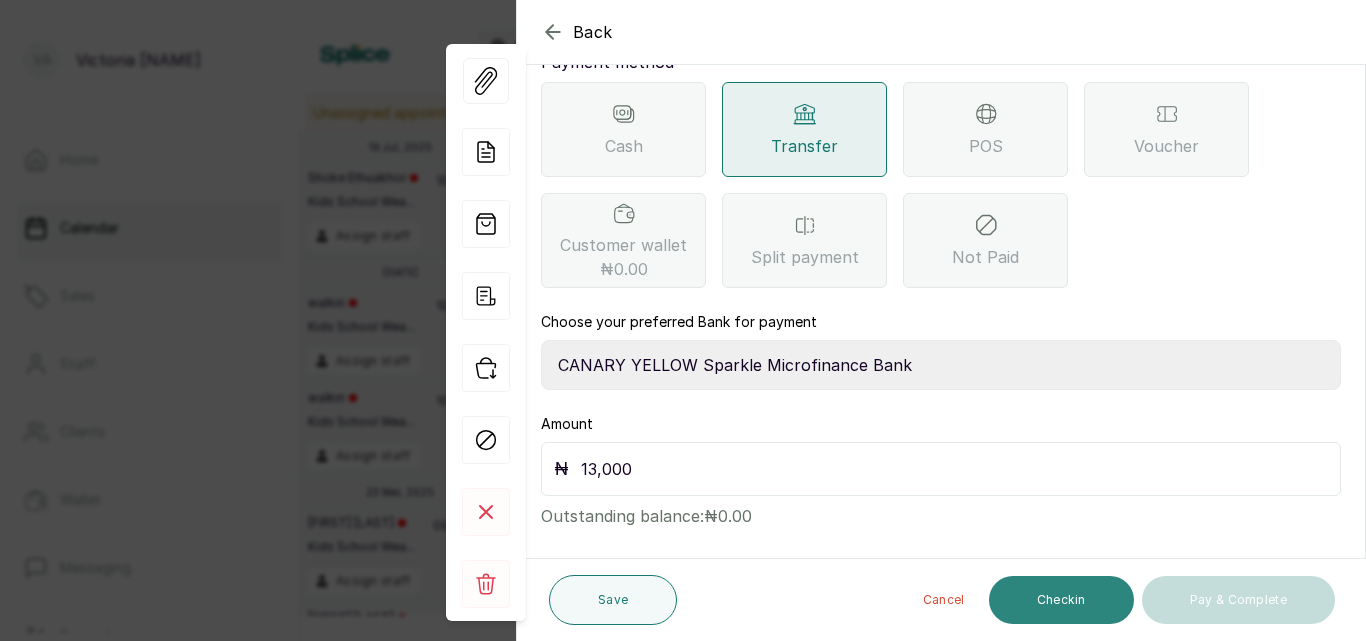 click on "Checkin" at bounding box center [1061, 600] 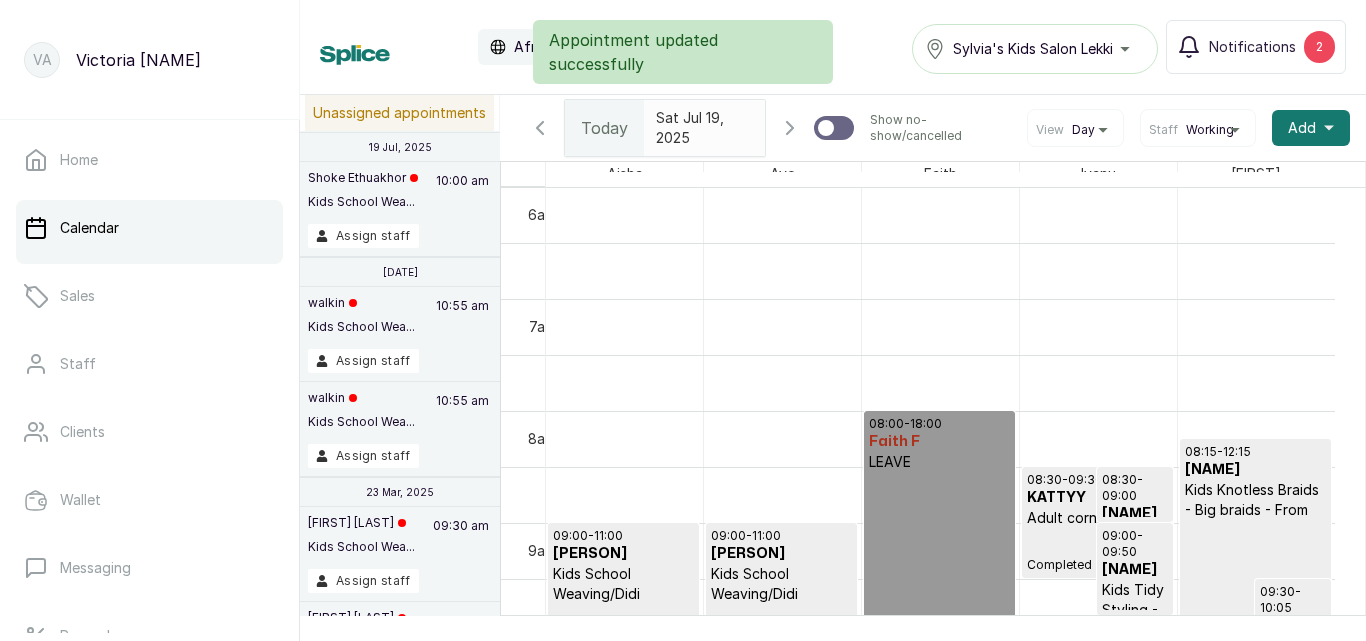 scroll, scrollTop: 1642, scrollLeft: 0, axis: vertical 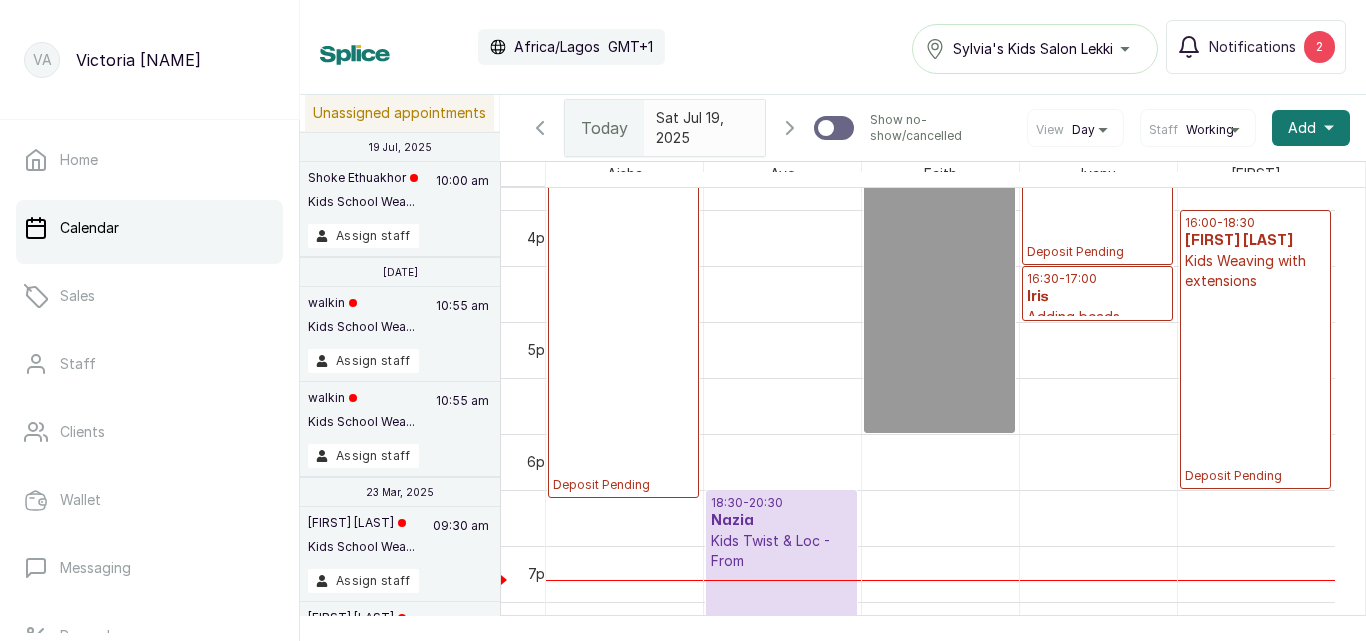 click on "Kids Twist & Loc - From" at bounding box center (781, 551) 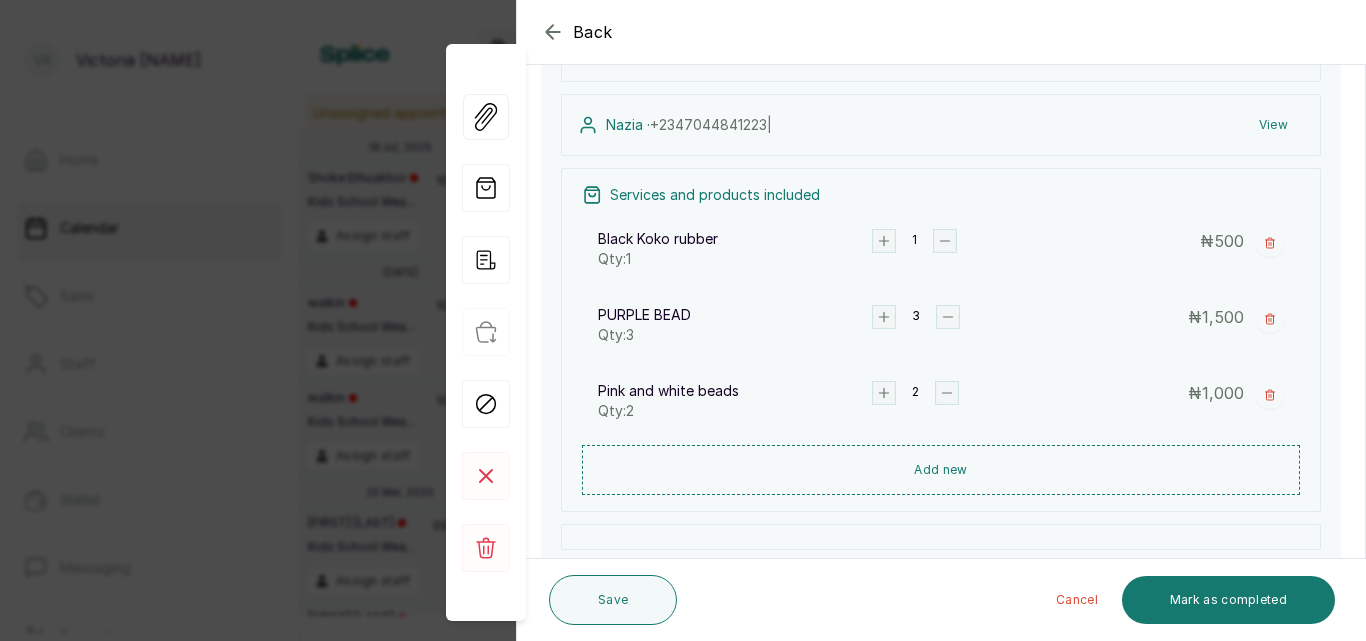 scroll, scrollTop: 188, scrollLeft: 0, axis: vertical 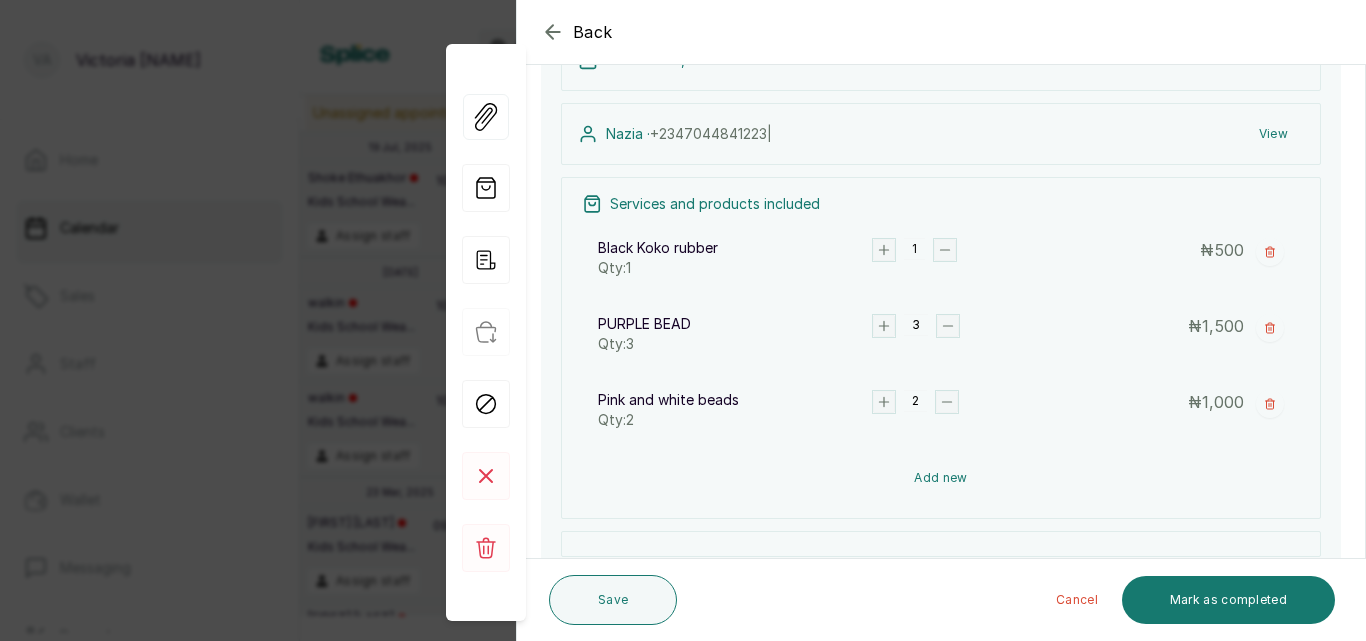 click on "Add new" at bounding box center (941, 478) 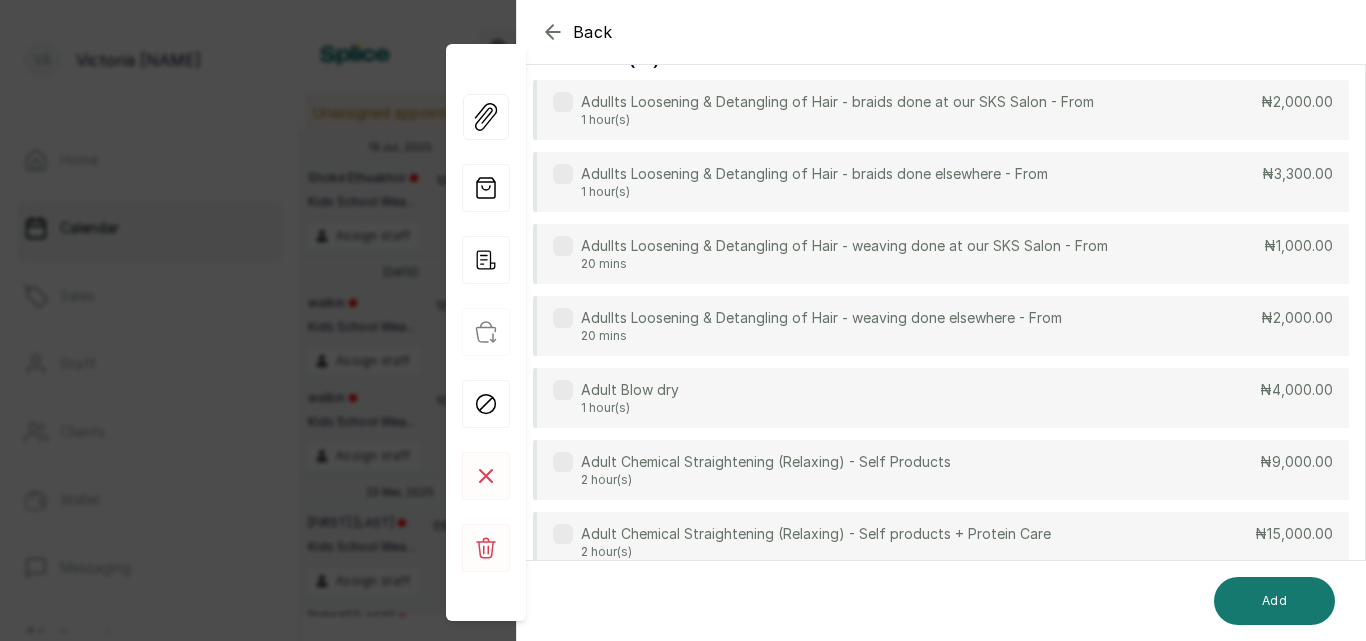 scroll, scrollTop: 149, scrollLeft: 0, axis: vertical 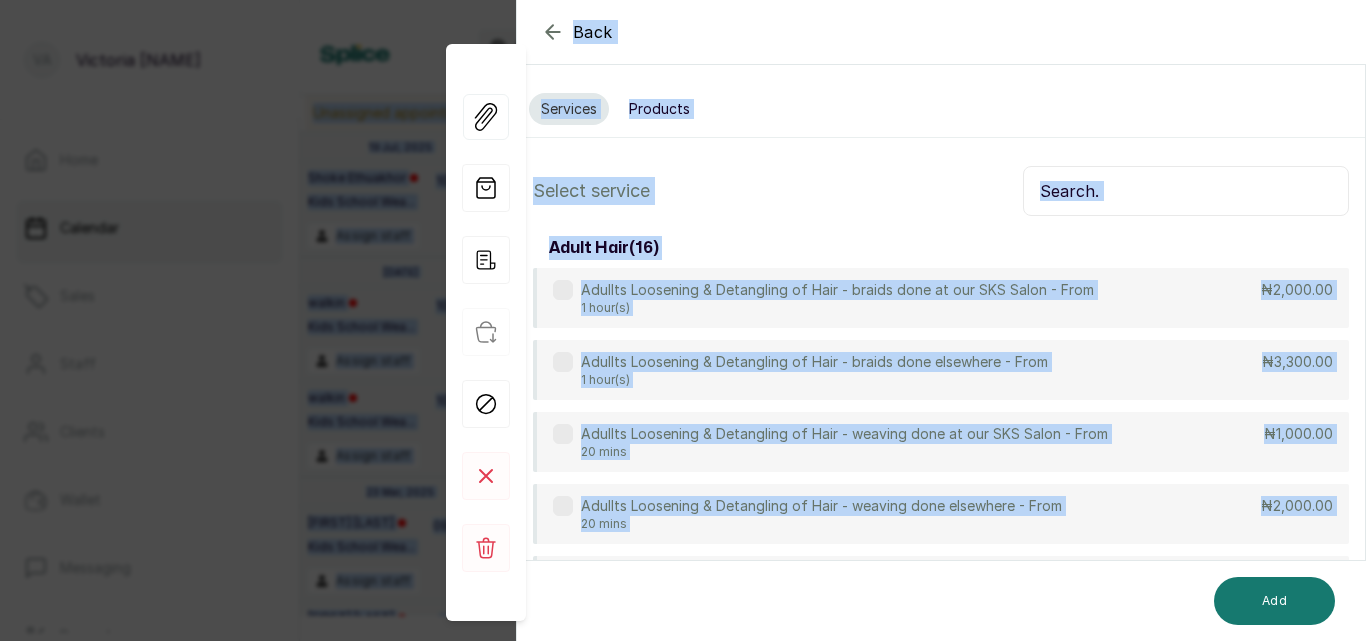 drag, startPoint x: 936, startPoint y: 484, endPoint x: 1136, endPoint y: 160, distance: 380.75714 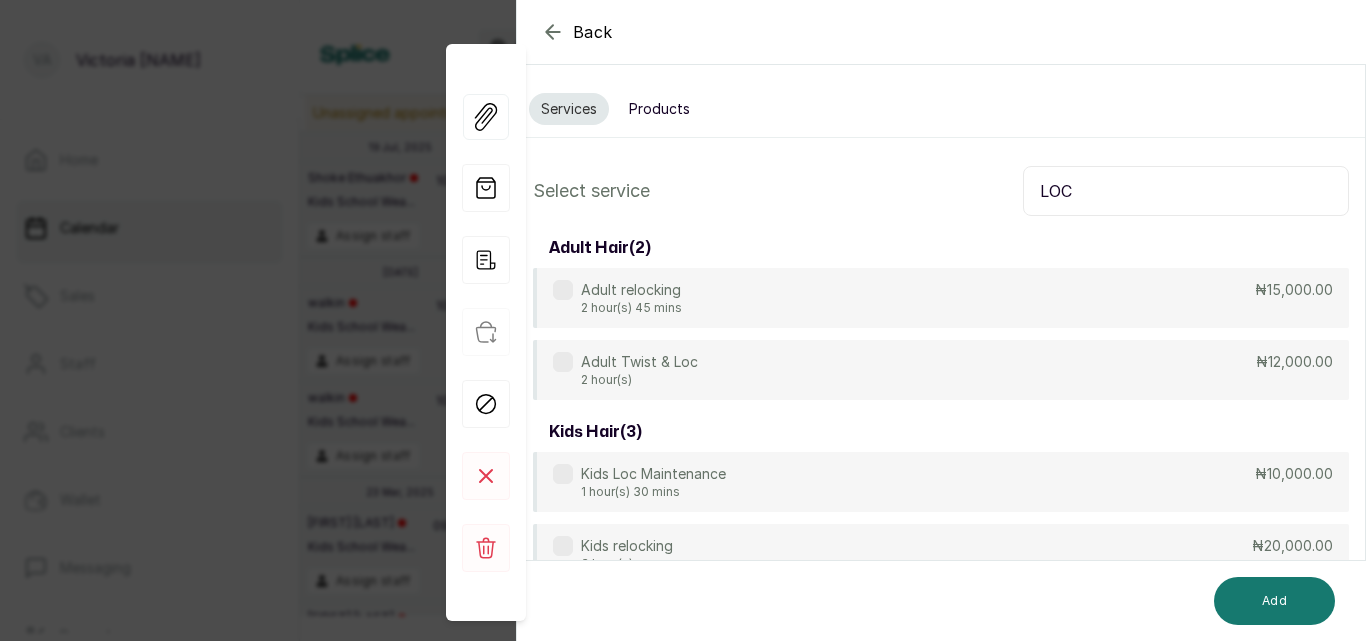type on "LOC" 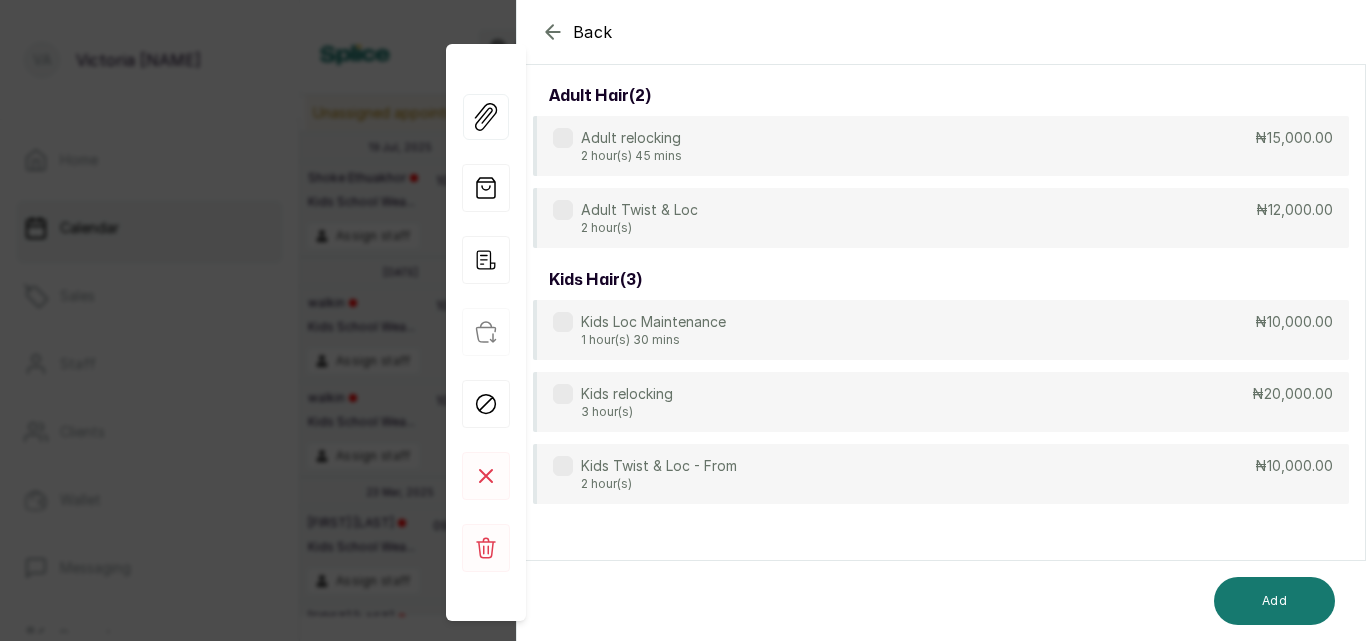 click at bounding box center (563, 466) 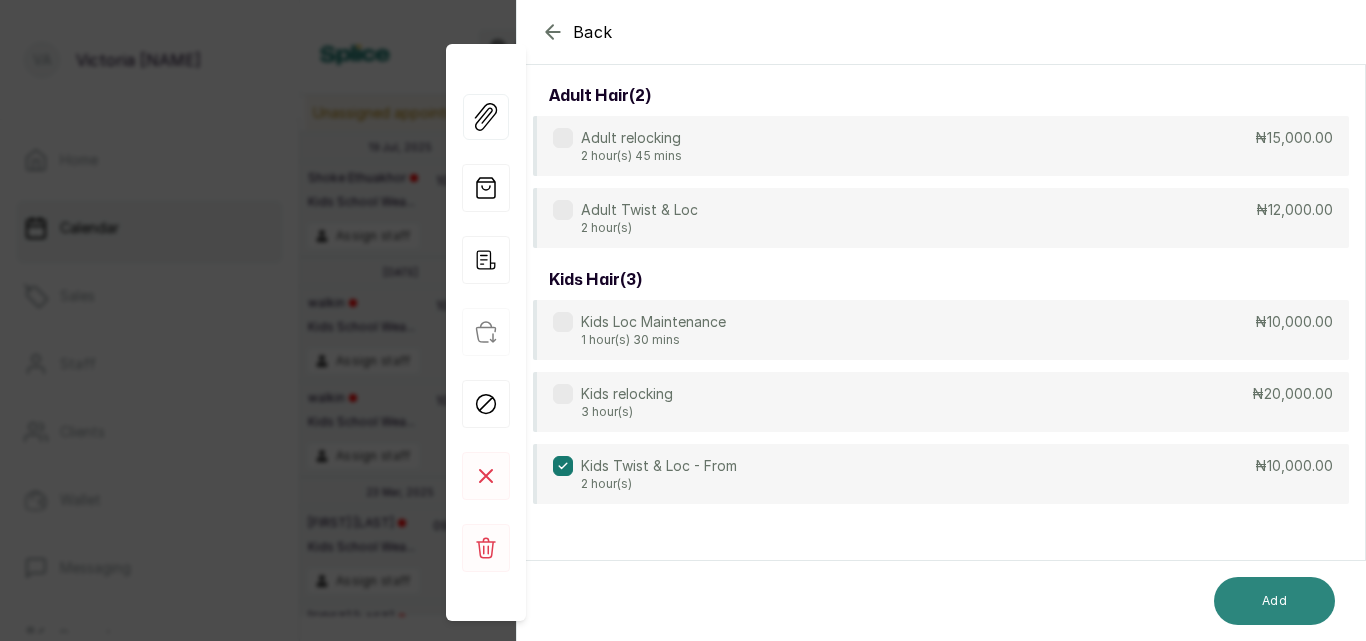 click on "Add" at bounding box center [1274, 601] 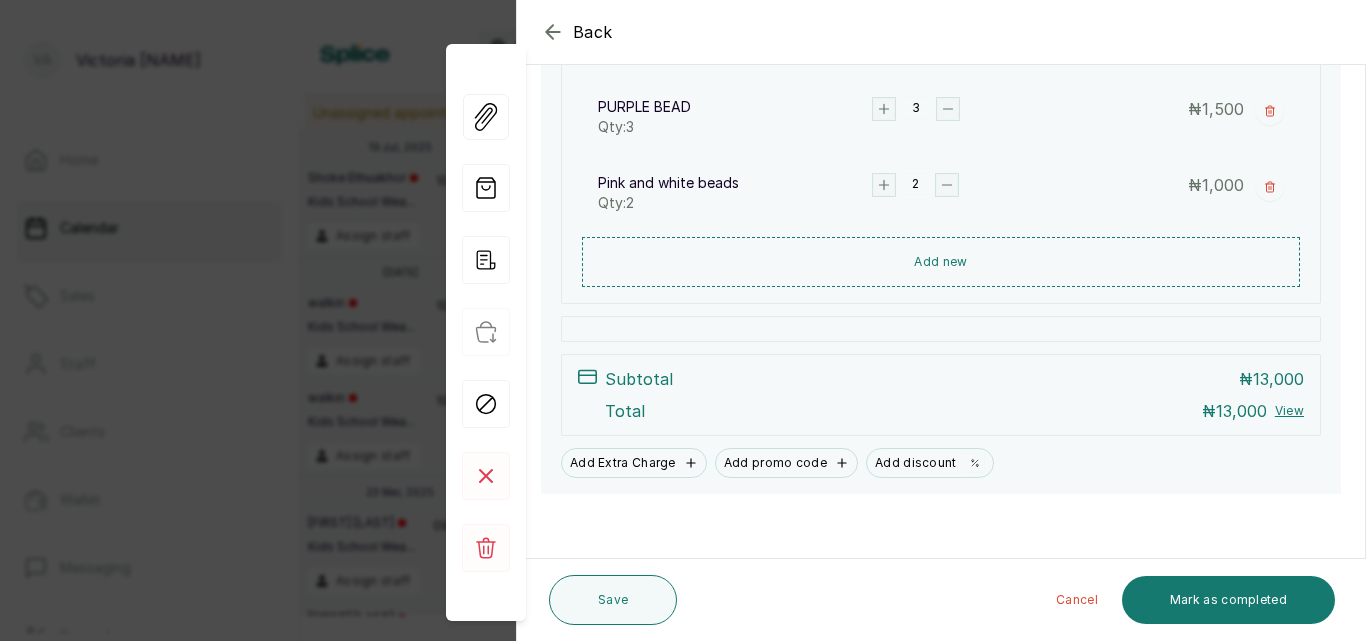 scroll, scrollTop: 567, scrollLeft: 0, axis: vertical 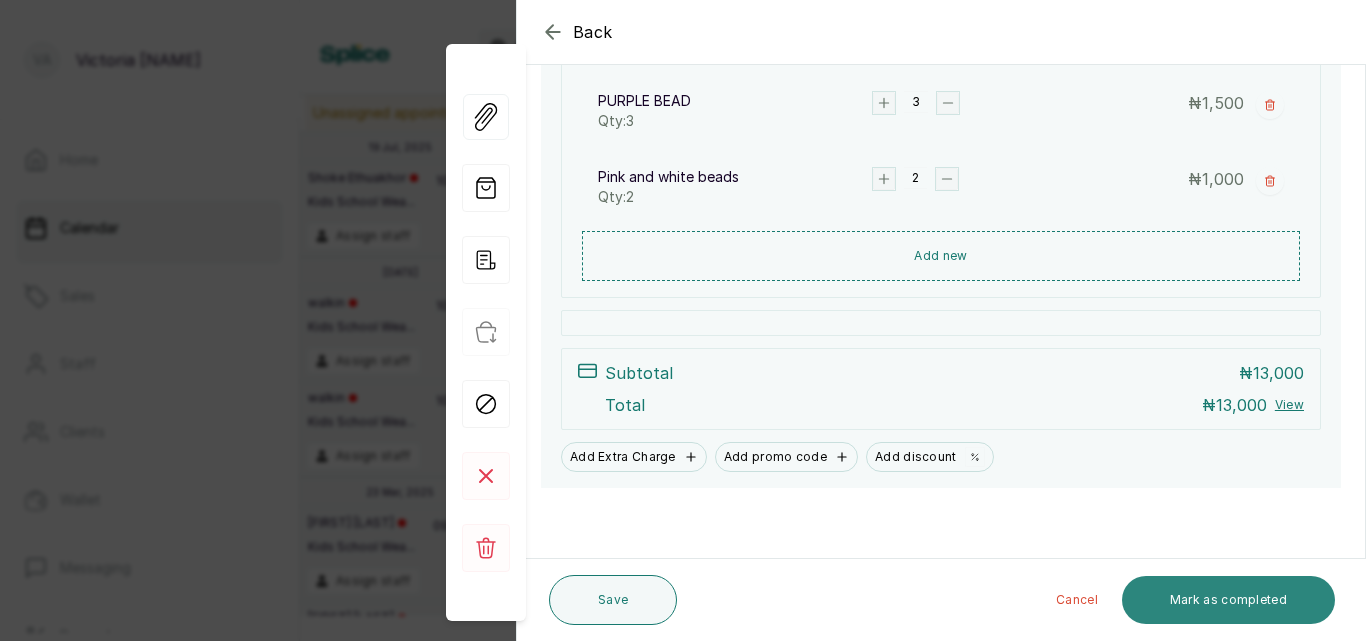 click on "Mark as completed" at bounding box center (1228, 600) 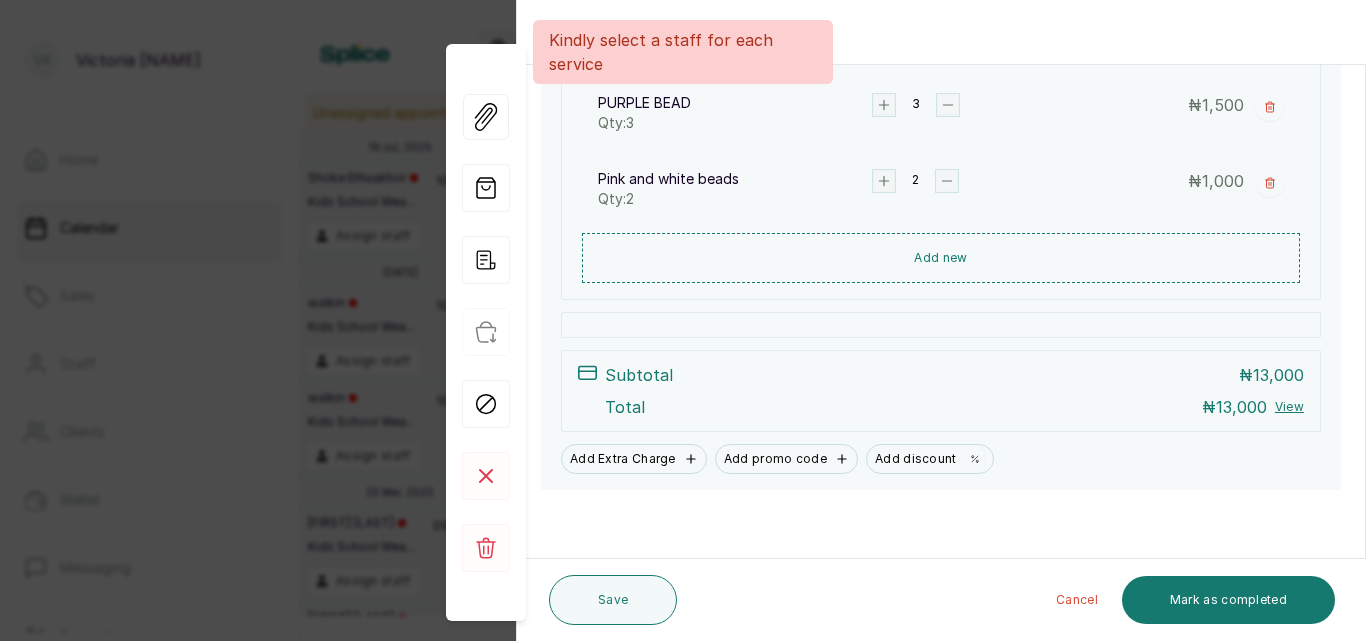 scroll, scrollTop: 567, scrollLeft: 0, axis: vertical 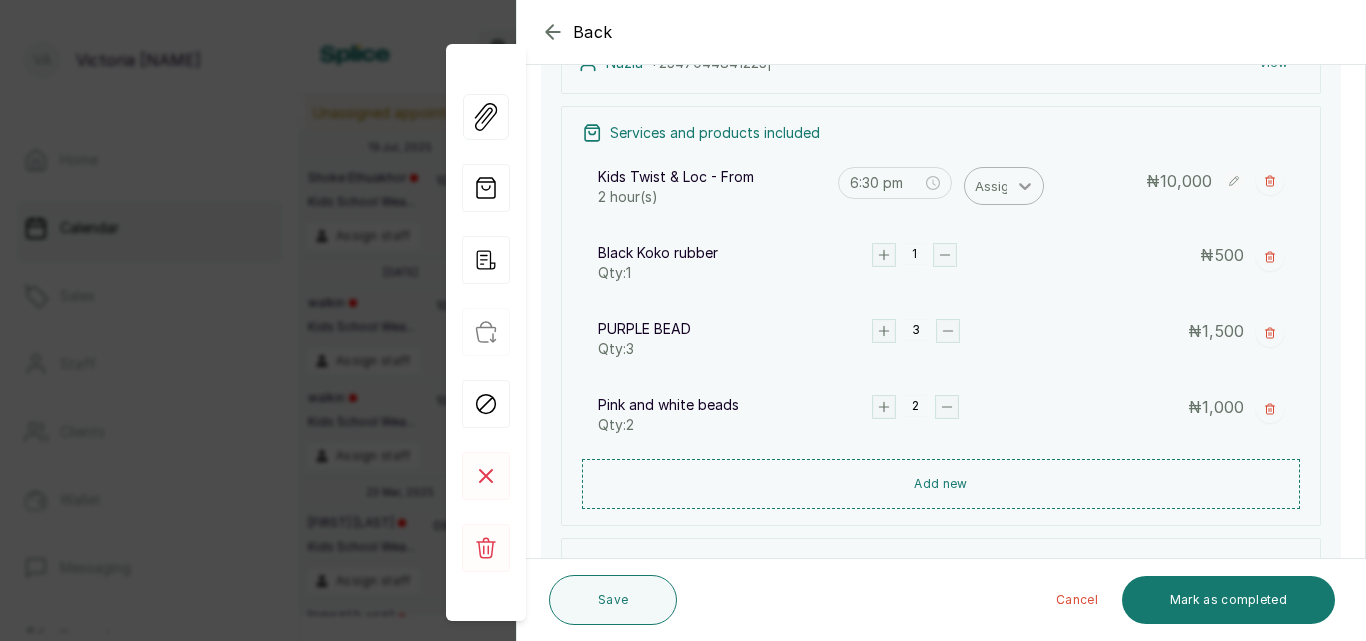 click 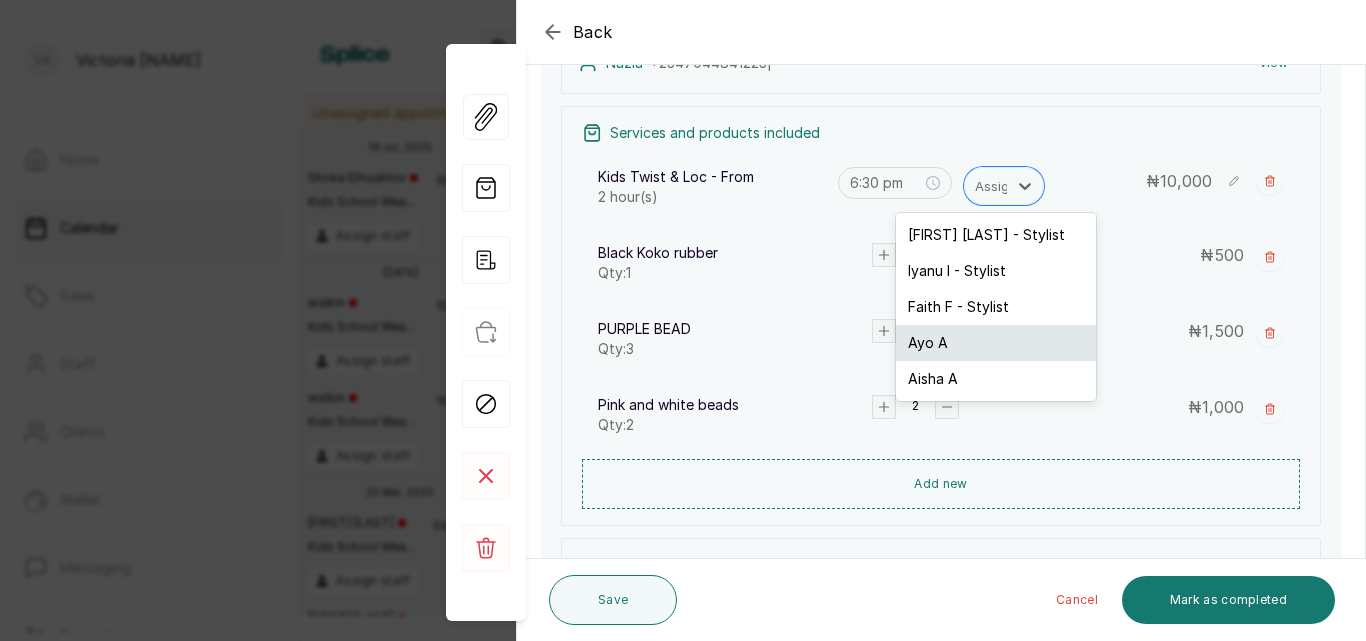 click on "Ayo A" at bounding box center [996, 343] 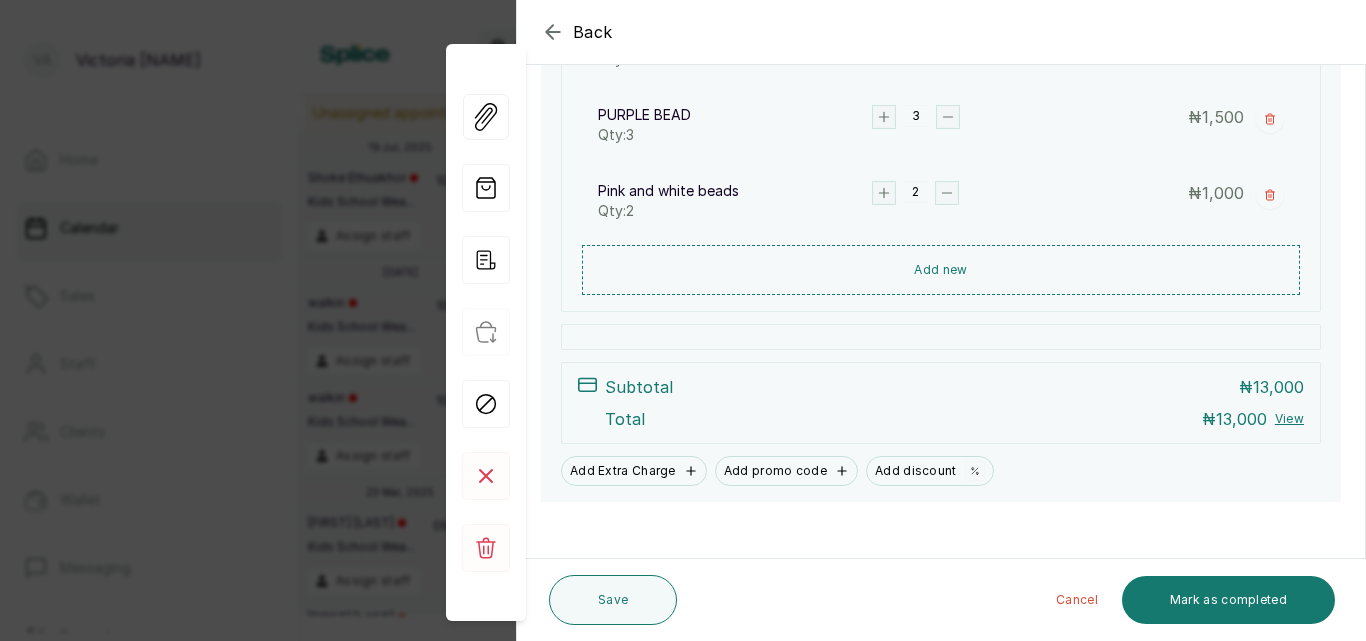 scroll, scrollTop: 563, scrollLeft: 0, axis: vertical 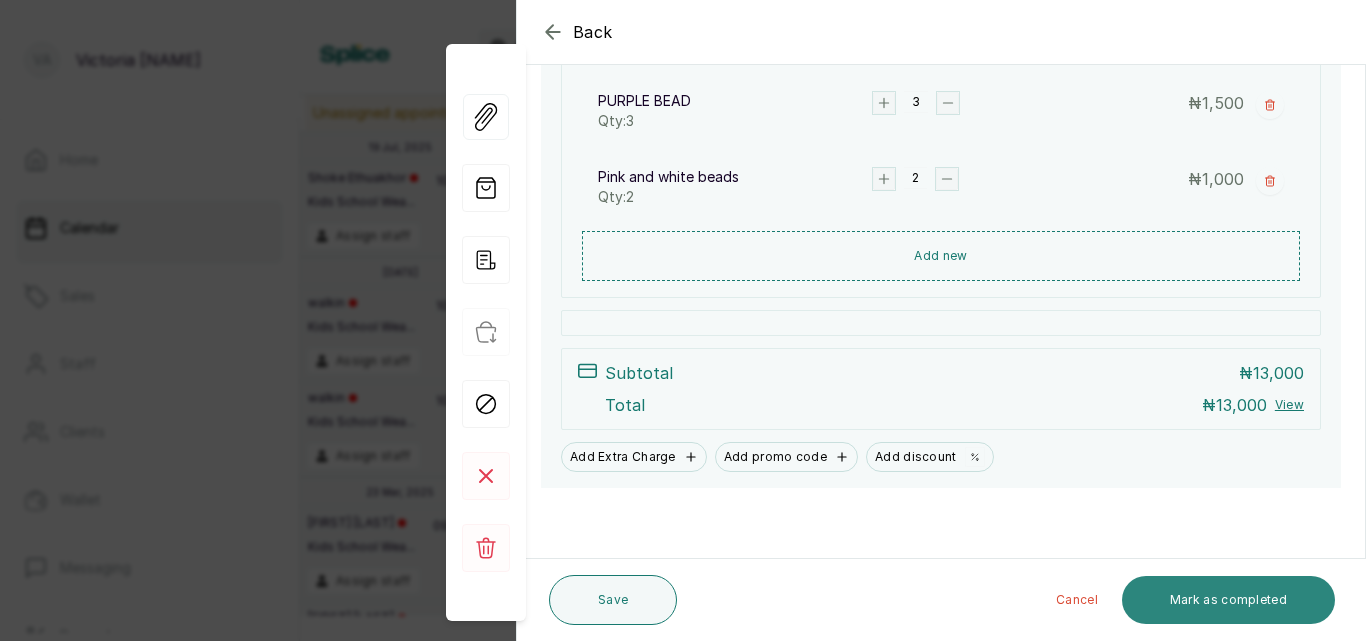 click on "Mark as completed" at bounding box center (1228, 600) 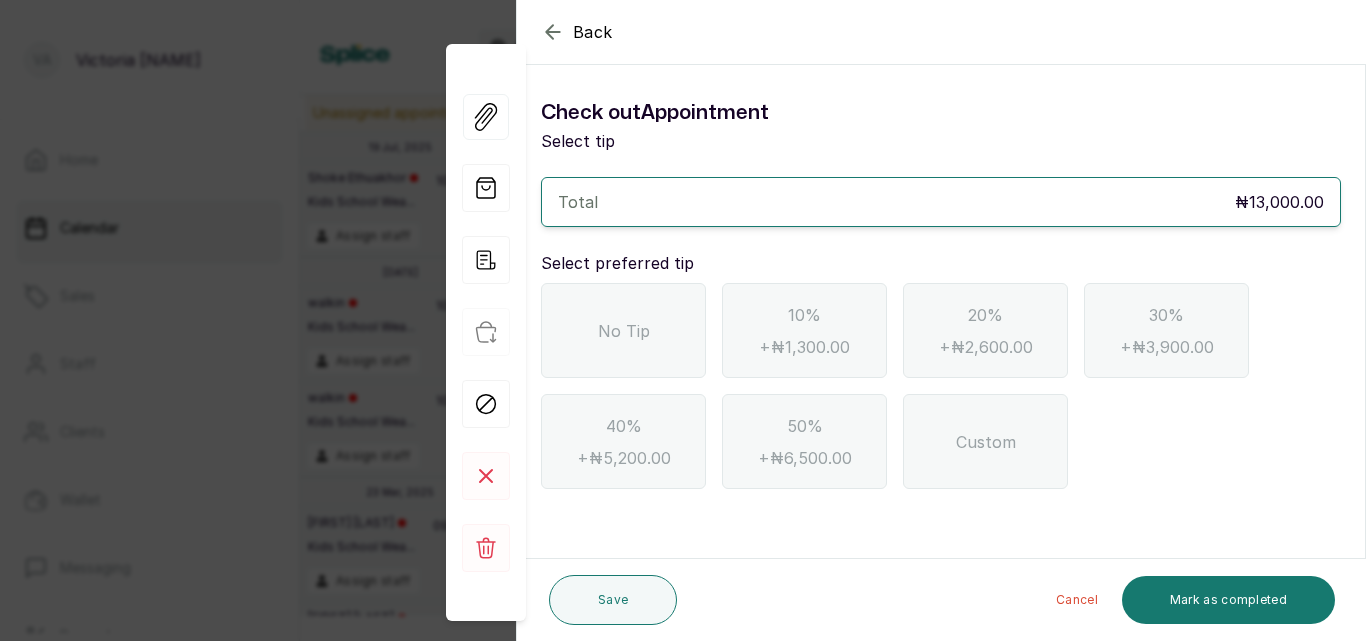 click on "Custom" at bounding box center [985, 441] 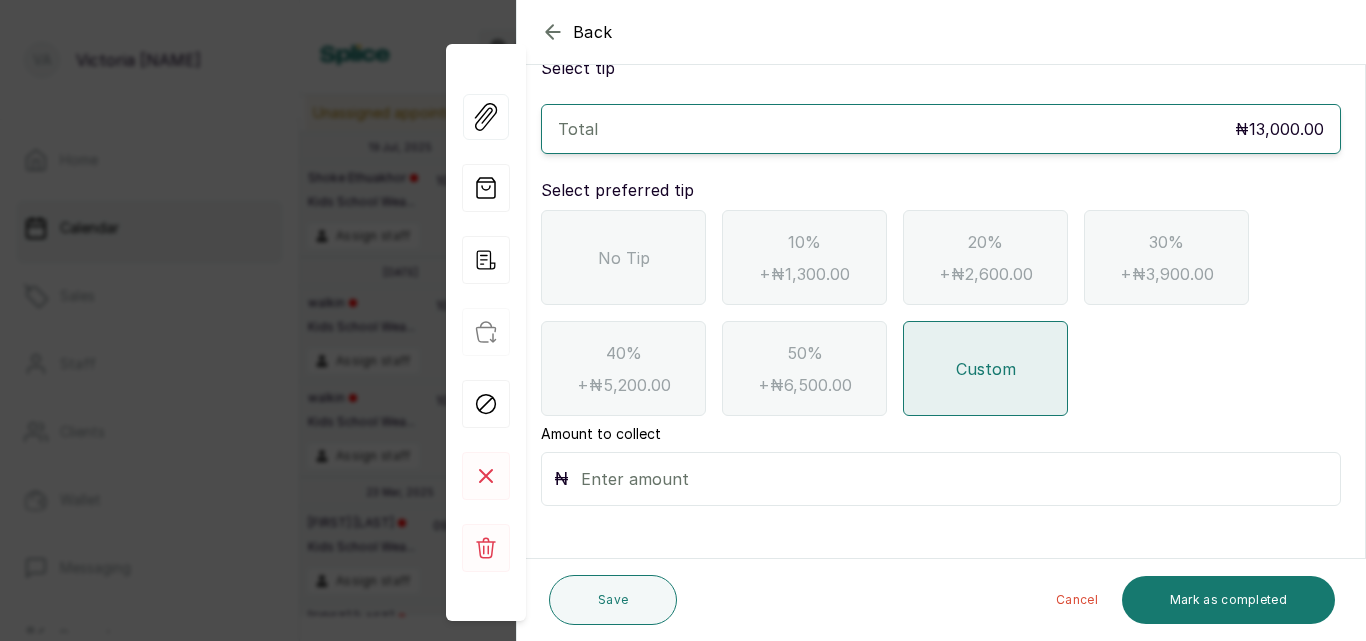 scroll, scrollTop: 75, scrollLeft: 0, axis: vertical 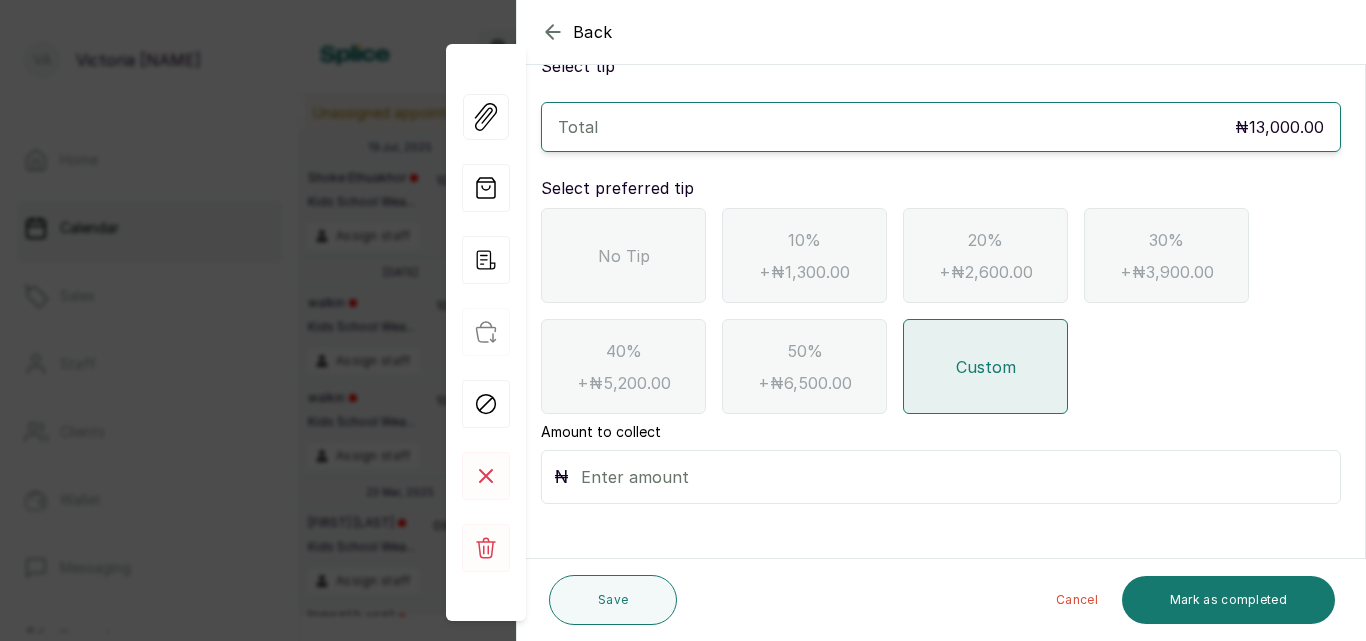 click at bounding box center (954, 477) 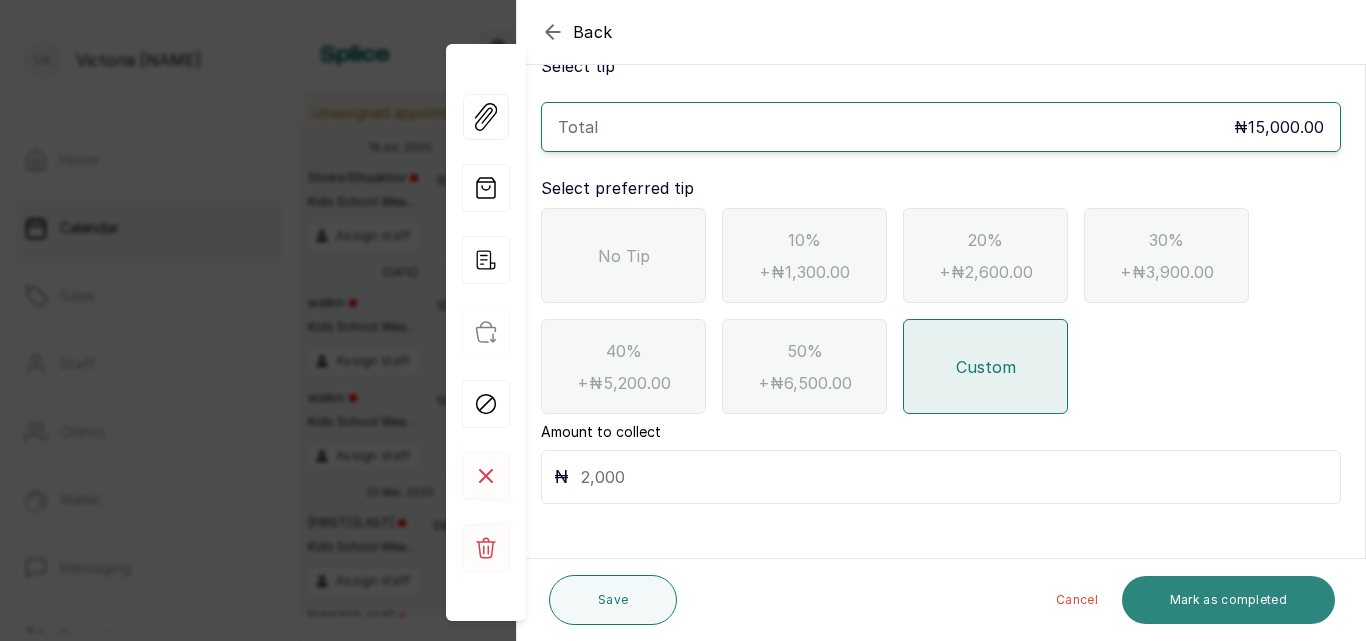 type on "2,000" 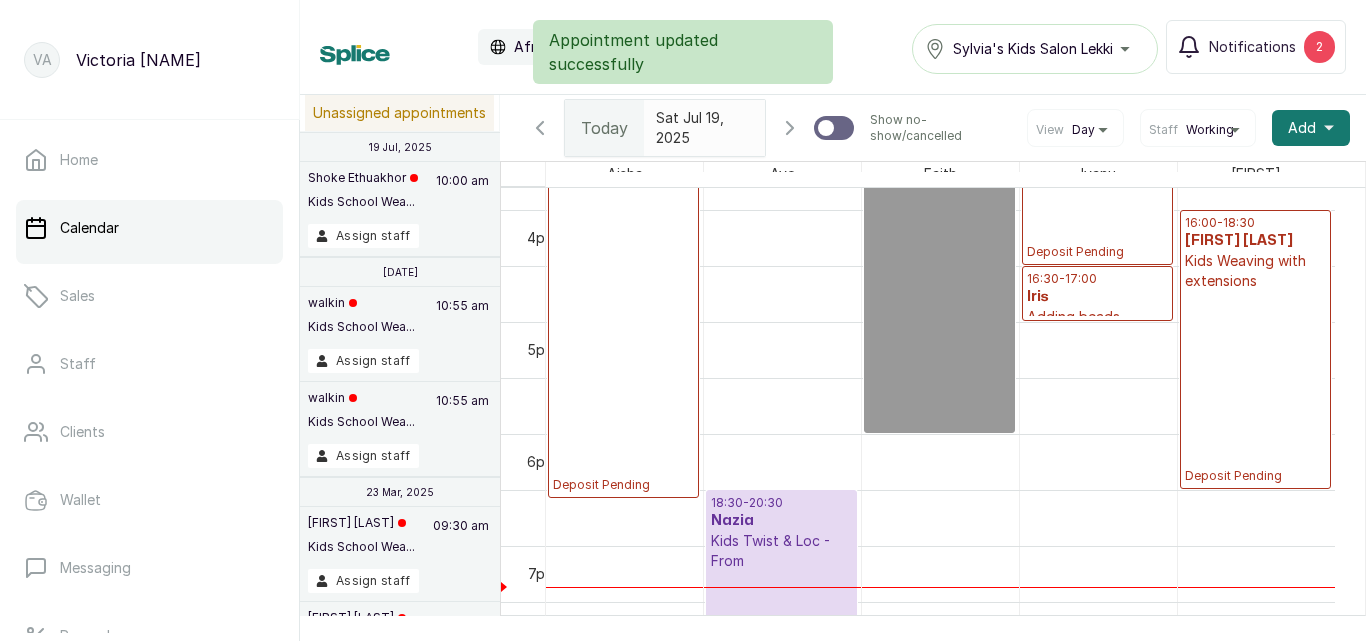 scroll, scrollTop: 2172, scrollLeft: 0, axis: vertical 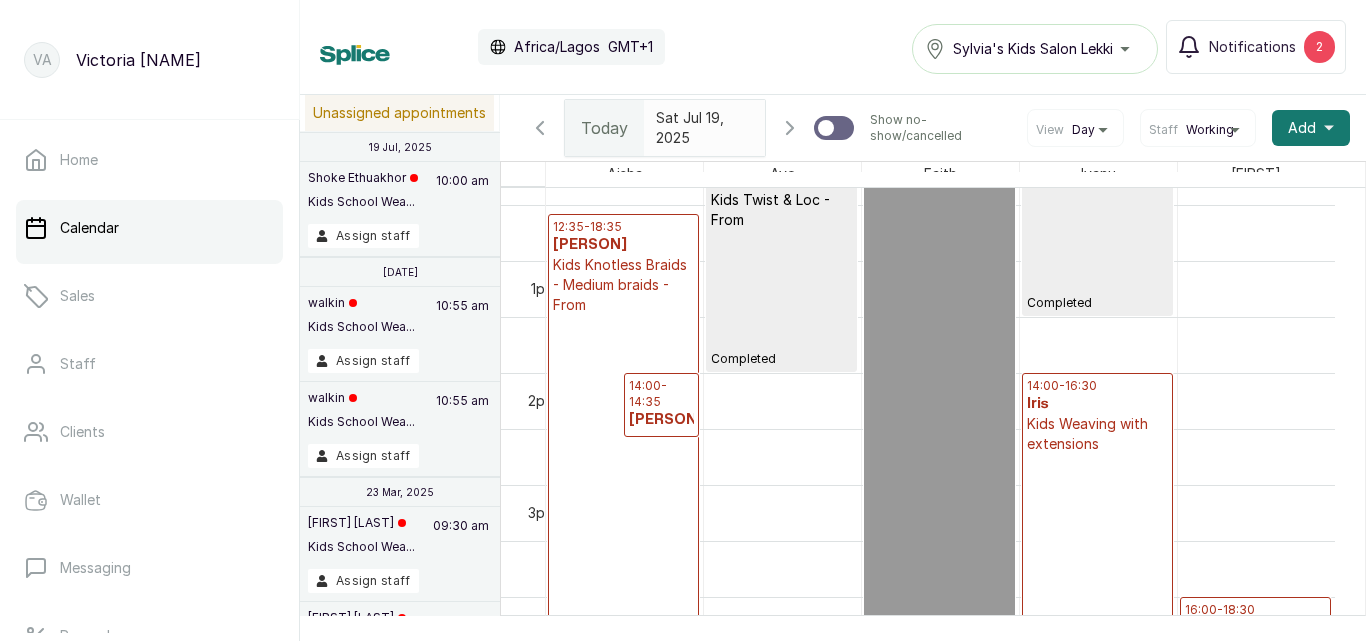 click on "12:35  -  18:35 [PERSON] Kids Knotless Braids - Medium braids - From Deposit Pending" at bounding box center (623, 549) 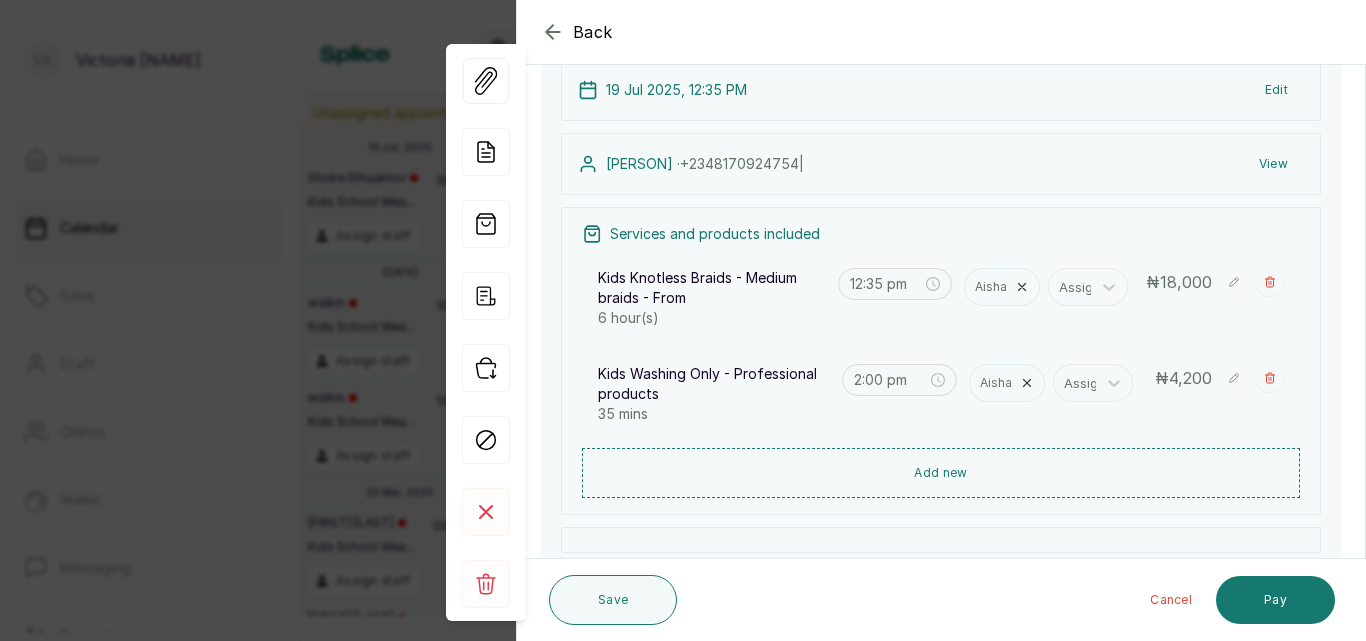 scroll, scrollTop: 149, scrollLeft: 0, axis: vertical 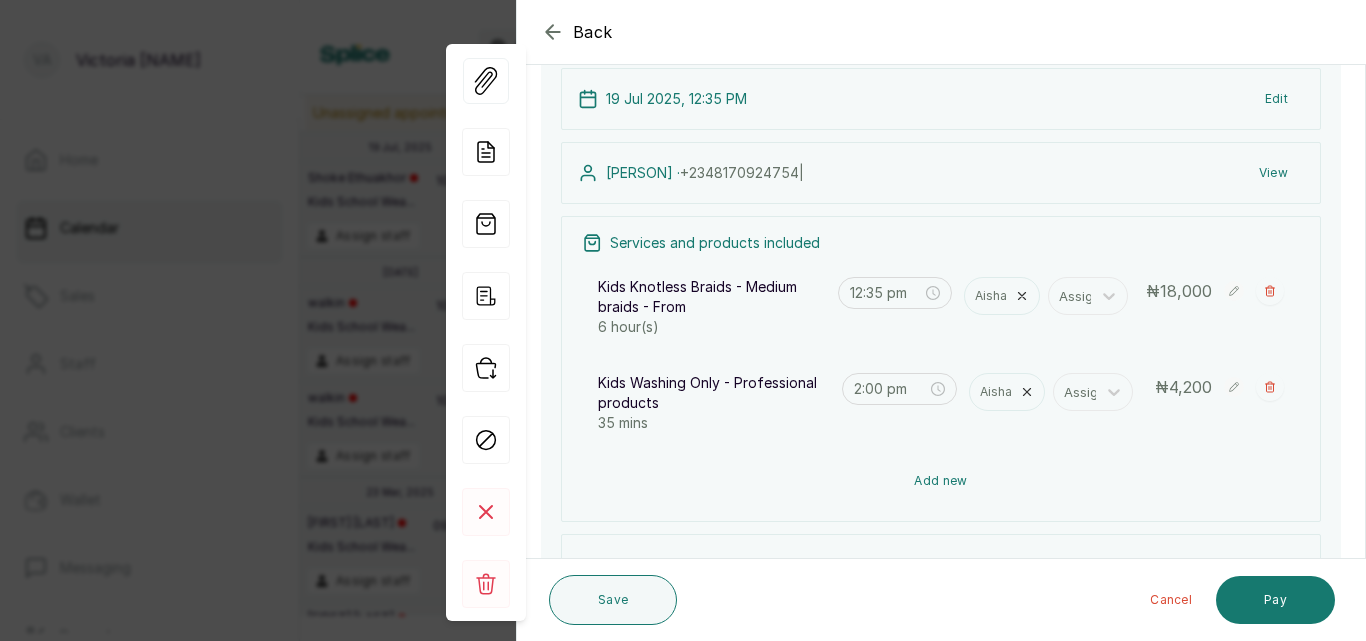 click on "Add new" at bounding box center [941, 481] 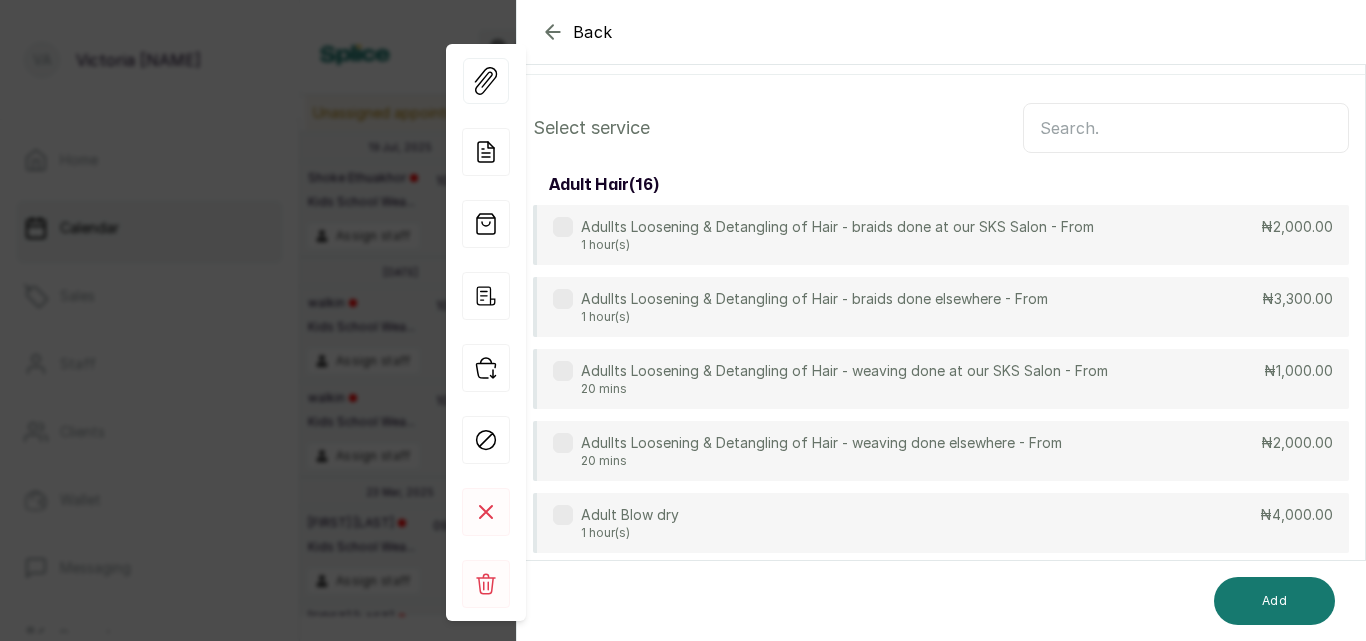 scroll, scrollTop: 149, scrollLeft: 0, axis: vertical 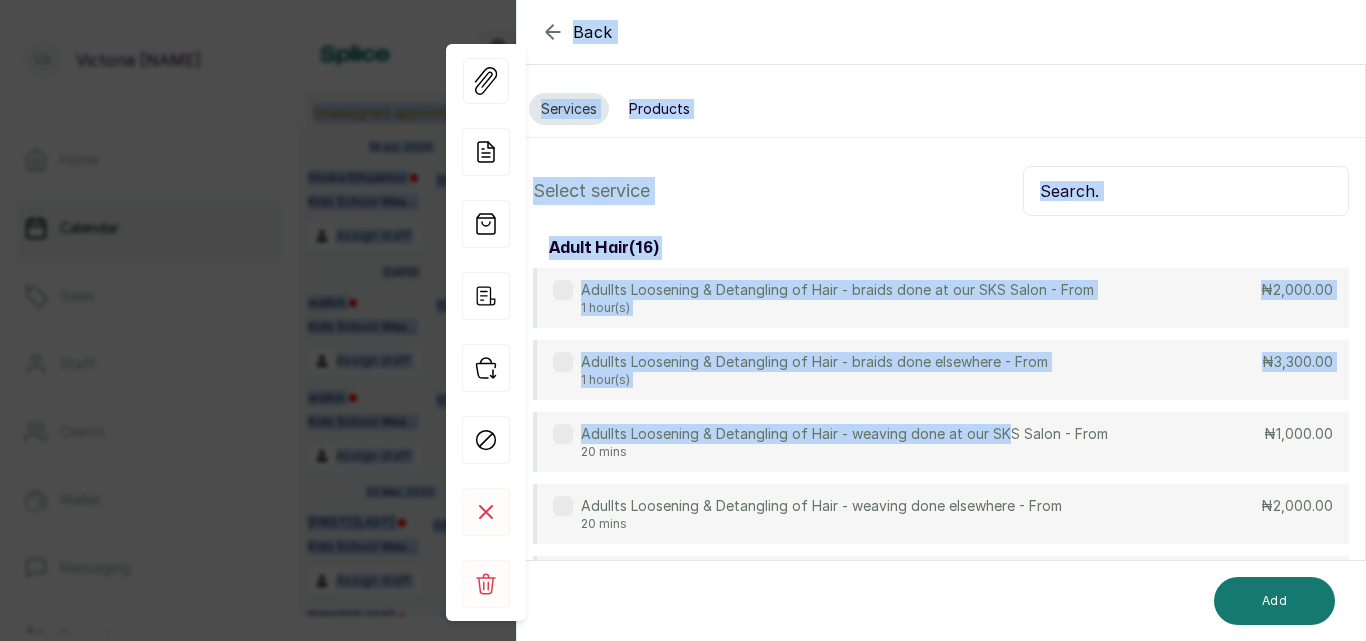drag, startPoint x: 1011, startPoint y: 280, endPoint x: 1066, endPoint y: 39, distance: 247.19627 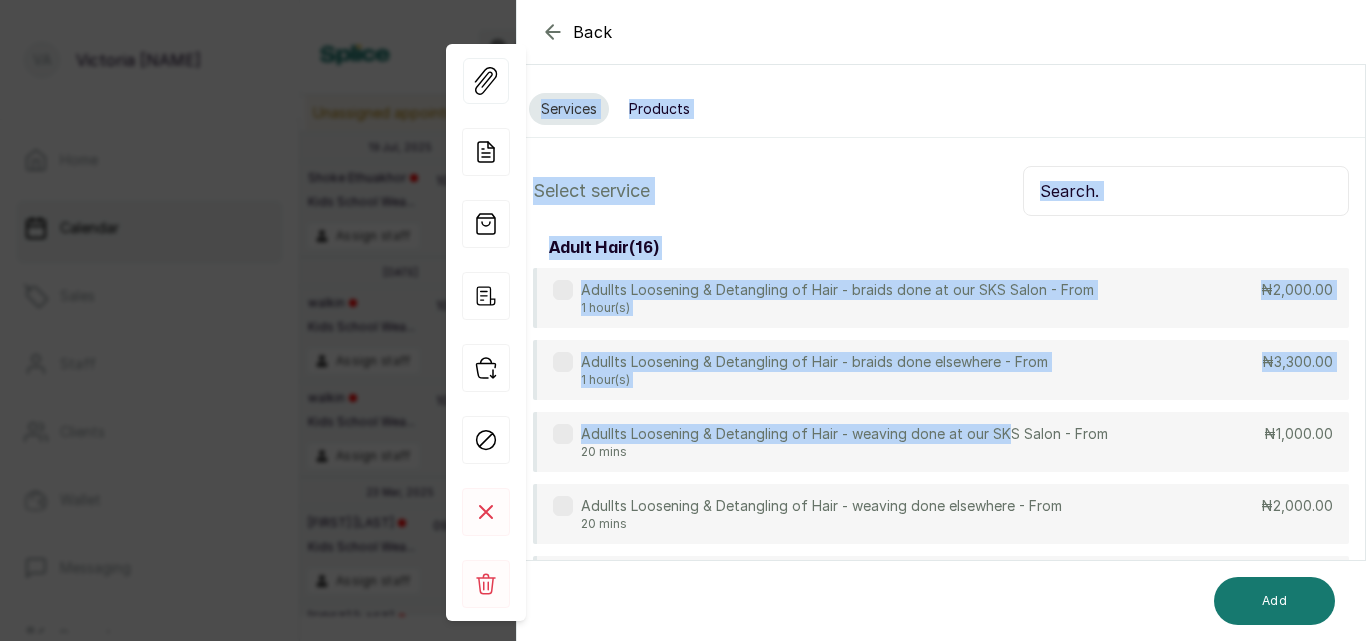 click at bounding box center (1186, 191) 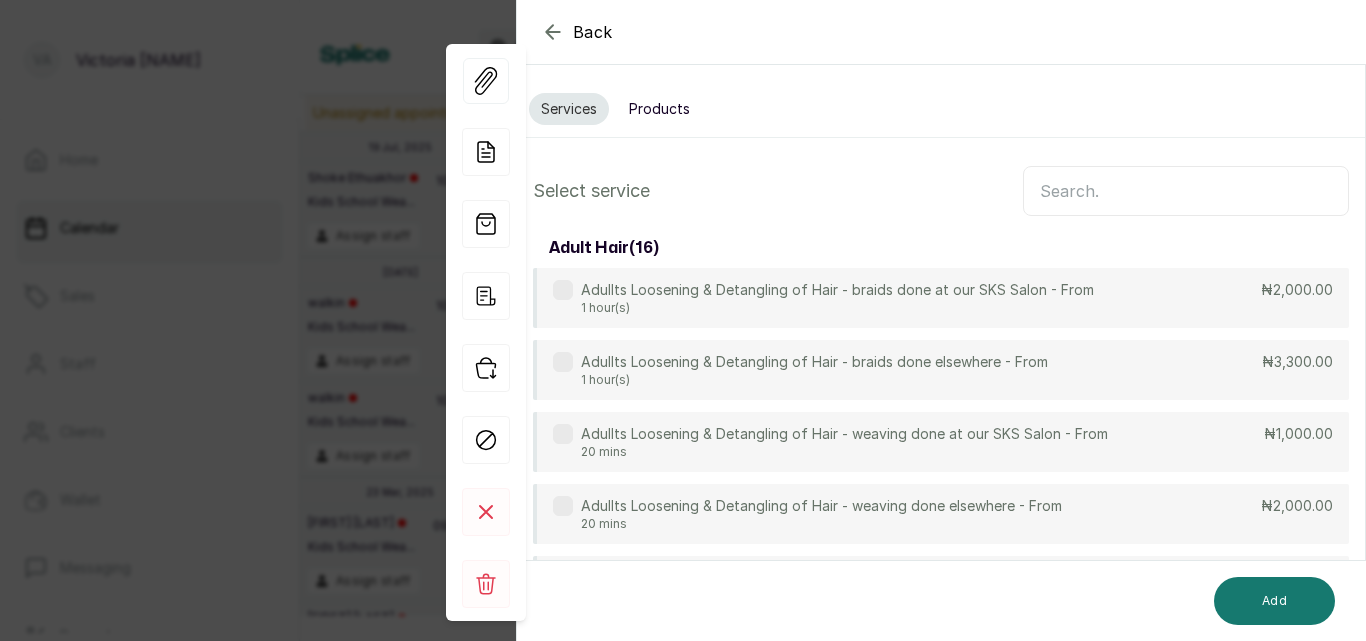 click on "Products" at bounding box center (659, 109) 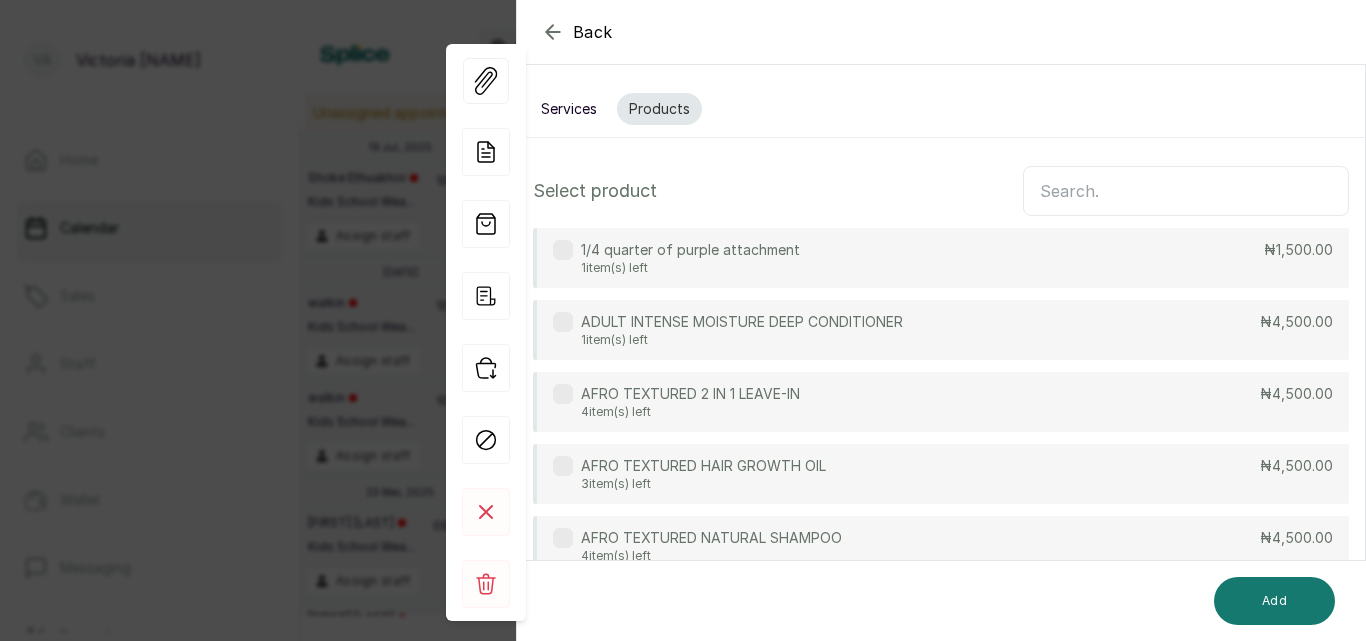click at bounding box center (1186, 191) 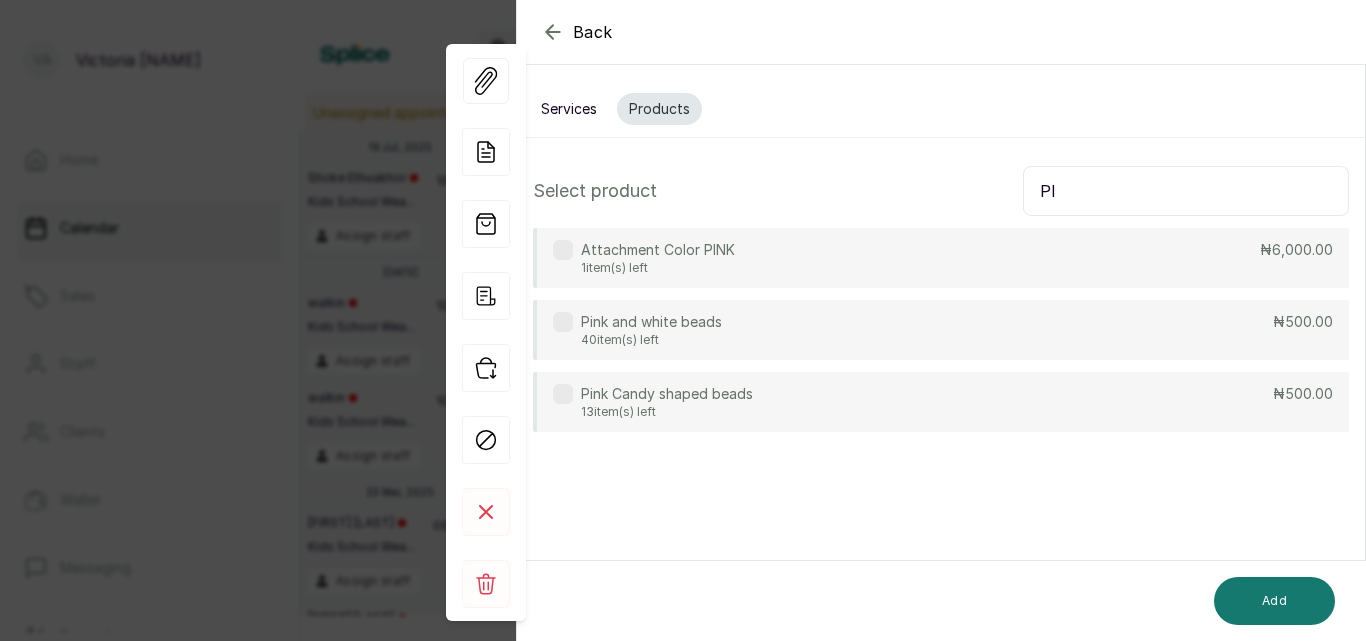 type on "P" 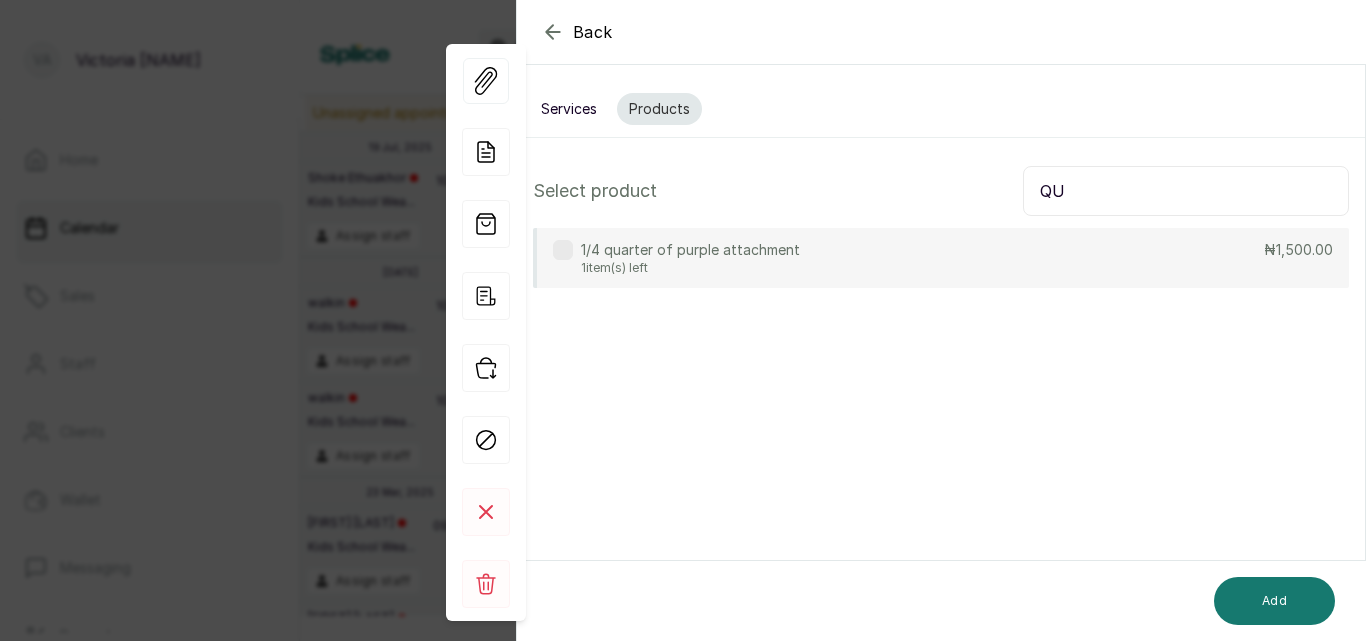 type on "QU" 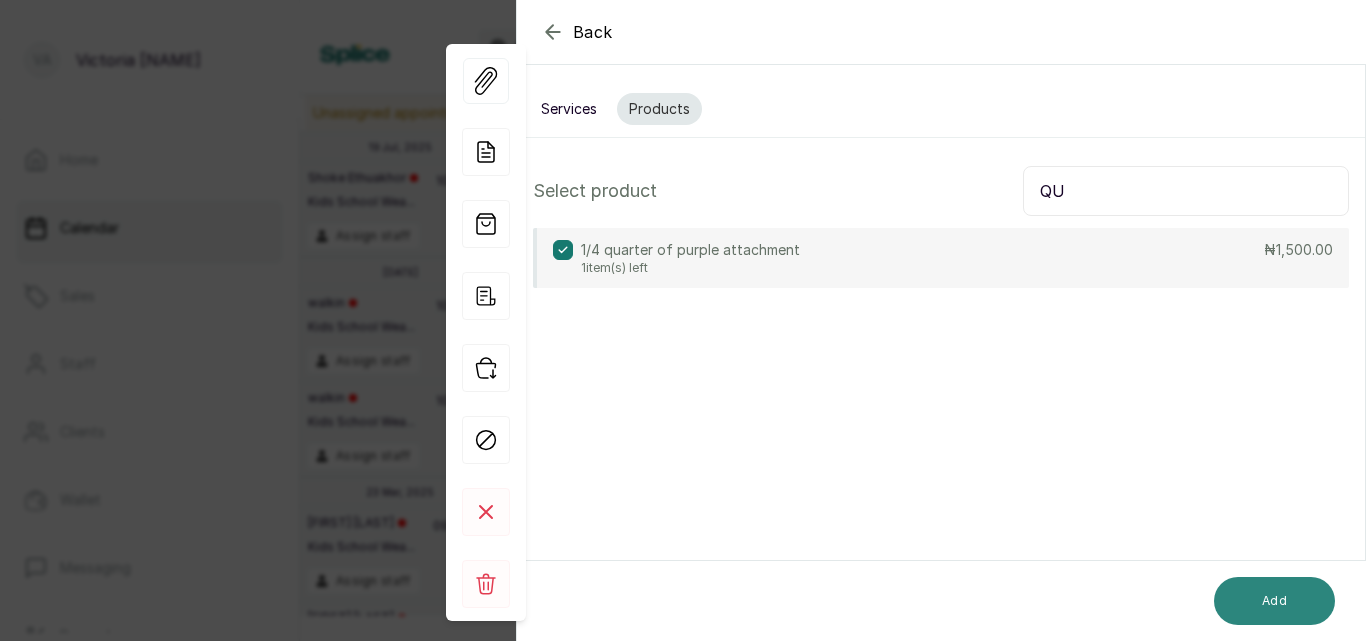 click on "Add" at bounding box center (1274, 601) 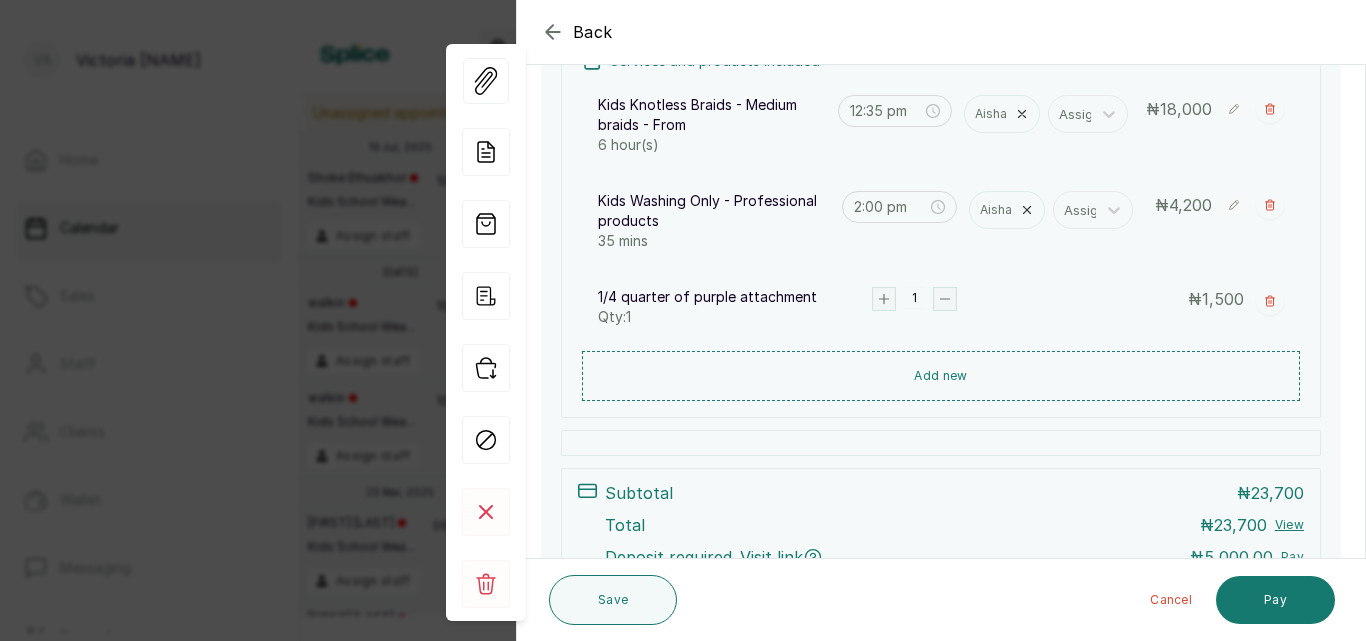 scroll, scrollTop: 367, scrollLeft: 0, axis: vertical 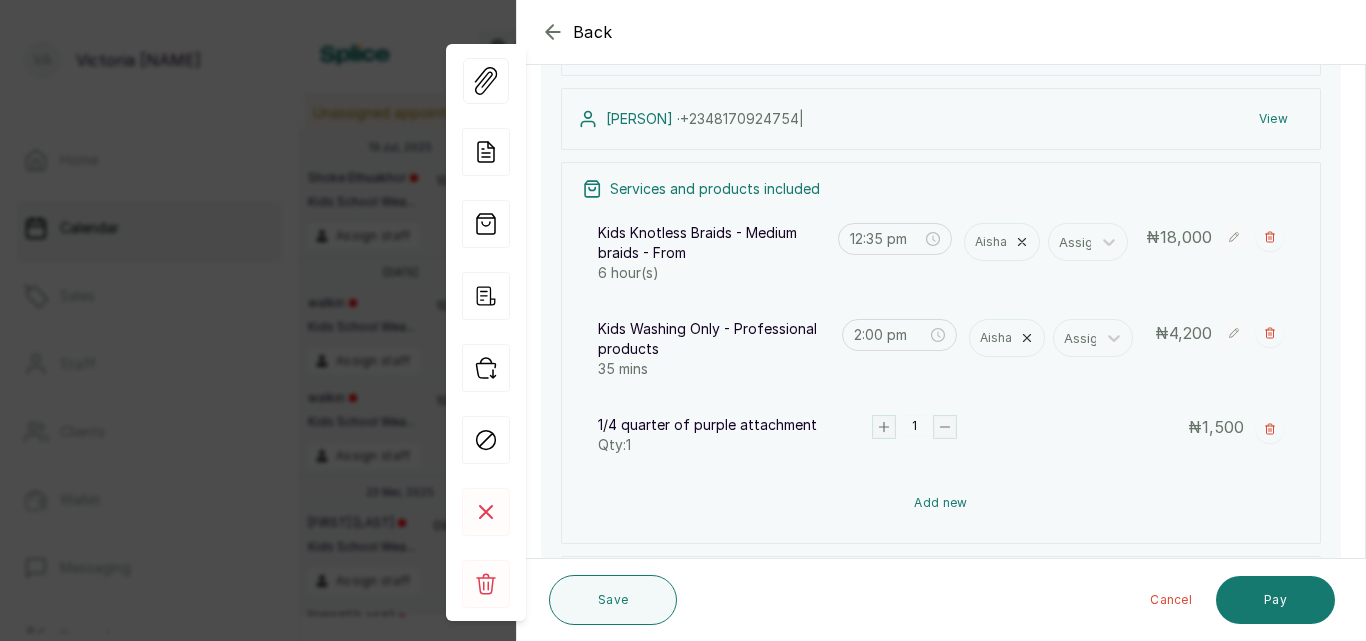 click on "Add new" at bounding box center [941, 503] 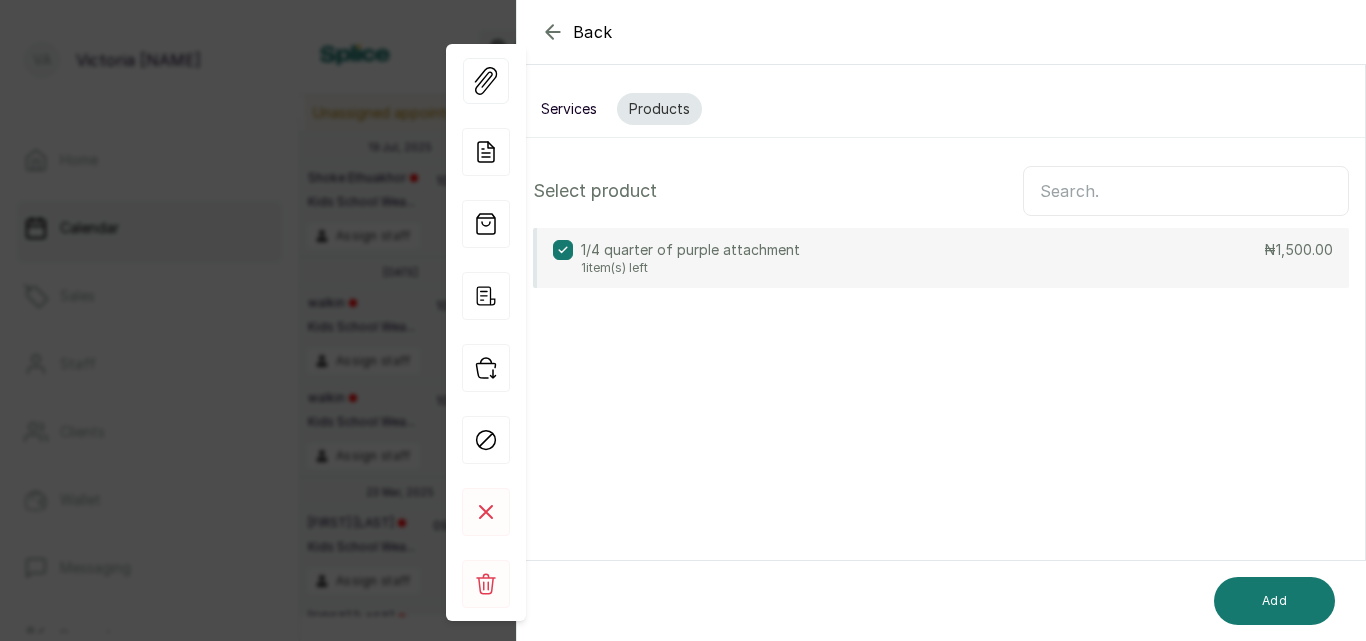 scroll, scrollTop: 0, scrollLeft: 0, axis: both 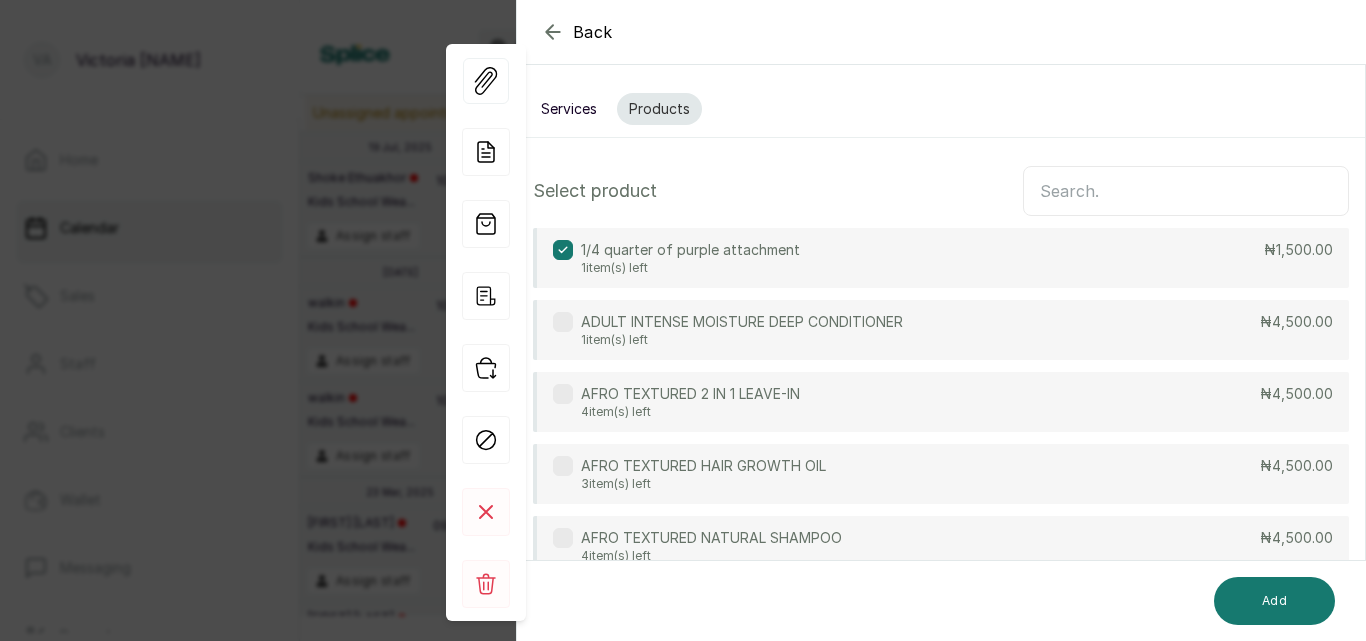click on "Services" at bounding box center [569, 109] 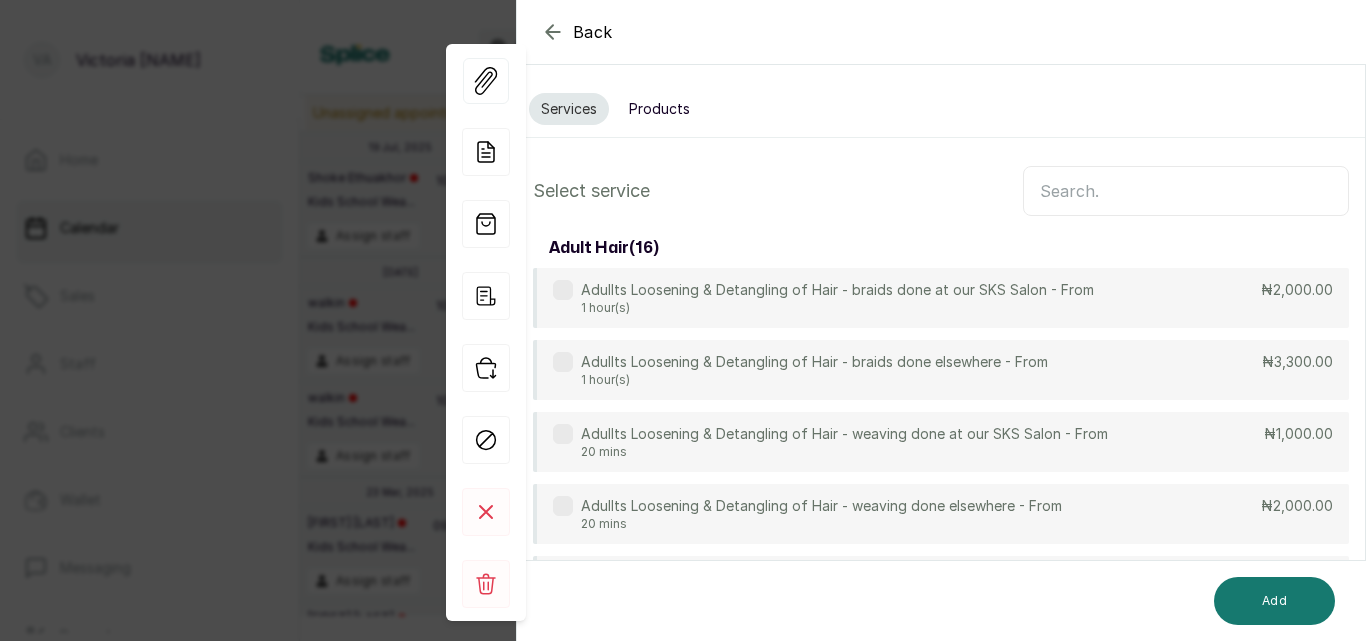 scroll, scrollTop: 149, scrollLeft: 0, axis: vertical 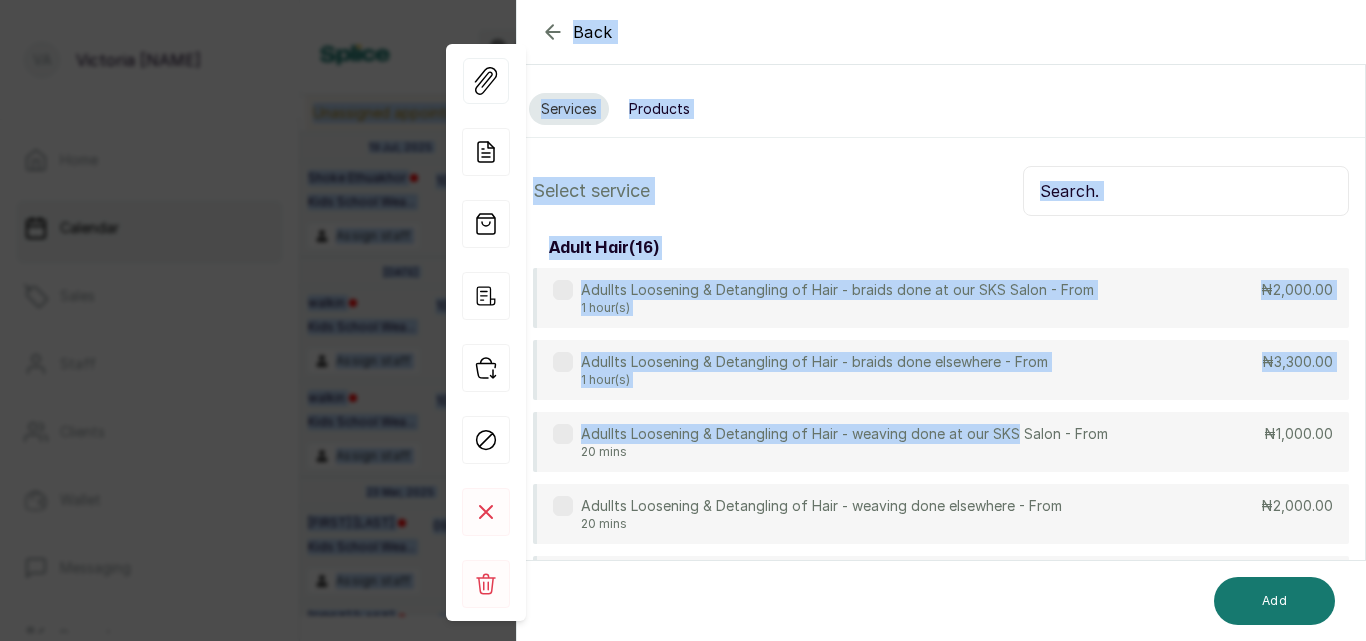 drag, startPoint x: 1012, startPoint y: 281, endPoint x: 1027, endPoint y: -34, distance: 315.35693 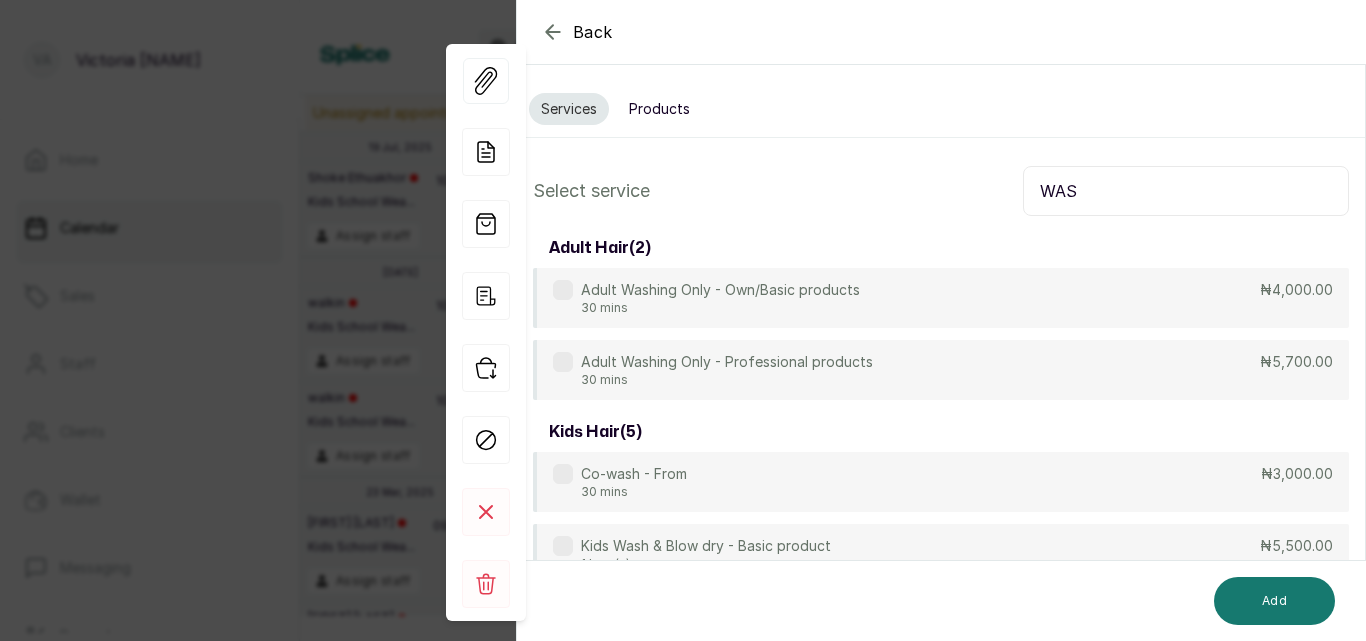 type on "WAS" 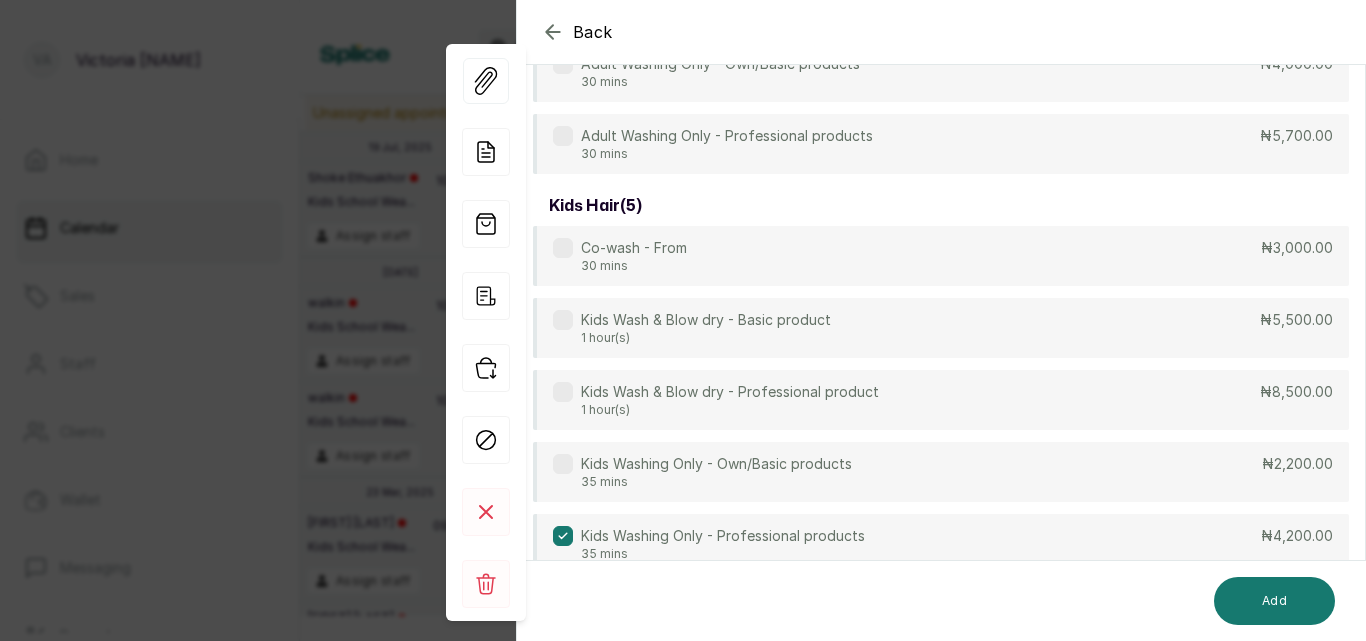 scroll, scrollTop: 296, scrollLeft: 0, axis: vertical 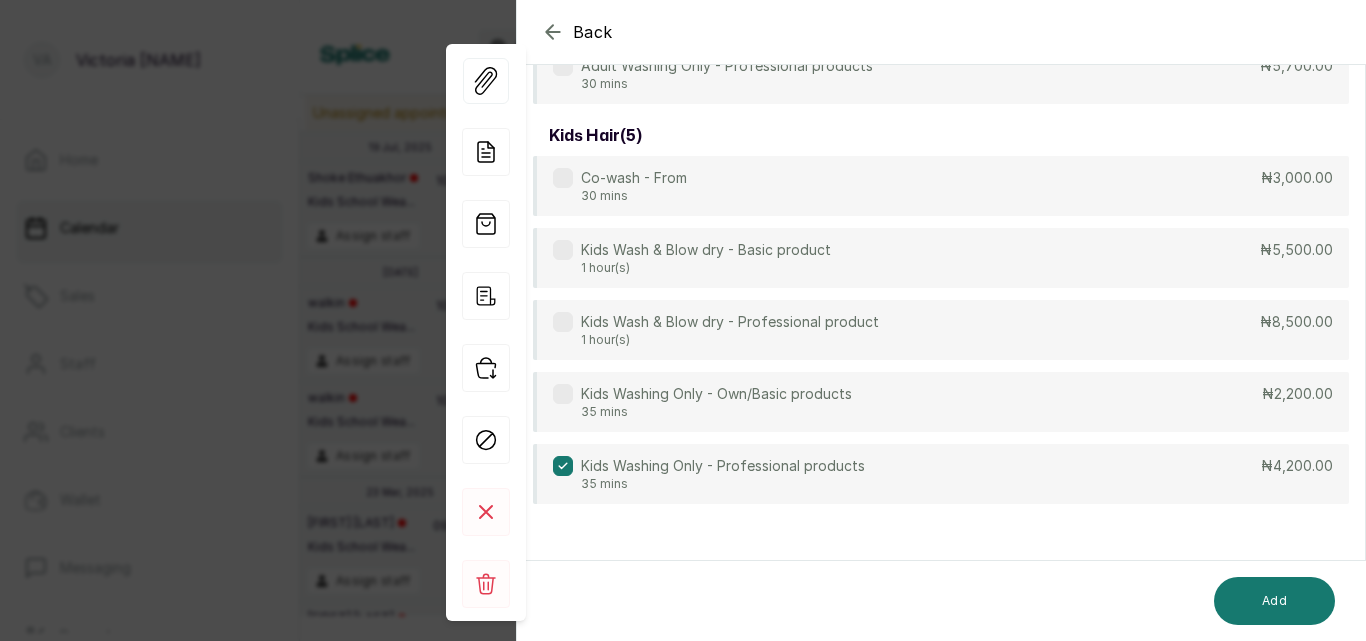 click at bounding box center (563, 394) 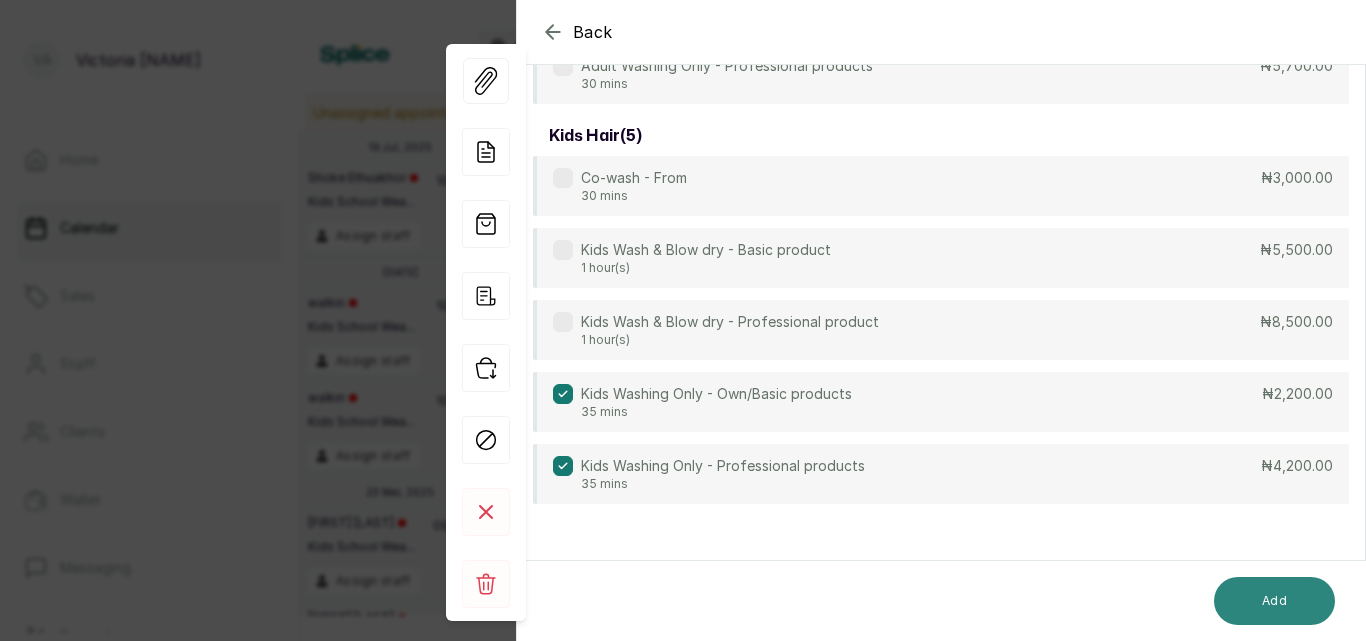 click on "Add" at bounding box center (1274, 601) 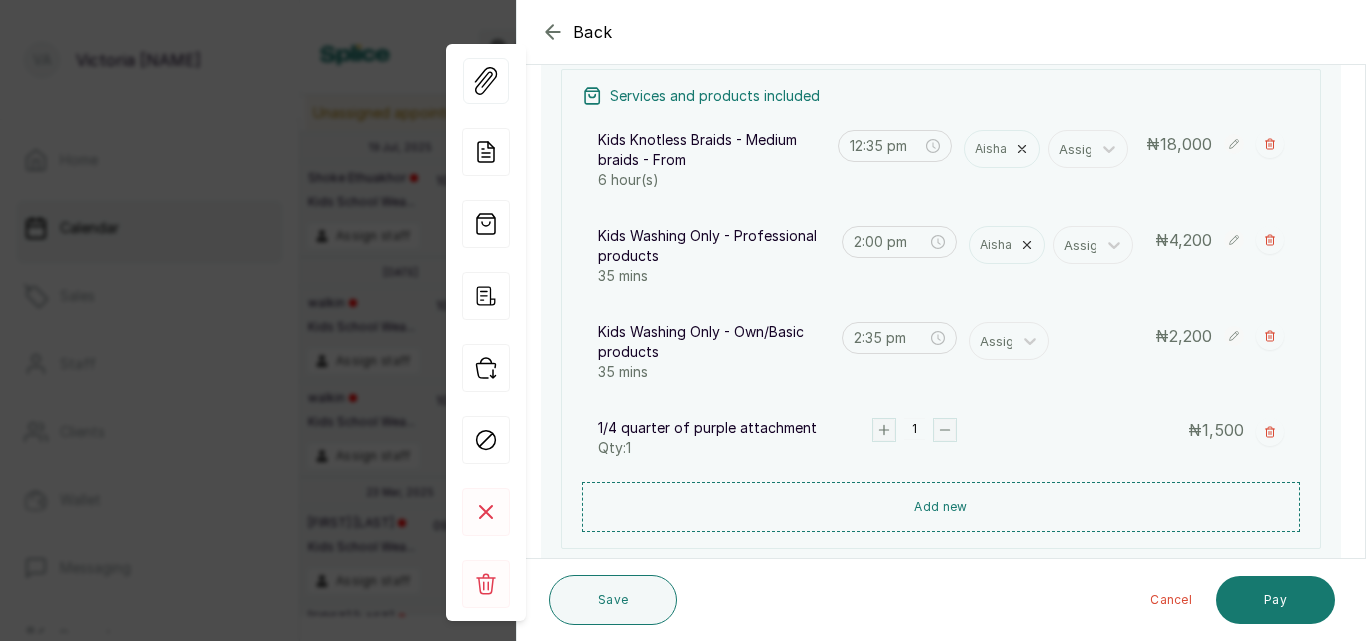 click on "Pay" at bounding box center [1275, 600] 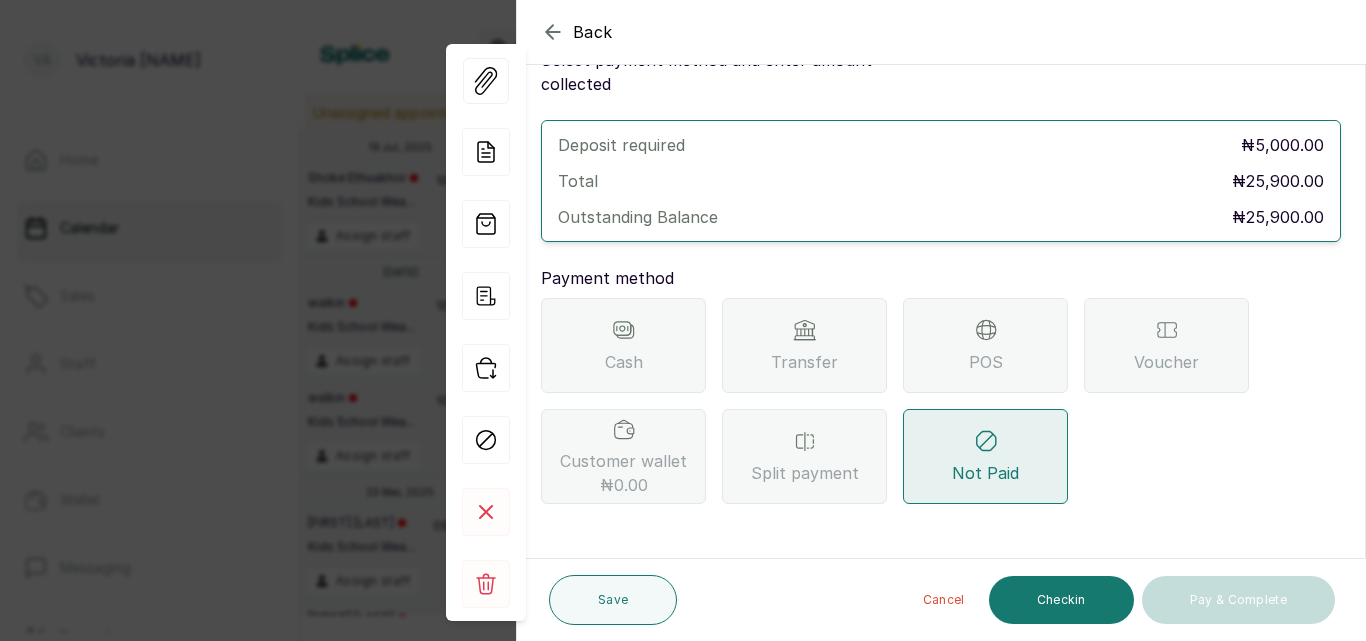 scroll, scrollTop: 57, scrollLeft: 0, axis: vertical 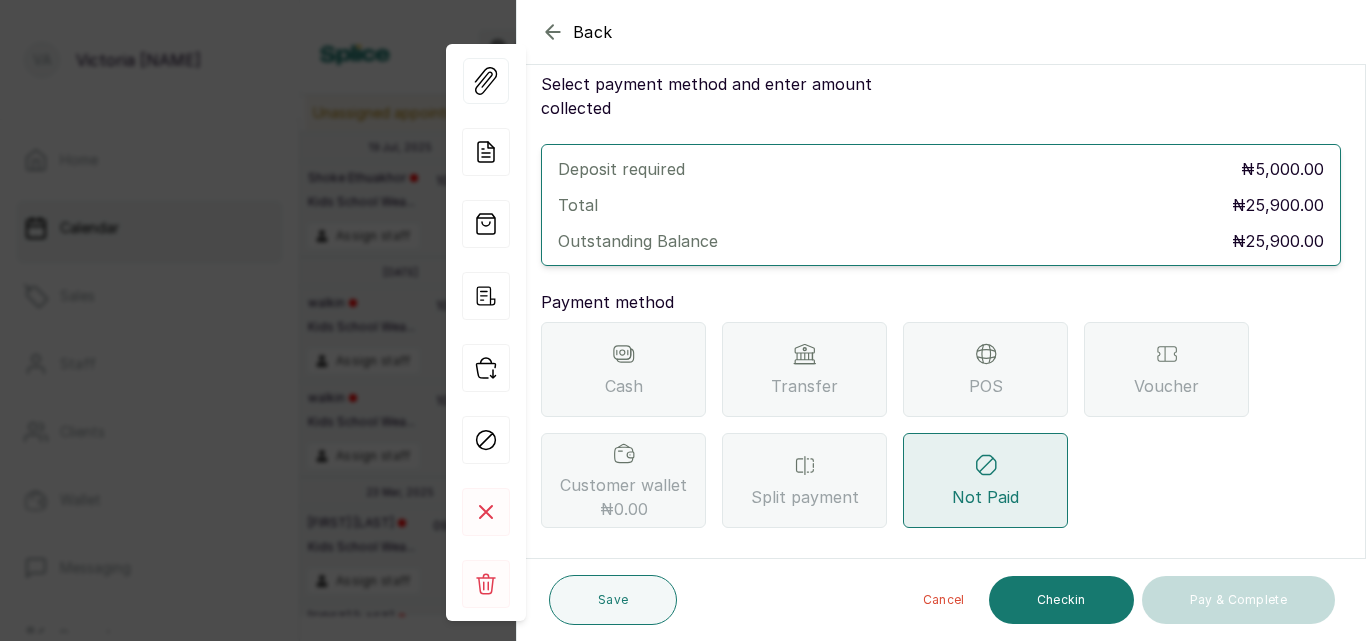 click 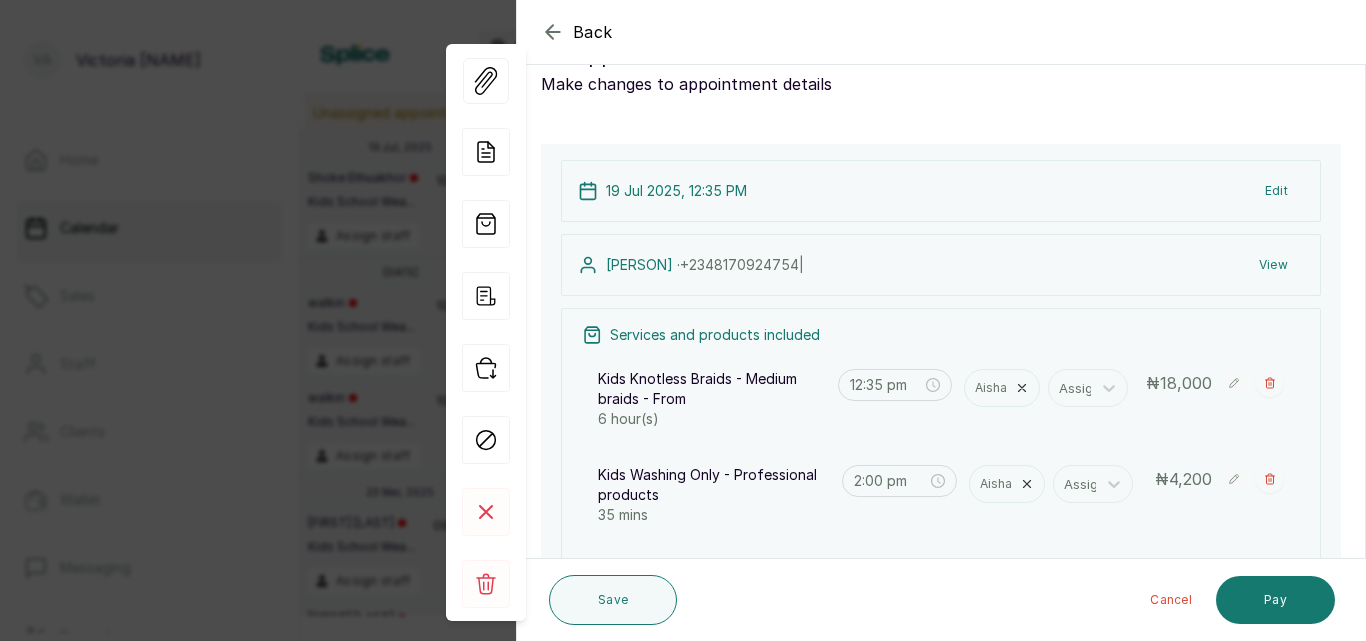 scroll, scrollTop: 0, scrollLeft: 0, axis: both 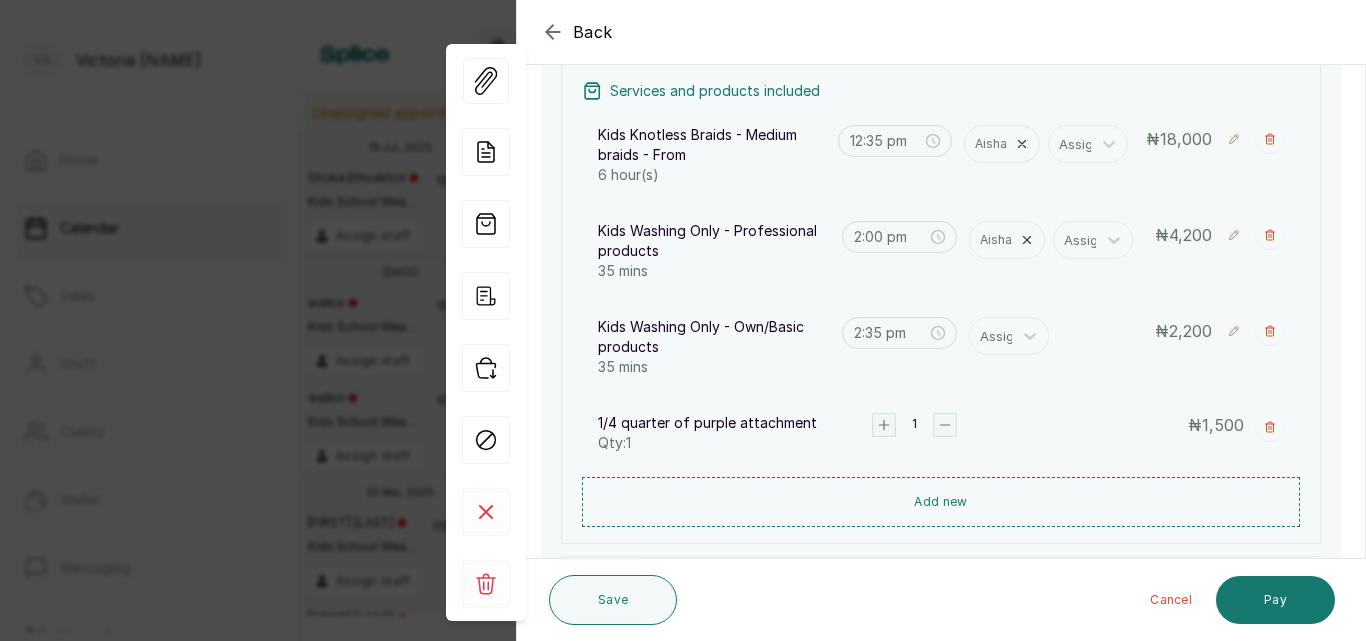 click 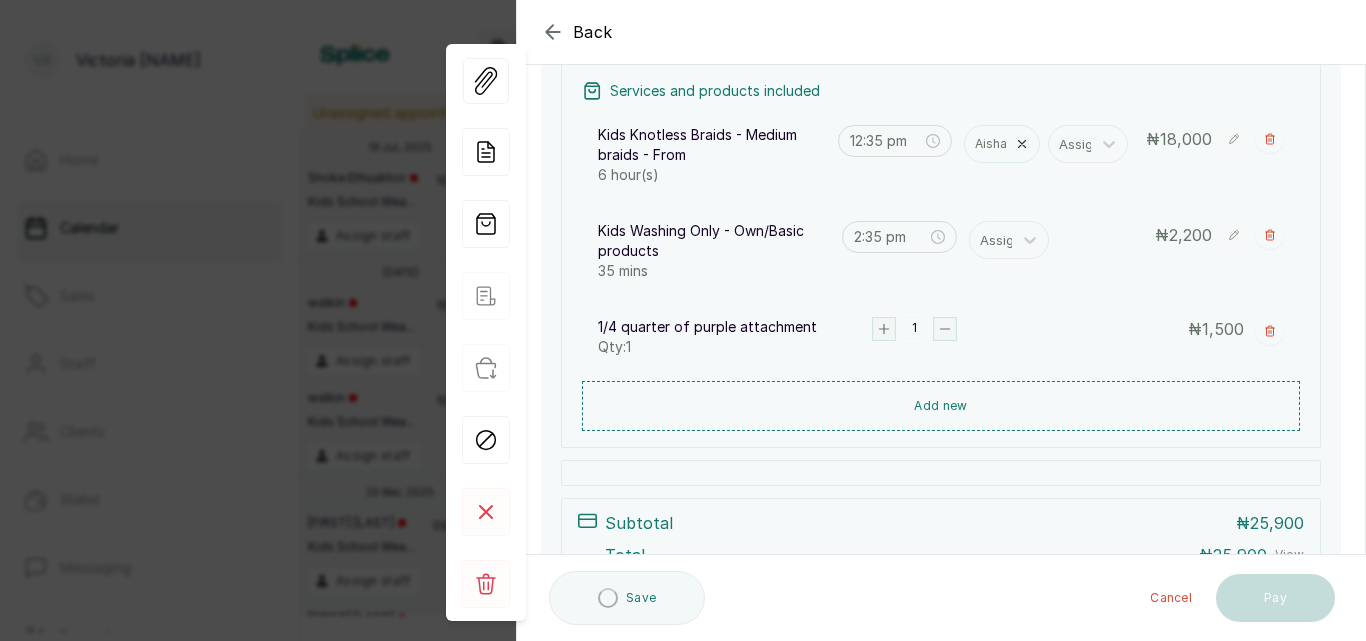 type on "2:35 pm" 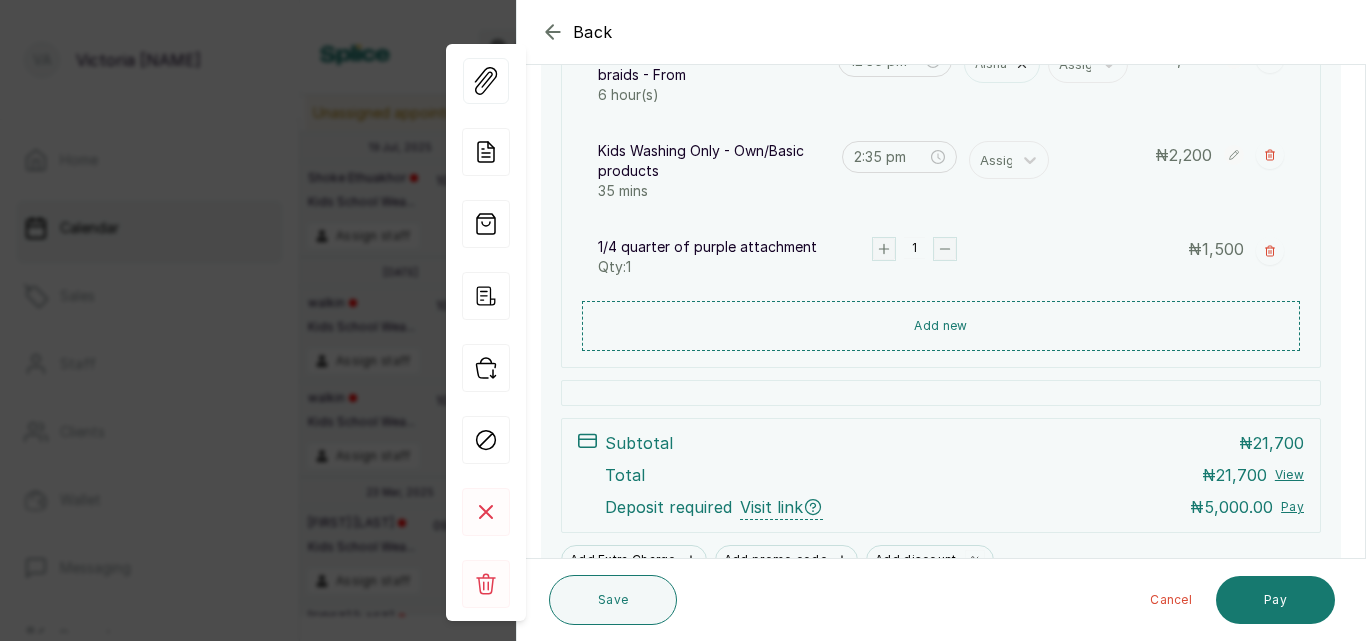 scroll, scrollTop: 359, scrollLeft: 0, axis: vertical 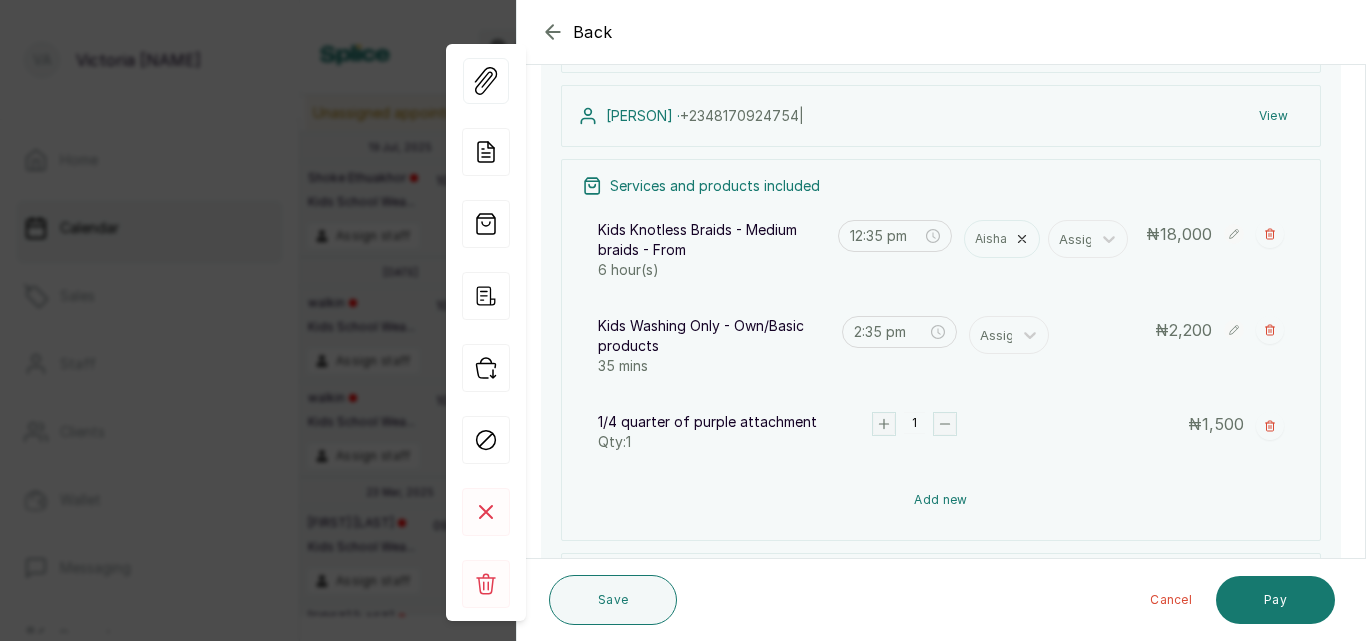 click on "Add new" at bounding box center [941, 500] 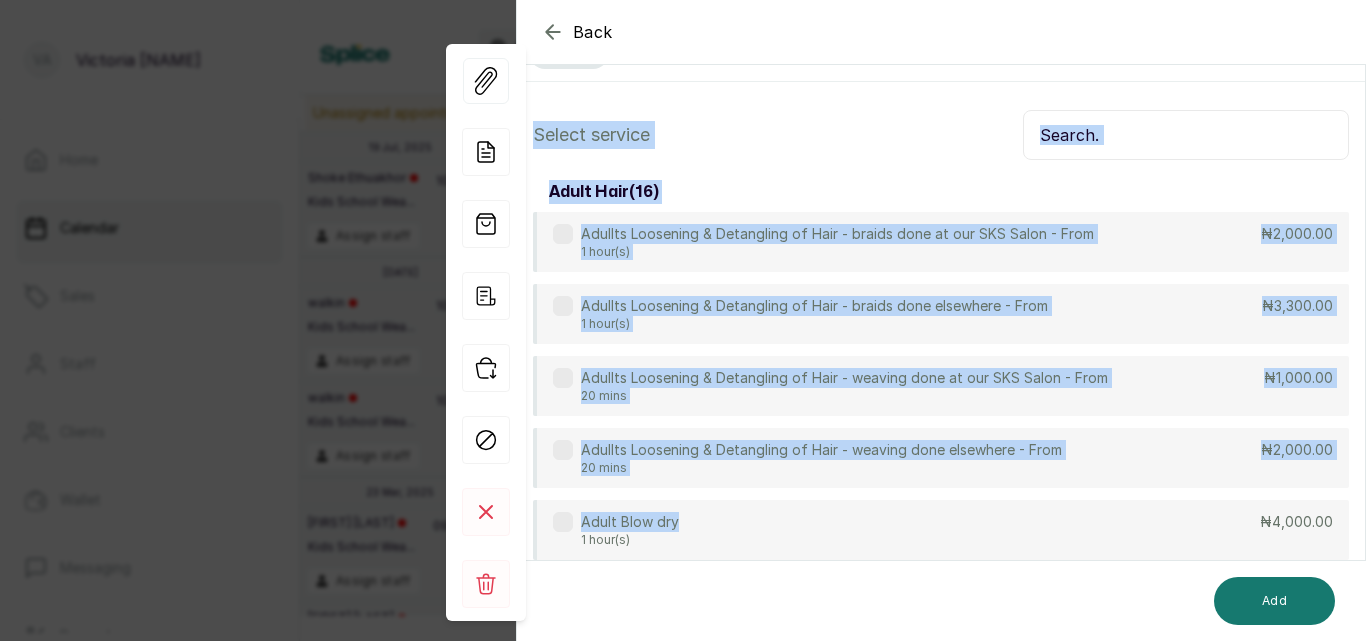 scroll, scrollTop: 0, scrollLeft: 0, axis: both 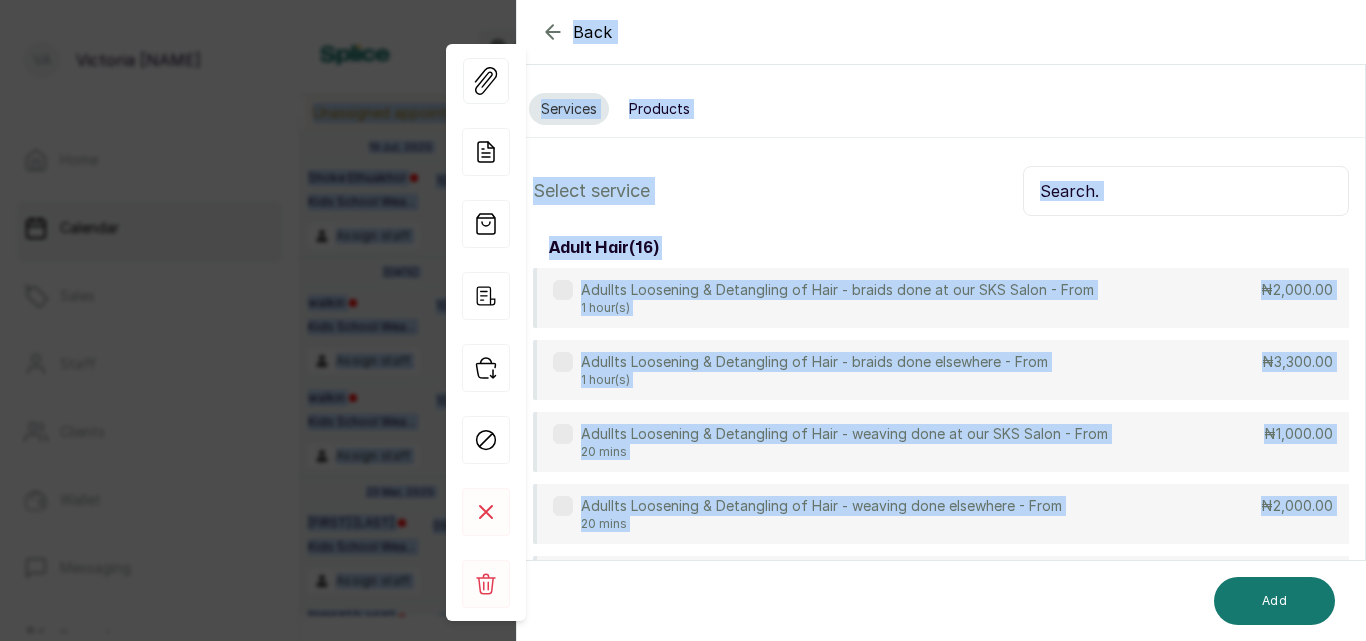 drag, startPoint x: 865, startPoint y: 414, endPoint x: 1056, endPoint y: -21, distance: 475.08527 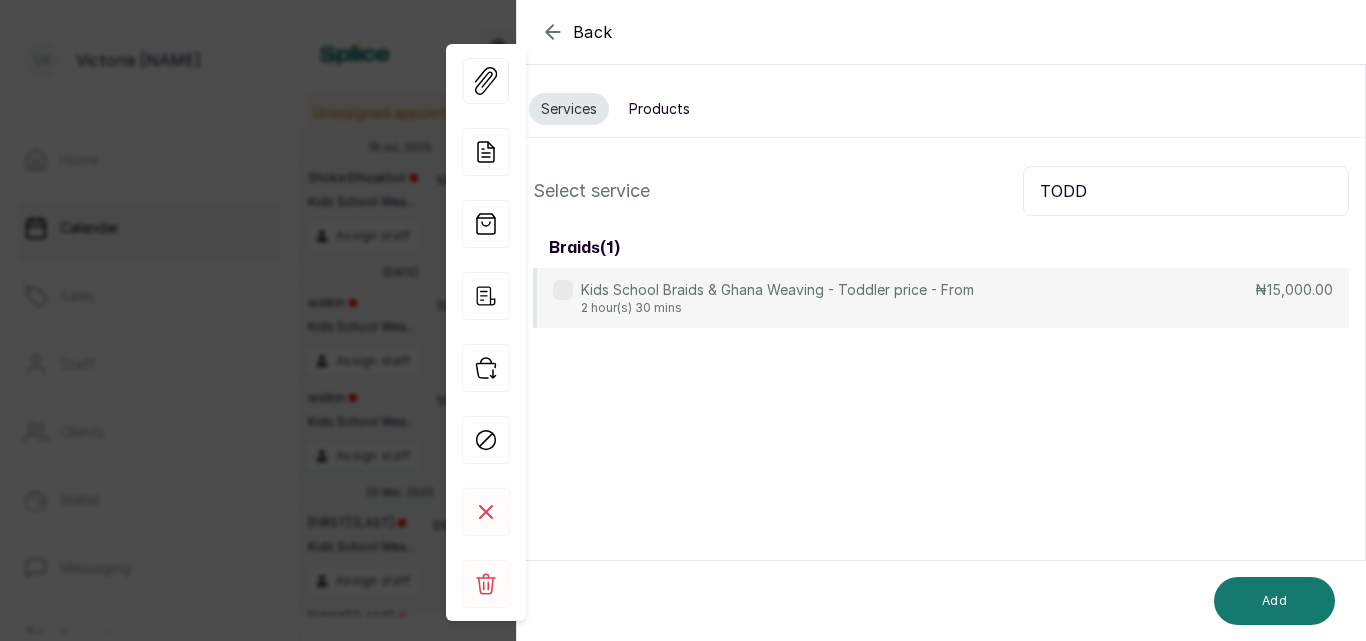 type on "TODD" 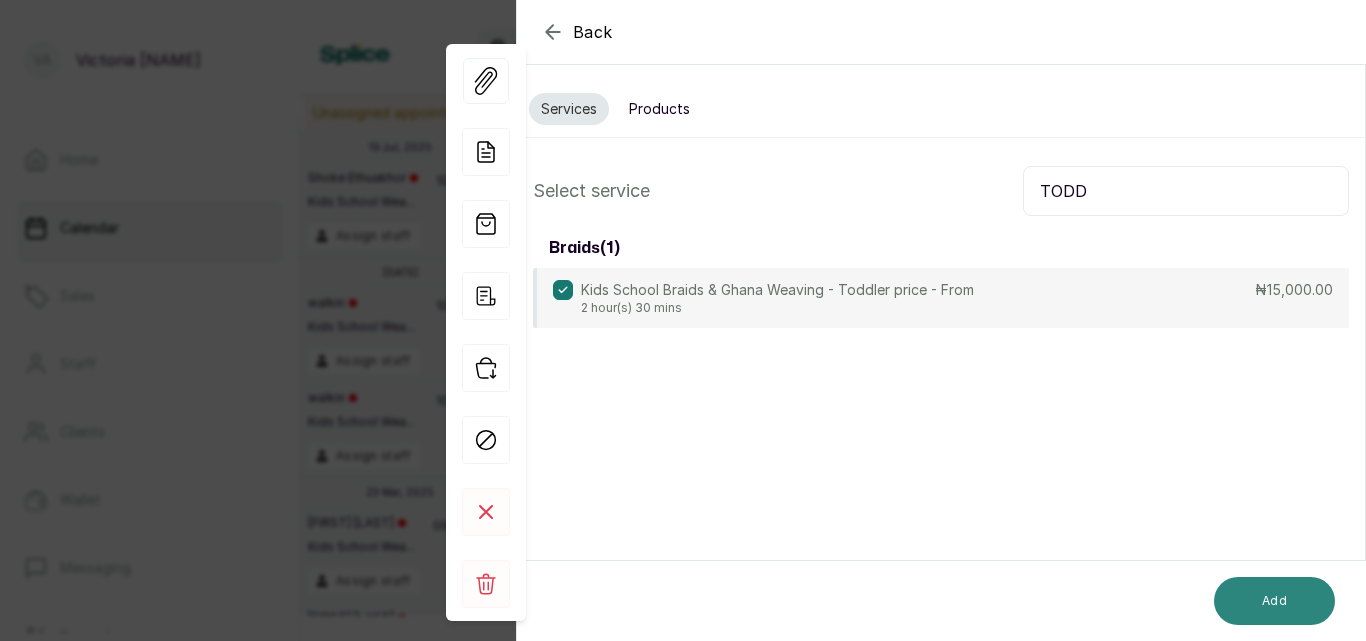 click on "Add" at bounding box center [1274, 601] 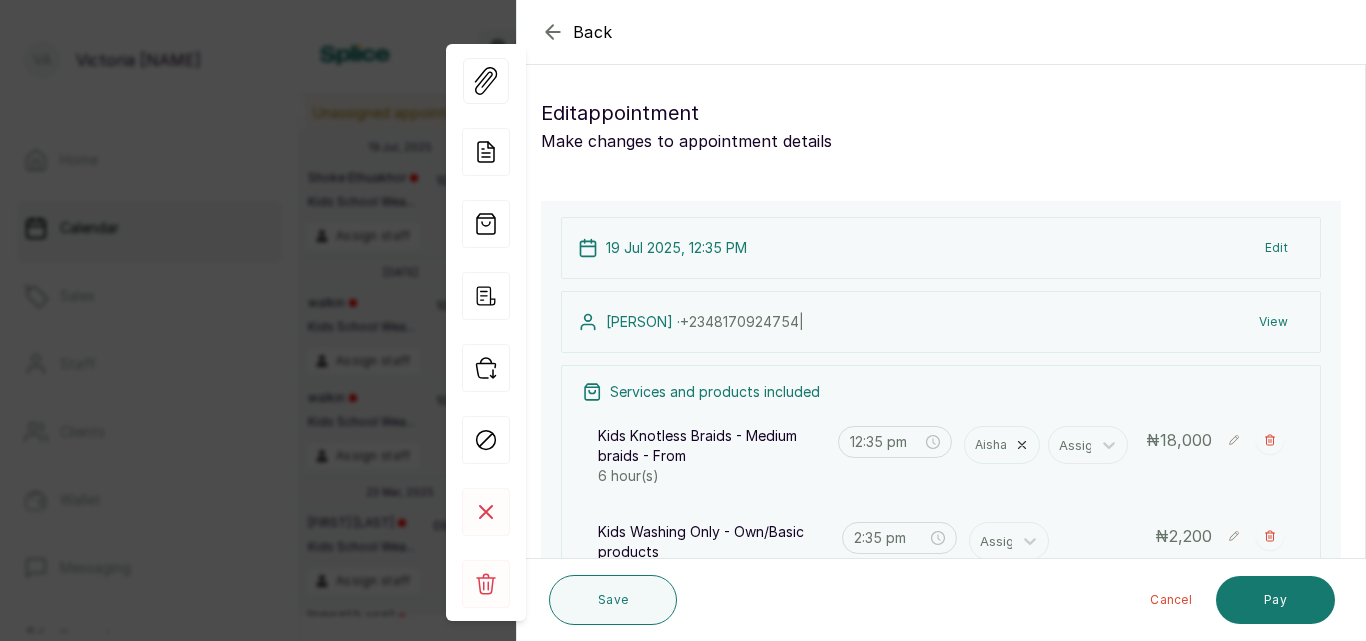 click 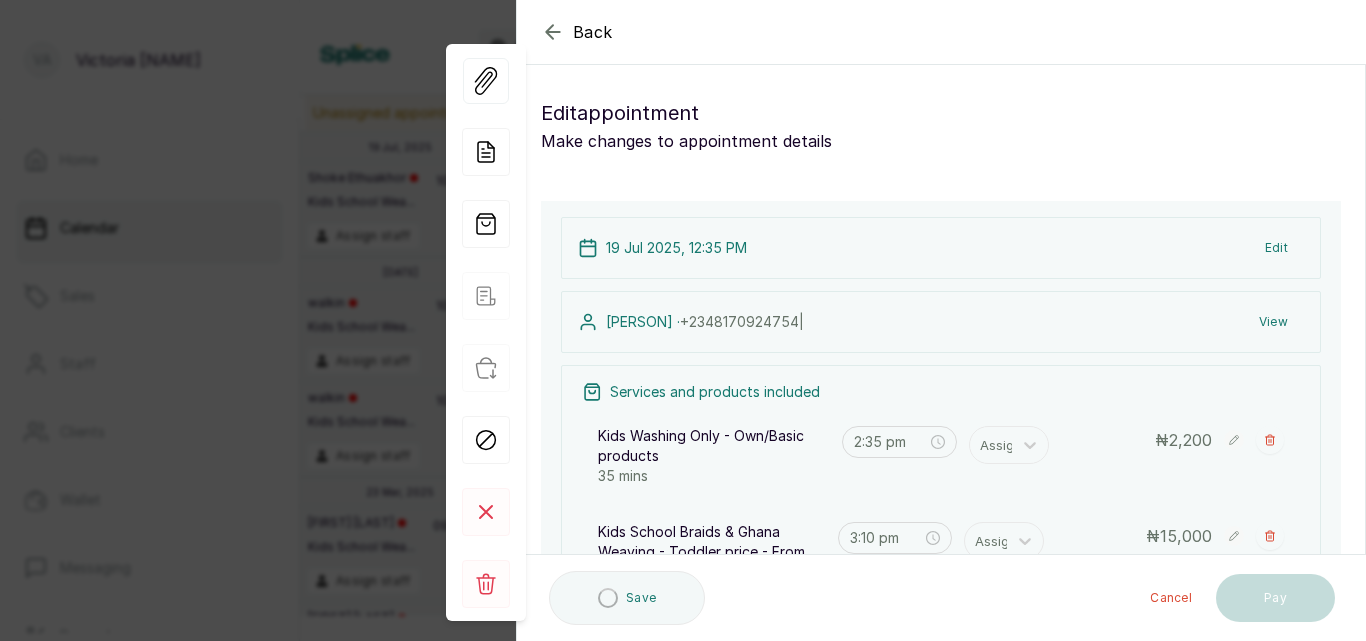 type on "2:35 pm" 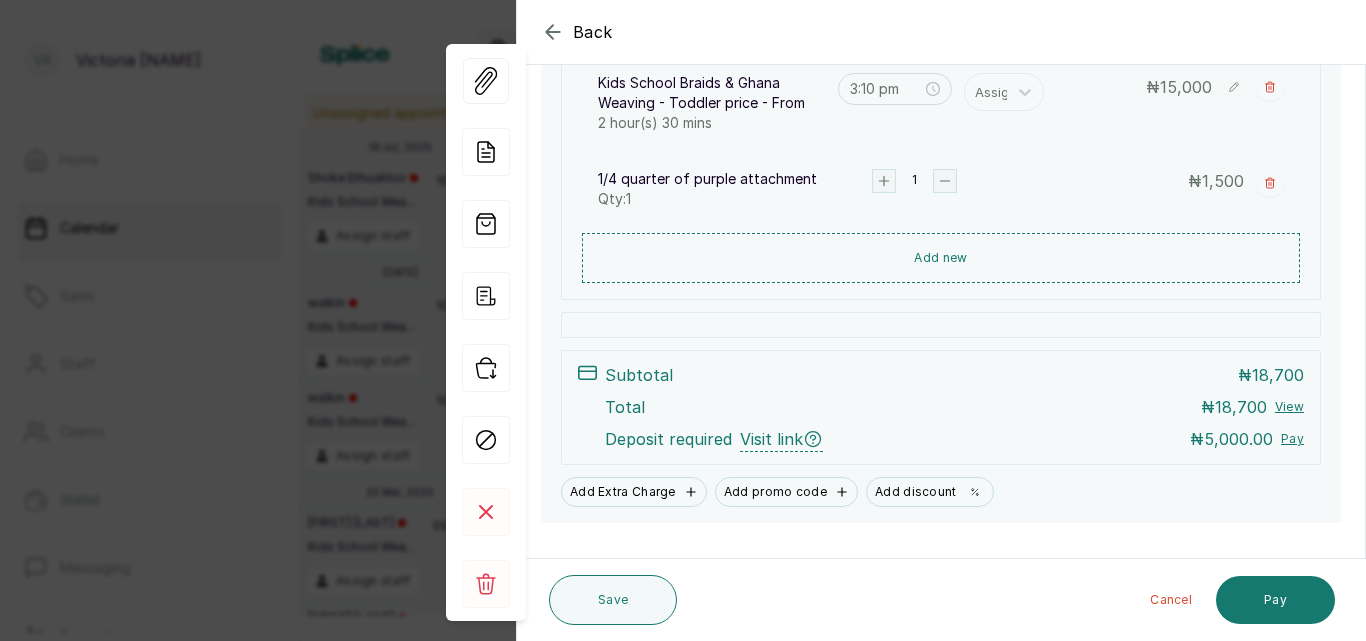 scroll, scrollTop: 484, scrollLeft: 0, axis: vertical 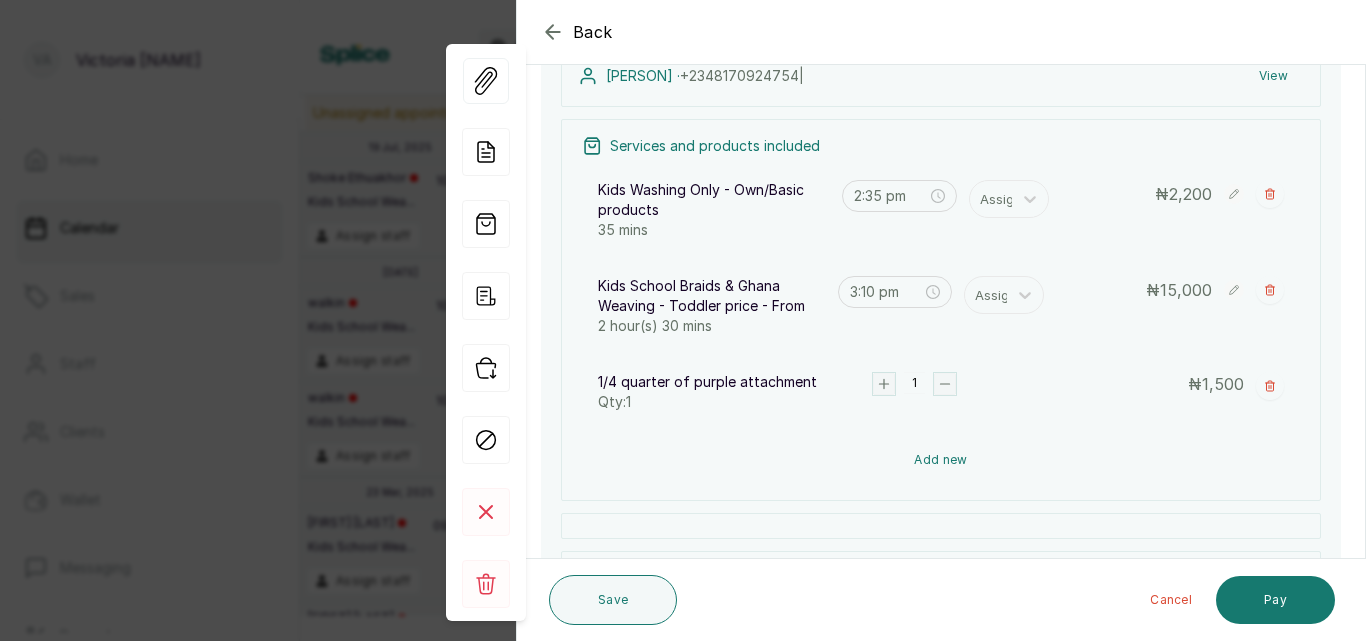click on "Add new" at bounding box center (941, 460) 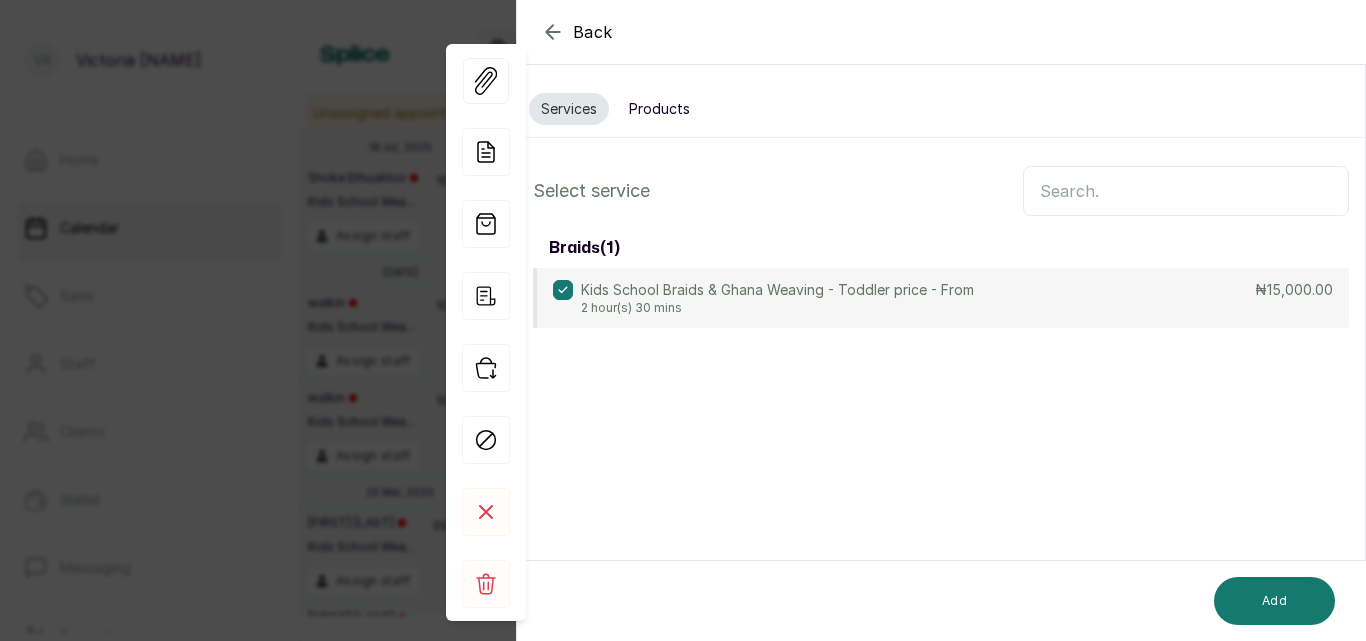 scroll, scrollTop: 0, scrollLeft: 0, axis: both 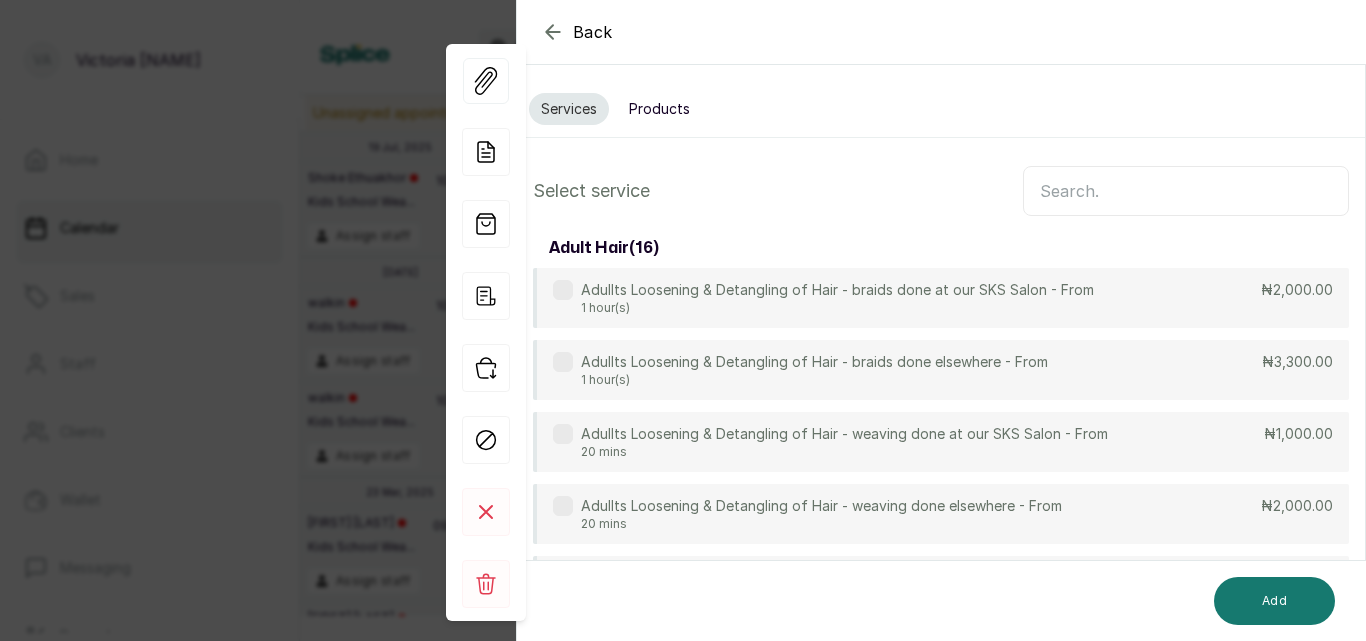 click at bounding box center [1186, 191] 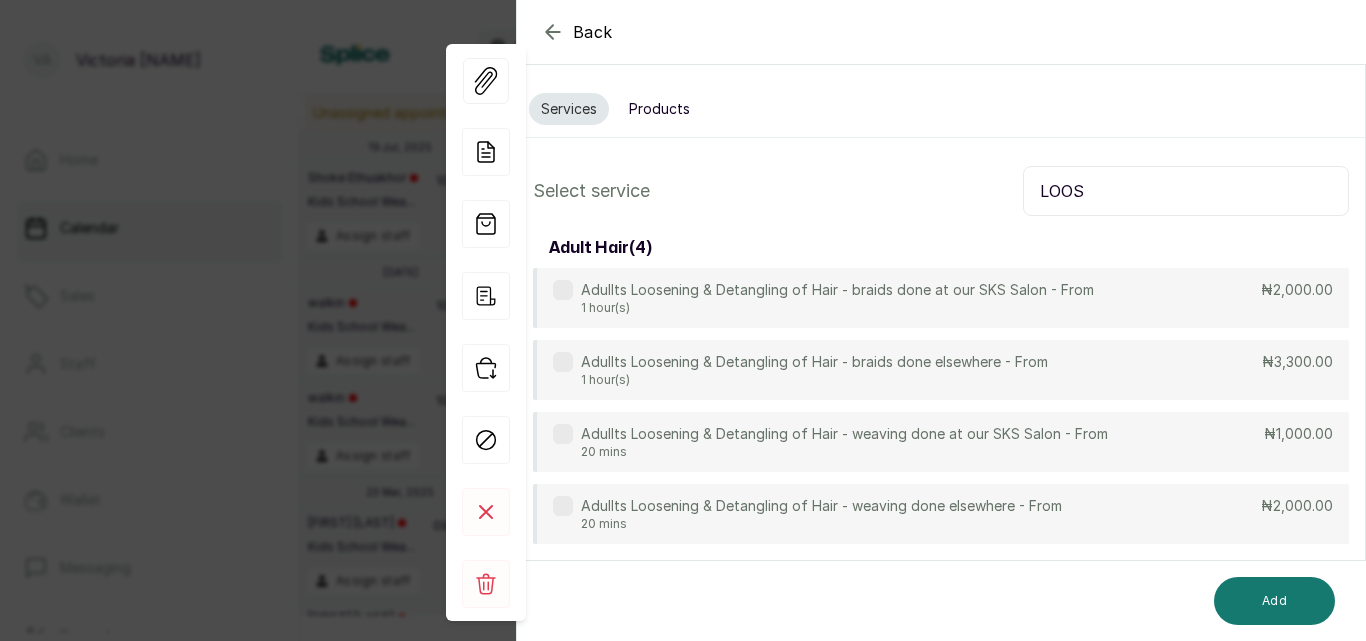 type on "LOOS" 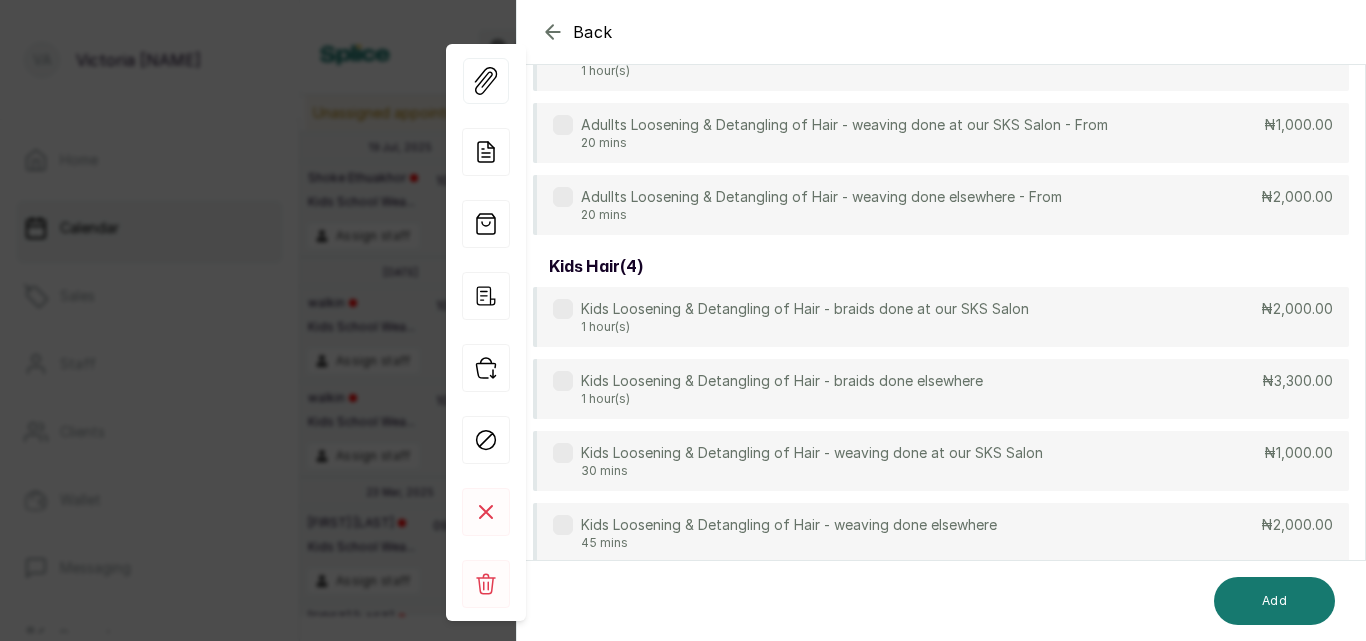 scroll, scrollTop: 363, scrollLeft: 0, axis: vertical 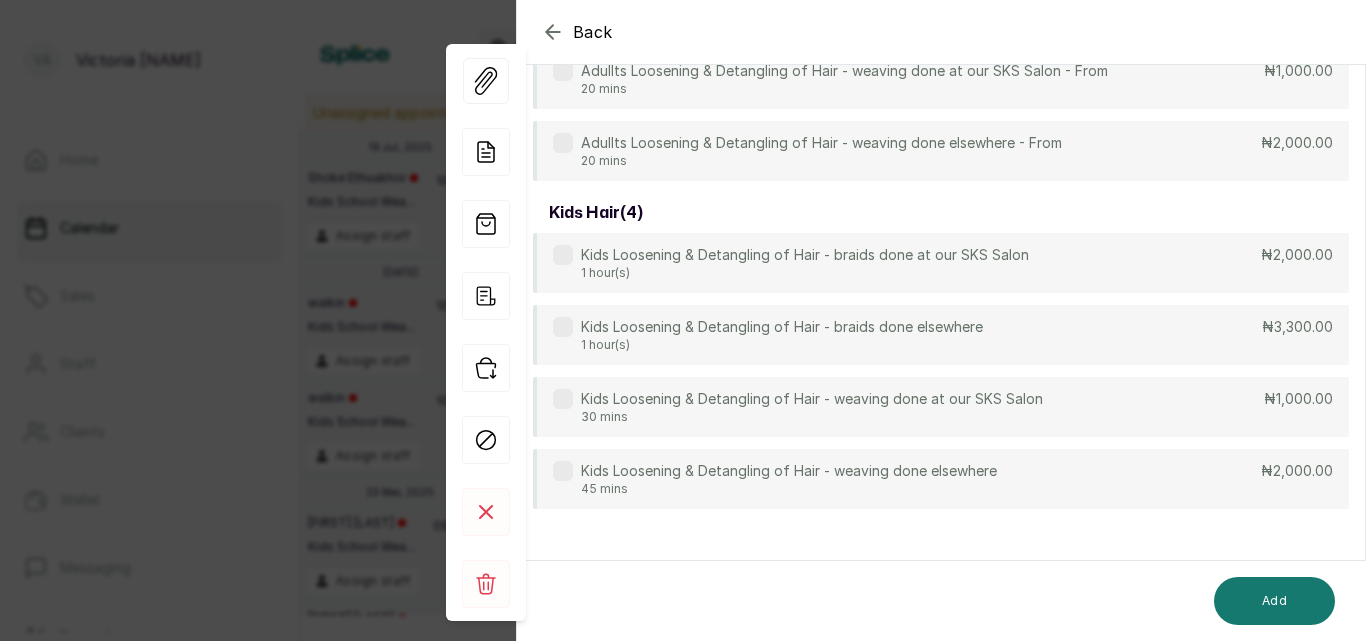 click at bounding box center [563, 399] 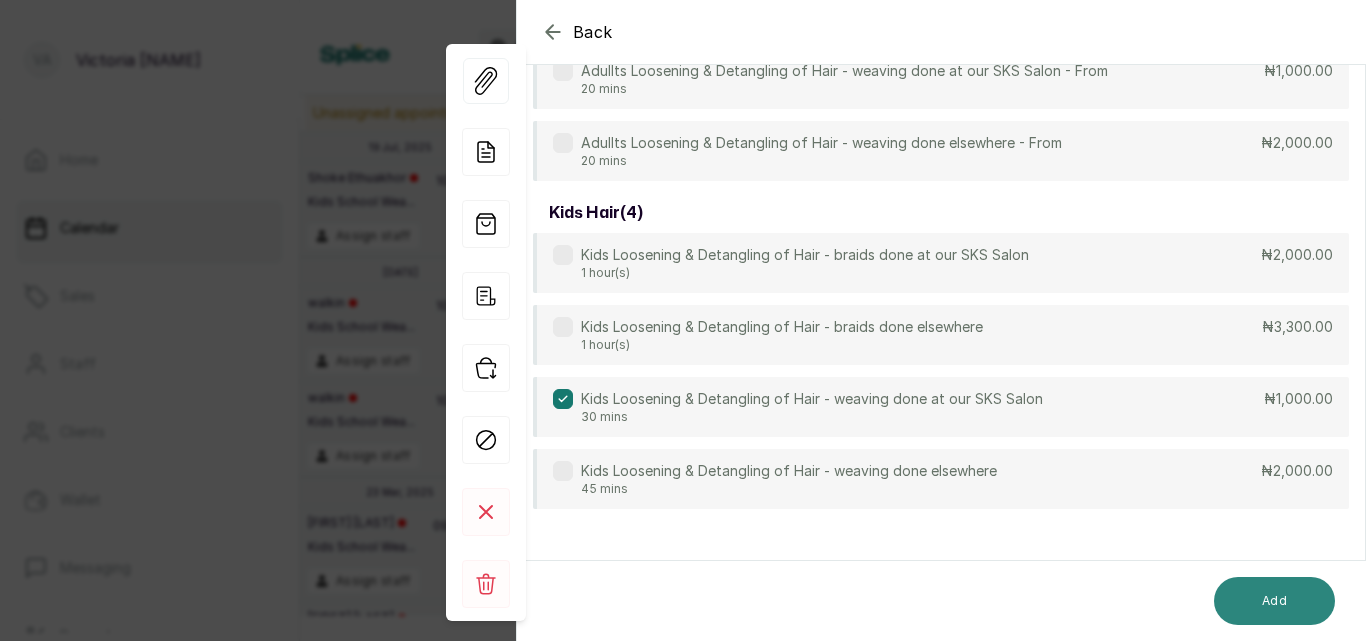 click on "Add" at bounding box center [1274, 601] 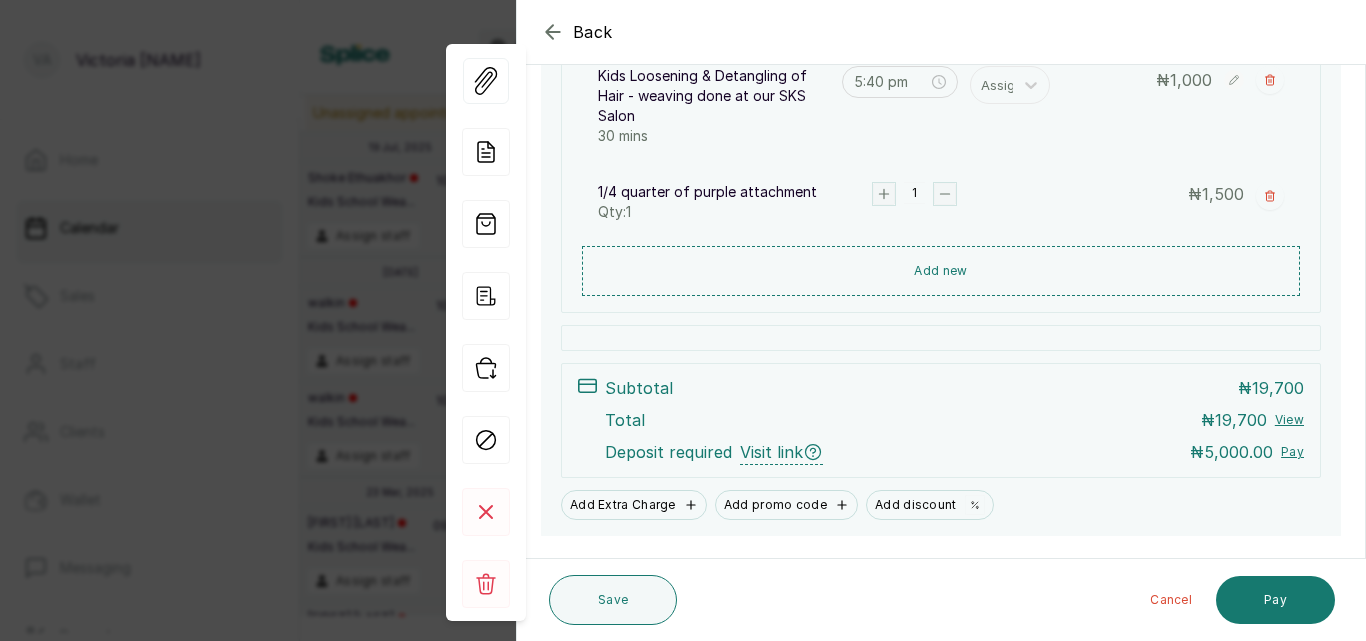 scroll, scrollTop: 600, scrollLeft: 0, axis: vertical 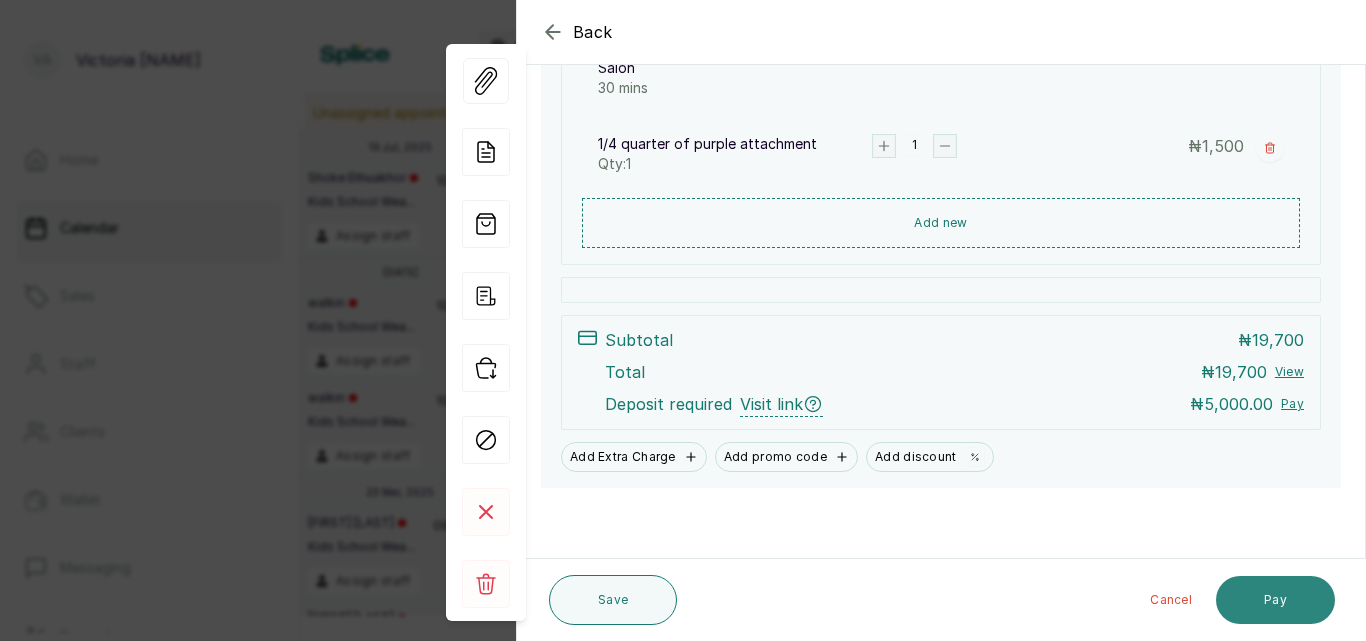 click on "Pay" at bounding box center (1275, 600) 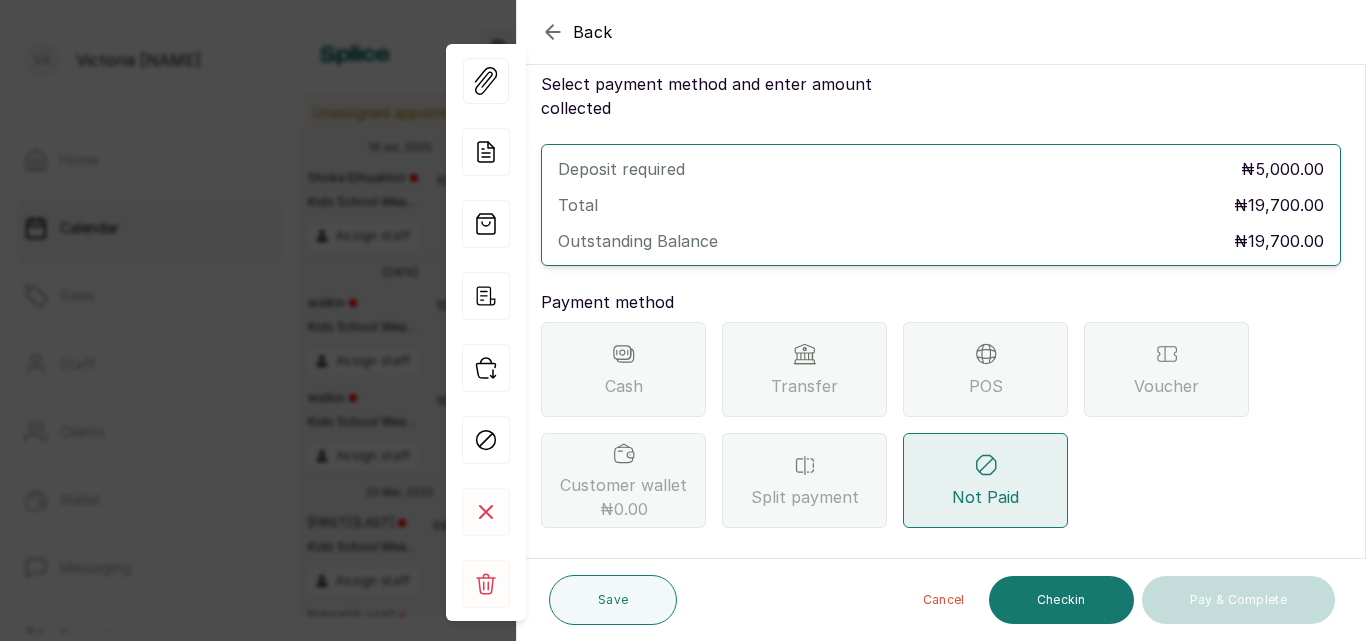 click on "Transfer" at bounding box center (804, 369) 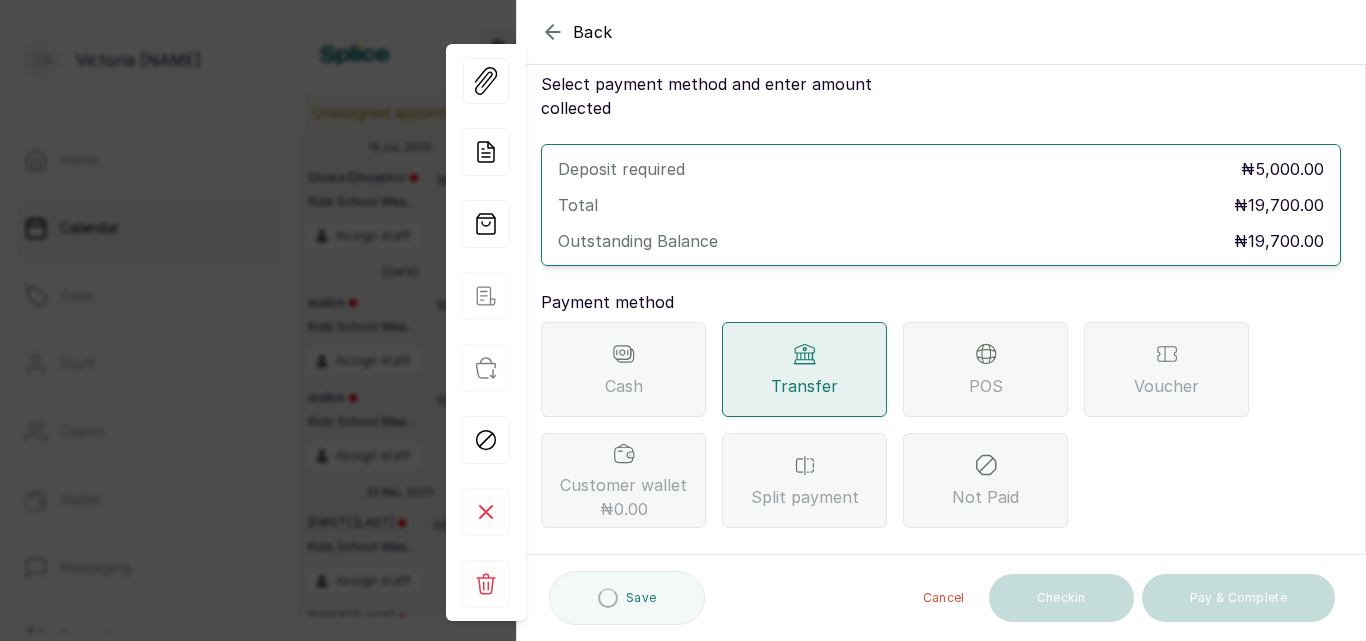 scroll, scrollTop: 297, scrollLeft: 0, axis: vertical 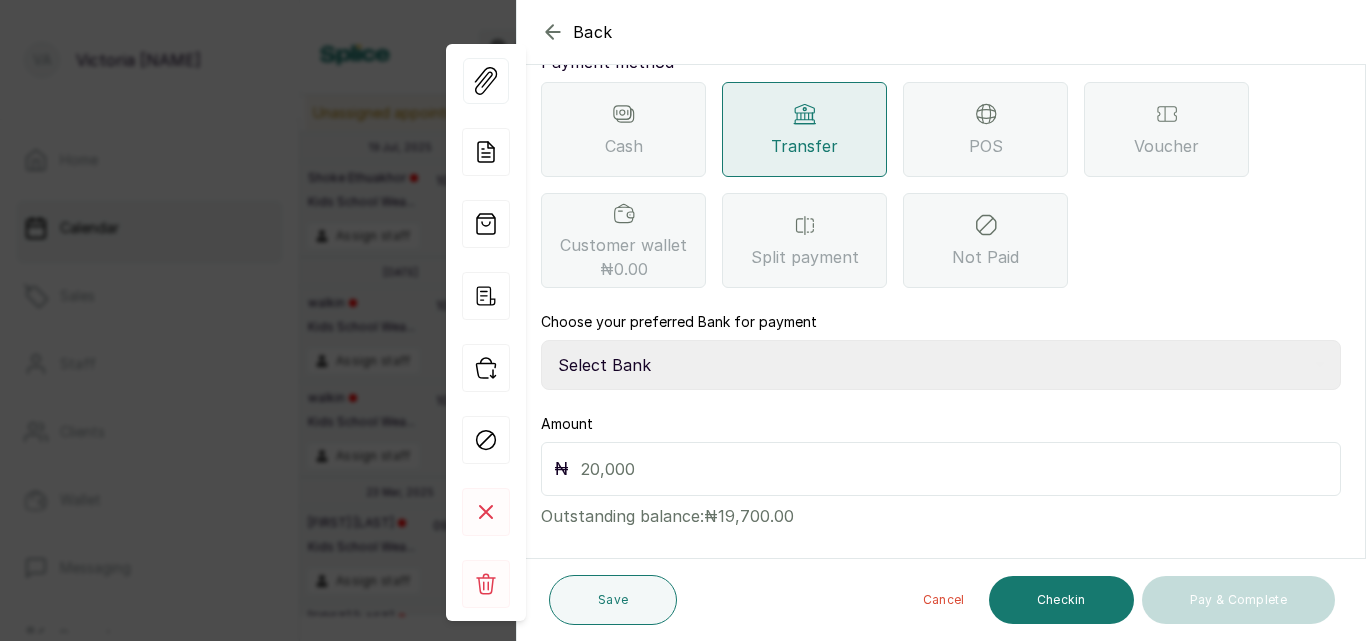 click on "Select Bank CANARY YELLOW Moniepoint MFB CANARY YELLOW Sparkle Microfinance Bank" at bounding box center [941, 365] 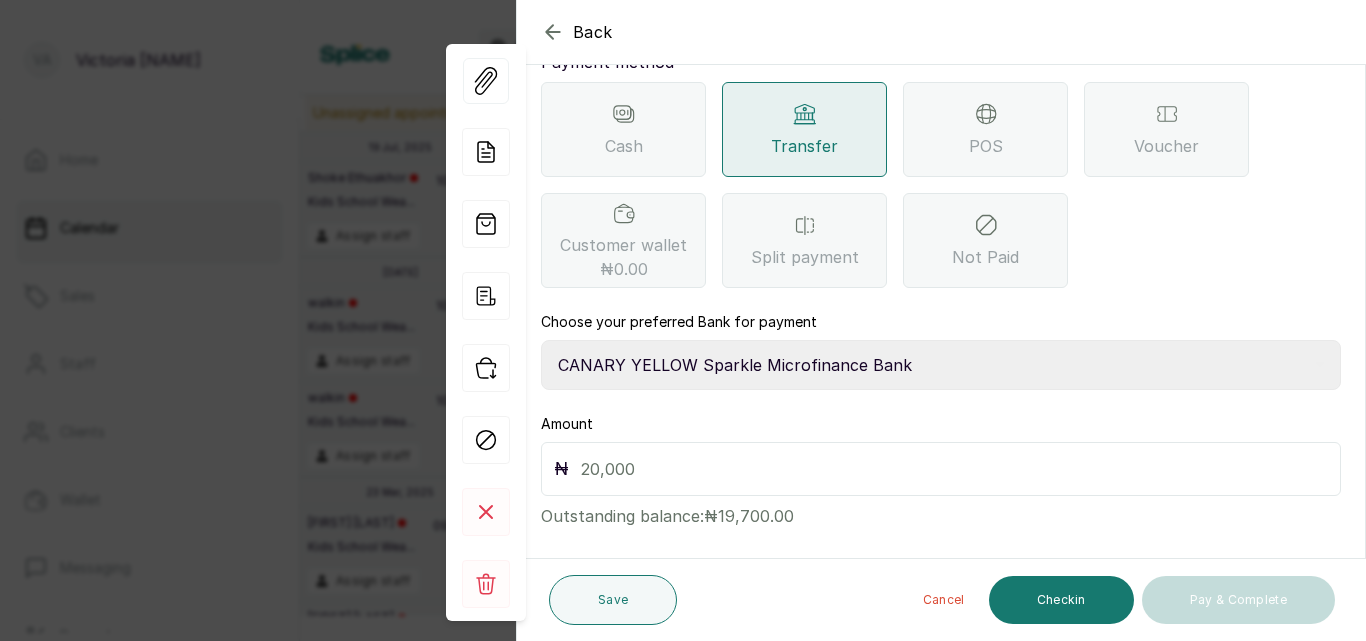 click on "Select Bank CANARY YELLOW Moniepoint MFB CANARY YELLOW Sparkle Microfinance Bank" at bounding box center [941, 365] 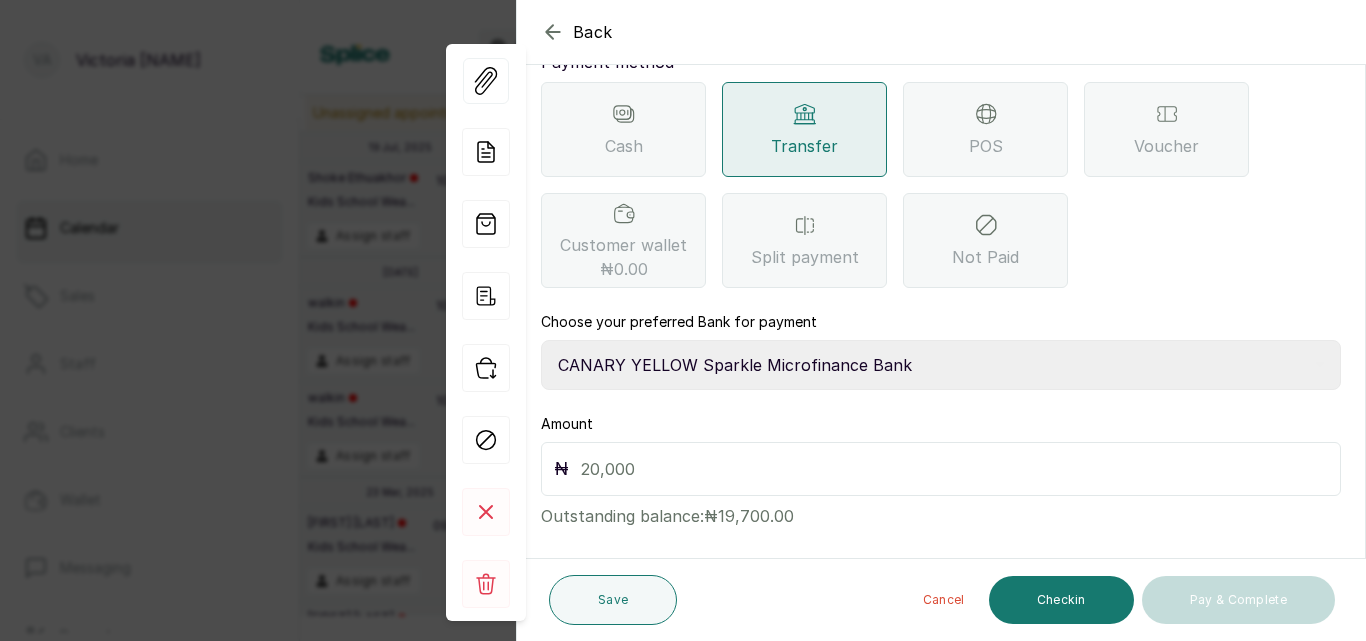 click at bounding box center (954, 469) 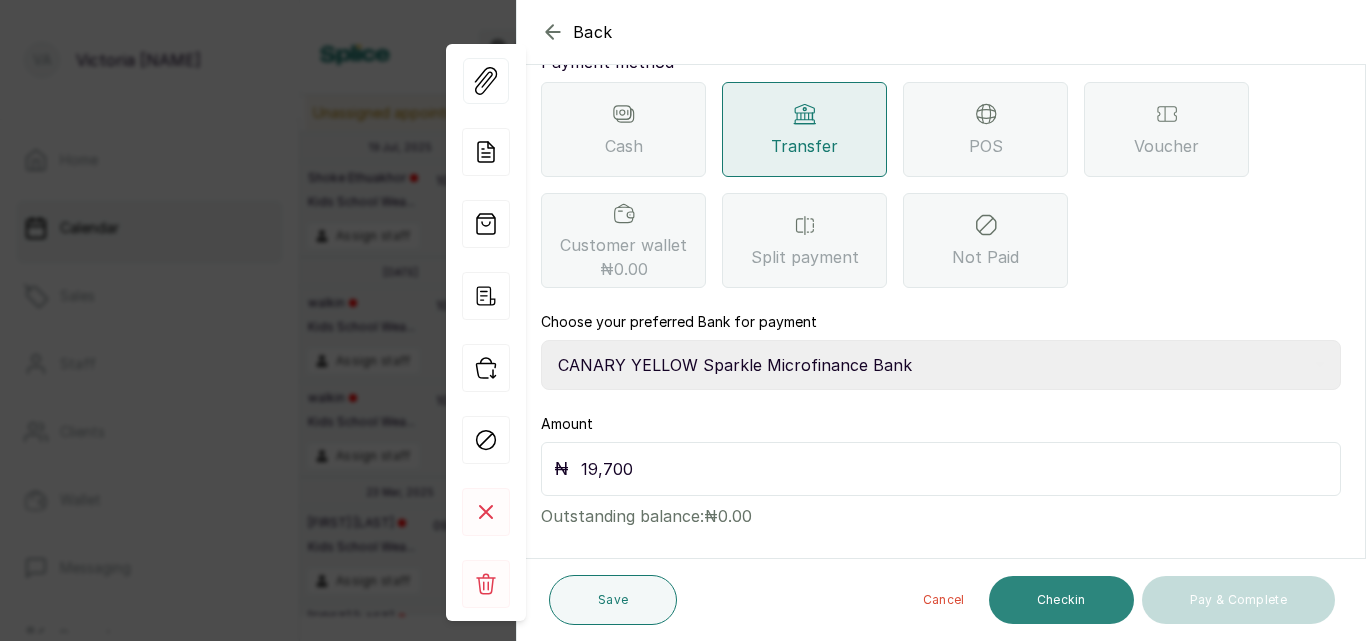 type on "19,700" 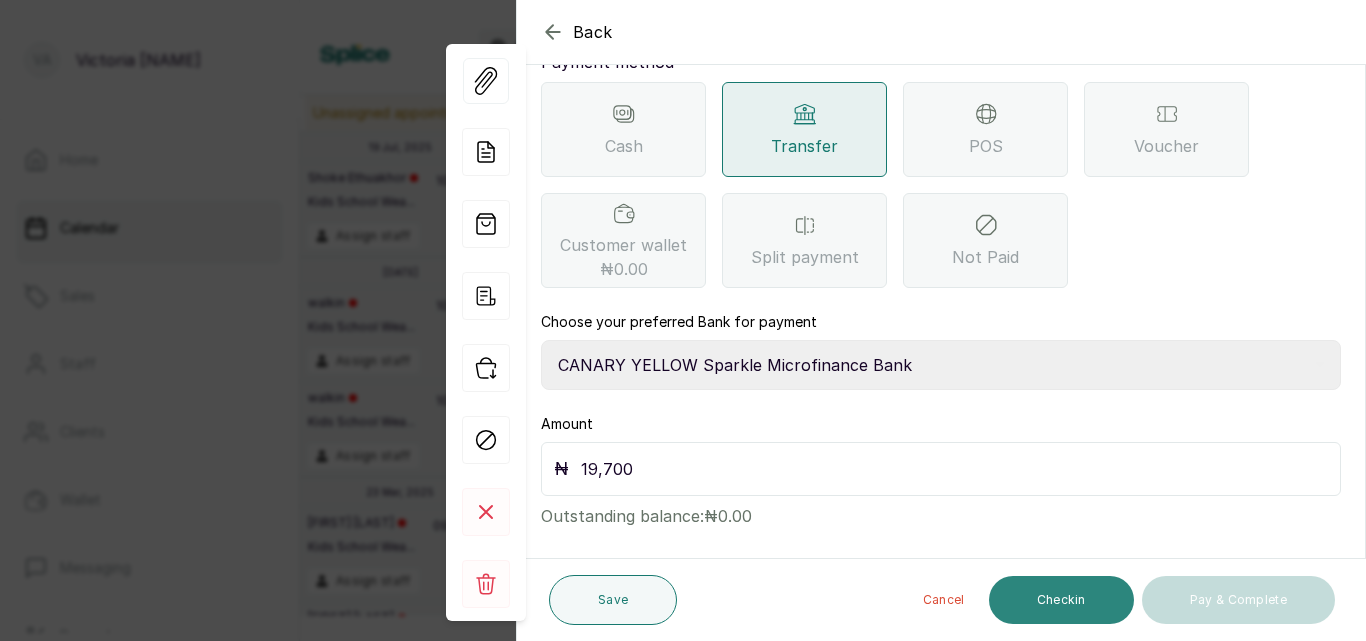 click on "Checkin" at bounding box center (1061, 600) 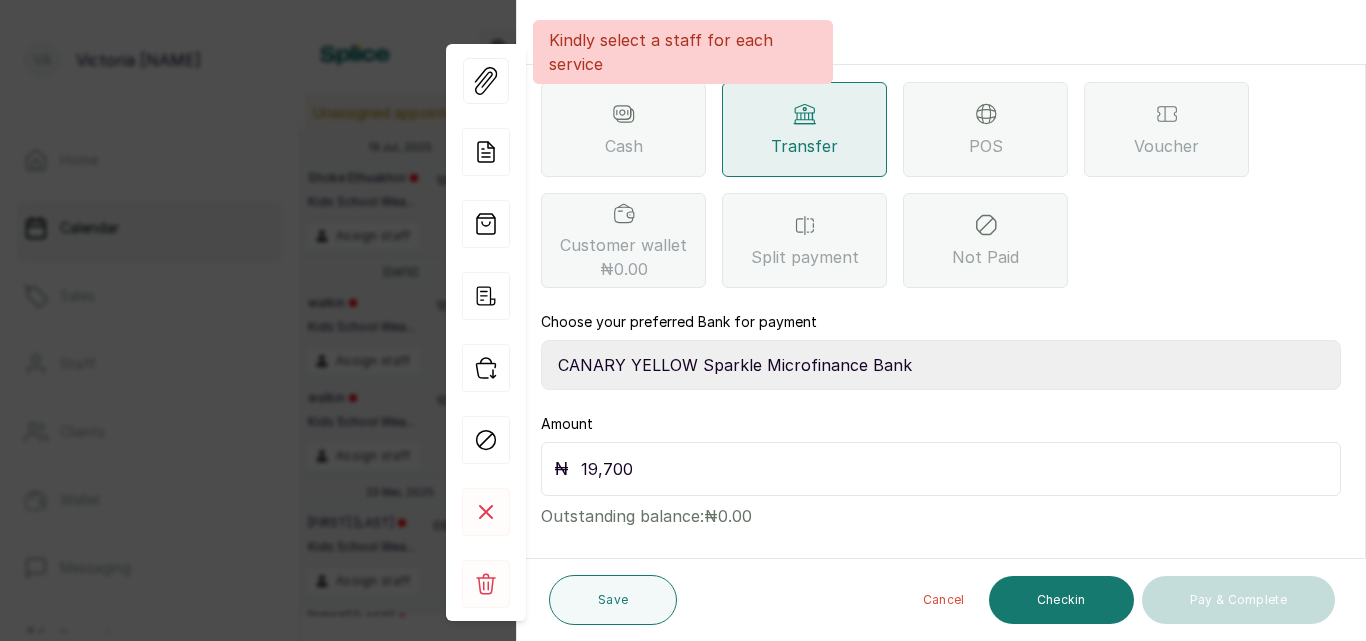 click on "Kindly select a staff for each service" at bounding box center [683, 52] 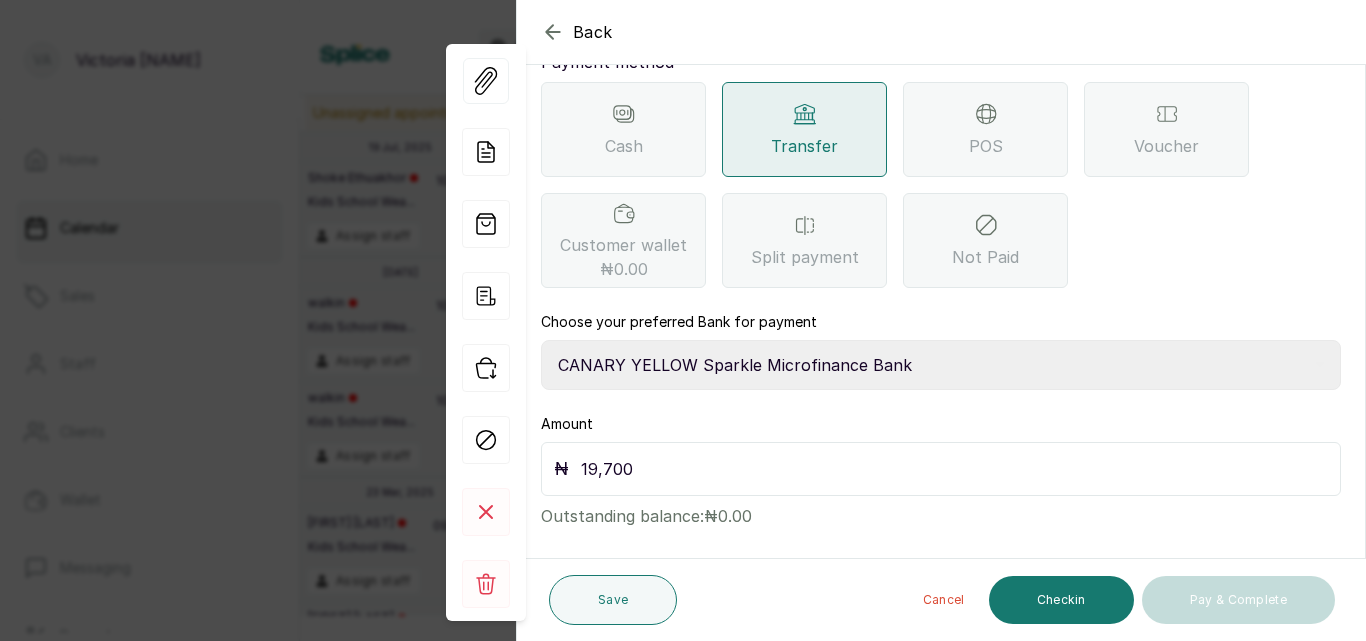 click 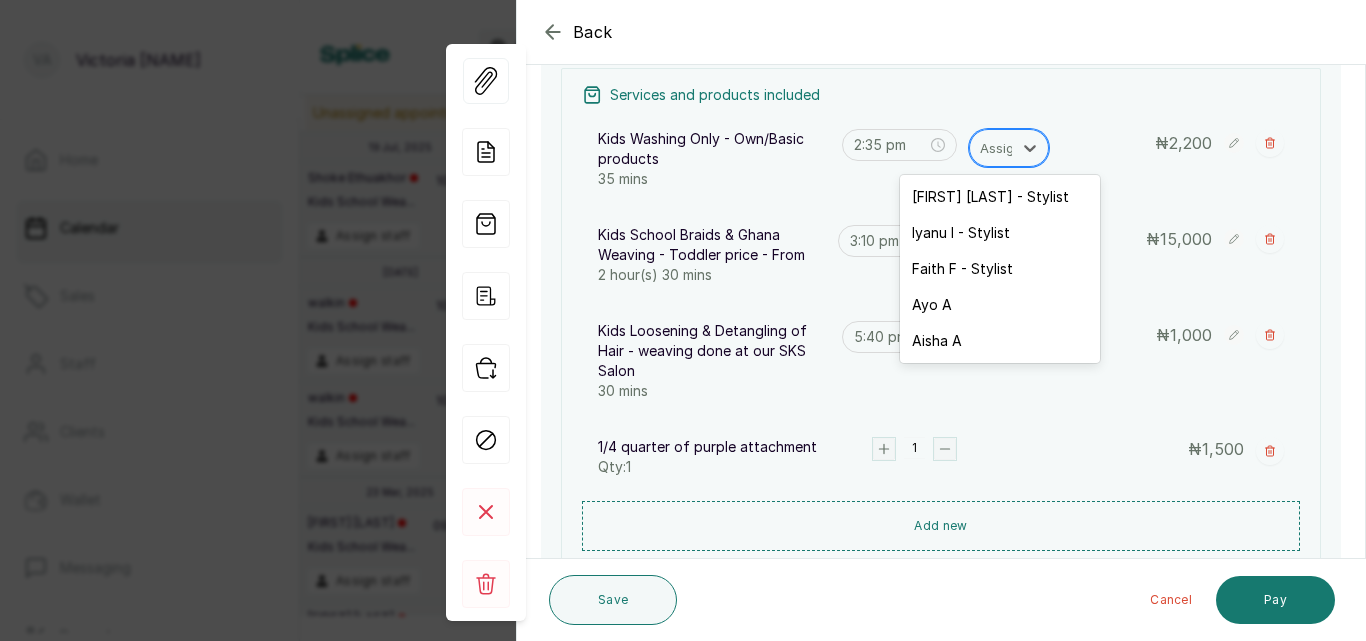 click at bounding box center [1001, 148] 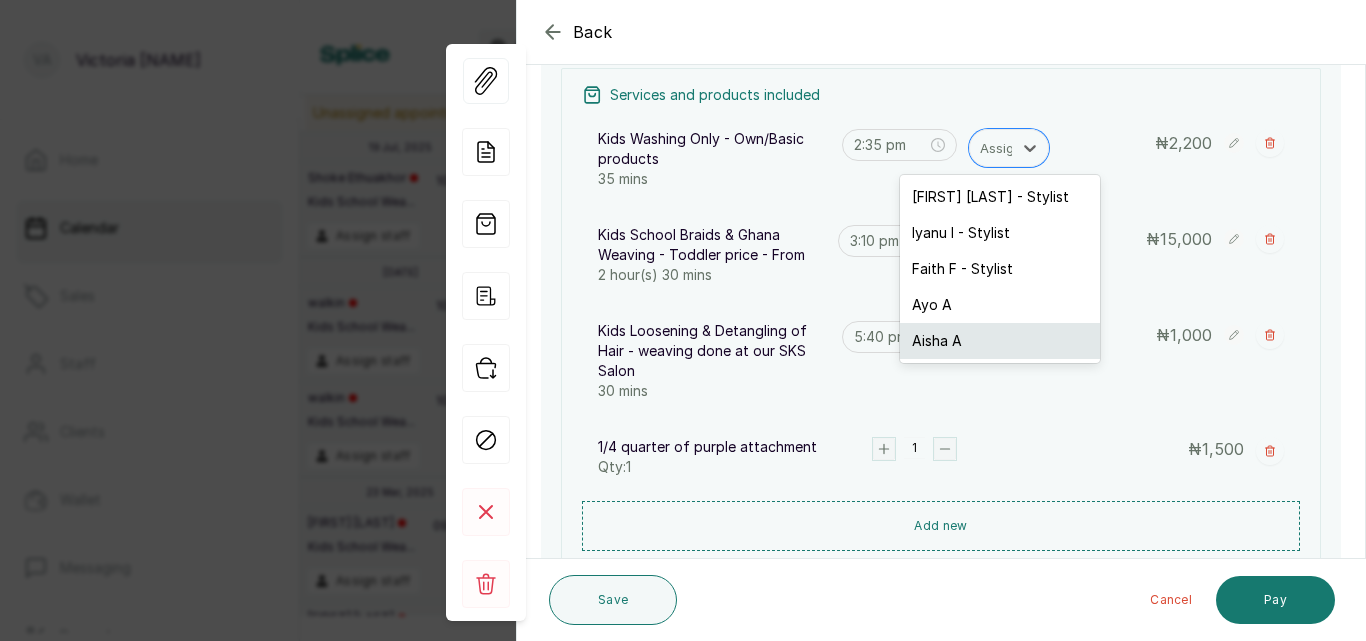 click on "Aisha A" at bounding box center [1000, 341] 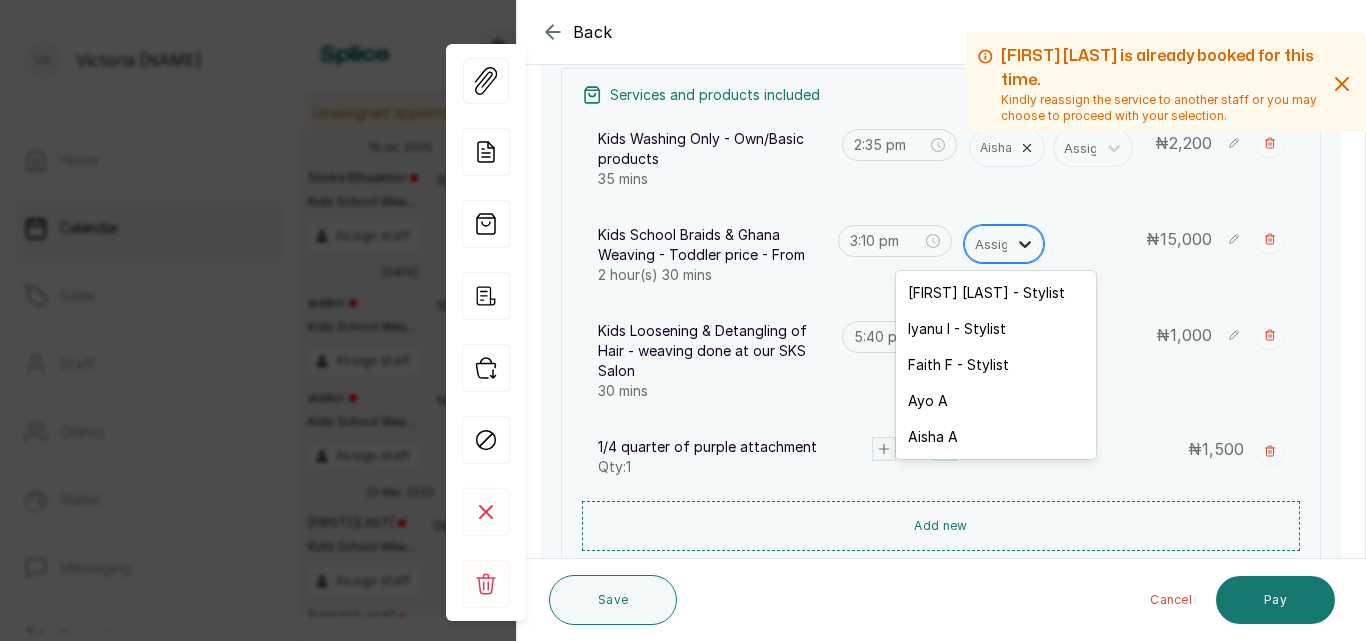 click at bounding box center [1025, 244] 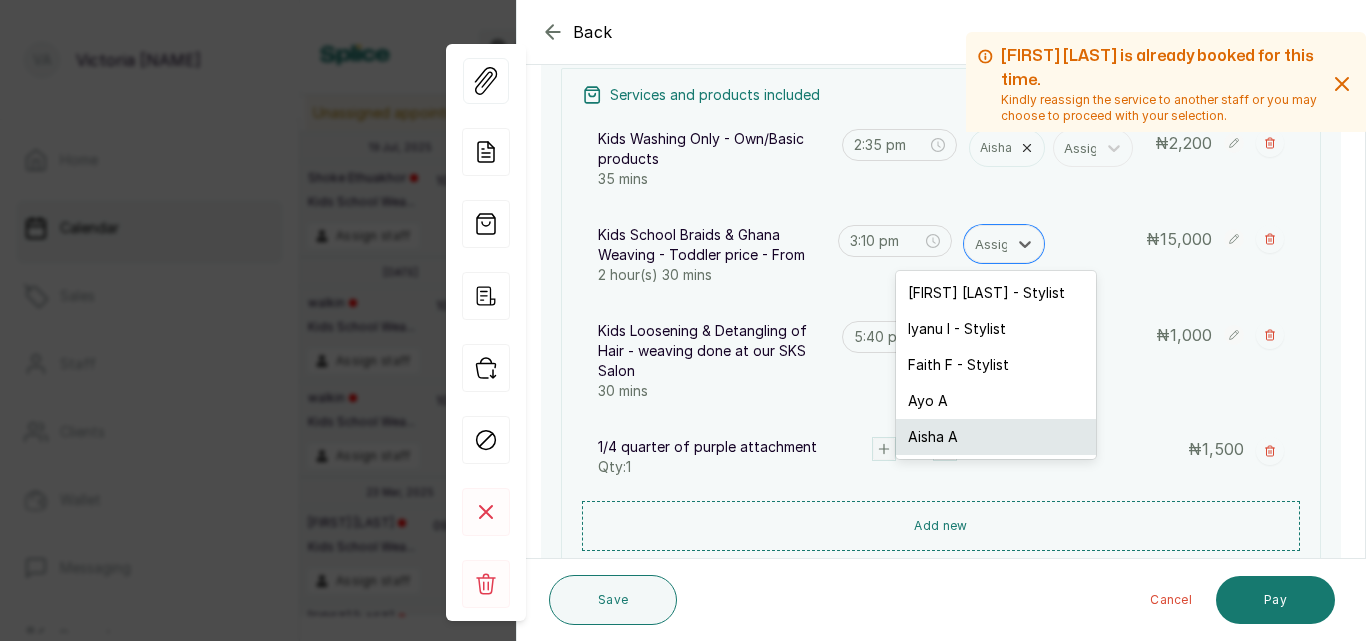 click on "Aisha A" at bounding box center [996, 437] 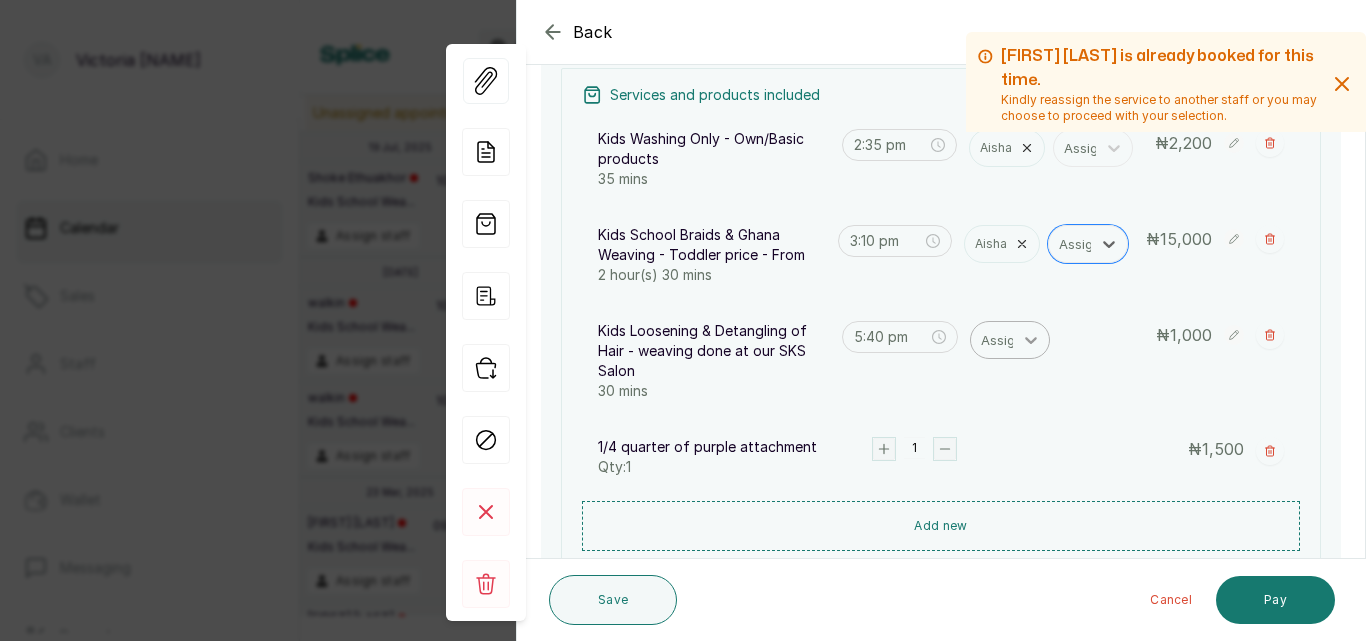 click 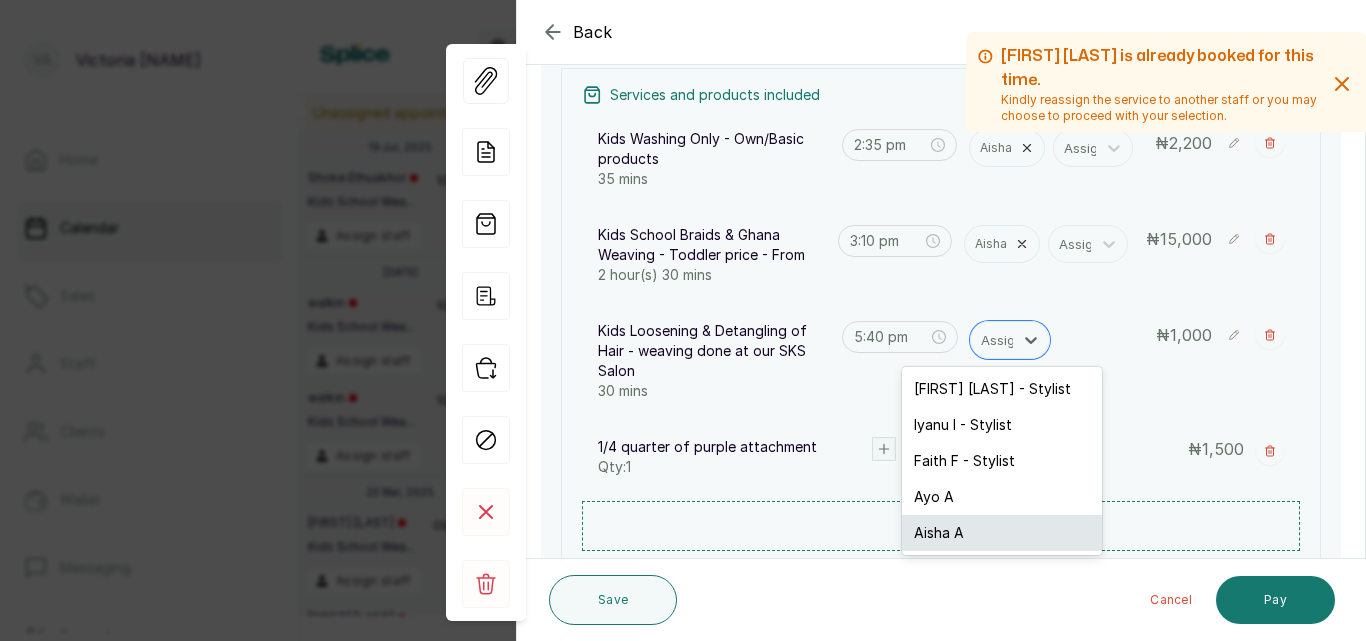 click on "Aisha A" at bounding box center (1002, 533) 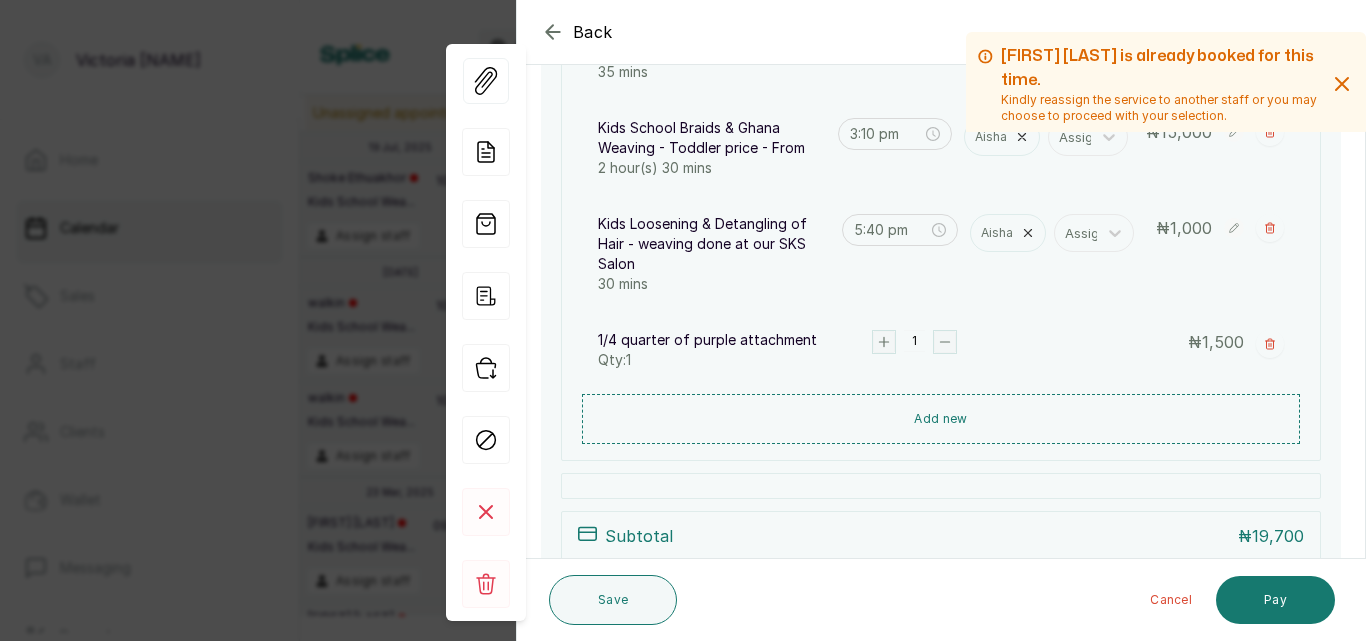 scroll, scrollTop: 600, scrollLeft: 0, axis: vertical 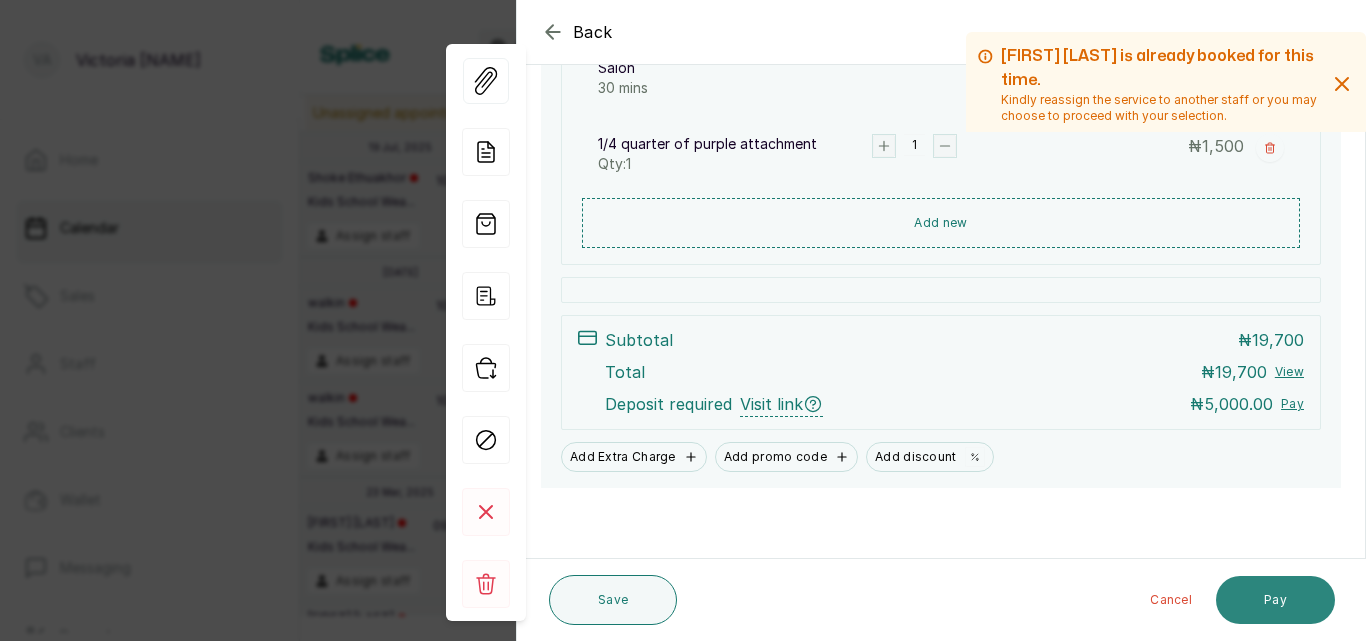 click on "Pay" at bounding box center [1275, 600] 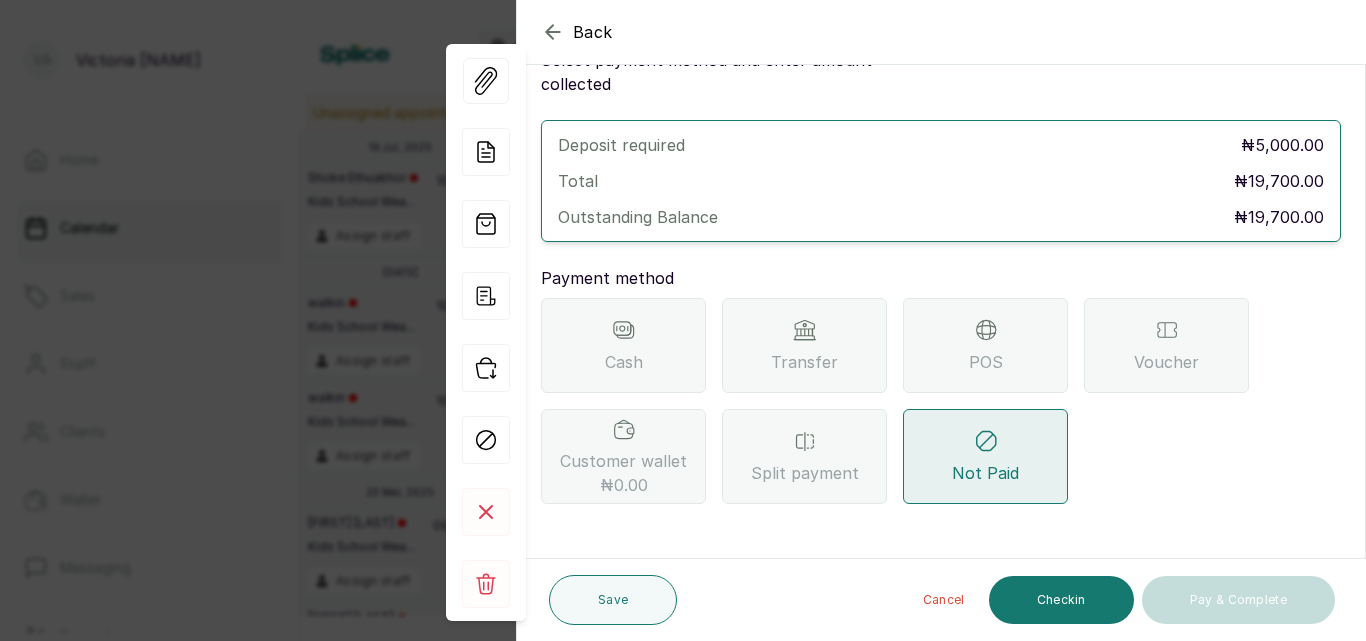 scroll, scrollTop: 57, scrollLeft: 0, axis: vertical 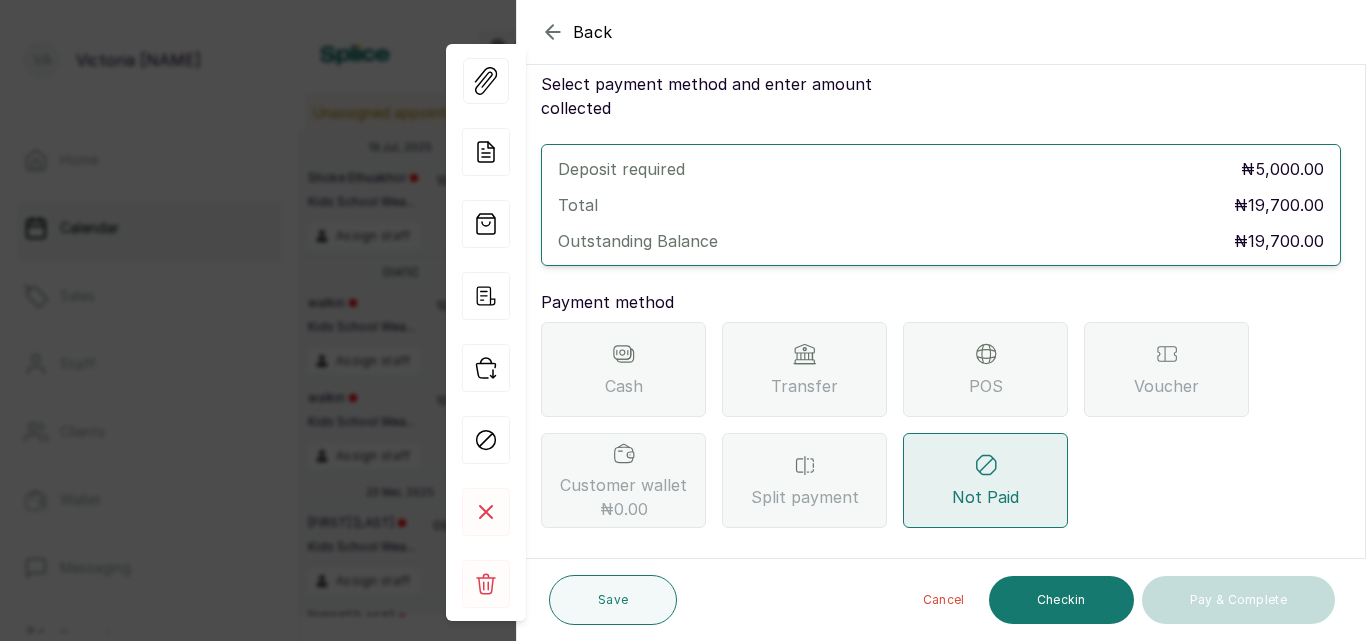 click on "Transfer" at bounding box center (804, 386) 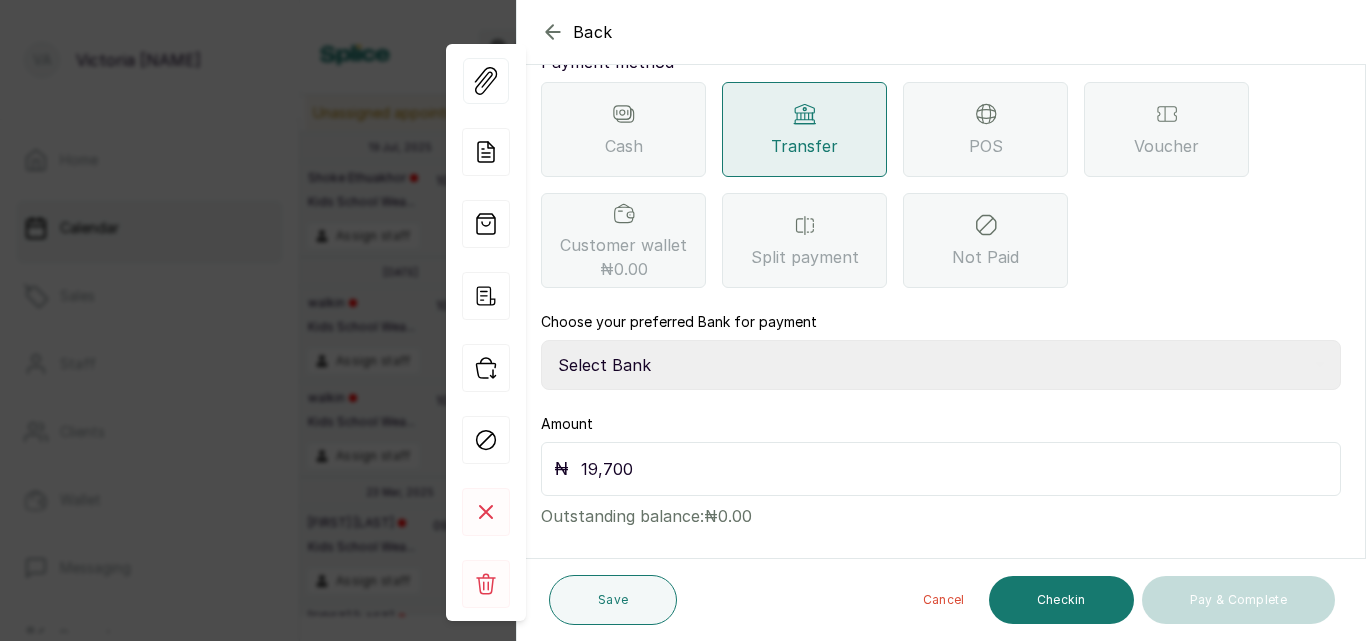 click on "Select Bank CANARY YELLOW Moniepoint MFB CANARY YELLOW Sparkle Microfinance Bank" at bounding box center (941, 365) 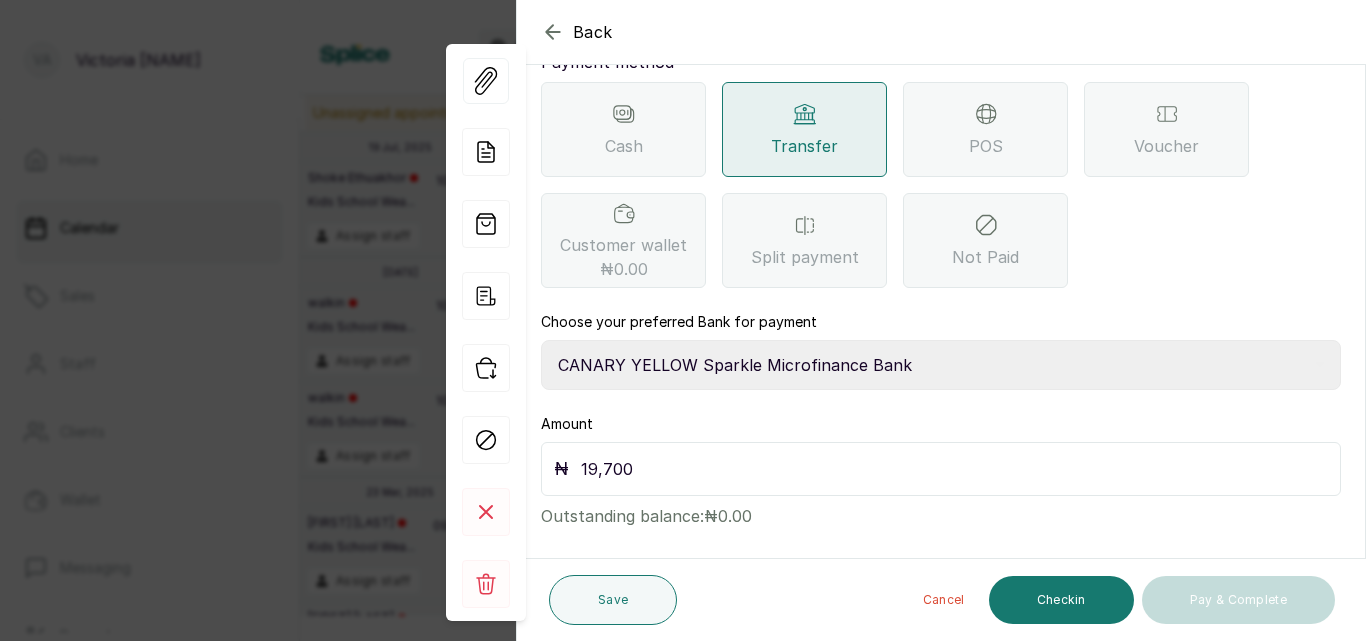 click on "Select Bank CANARY YELLOW Moniepoint MFB CANARY YELLOW Sparkle Microfinance Bank" at bounding box center [941, 365] 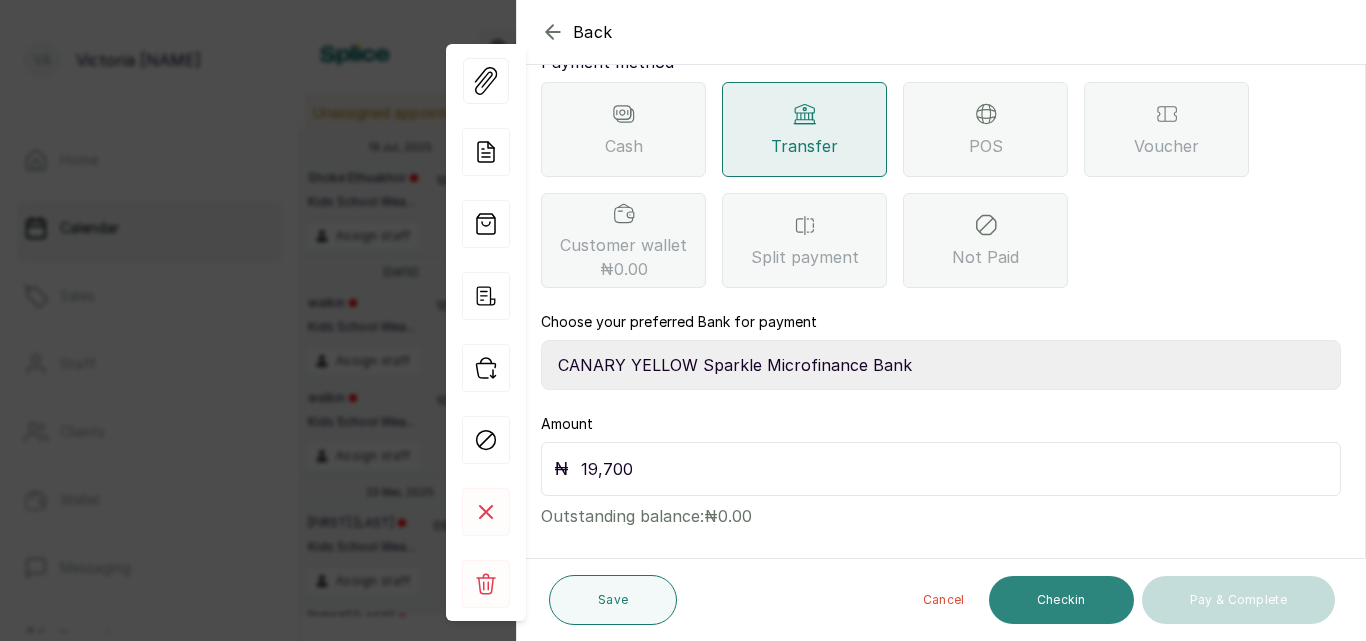 click on "Checkin" at bounding box center (1061, 600) 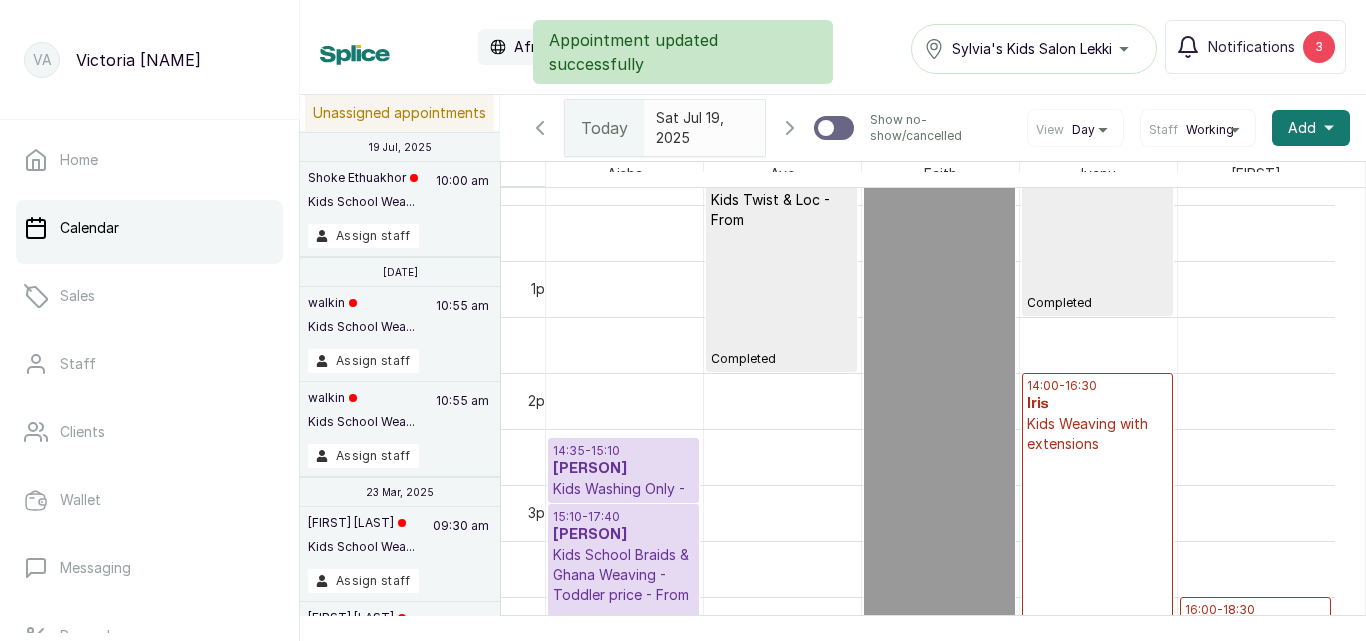 click on "Kids School Braids & Ghana Weaving - Toddler price  - From" at bounding box center [623, 575] 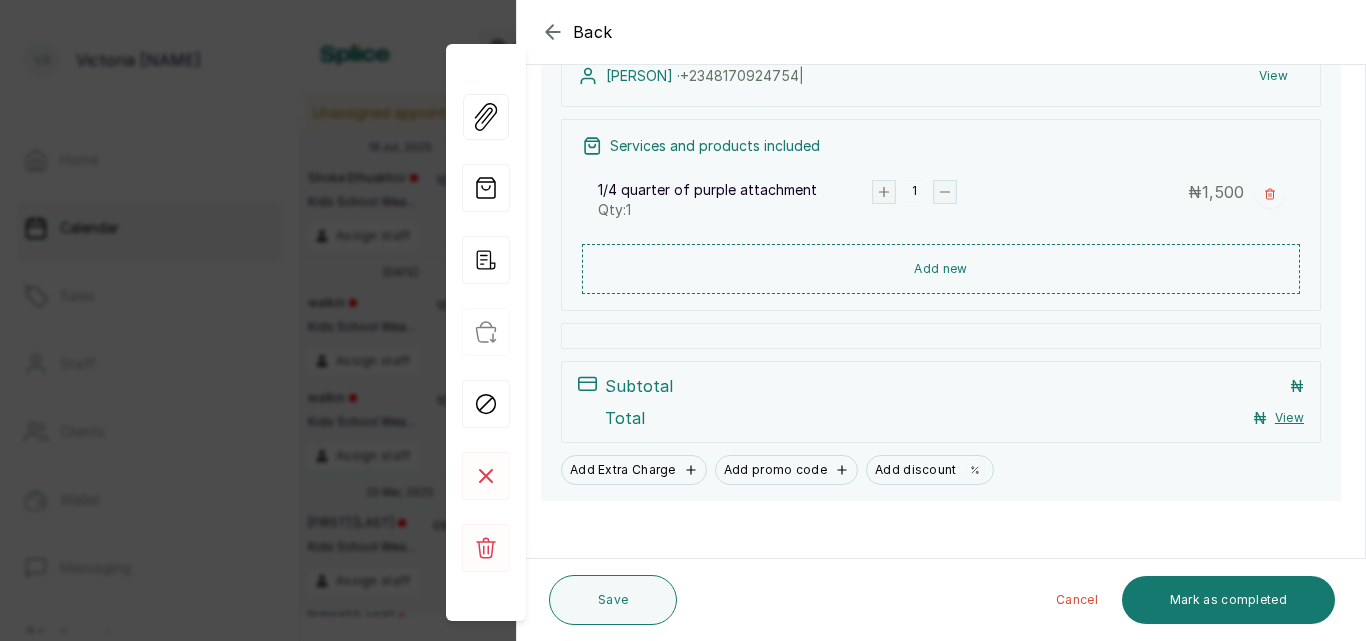 scroll, scrollTop: 259, scrollLeft: 0, axis: vertical 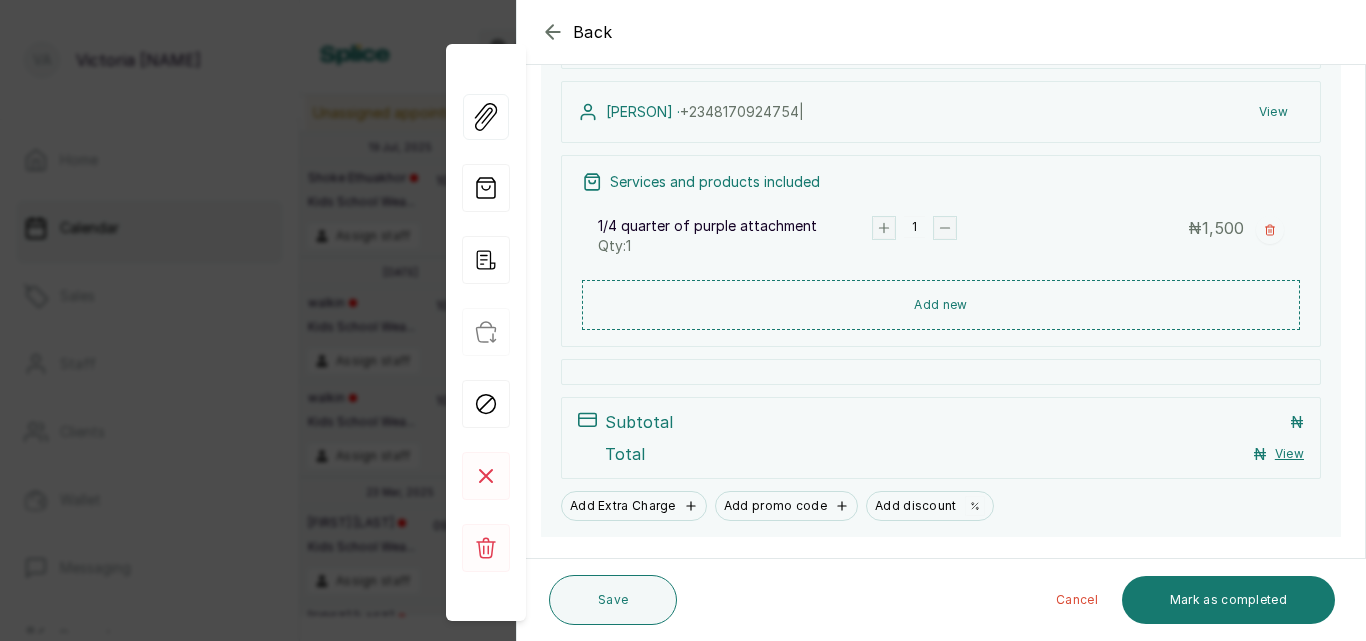 click 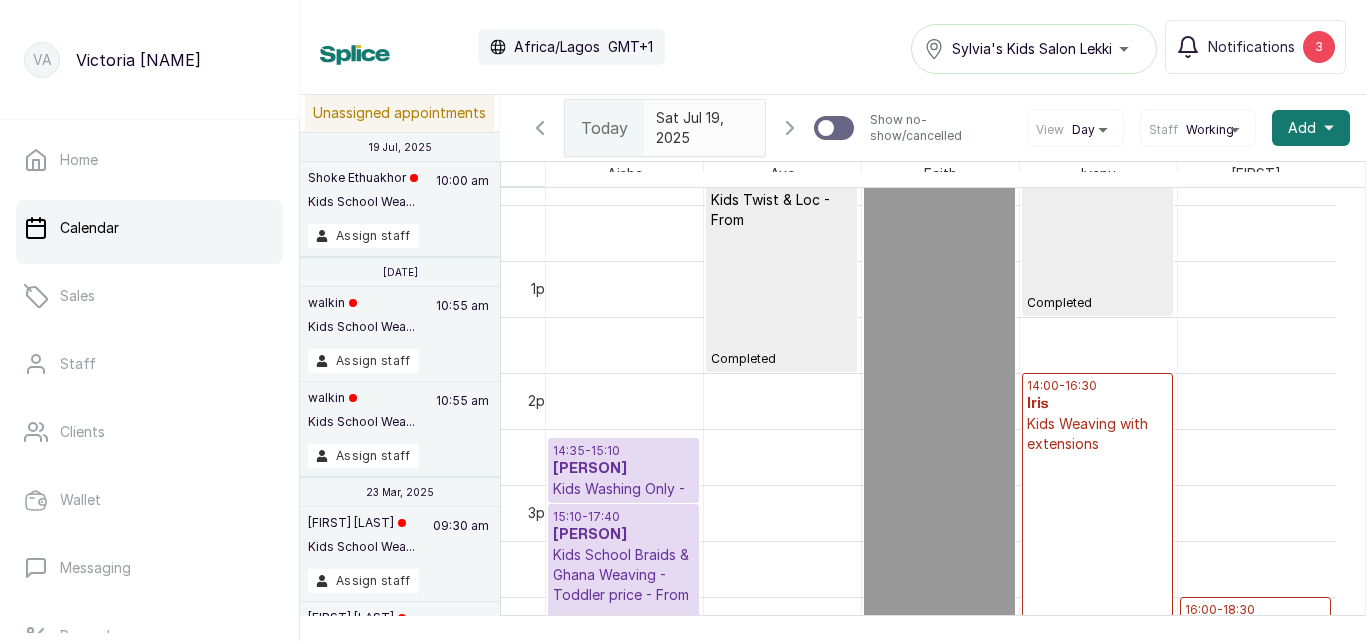 click on "[PERSON]" at bounding box center [623, 469] 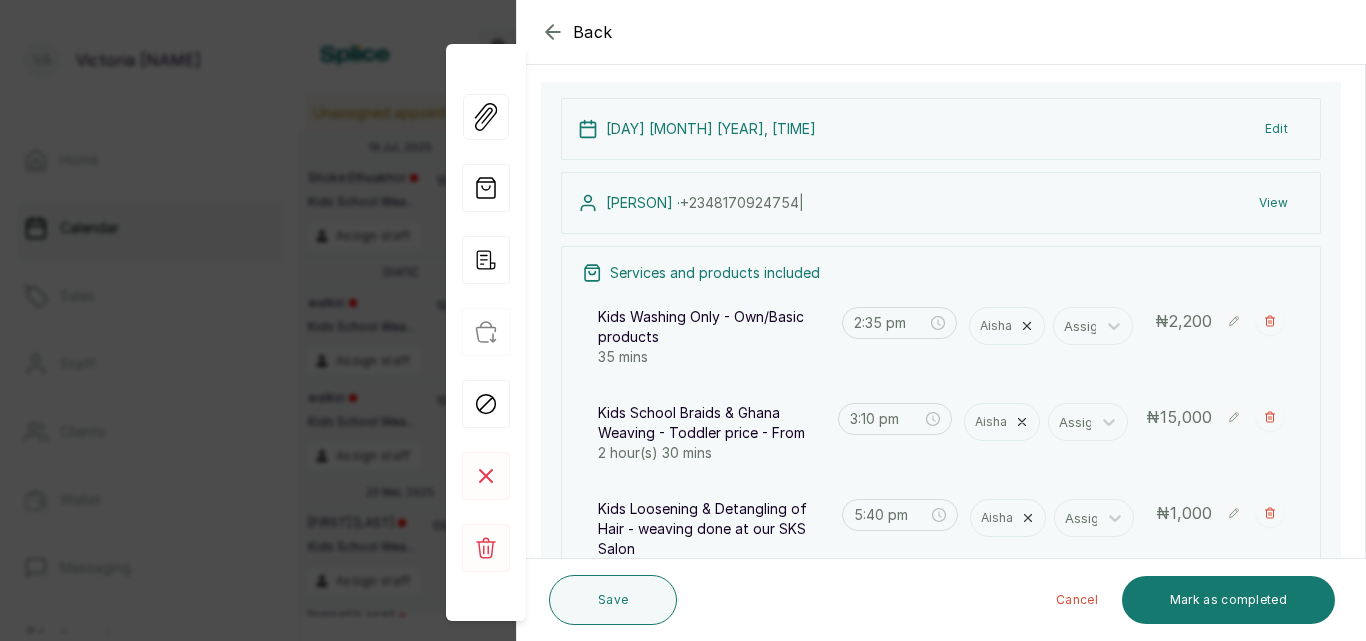 scroll, scrollTop: 280, scrollLeft: 0, axis: vertical 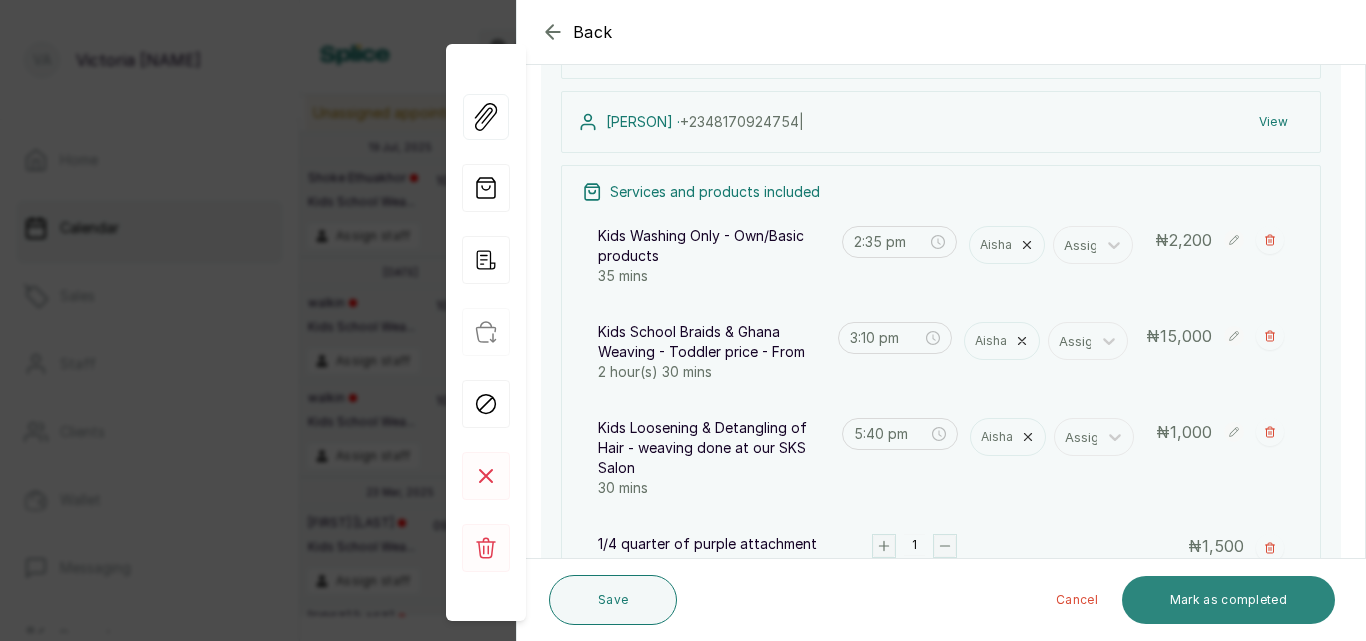 click on "Mark as completed" at bounding box center [1228, 600] 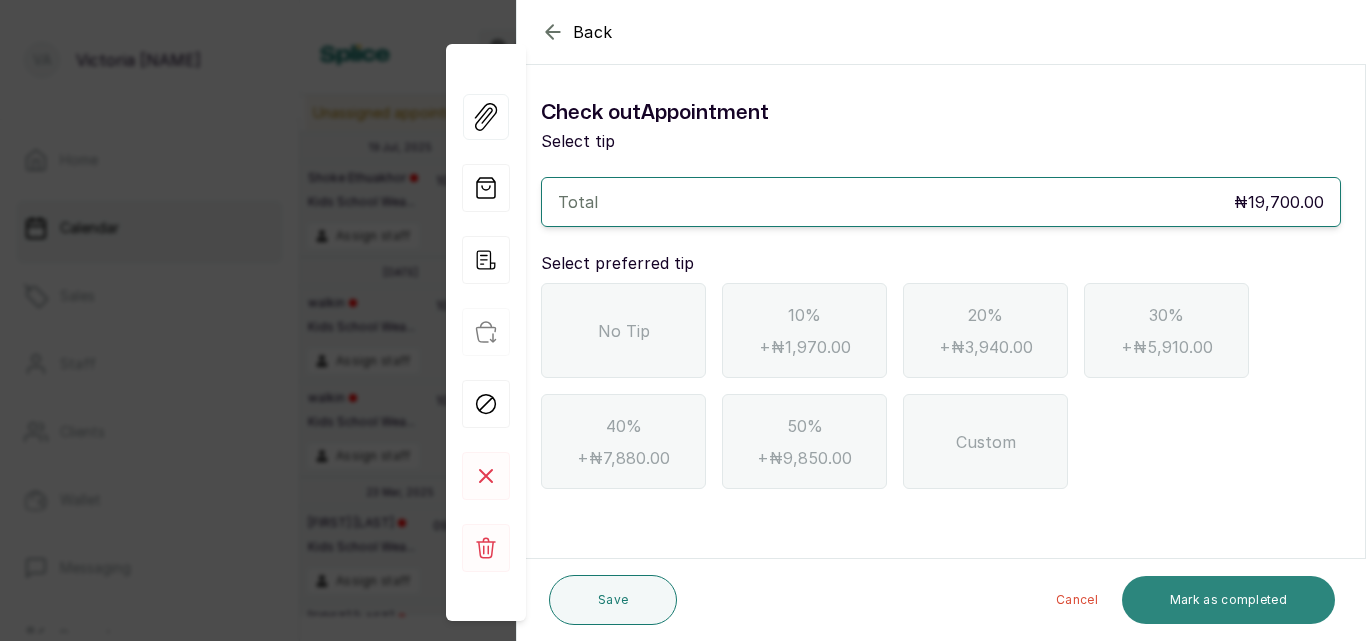 scroll, scrollTop: 0, scrollLeft: 0, axis: both 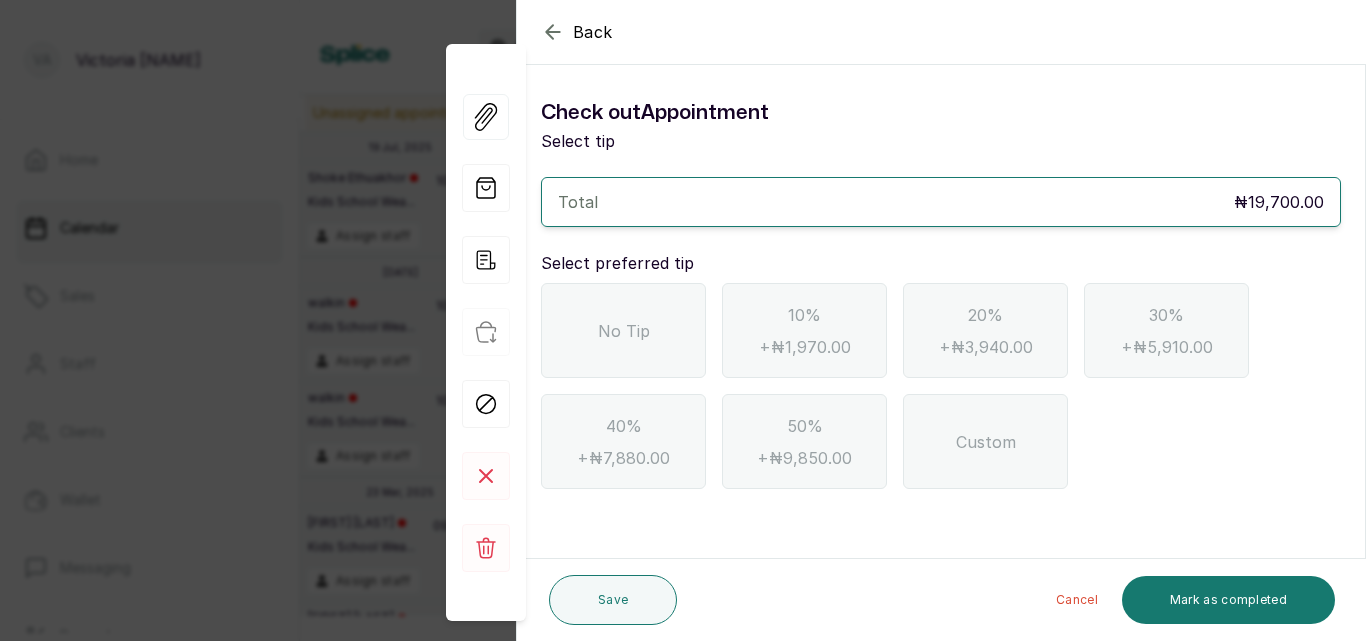 click on "Custom" at bounding box center [985, 441] 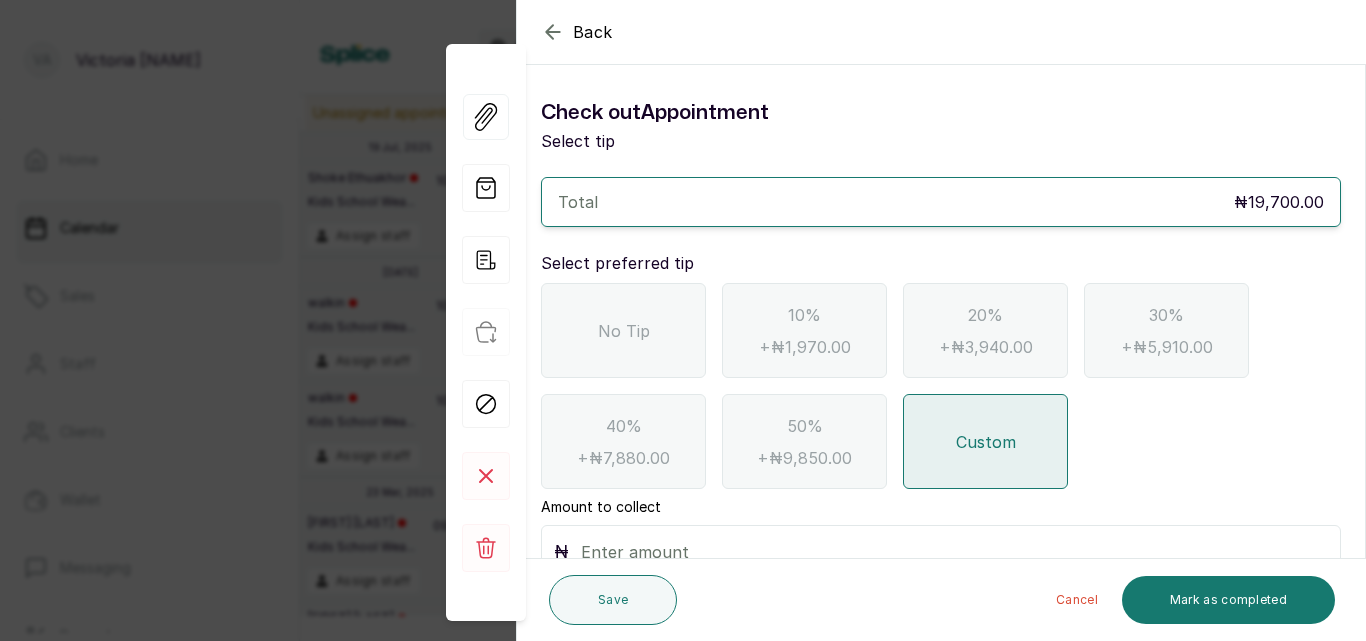 click on "₦" at bounding box center (941, 552) 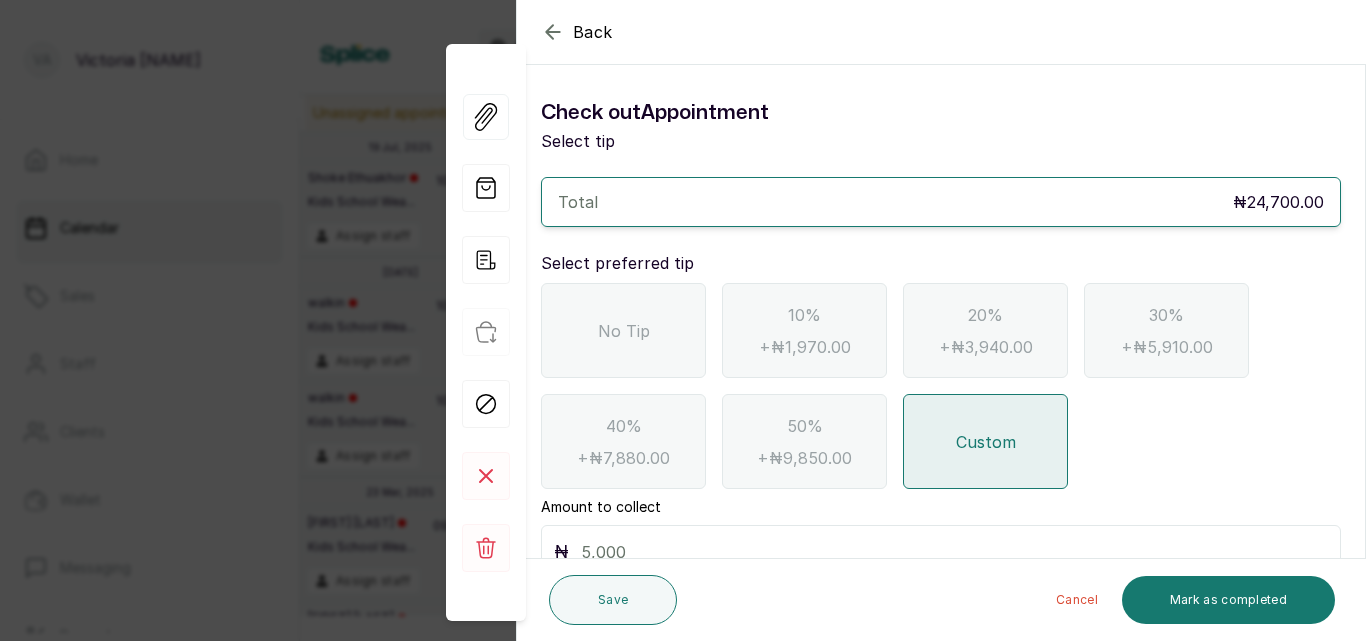 type on "5,000" 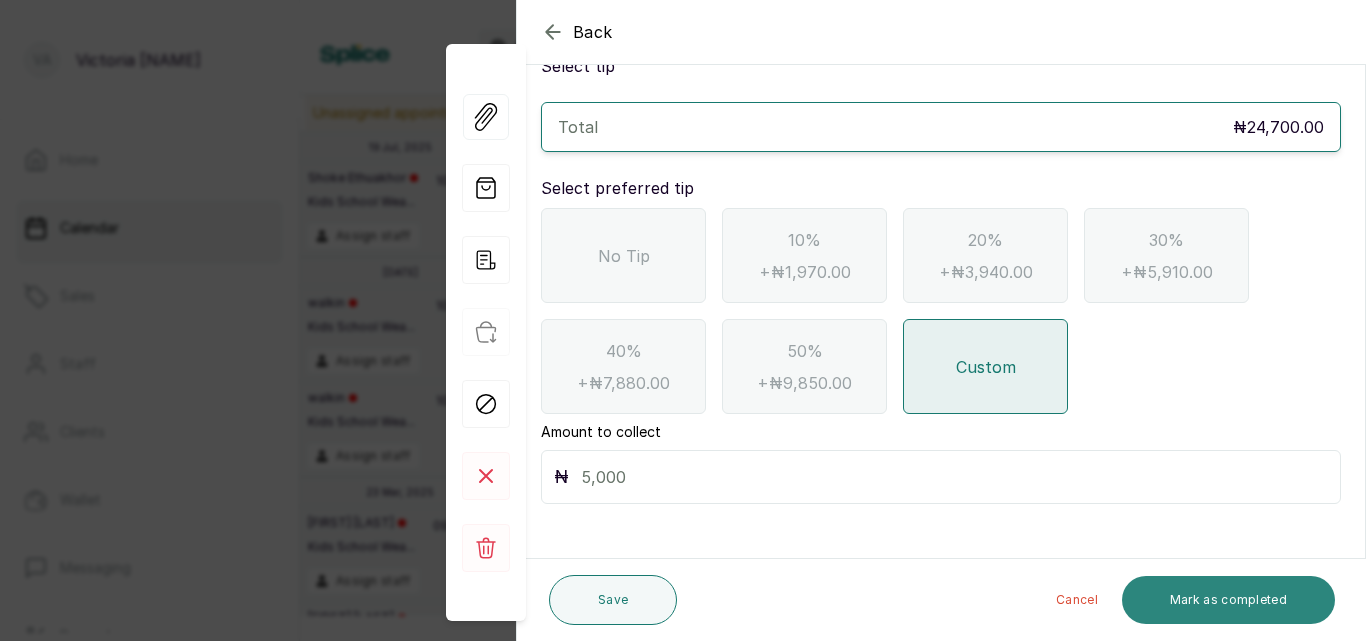 click on "Mark as completed" at bounding box center [1228, 600] 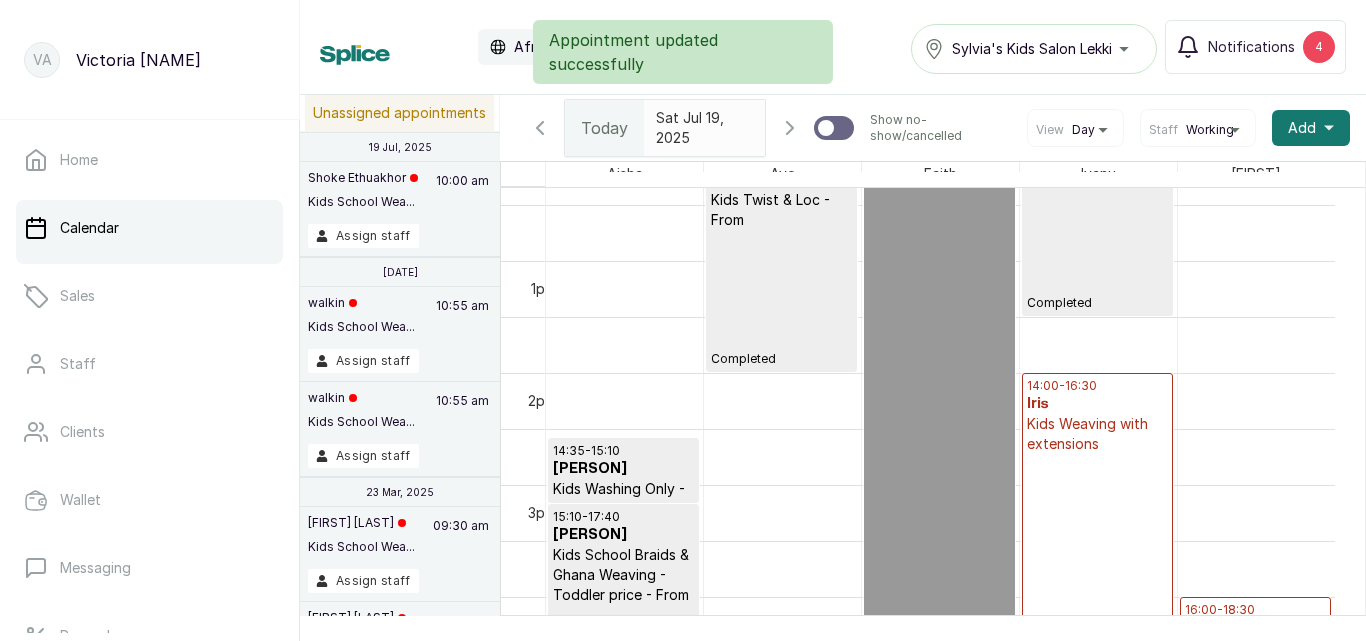 scroll, scrollTop: 1931, scrollLeft: 0, axis: vertical 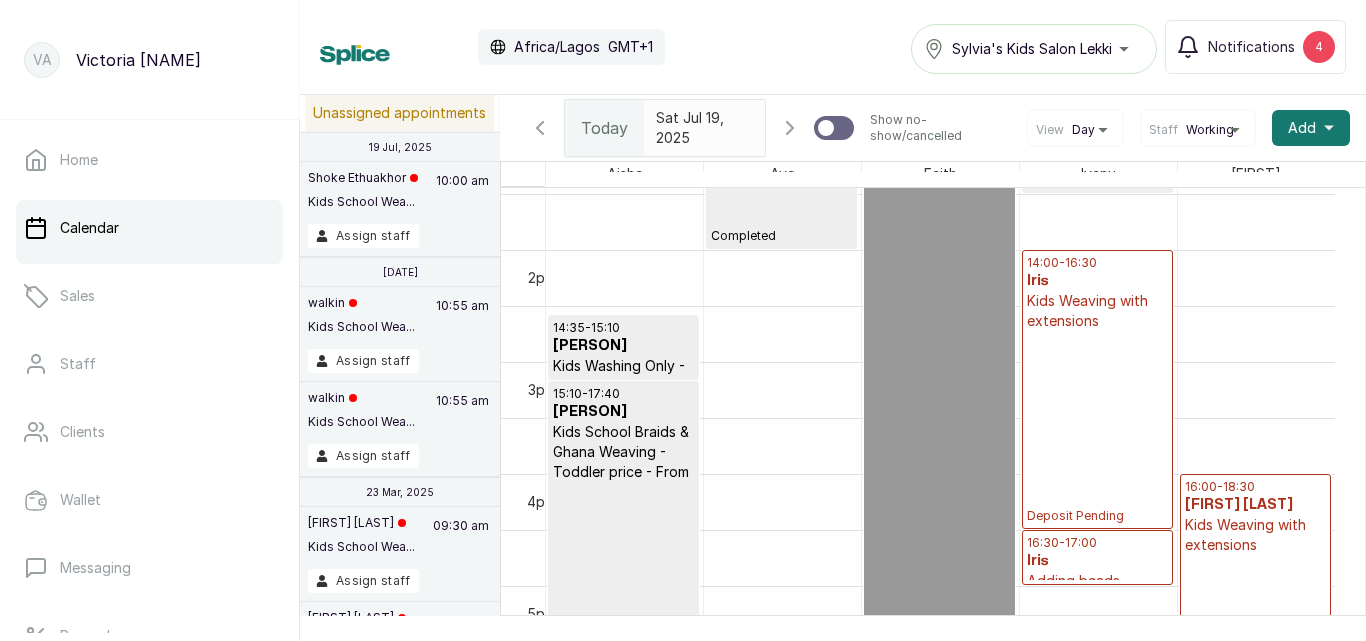 click on "[TIME]  -  [TIME] [FIRST] Kids Weaving with extensions Deposit Pending" at bounding box center [1097, 389] 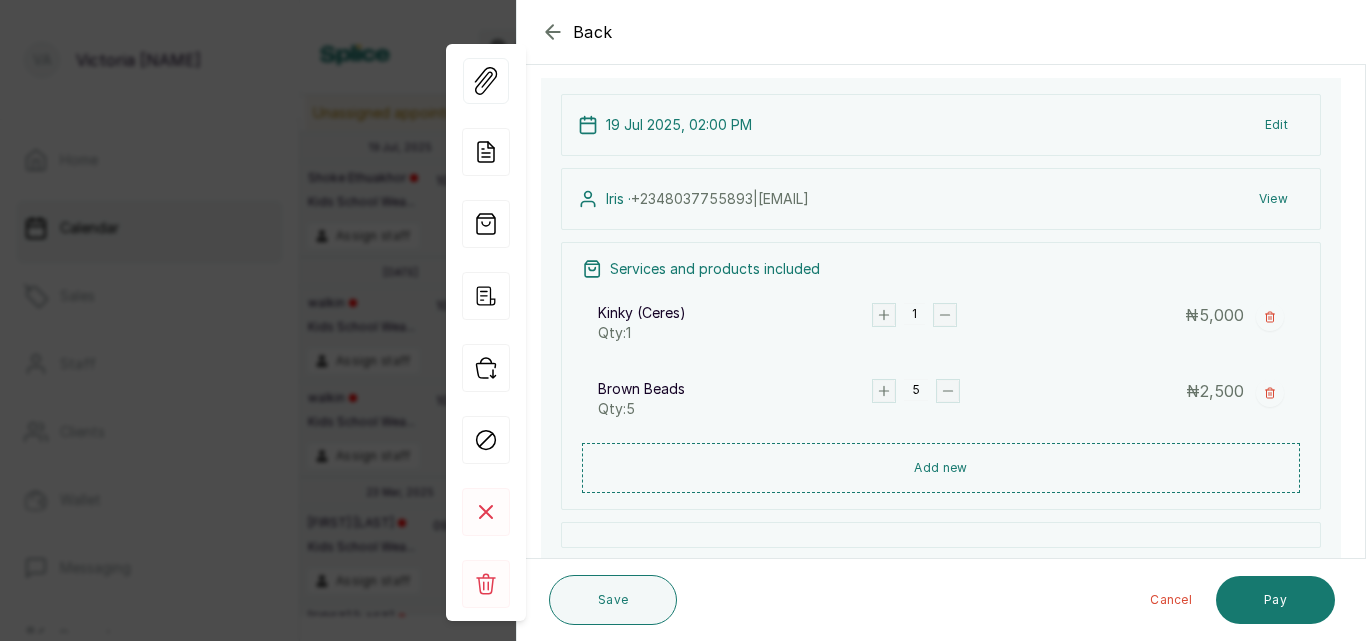 scroll, scrollTop: 189, scrollLeft: 0, axis: vertical 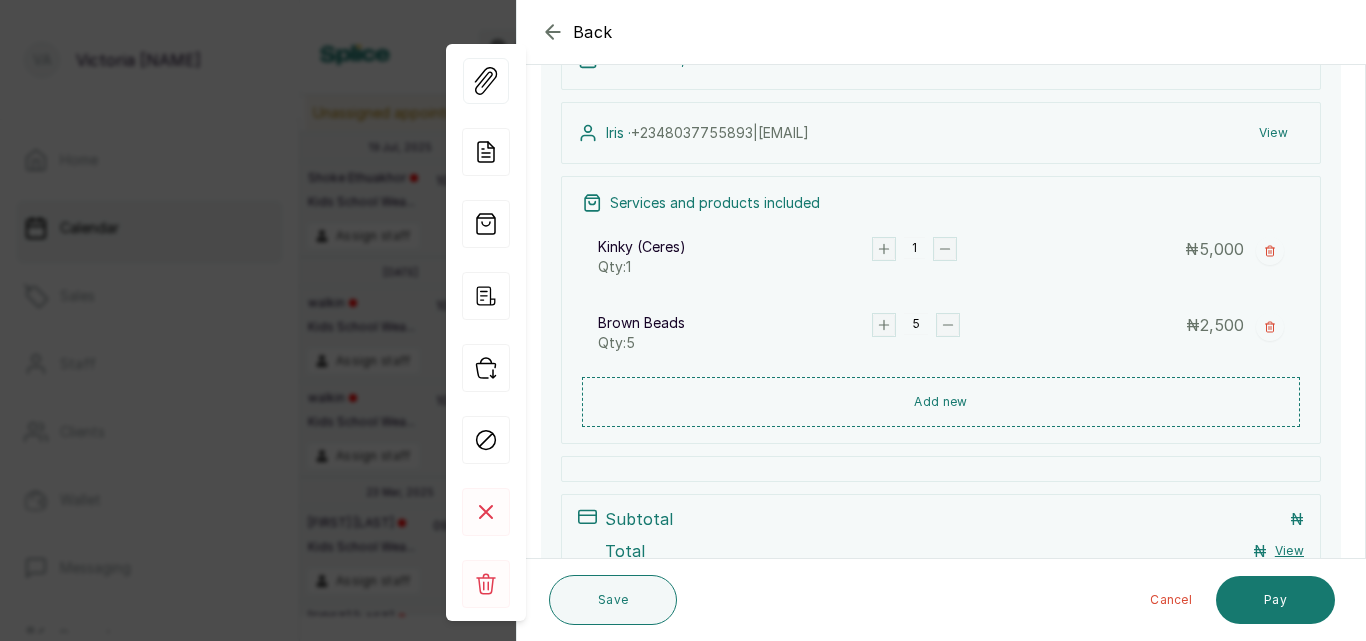 click 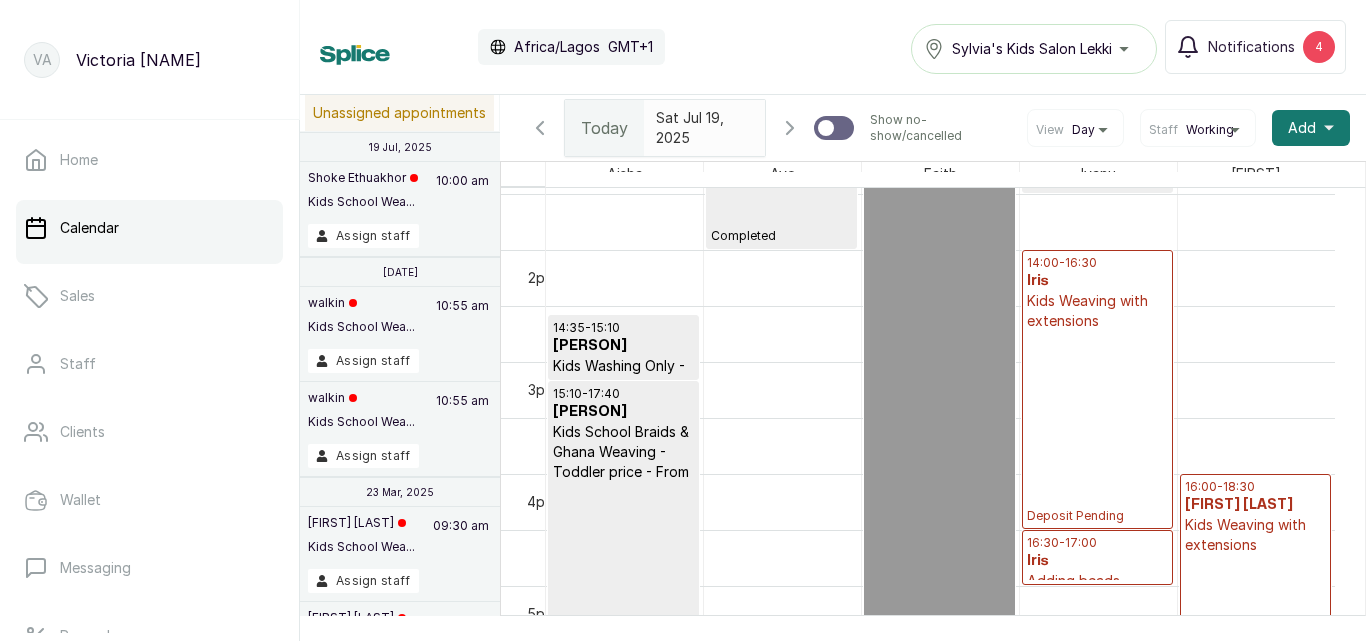 click on "[FIRST] [LAST]" at bounding box center (1255, 505) 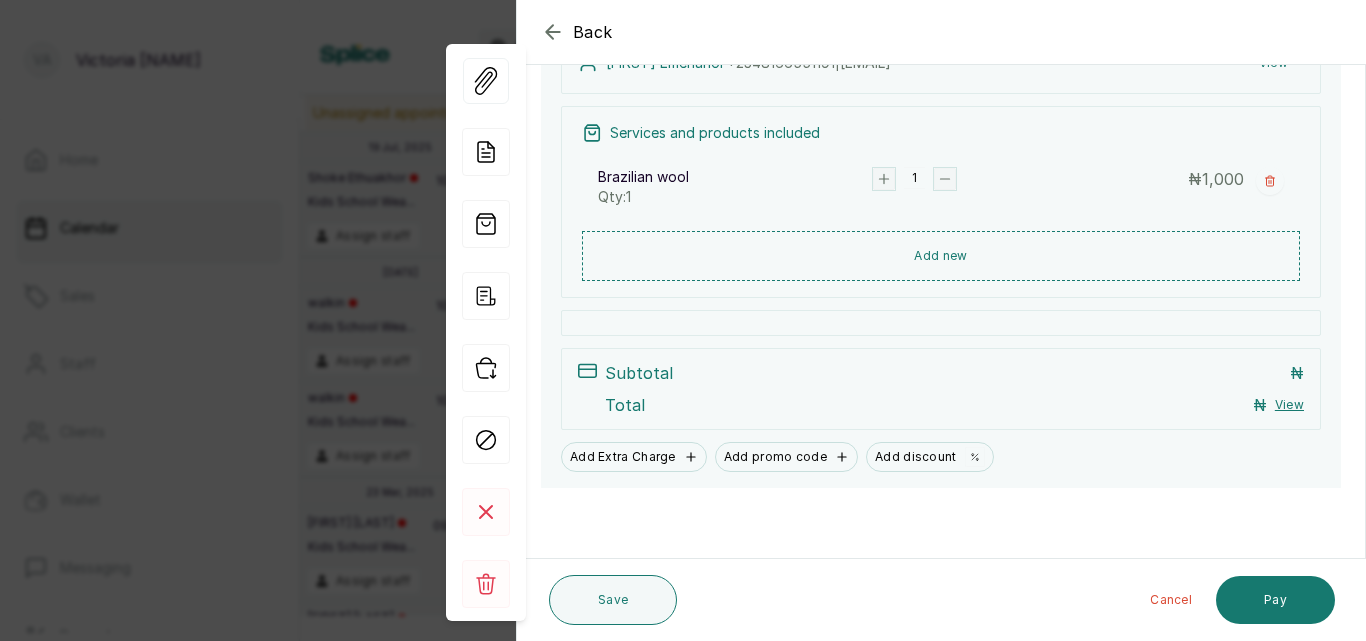 scroll, scrollTop: 100, scrollLeft: 0, axis: vertical 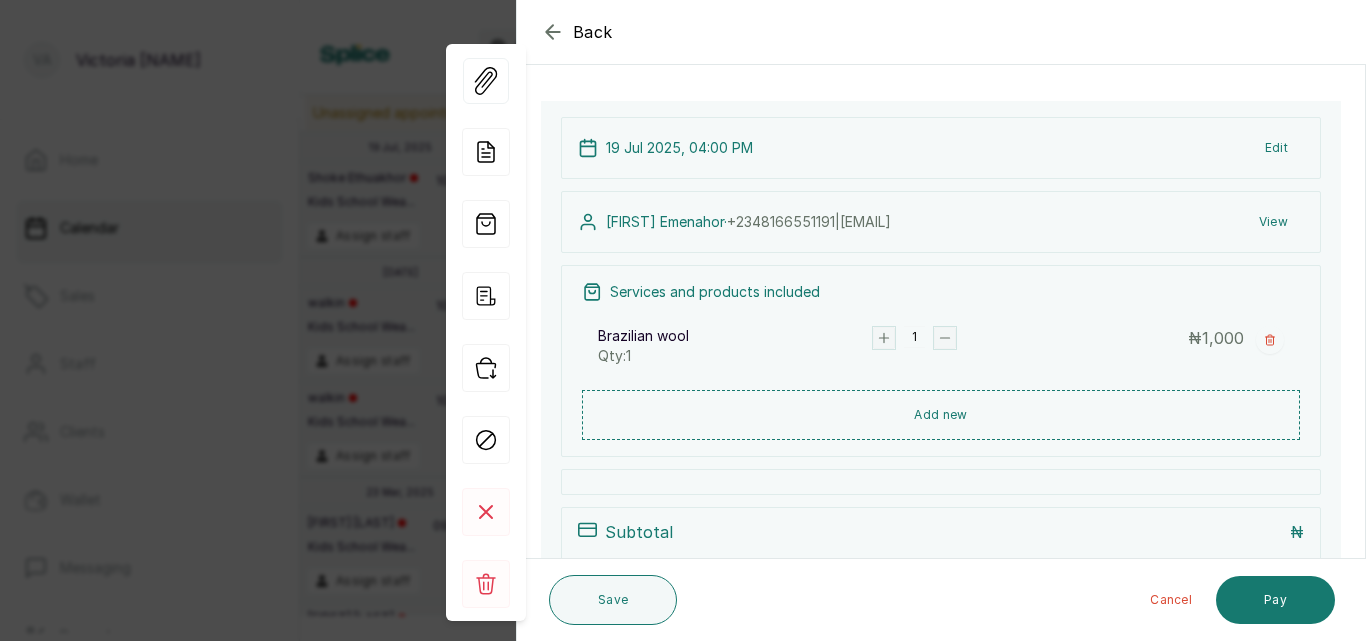 click 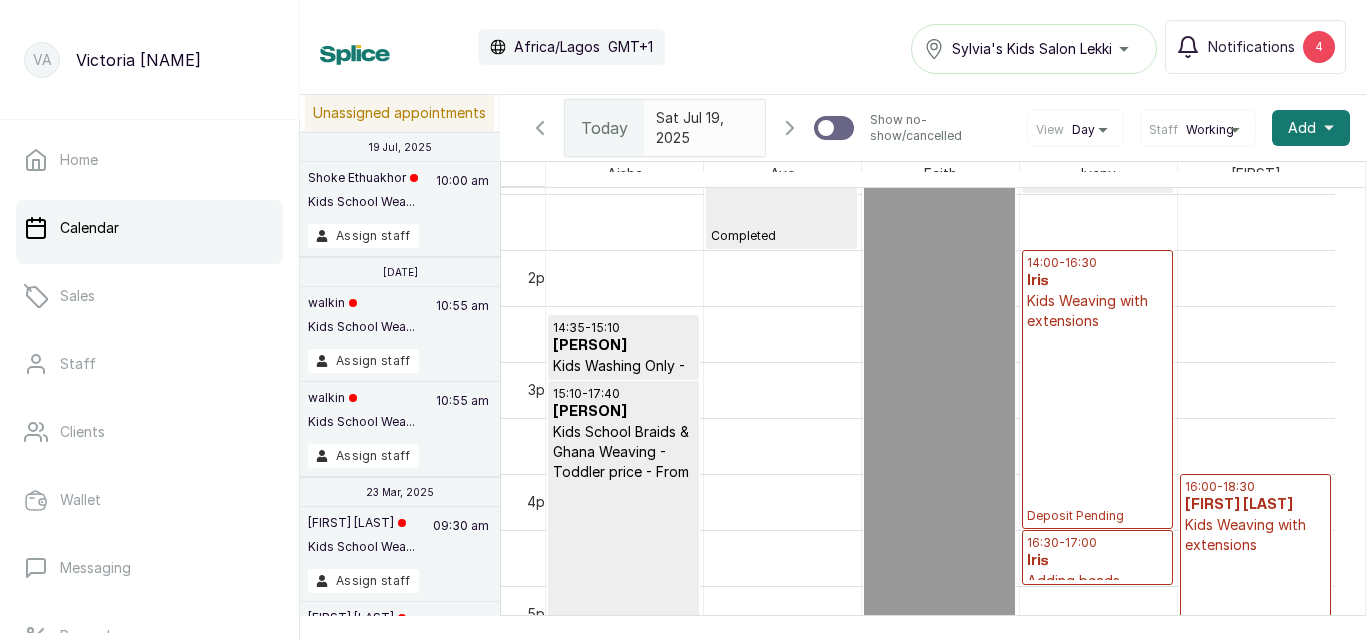 scroll, scrollTop: 1909, scrollLeft: 0, axis: vertical 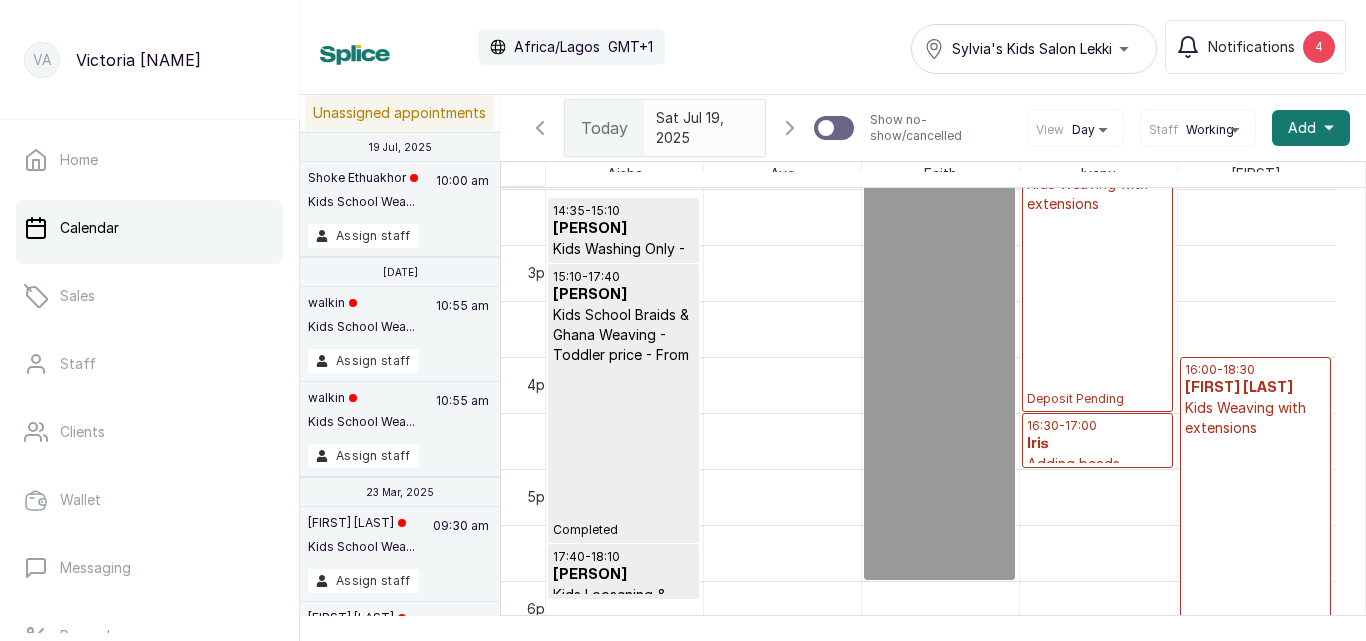 click on "Kids Weaving with extensions" at bounding box center [1255, 418] 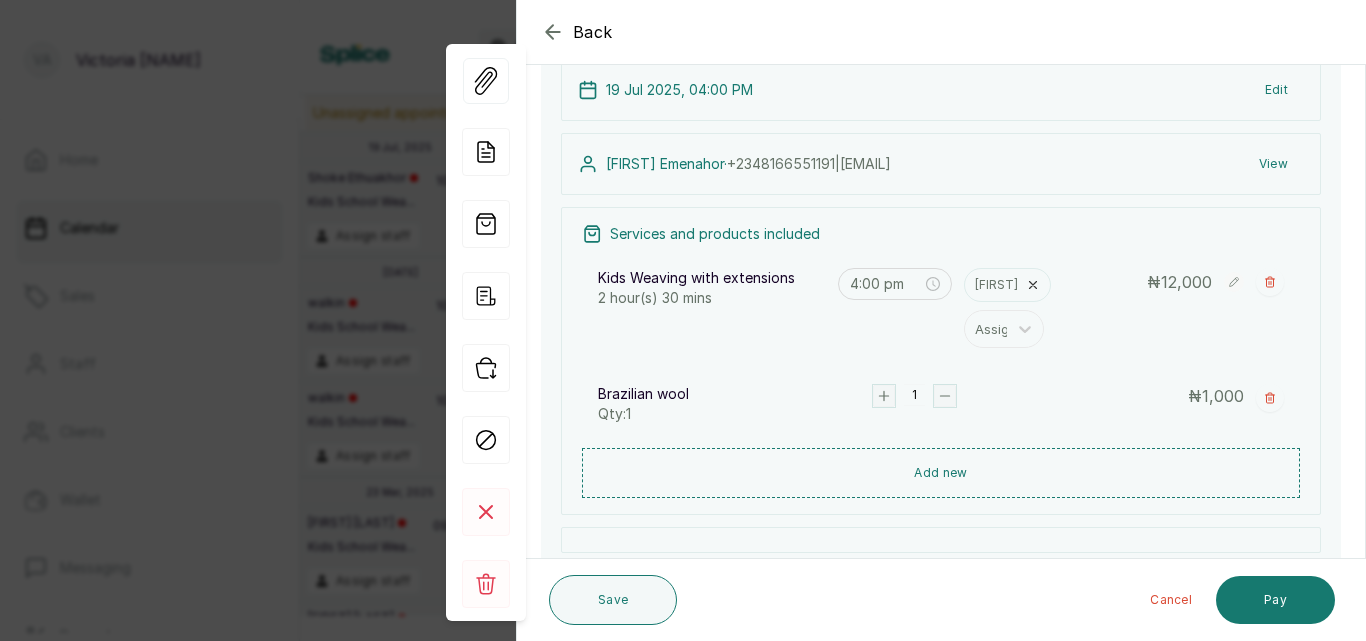 scroll, scrollTop: 181, scrollLeft: 0, axis: vertical 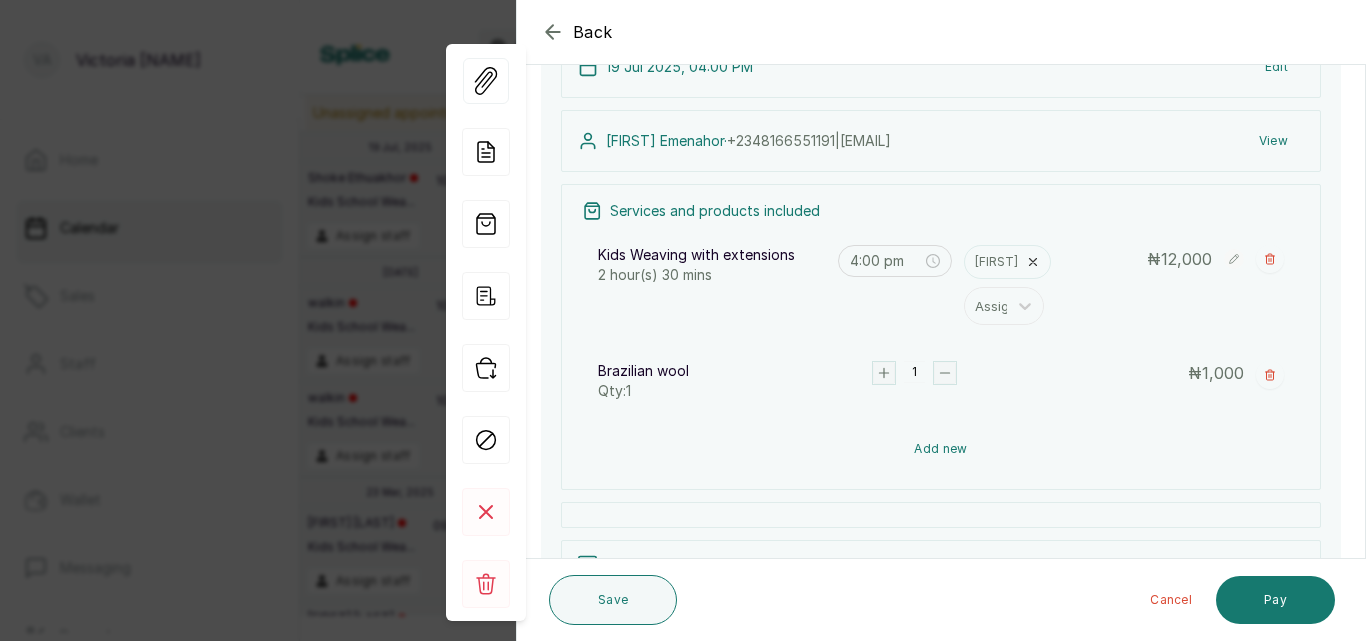click on "Add new" at bounding box center (941, 449) 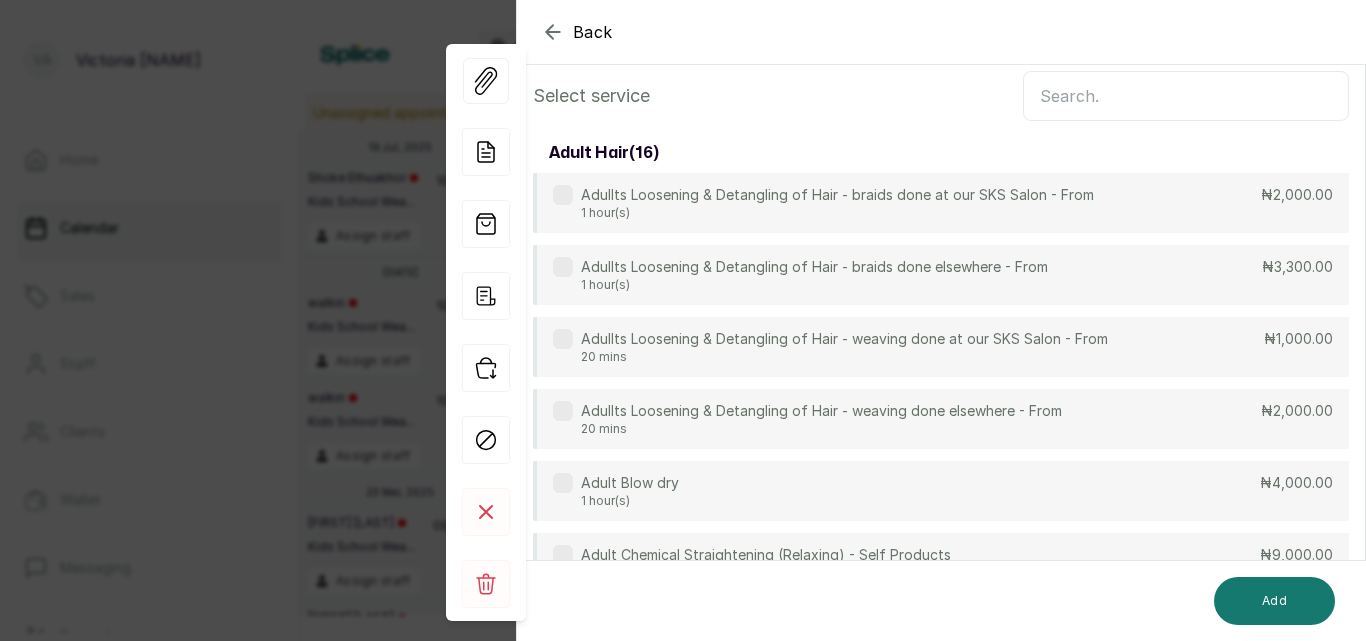 scroll, scrollTop: 149, scrollLeft: 0, axis: vertical 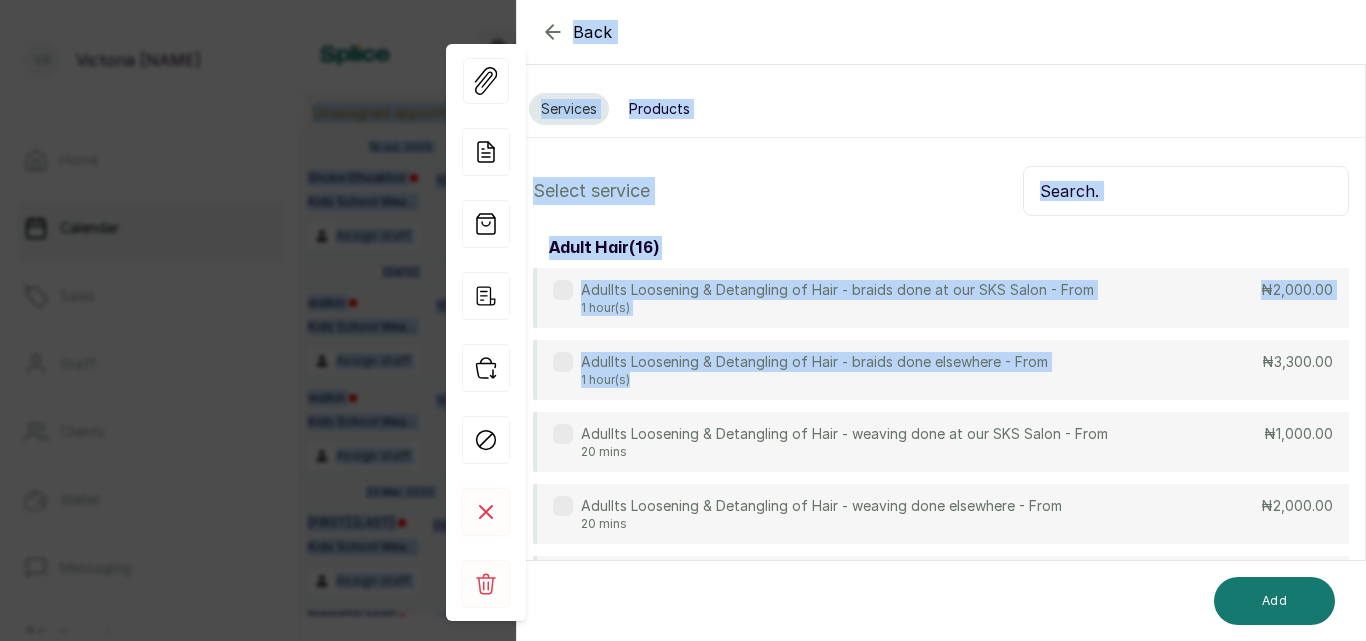 drag, startPoint x: 910, startPoint y: 248, endPoint x: 986, endPoint y: -58, distance: 315.2967 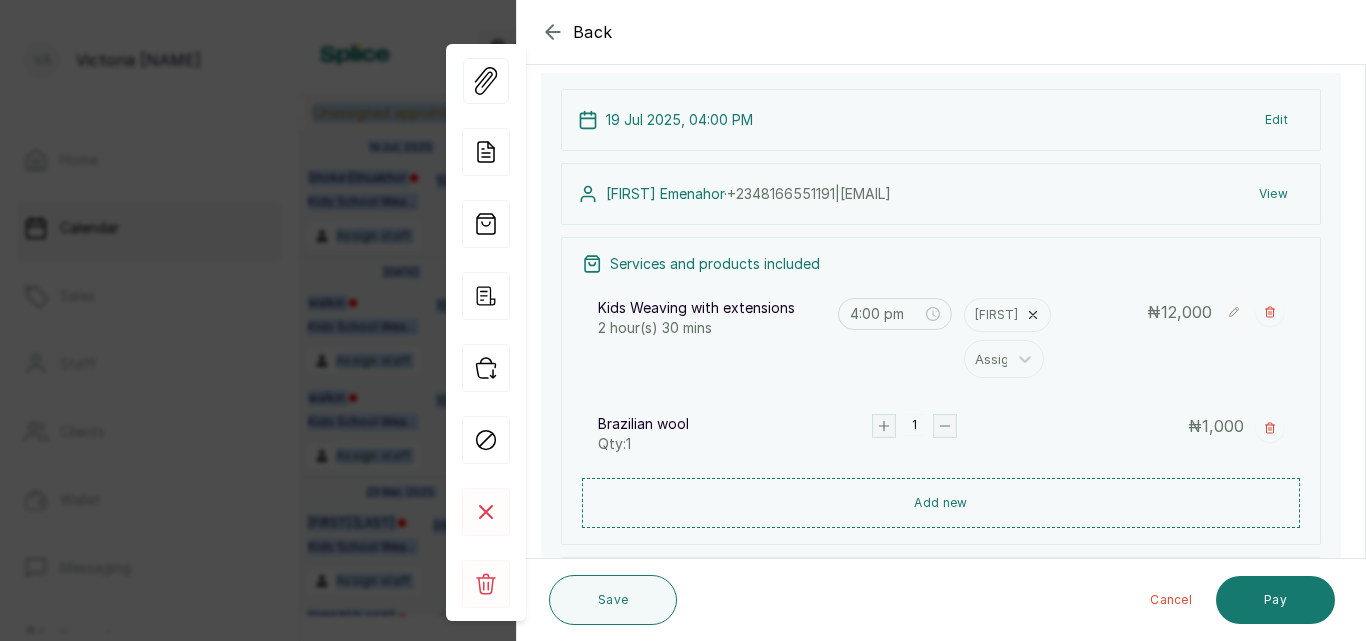 scroll, scrollTop: 167, scrollLeft: 0, axis: vertical 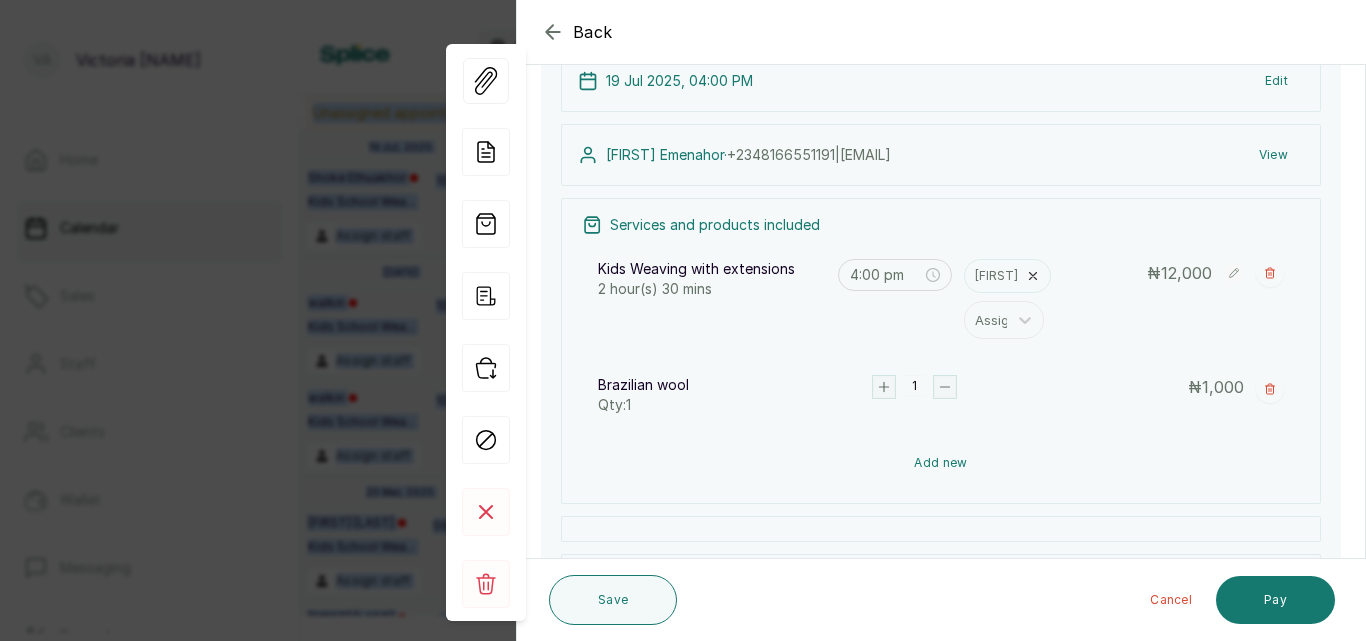 click on "Add new" at bounding box center [941, 463] 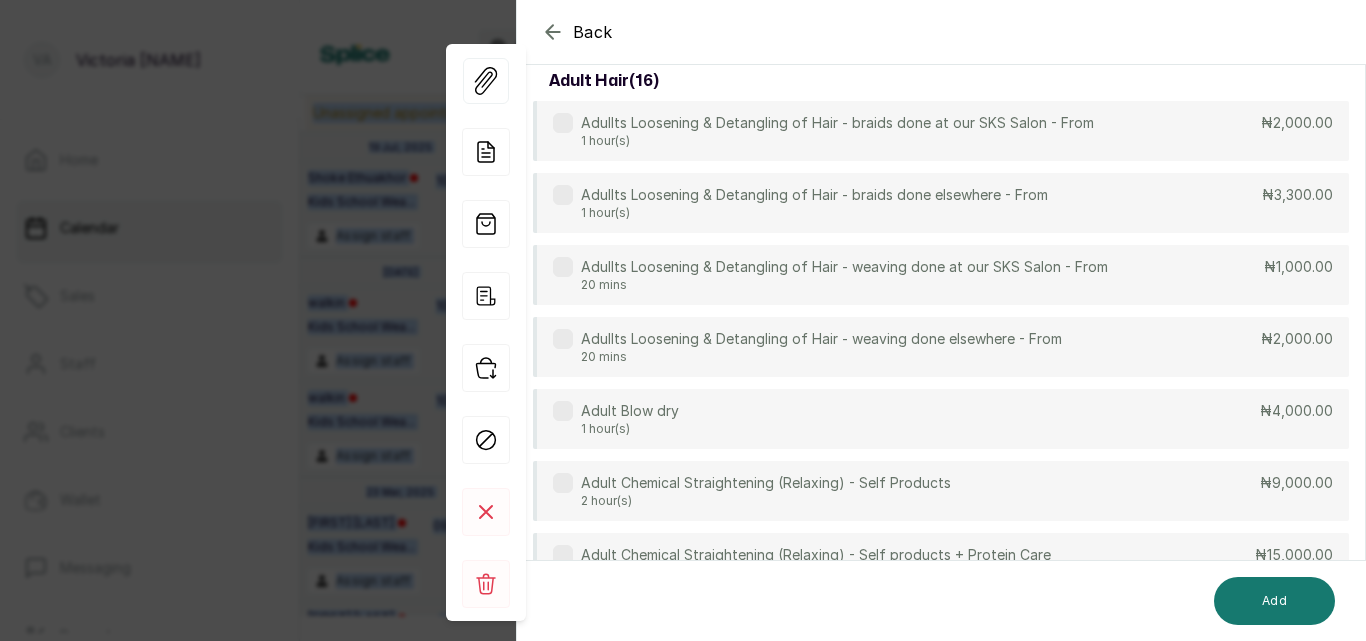 scroll, scrollTop: 149, scrollLeft: 0, axis: vertical 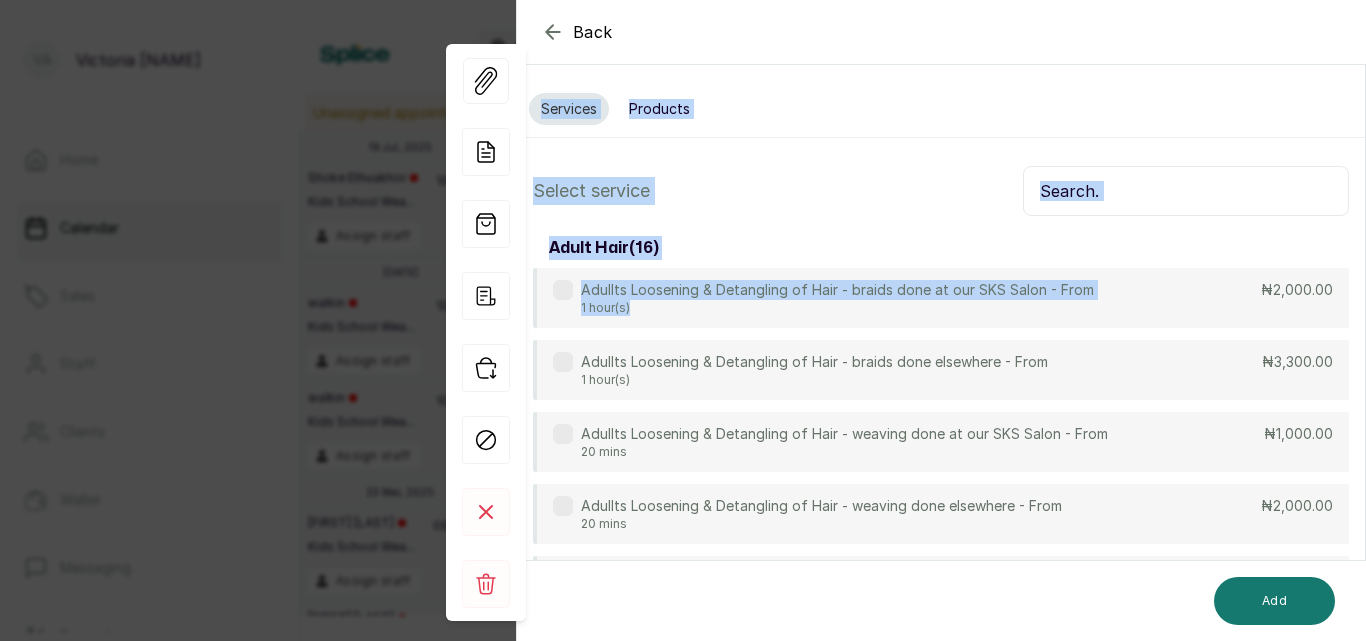 drag, startPoint x: 1114, startPoint y: 175, endPoint x: 1192, endPoint y: 225, distance: 92.64988 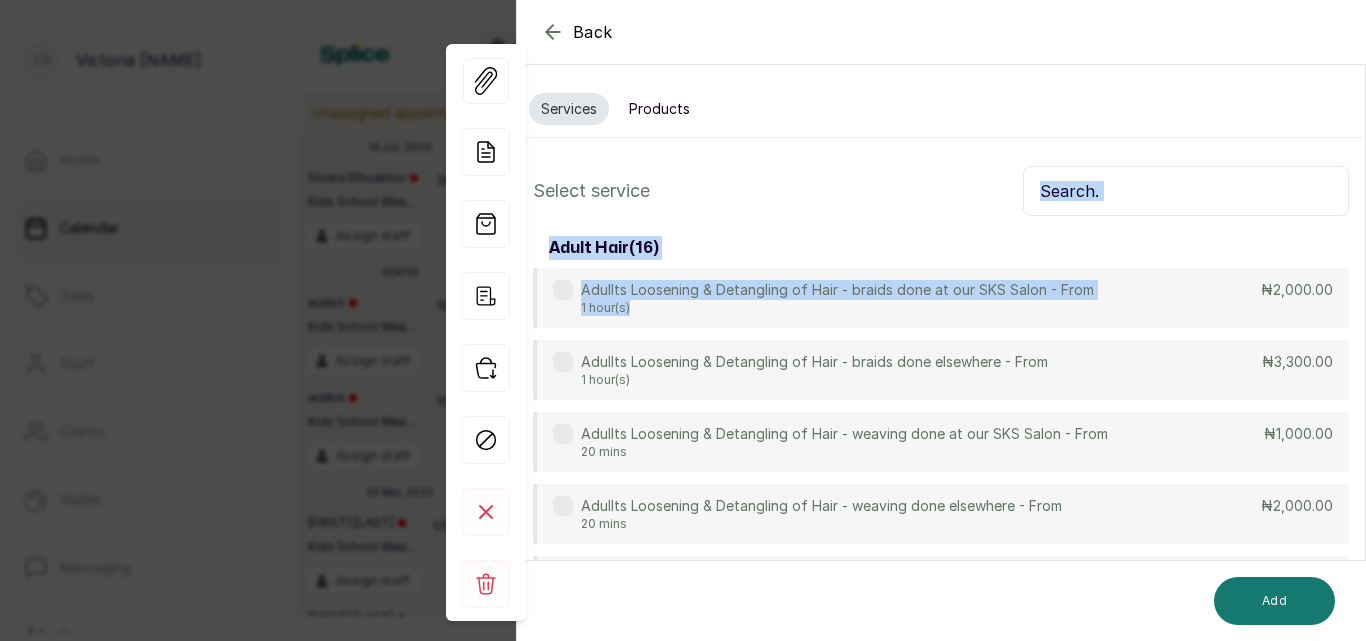 click at bounding box center (1186, 191) 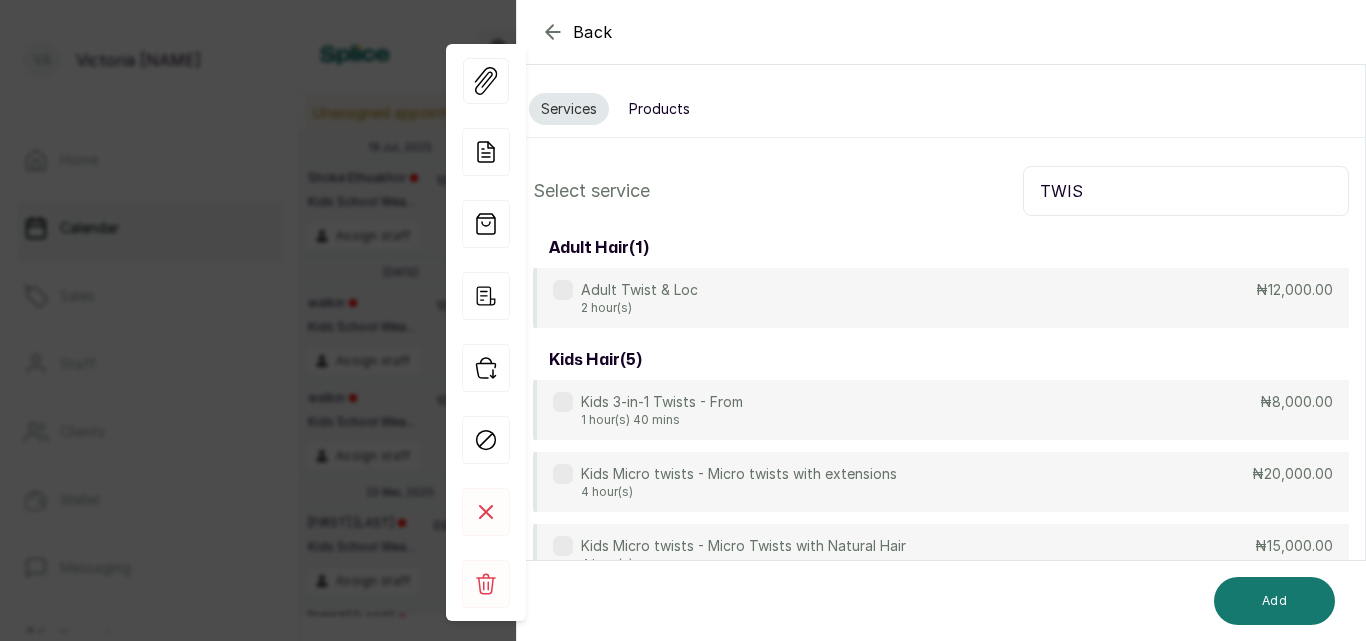 scroll, scrollTop: 224, scrollLeft: 0, axis: vertical 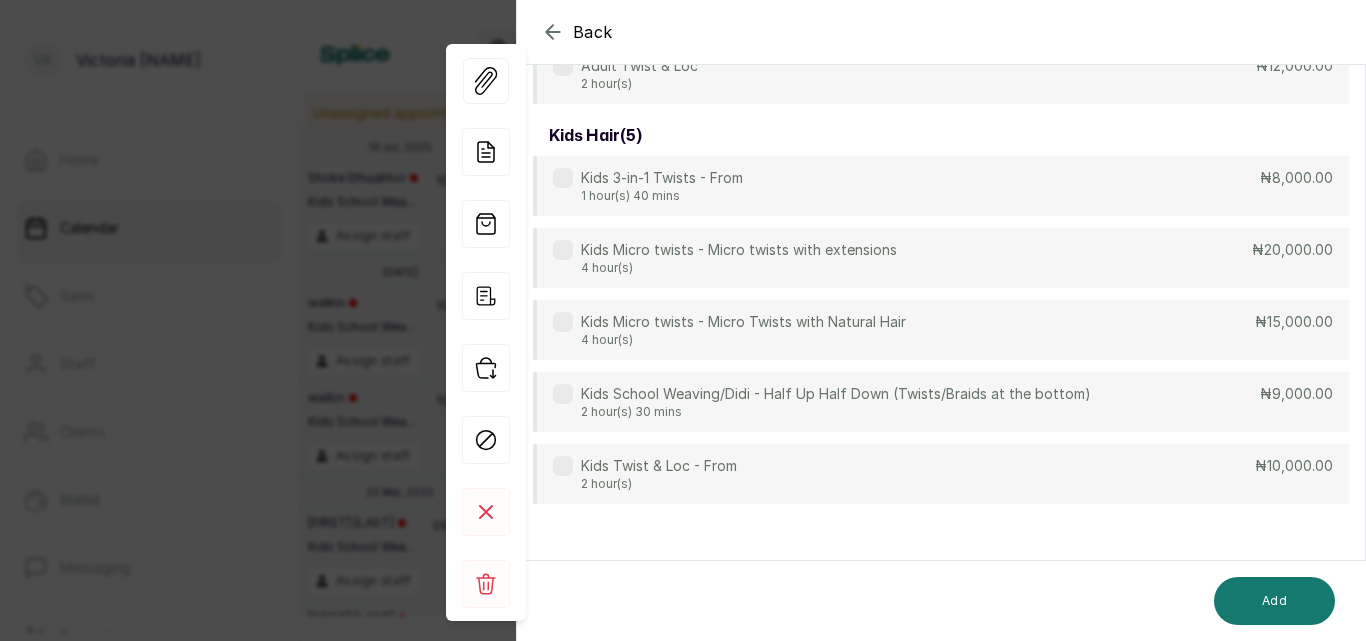 click at bounding box center [563, 466] 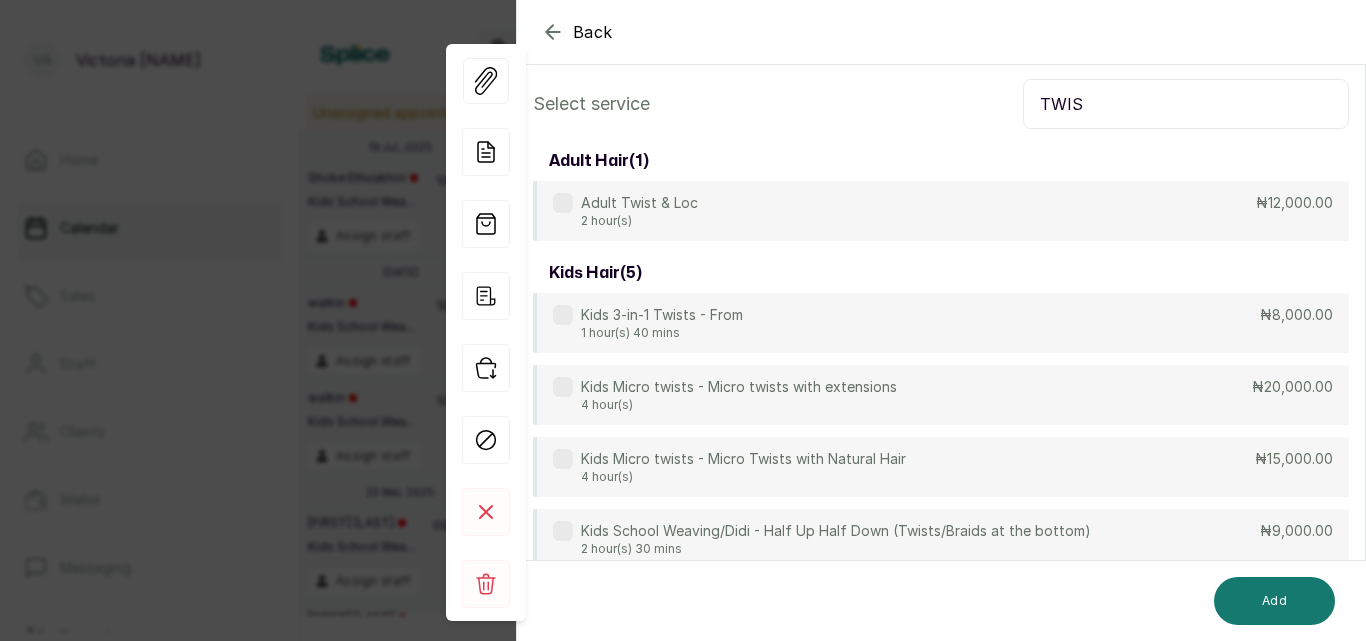 scroll, scrollTop: 224, scrollLeft: 0, axis: vertical 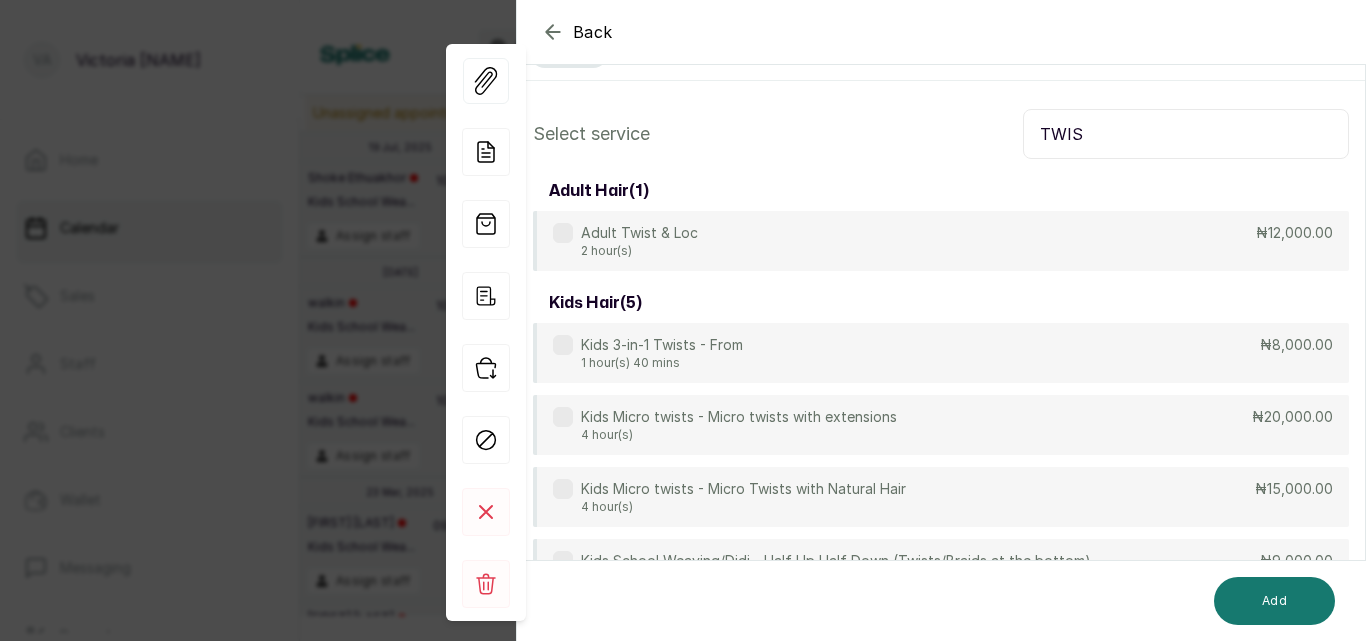click on "TWIS" at bounding box center (1186, 134) 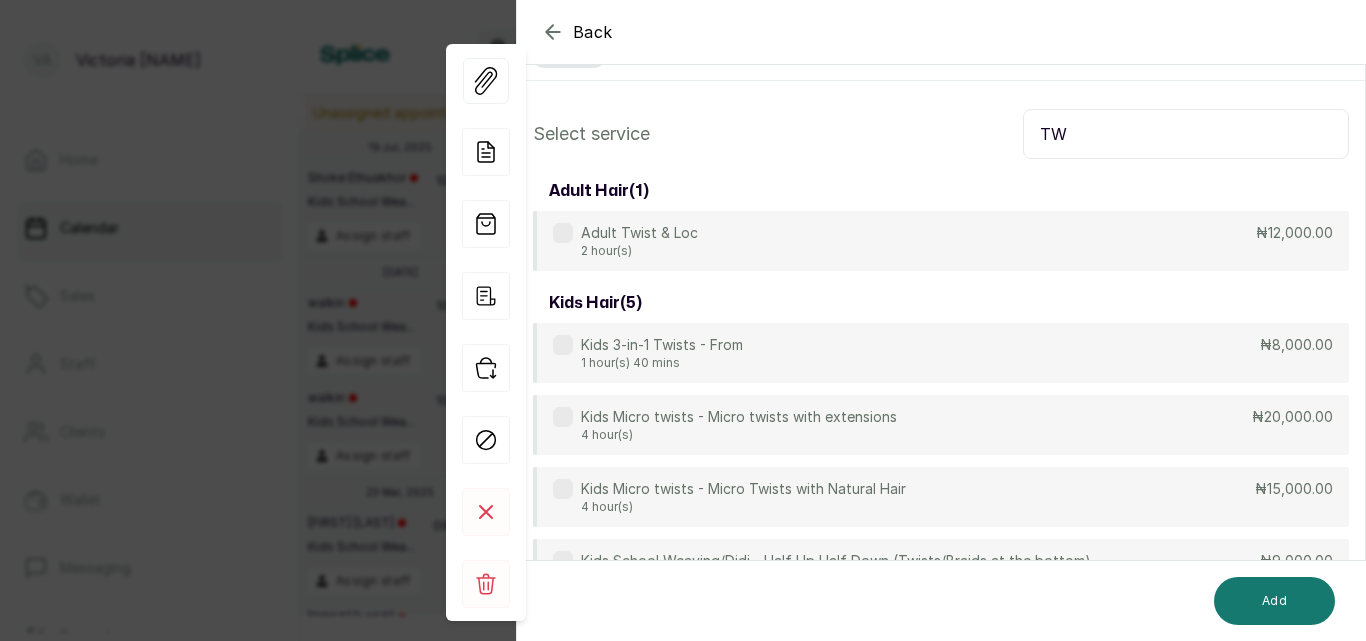 type on "T" 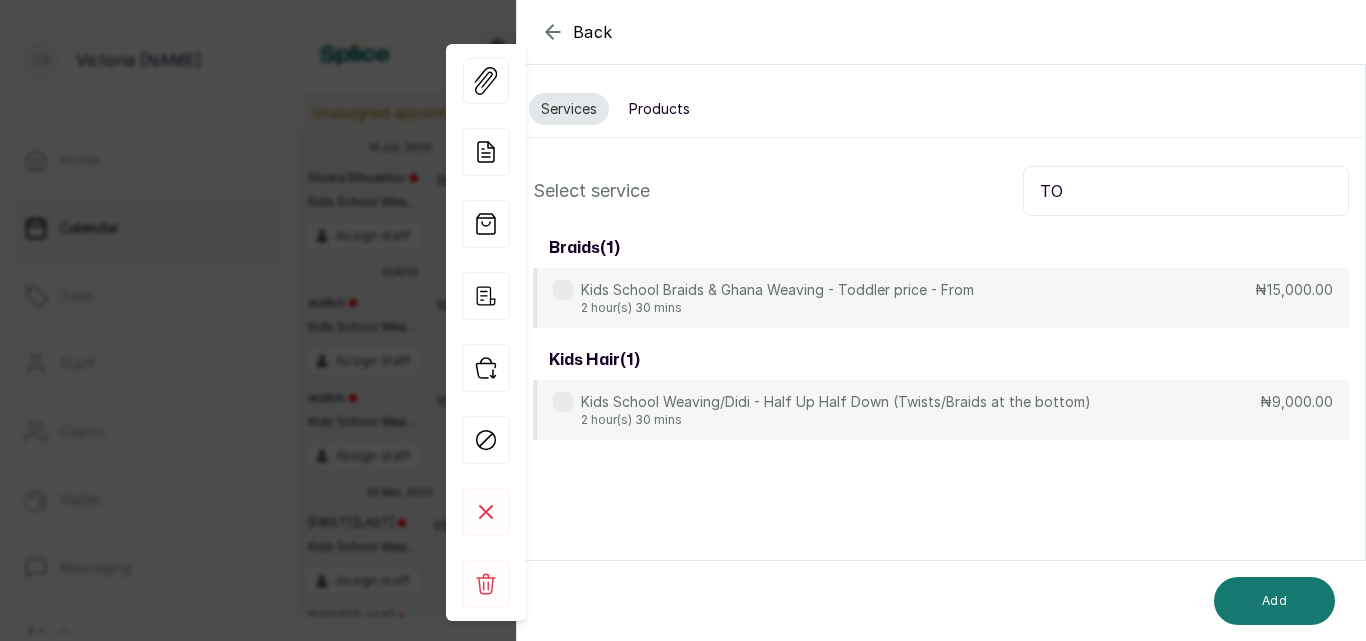 scroll, scrollTop: 0, scrollLeft: 0, axis: both 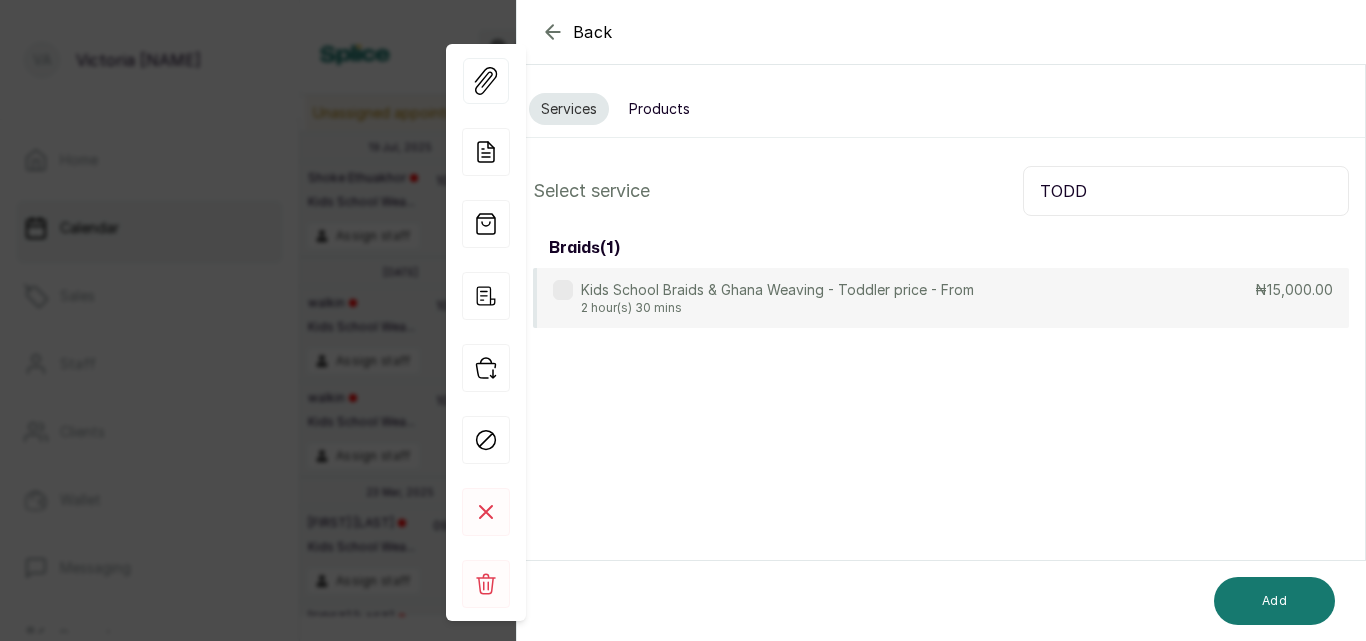 click at bounding box center [563, 290] 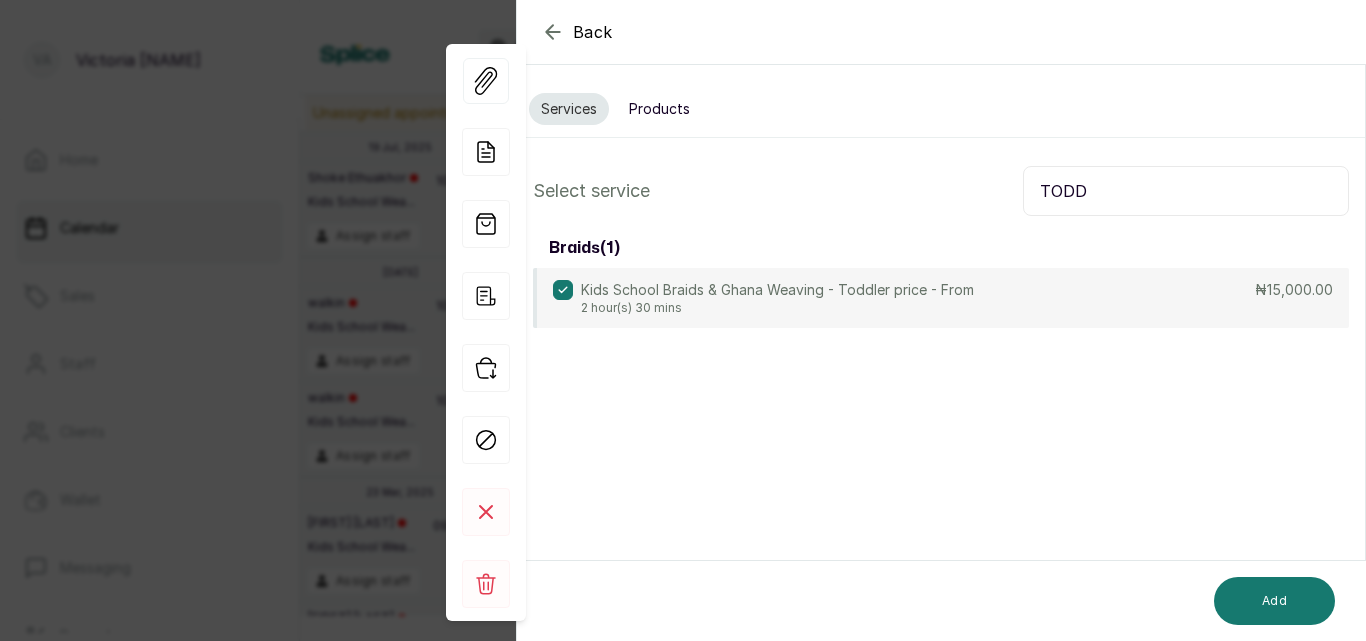 click on "TODD" at bounding box center [1186, 191] 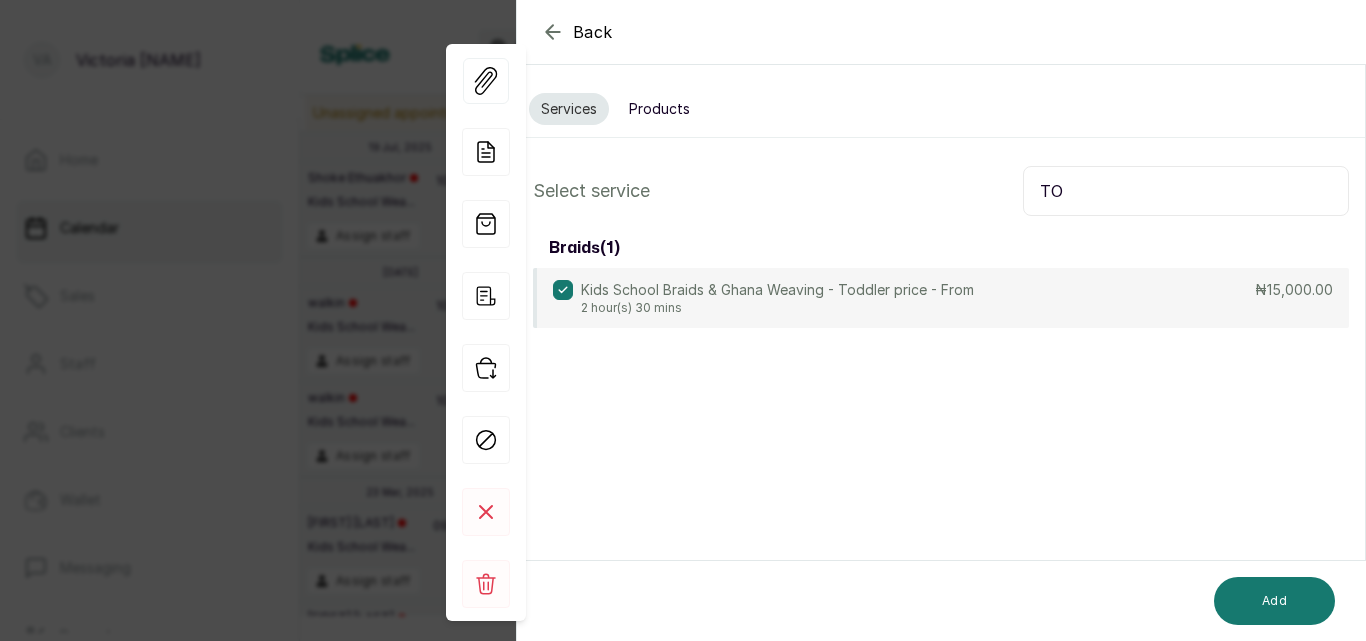 type on "T" 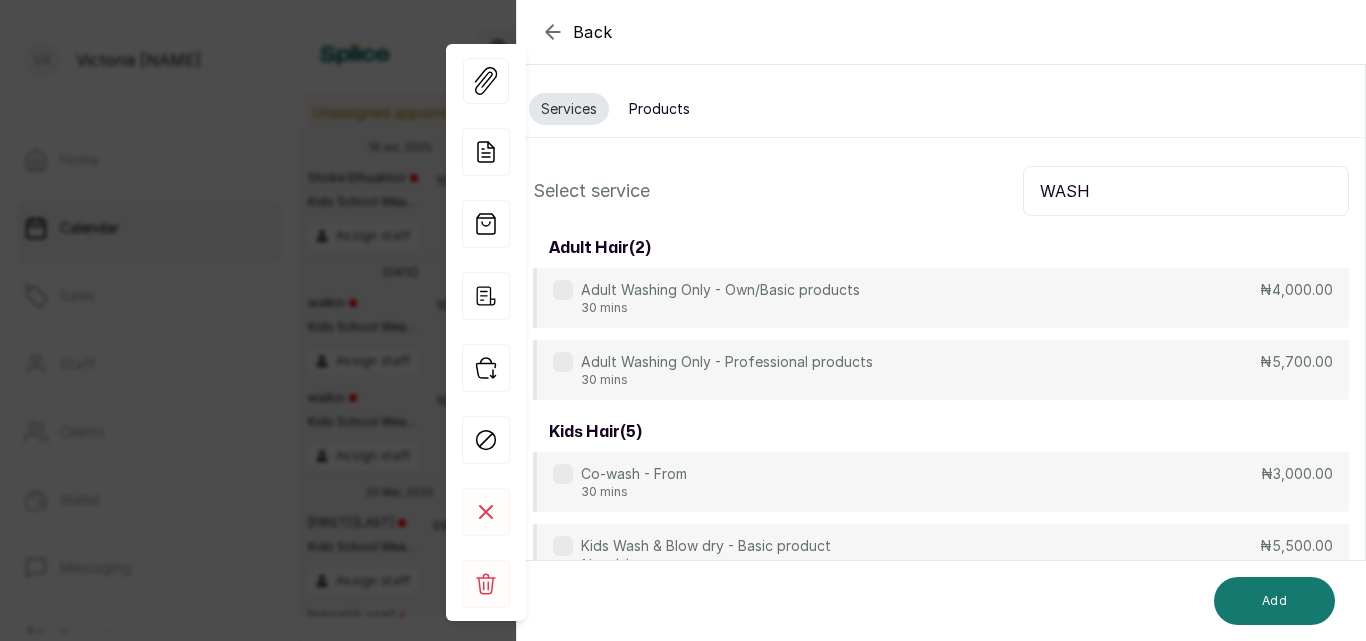 type on "WASH" 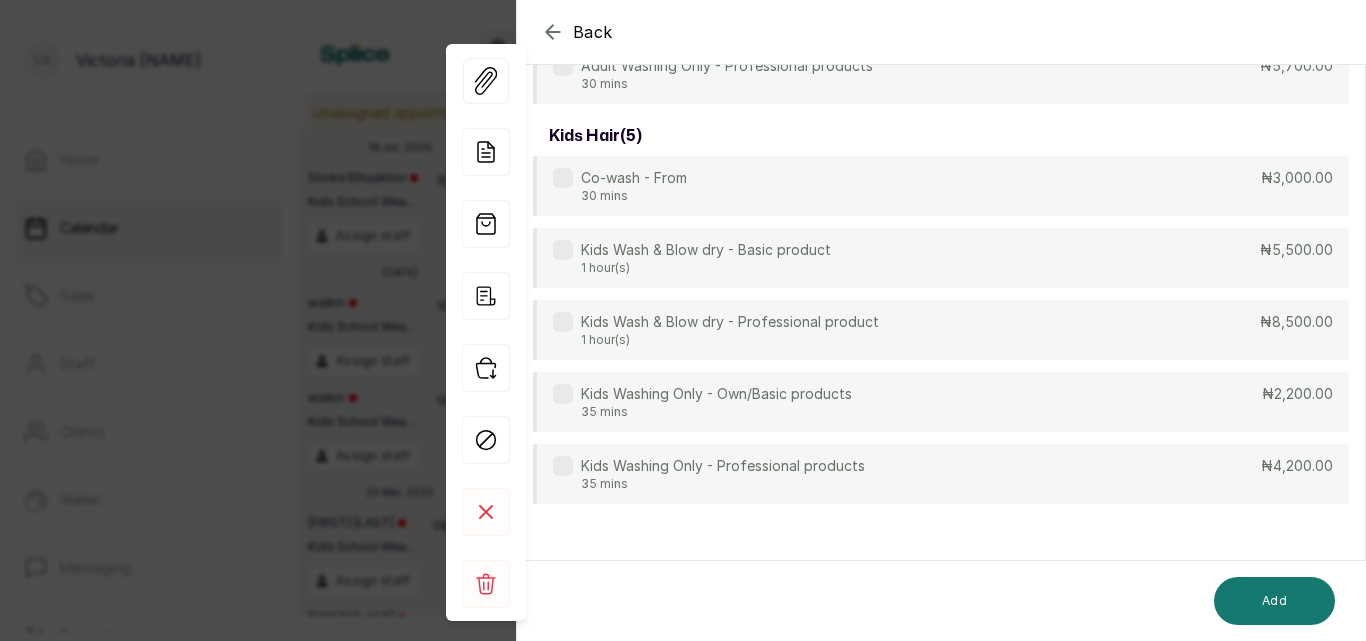 click 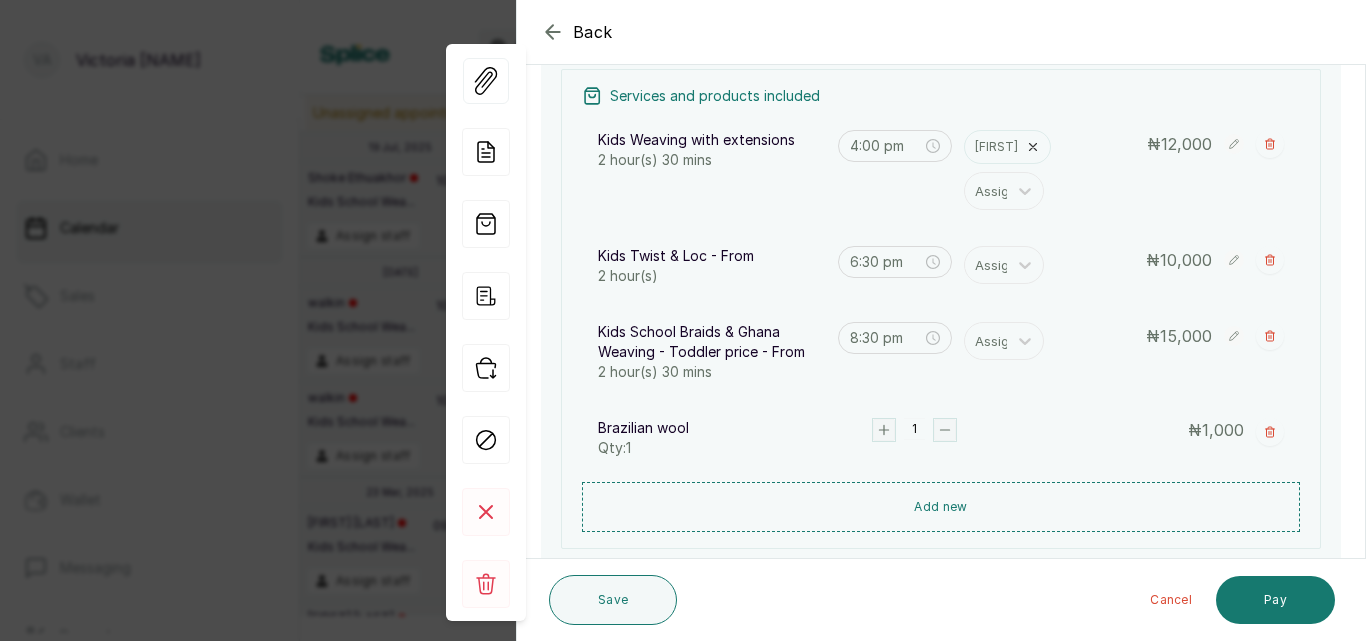 click 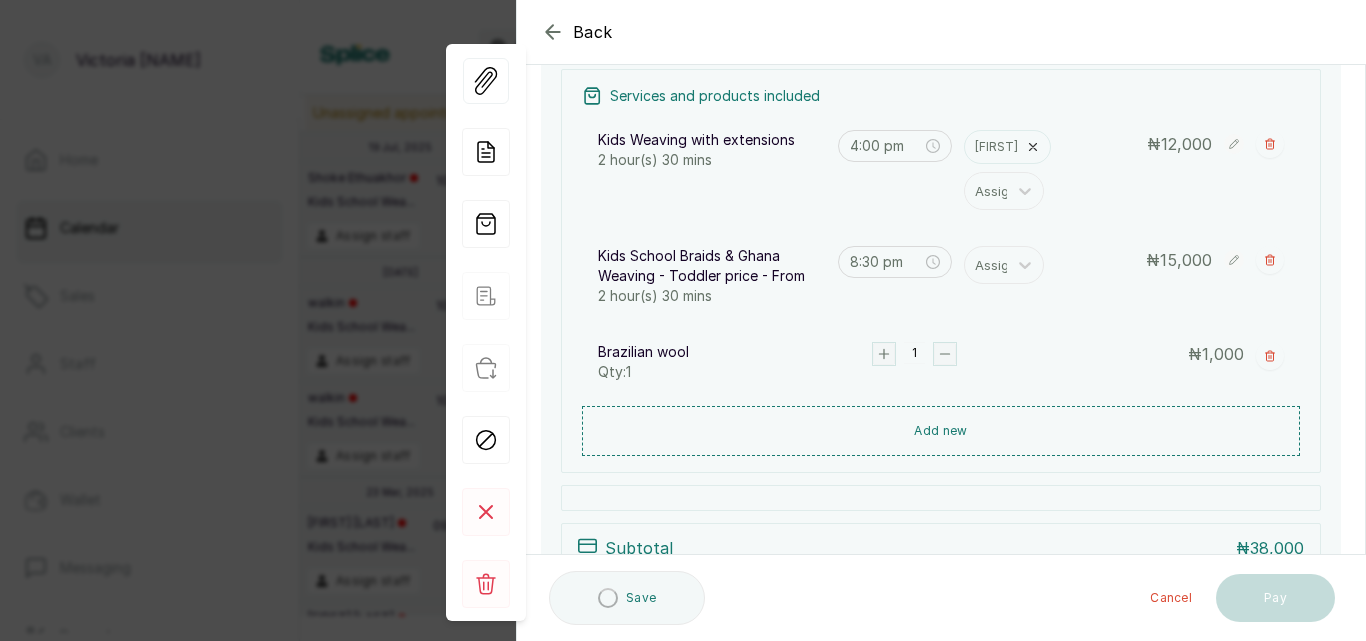 type on "8:30 pm" 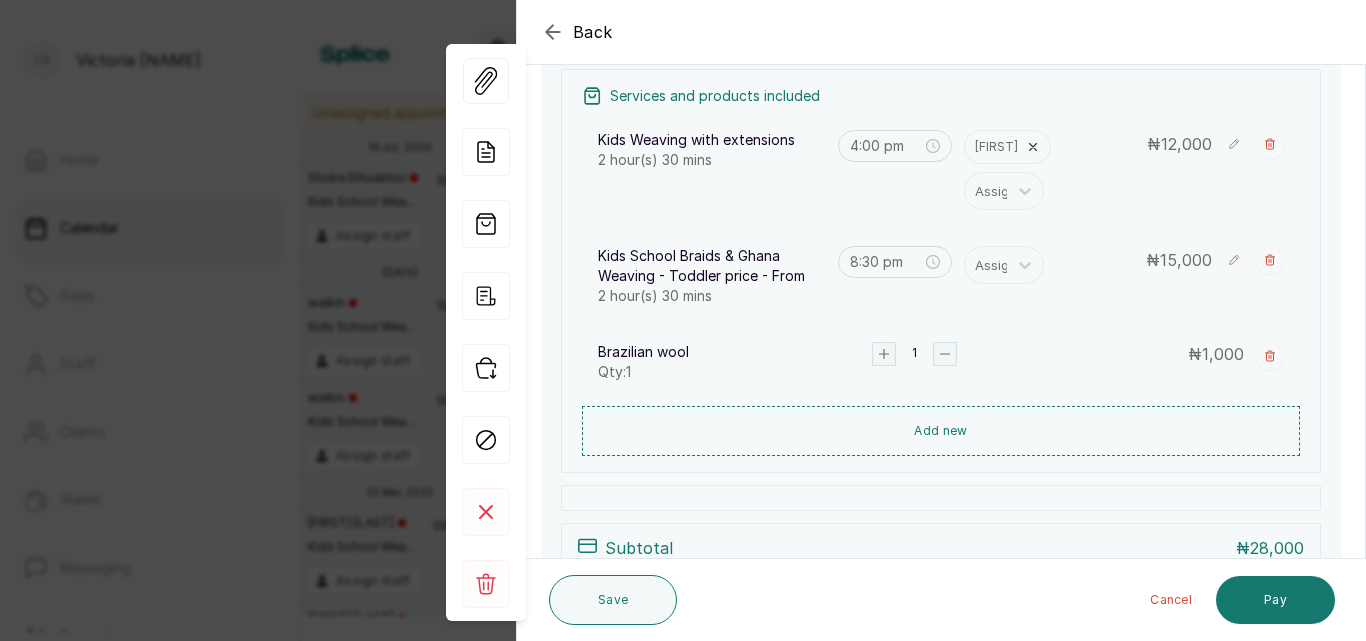 click 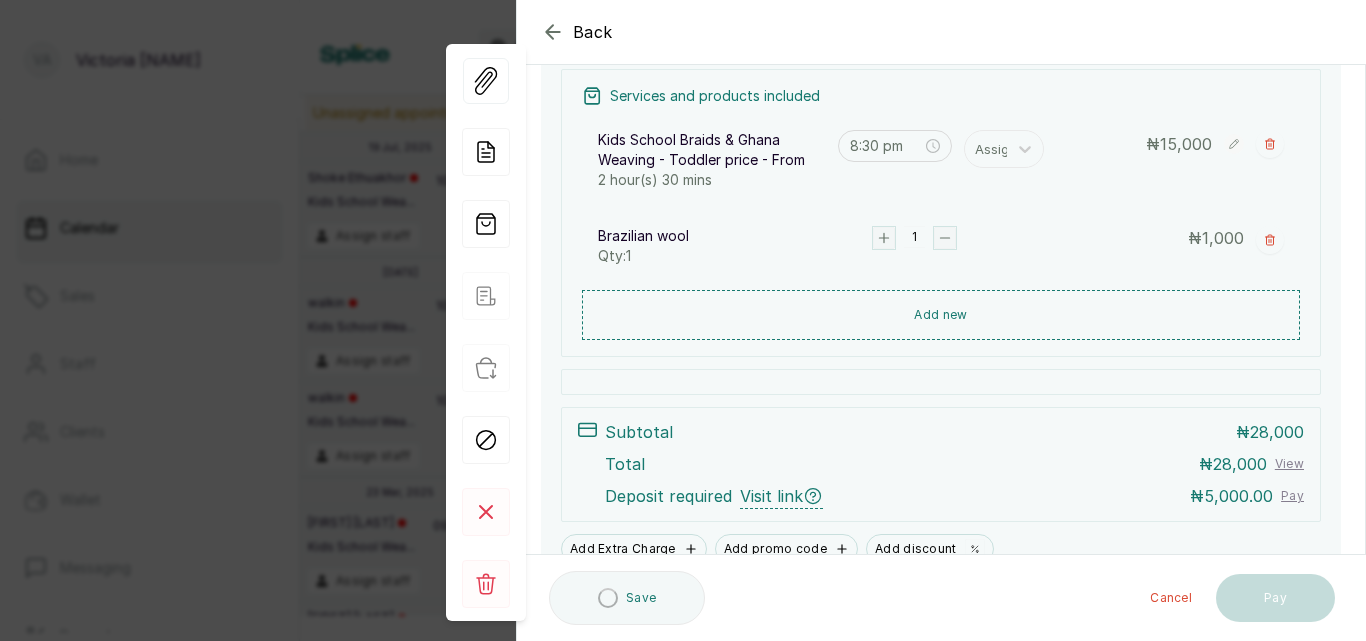 type on "8:30 pm" 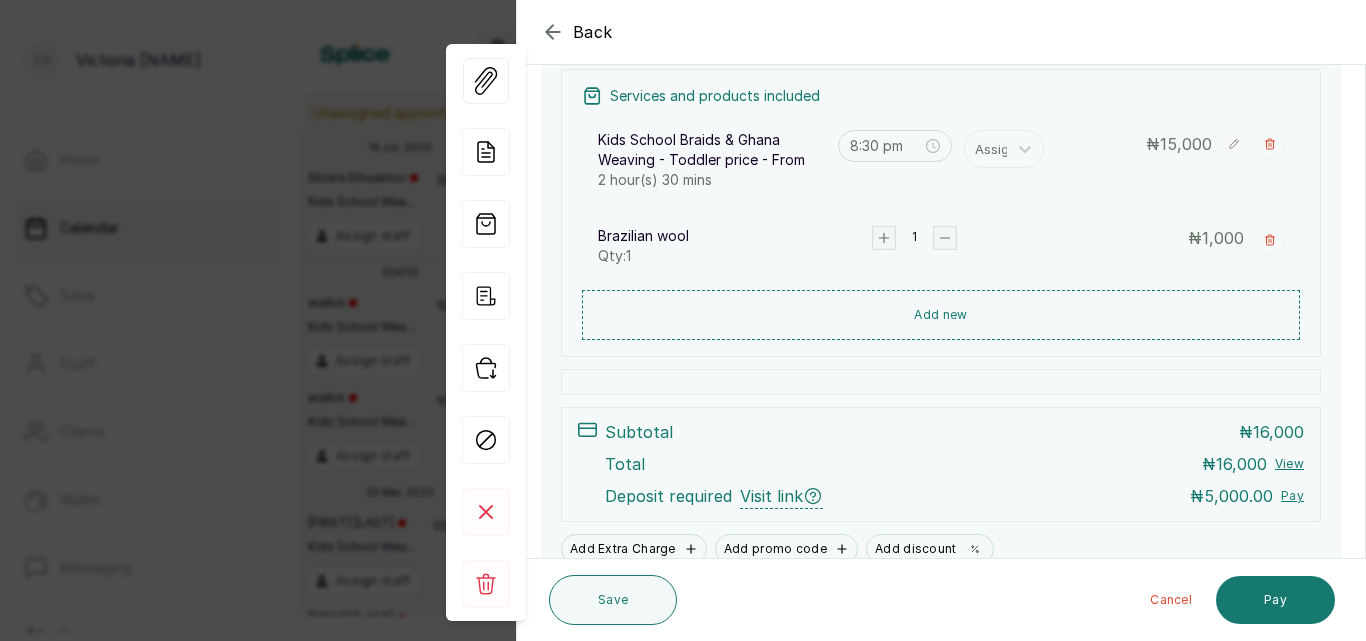 click 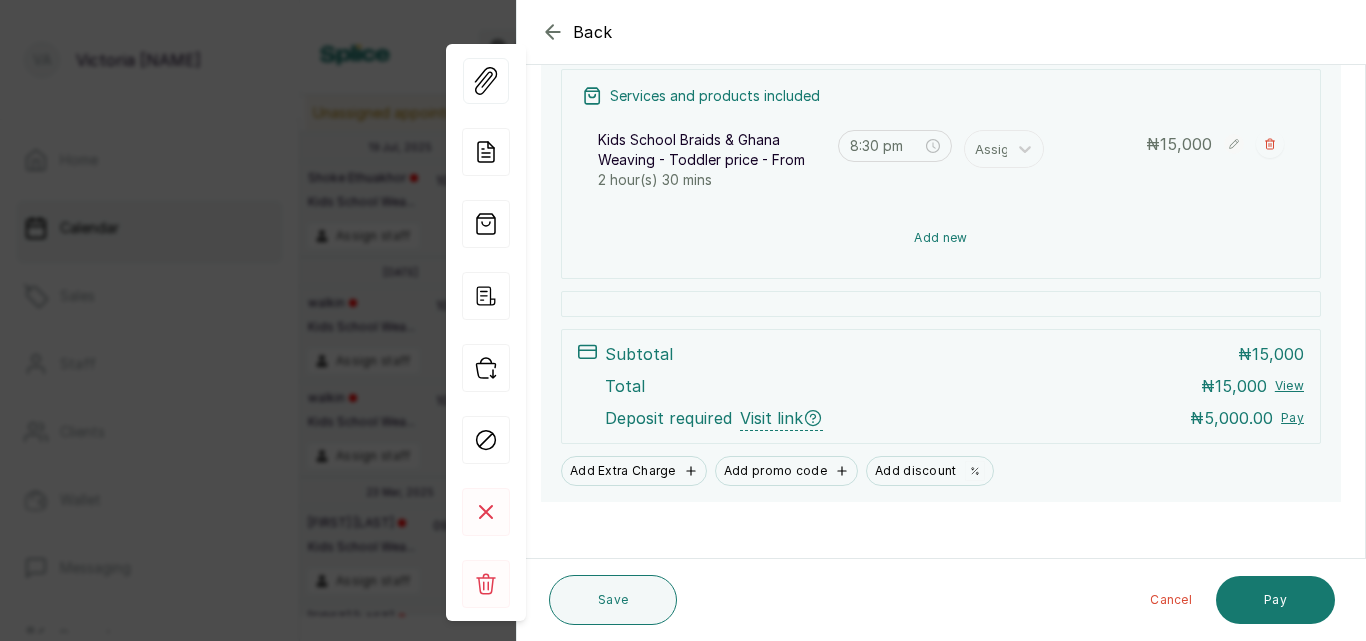 click on "Add new" at bounding box center (941, 238) 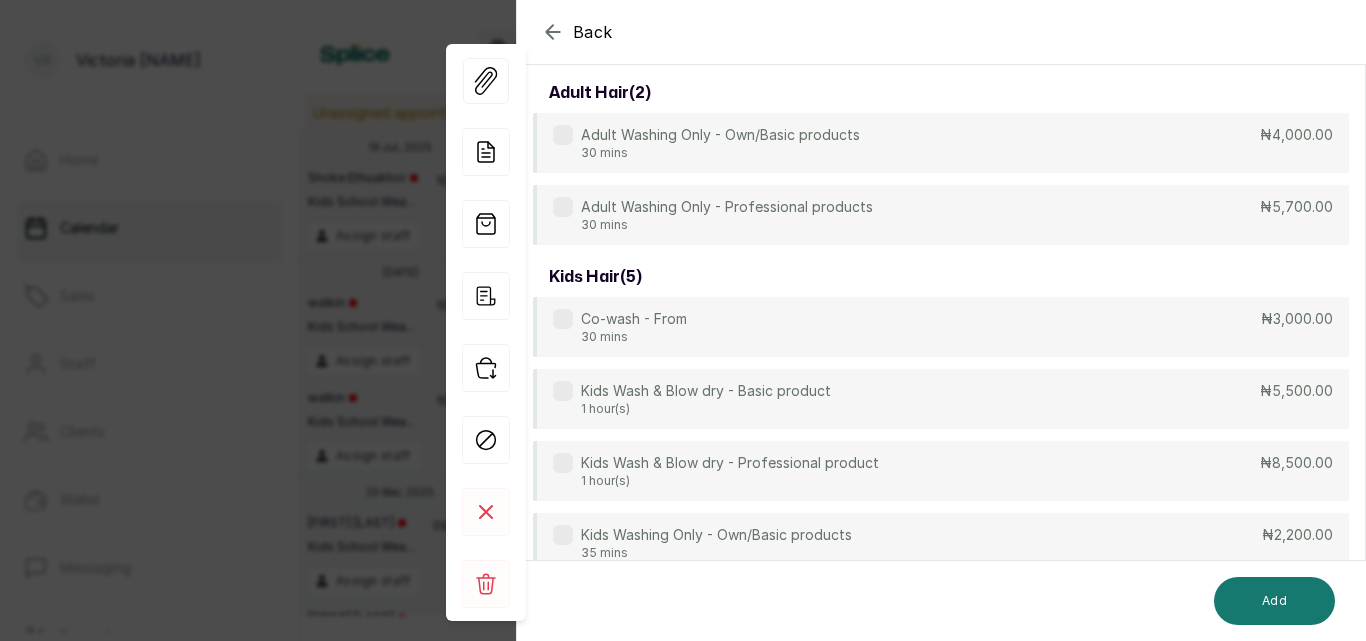 scroll, scrollTop: 149, scrollLeft: 0, axis: vertical 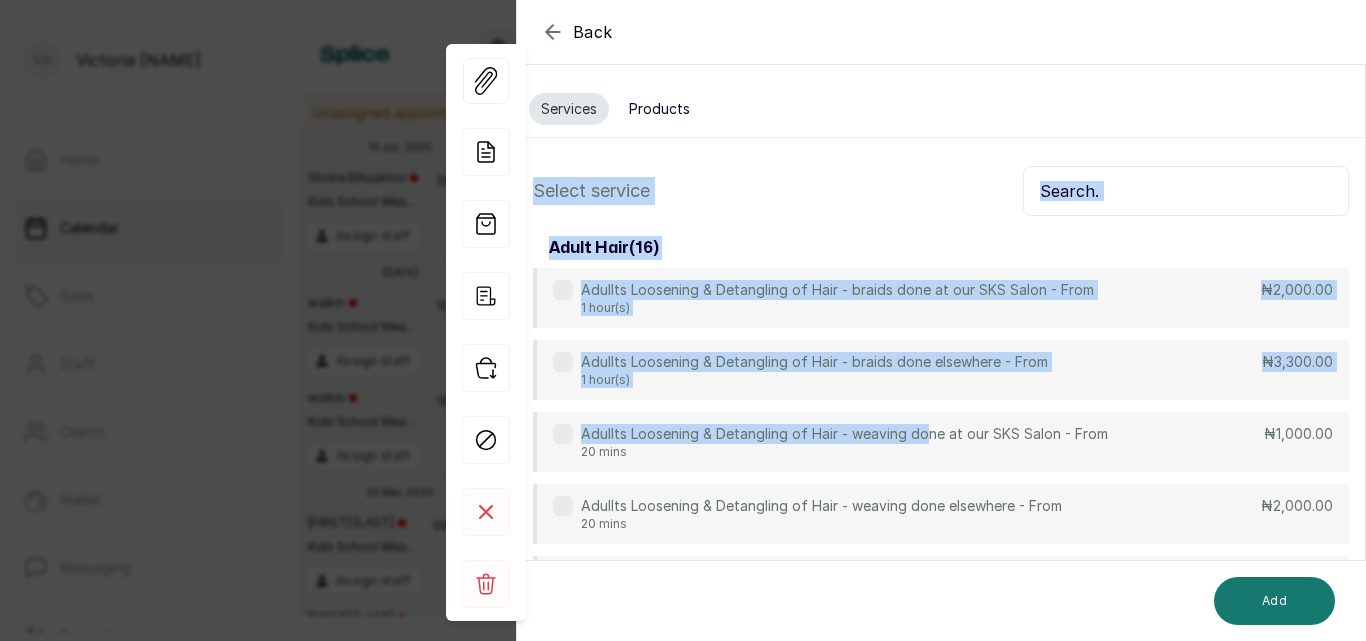 drag, startPoint x: 926, startPoint y: 273, endPoint x: 1254, endPoint y: 107, distance: 367.61392 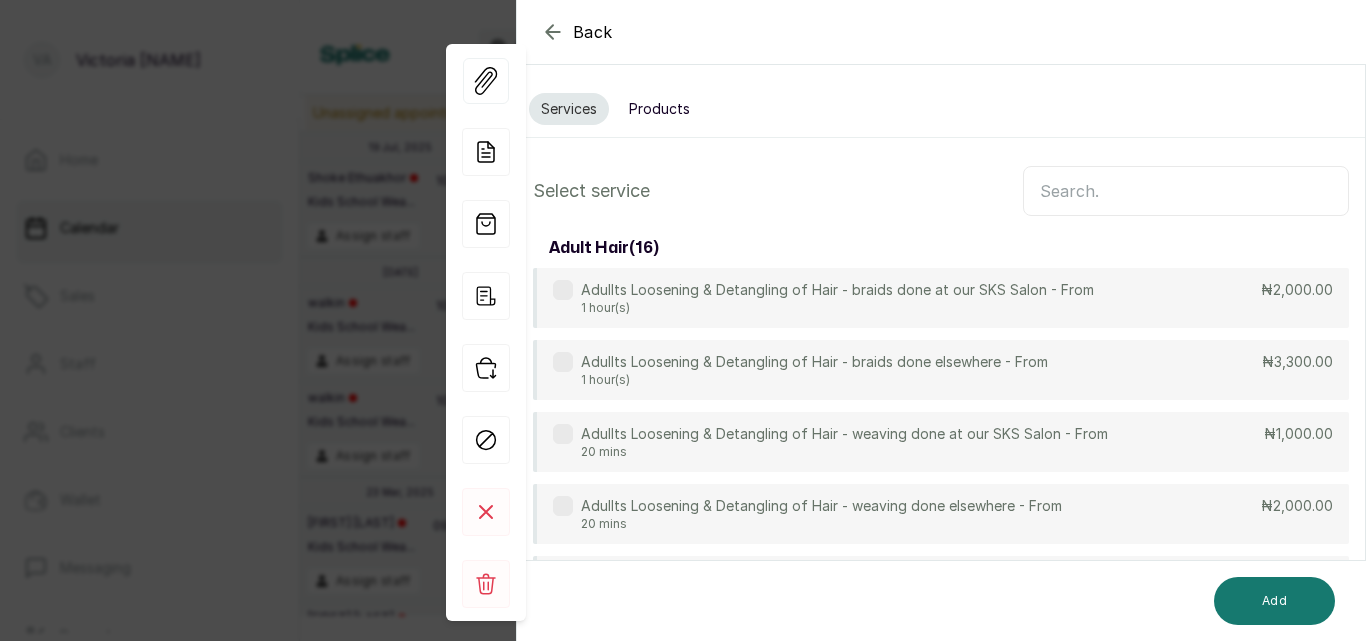 click on "Products" at bounding box center [659, 109] 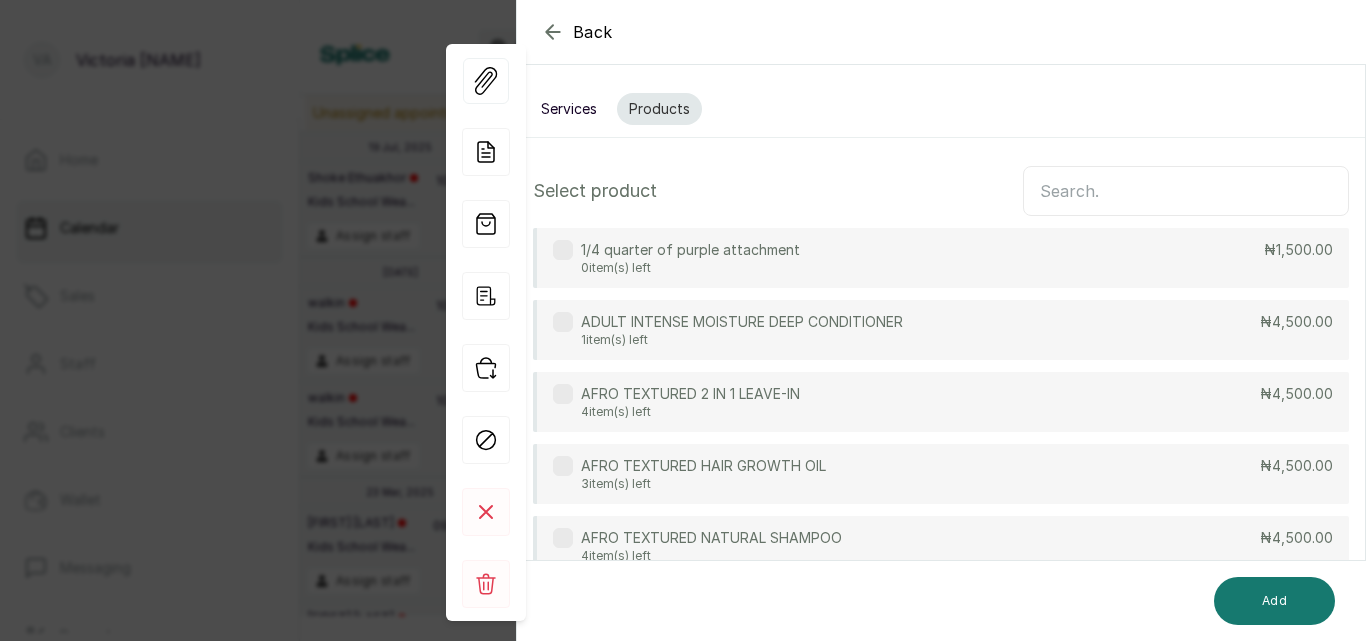 click at bounding box center (1186, 191) 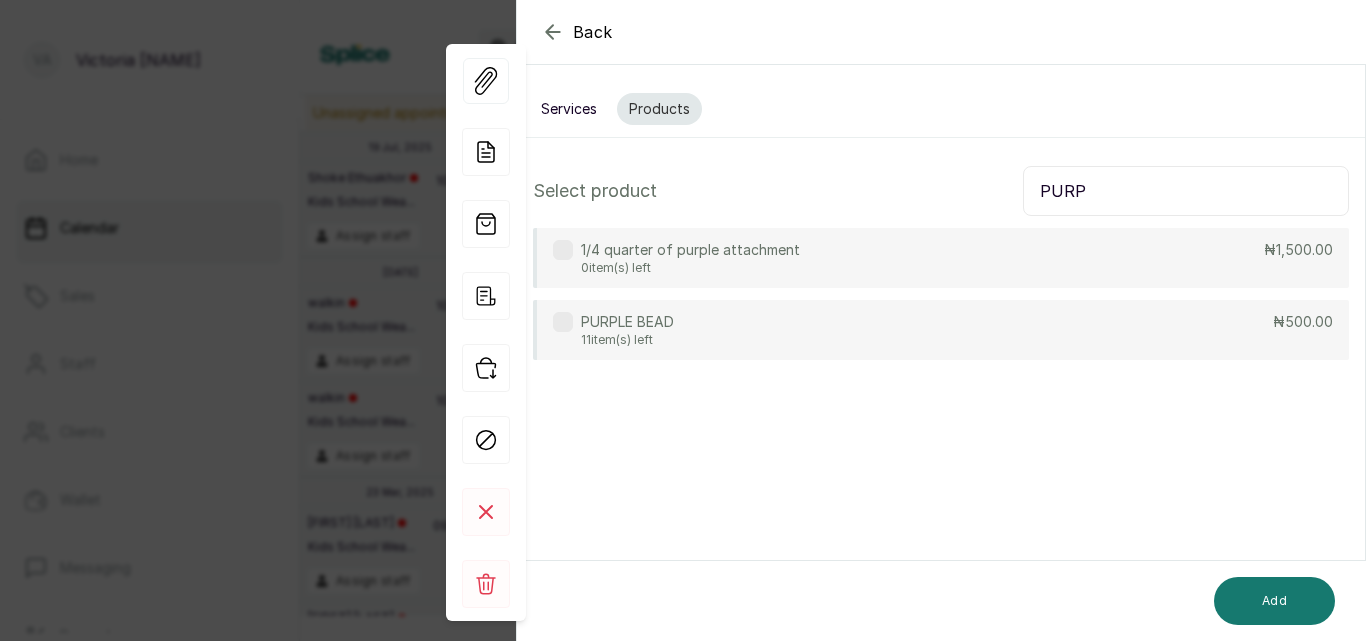click at bounding box center [563, 322] 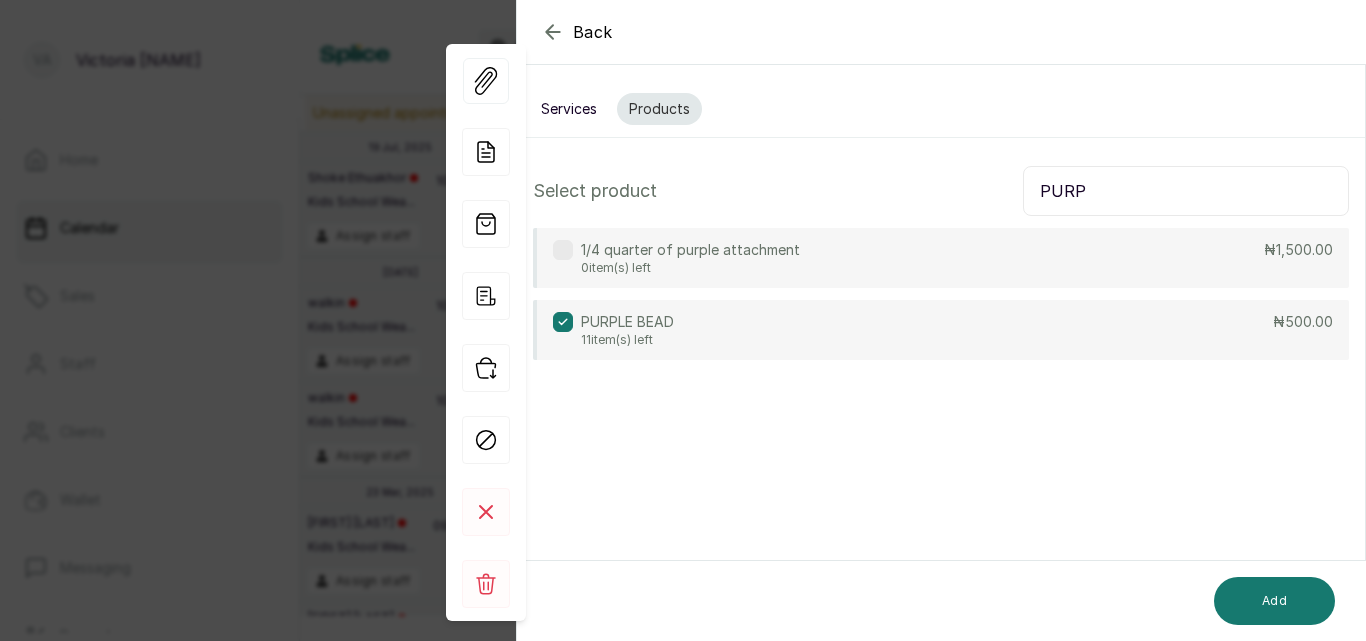 click on "PURP" at bounding box center (1186, 191) 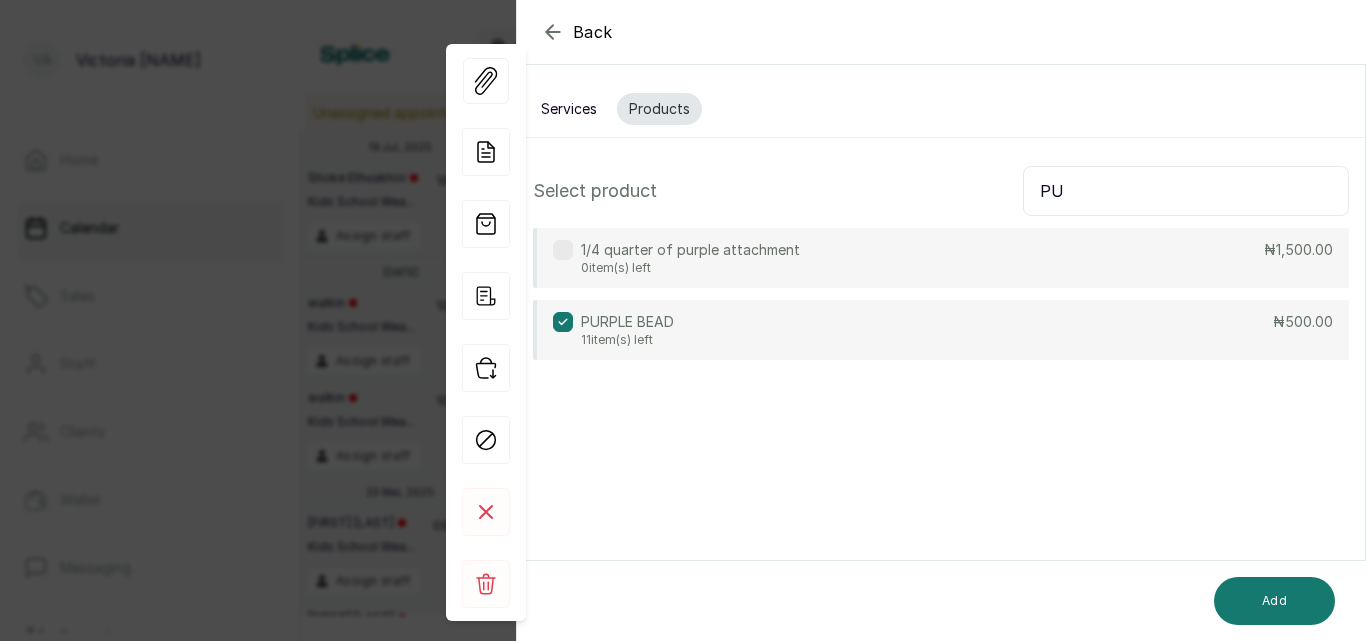 type on "P" 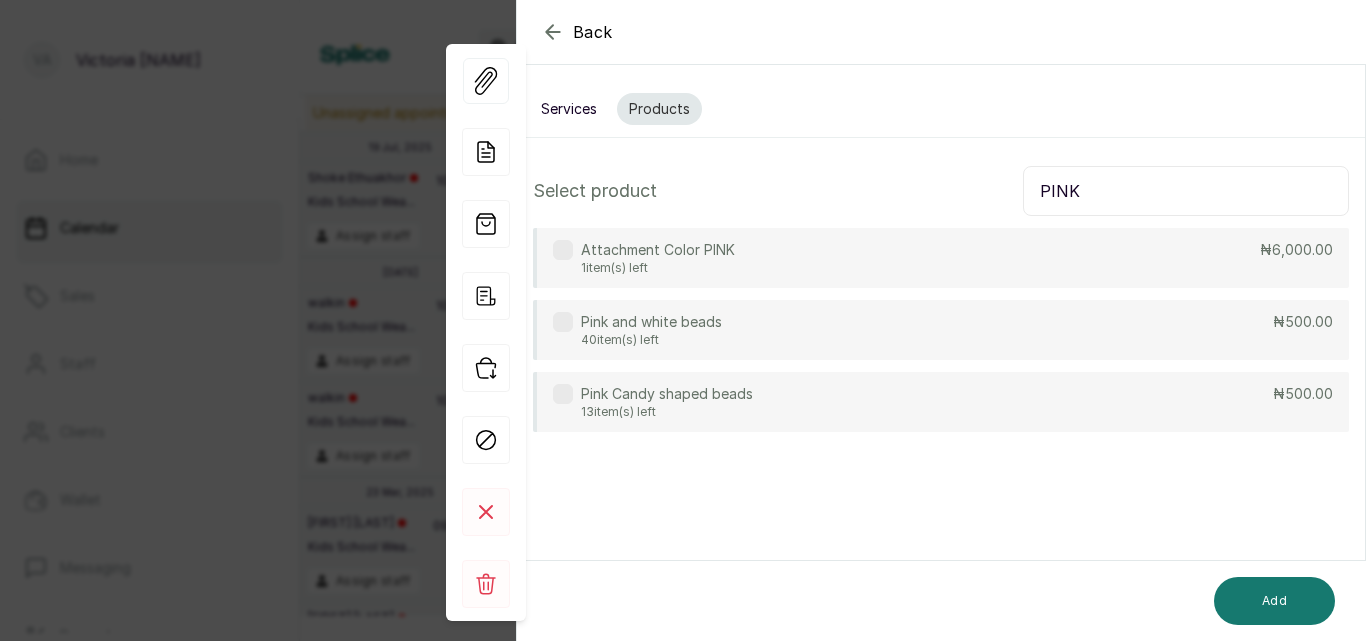click at bounding box center [563, 322] 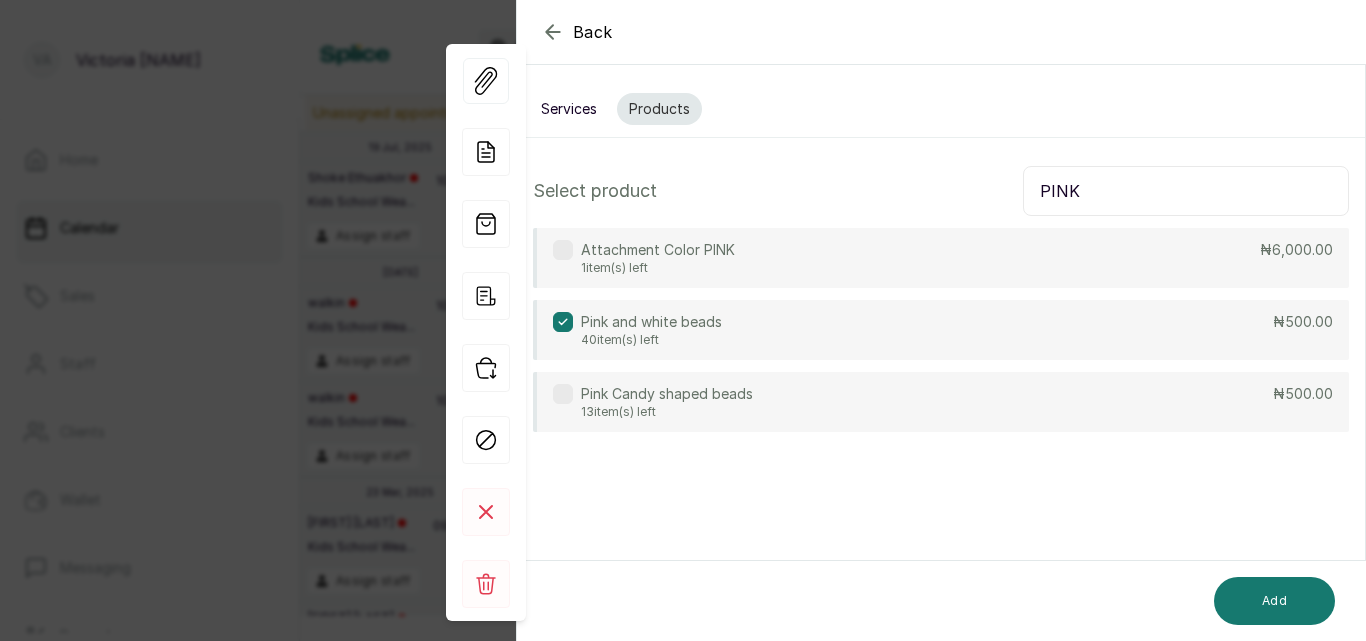 click on "PINK" at bounding box center (1186, 191) 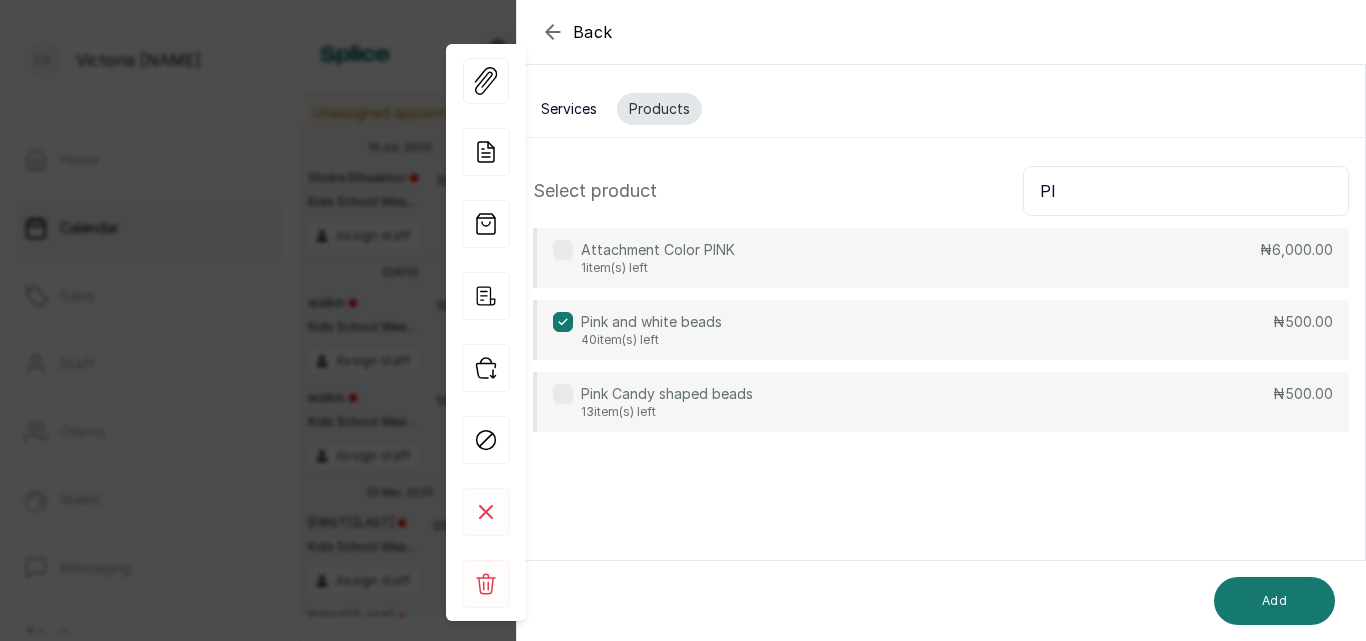 type on "P" 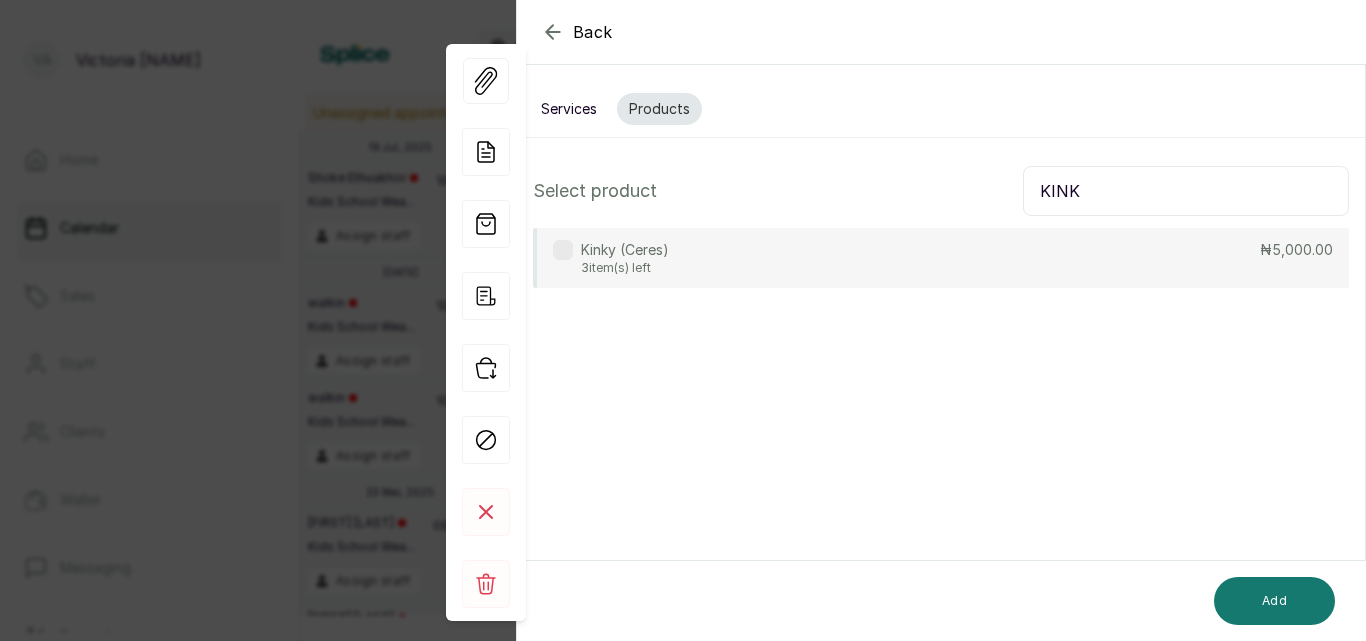 type on "KINK" 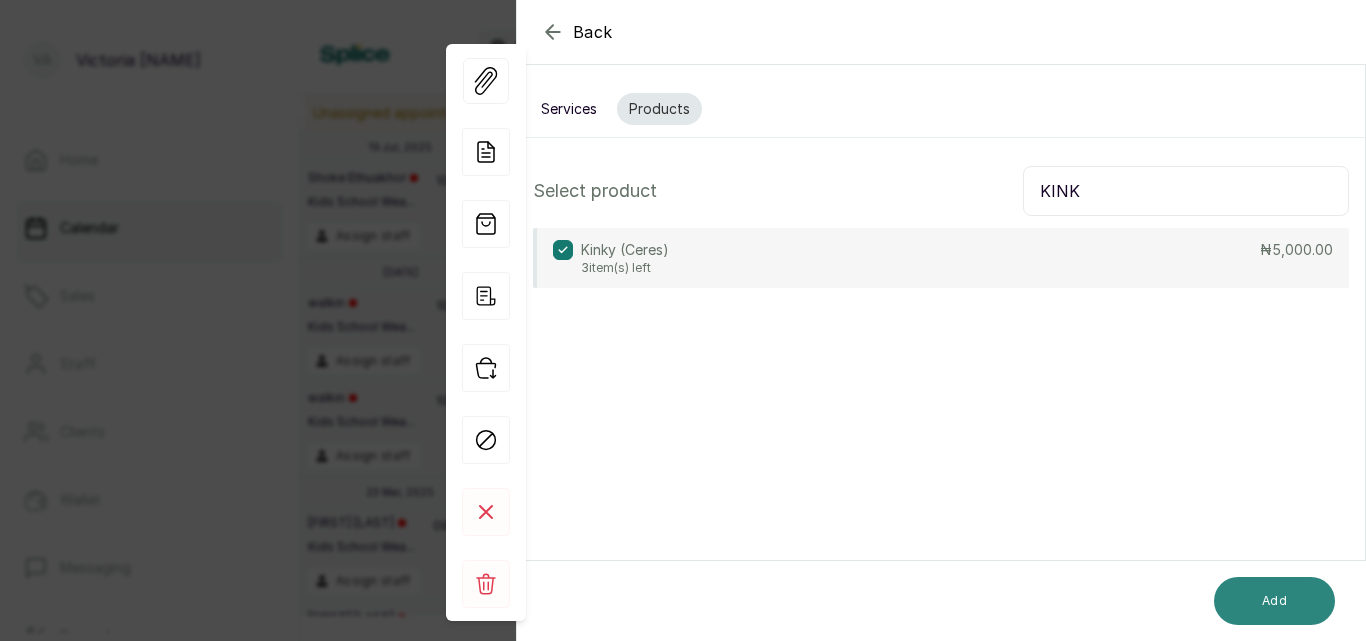 click on "Add" at bounding box center (1274, 601) 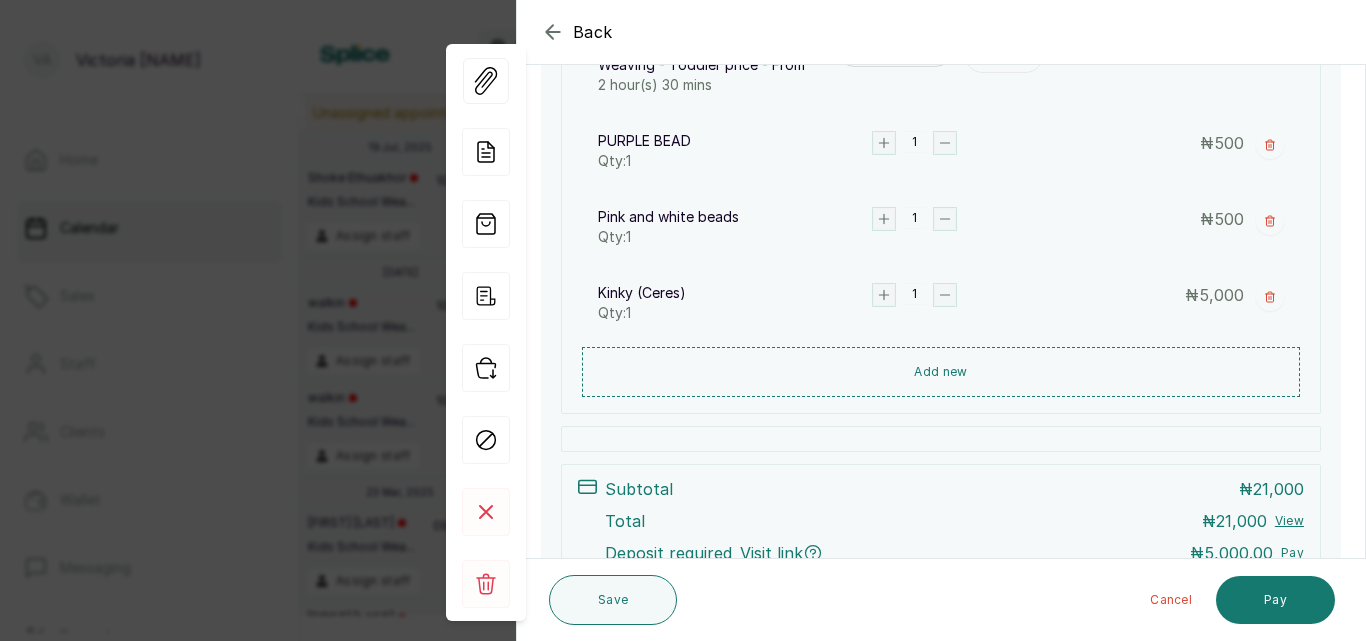 scroll, scrollTop: 473, scrollLeft: 0, axis: vertical 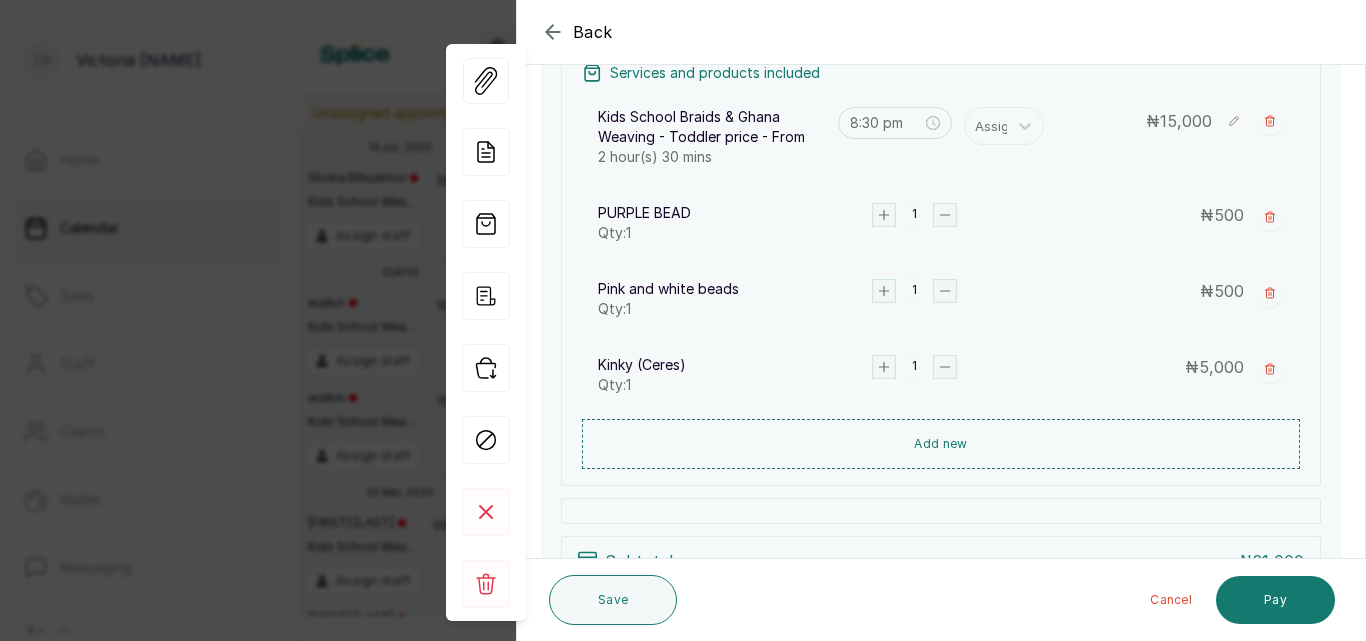 click 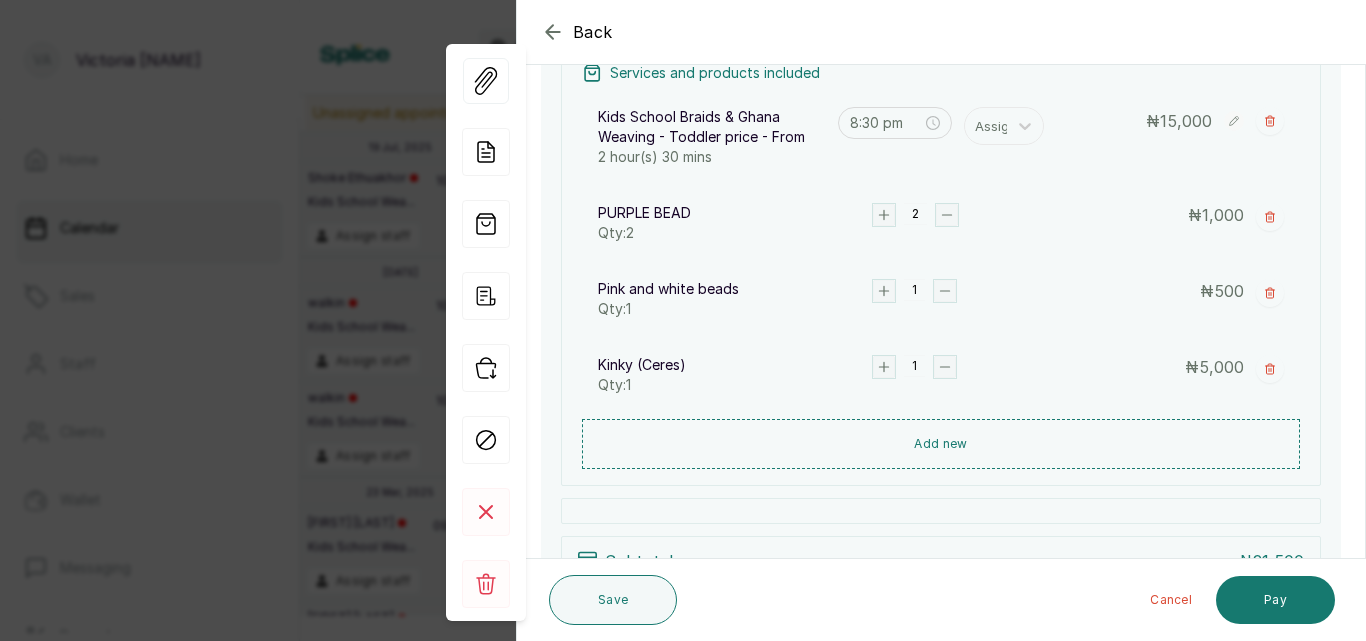 click 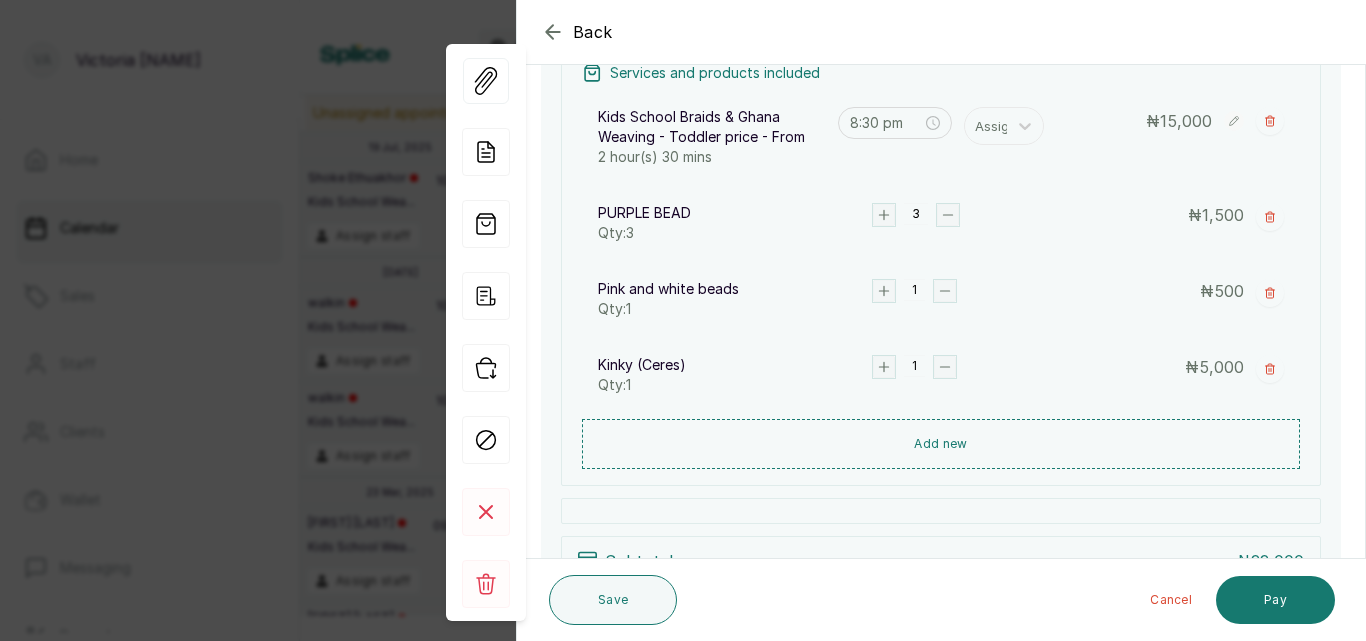 click 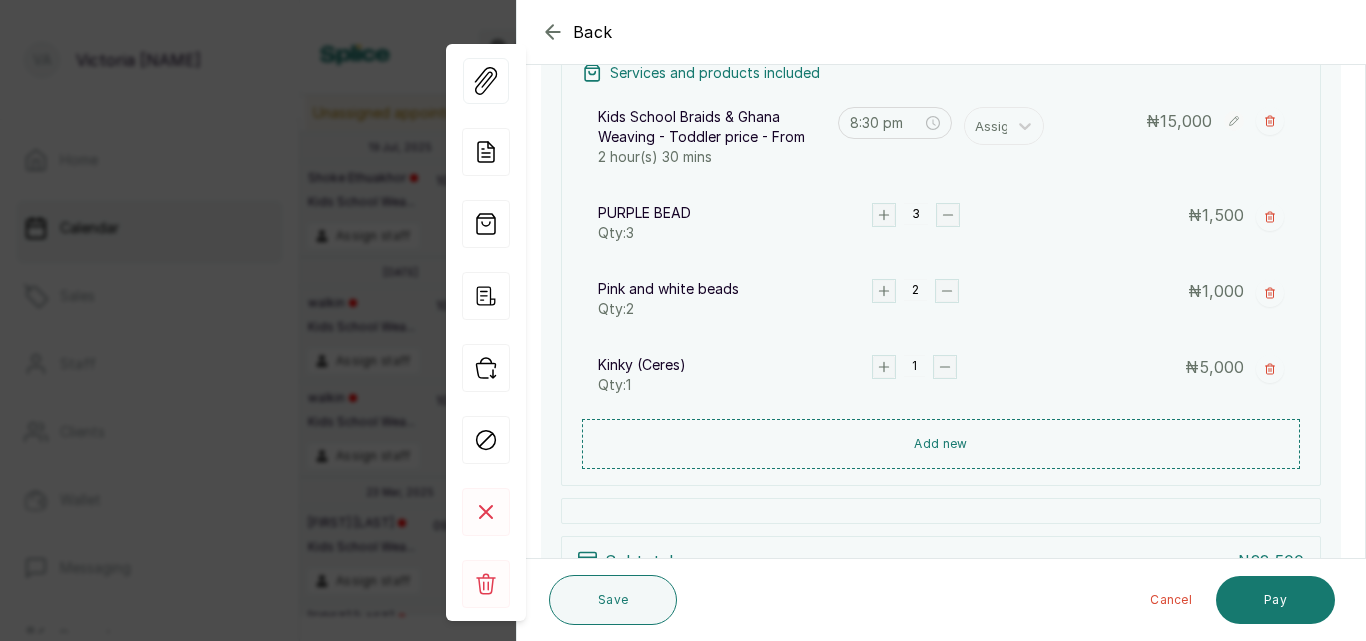 click 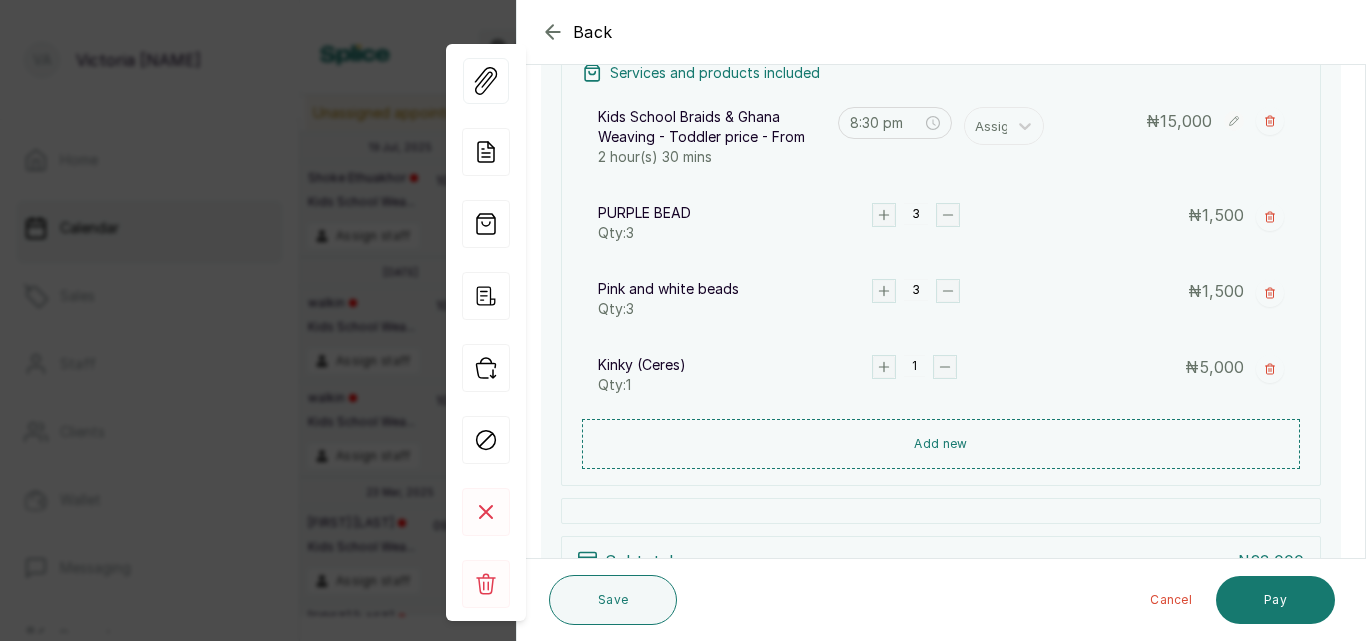 click 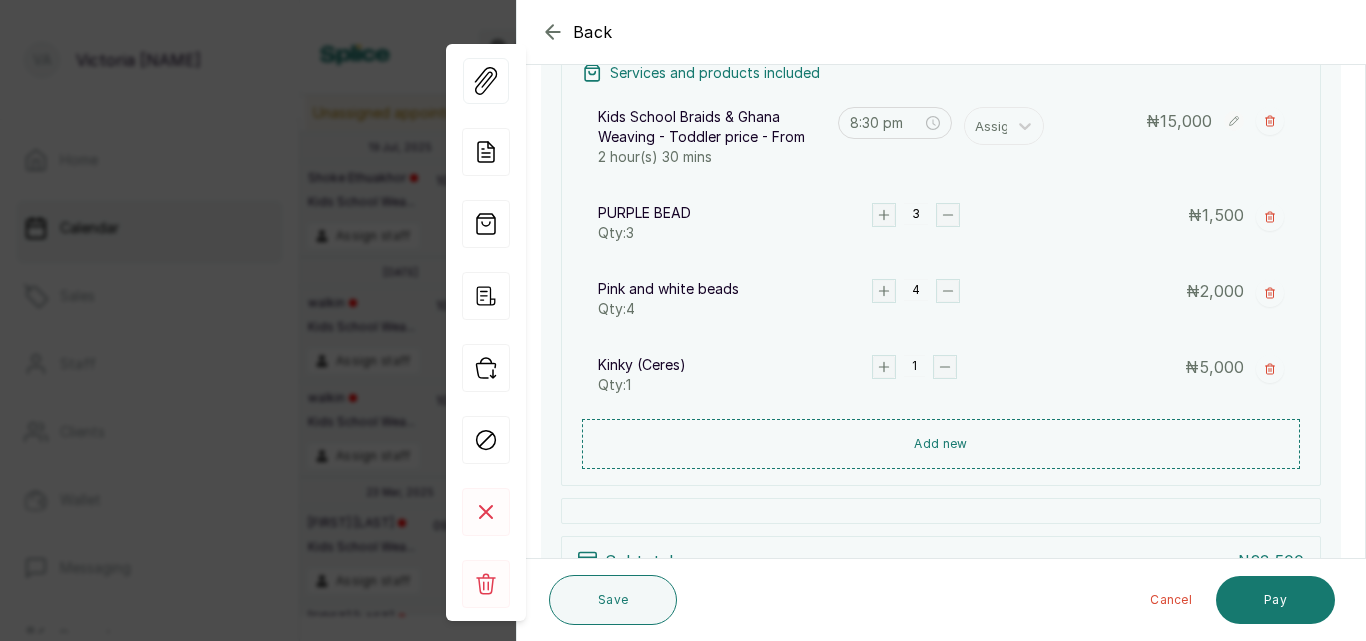 click 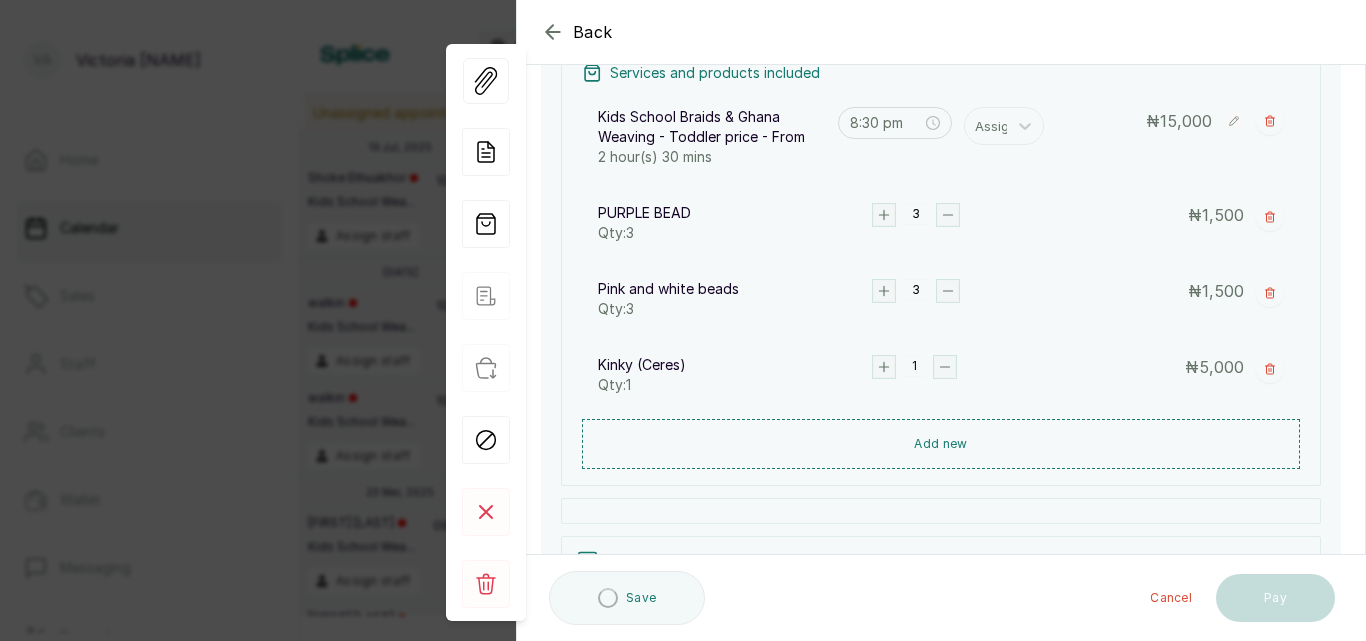 click 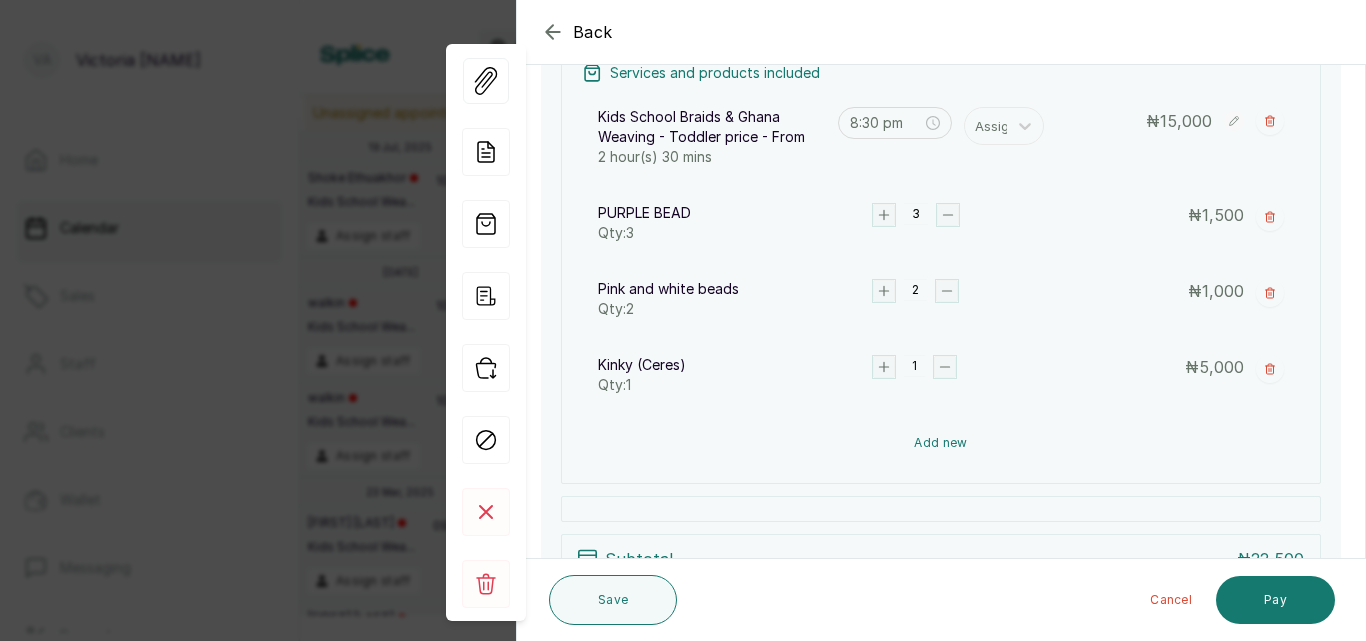 click on "Add new" at bounding box center (941, 443) 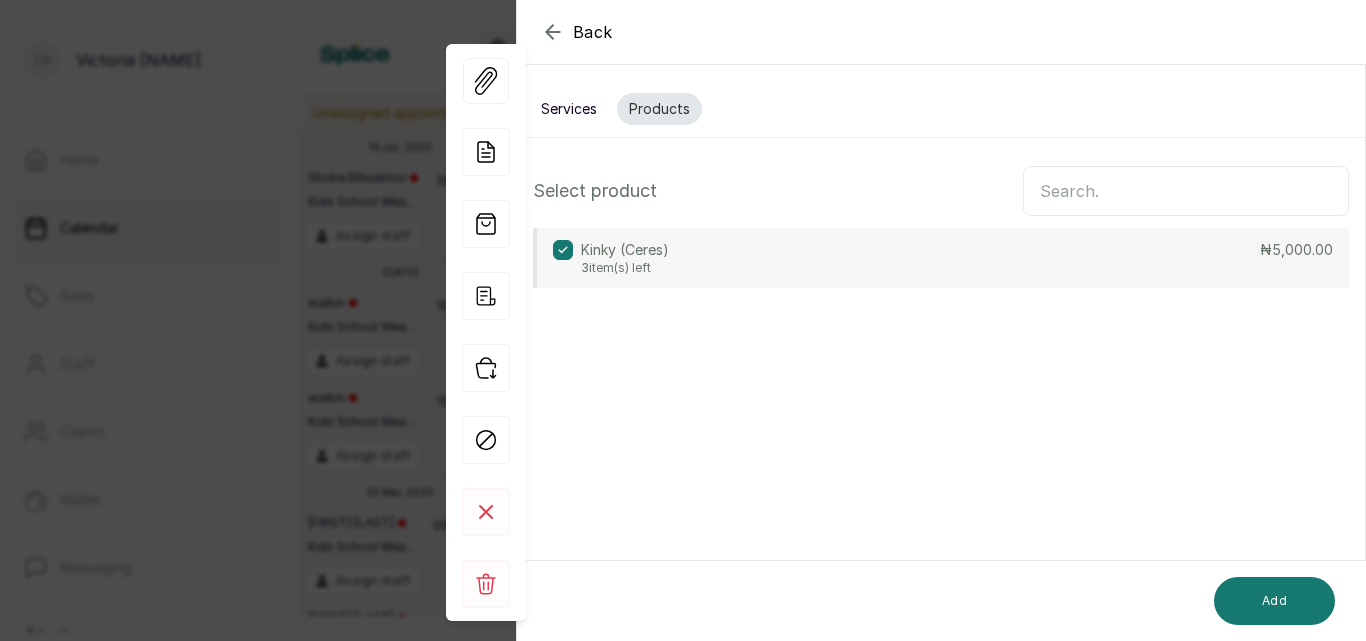 scroll, scrollTop: 0, scrollLeft: 0, axis: both 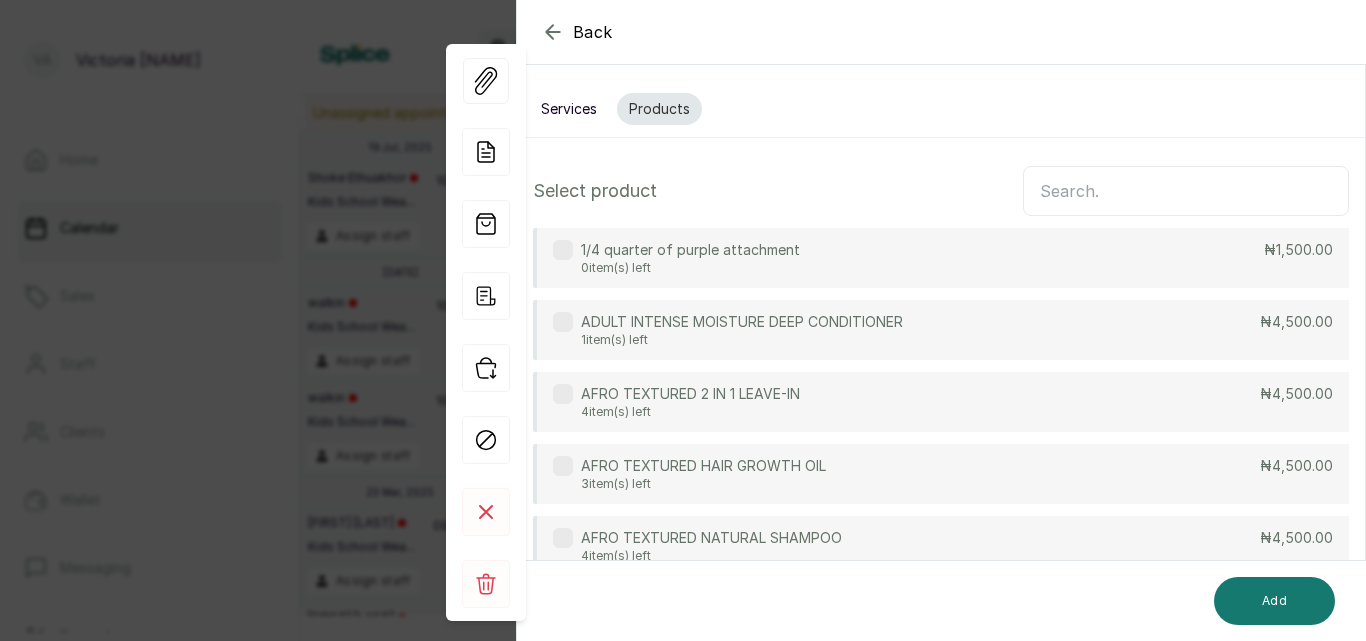 click at bounding box center [1186, 191] 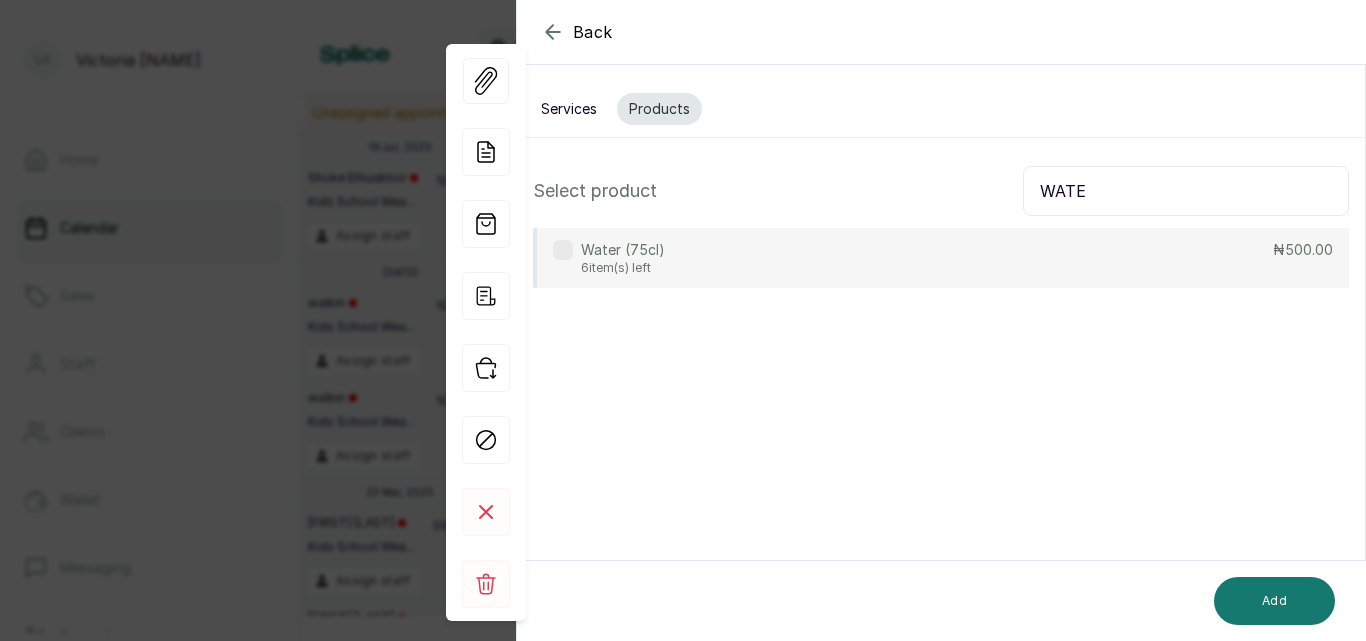 type on "WATE" 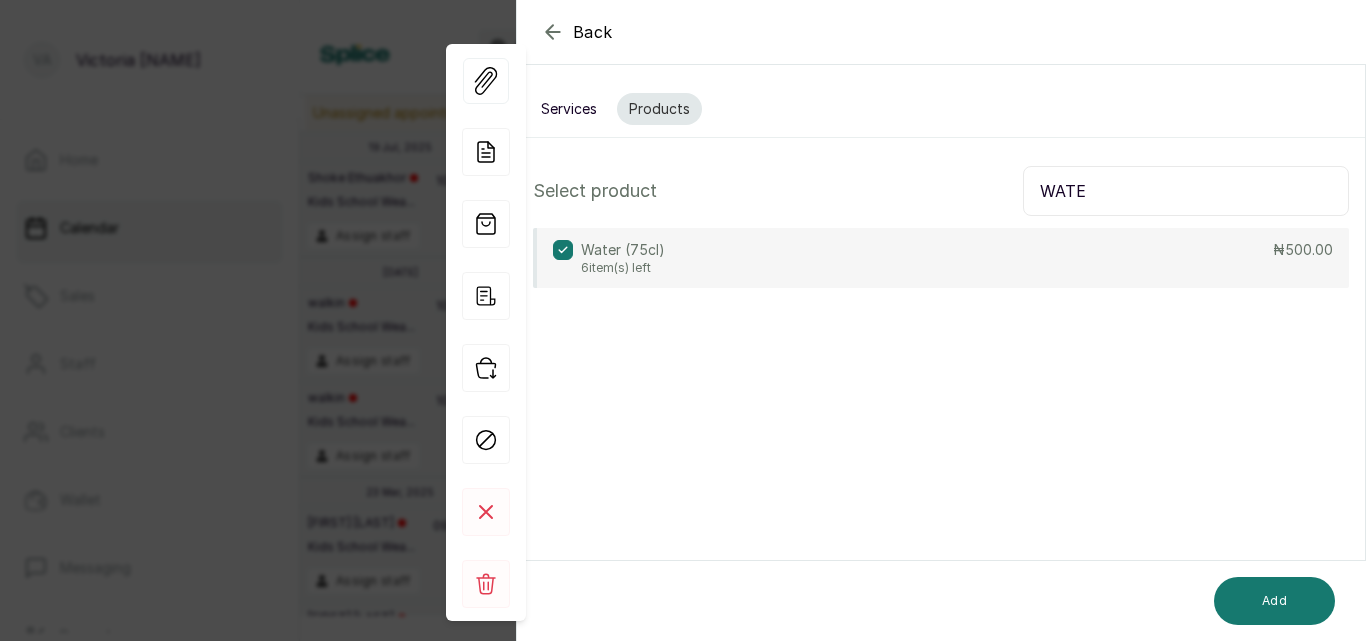 click on "Services" at bounding box center [569, 109] 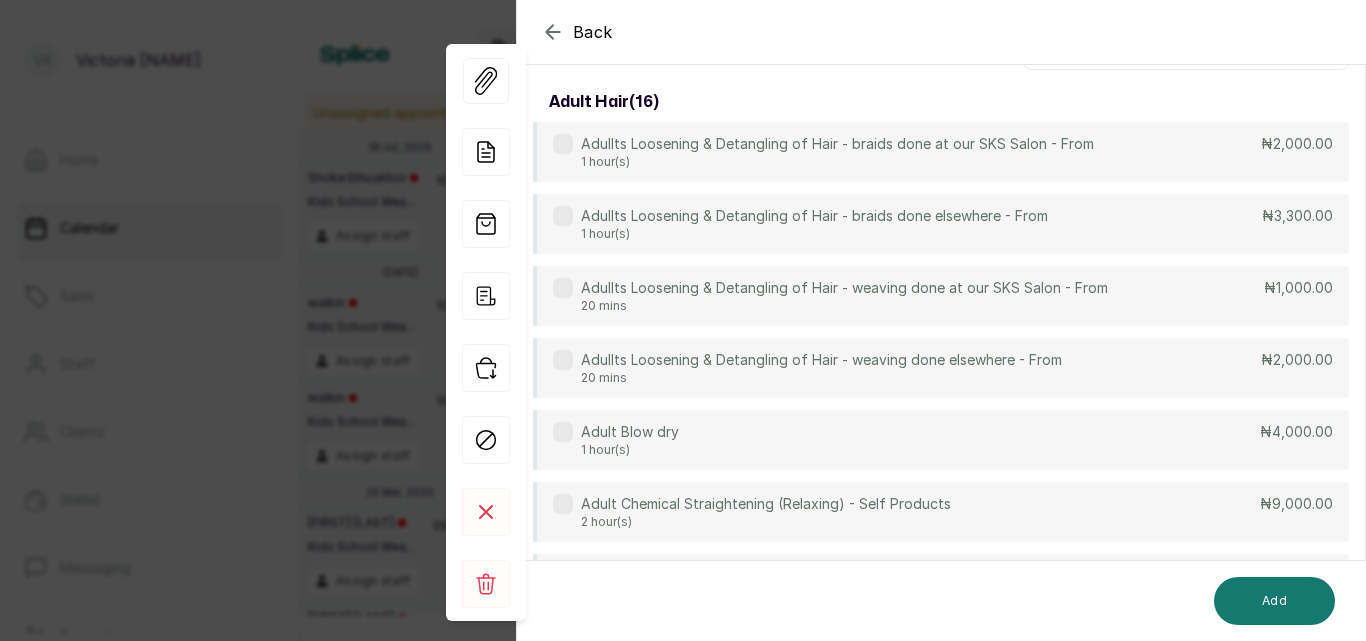 scroll, scrollTop: 149, scrollLeft: 0, axis: vertical 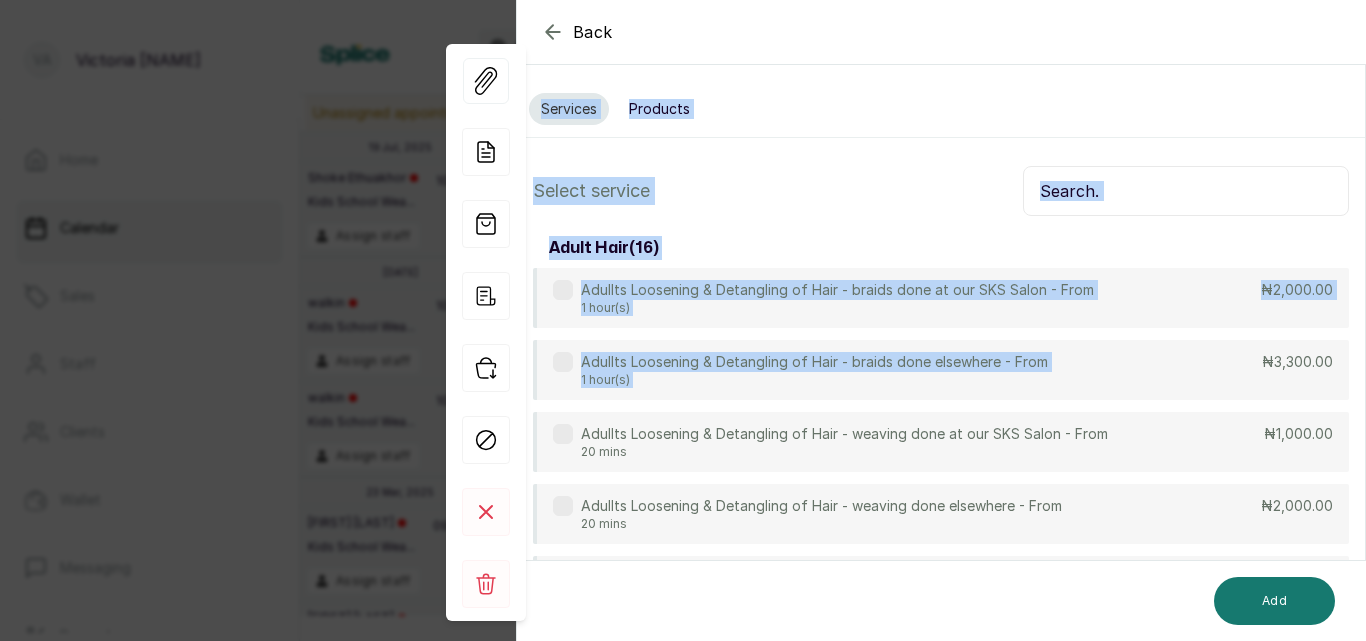 drag, startPoint x: 1178, startPoint y: 249, endPoint x: 1145, endPoint y: 98, distance: 154.5639 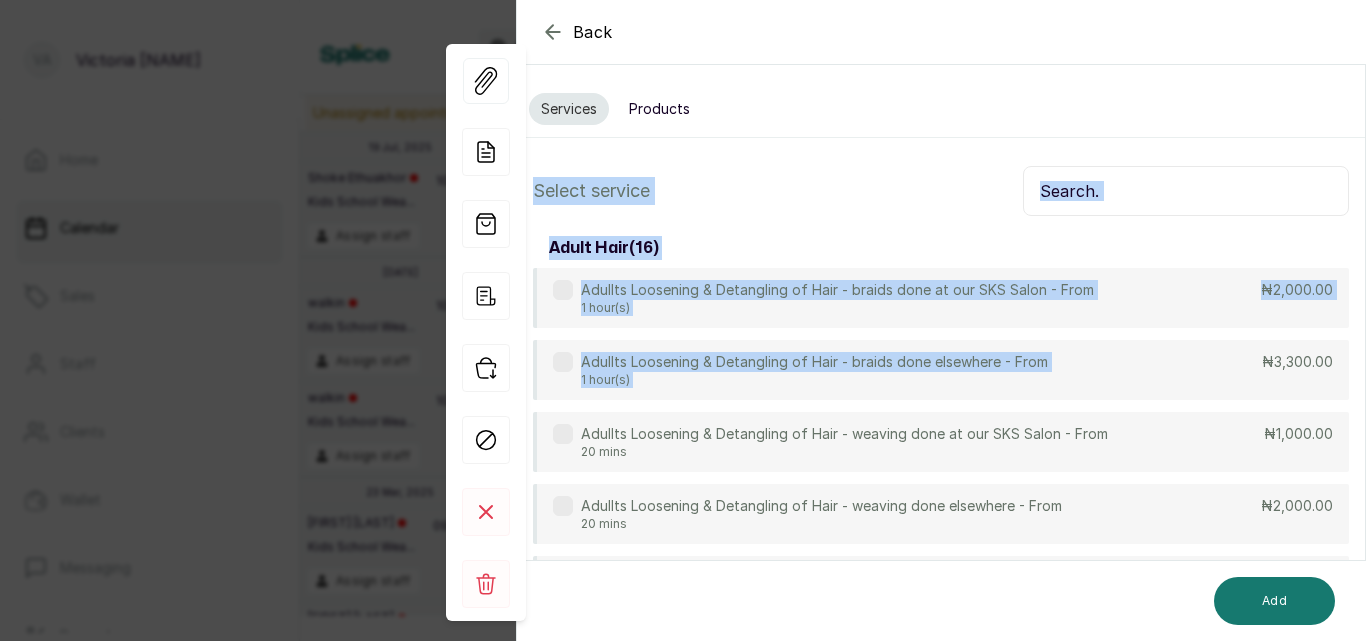 click at bounding box center (1186, 191) 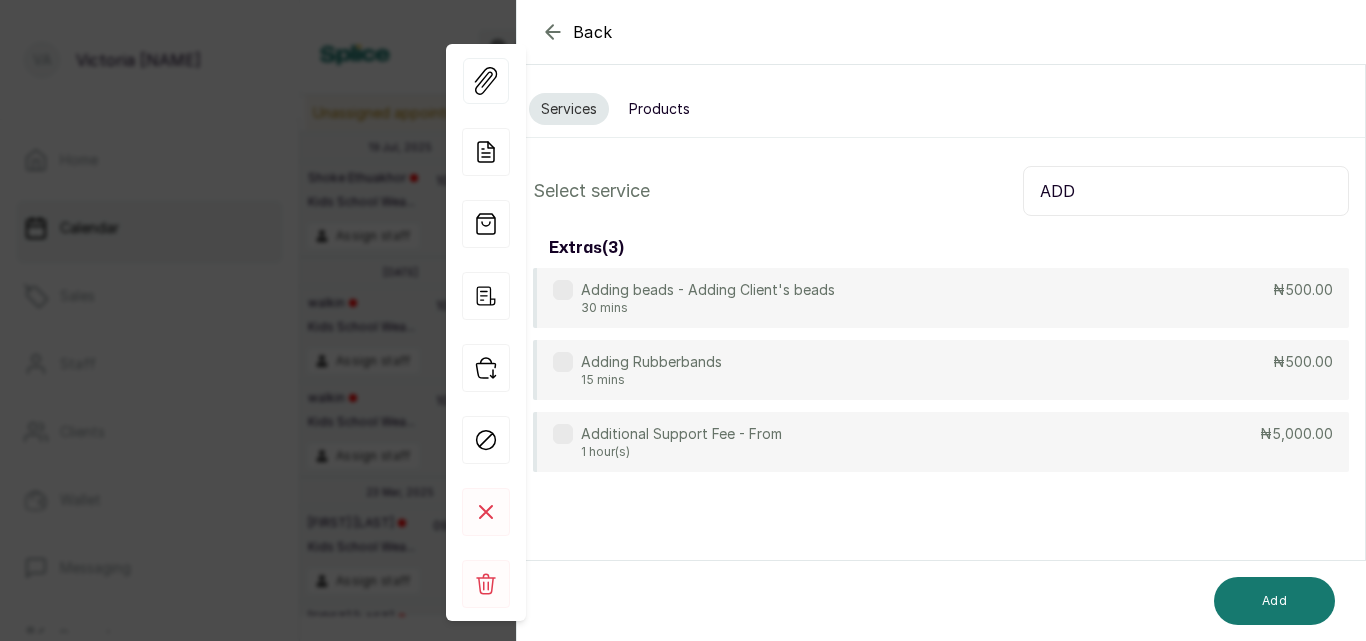 type on "ADD" 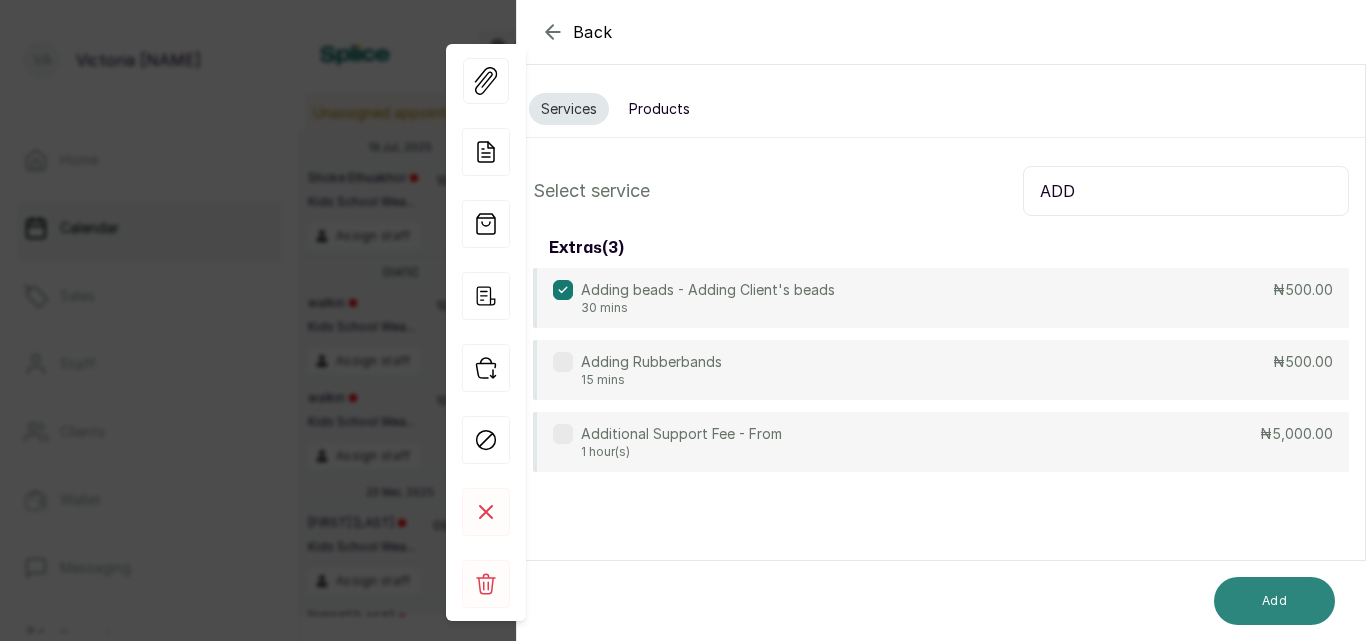 click on "Add" at bounding box center [1274, 601] 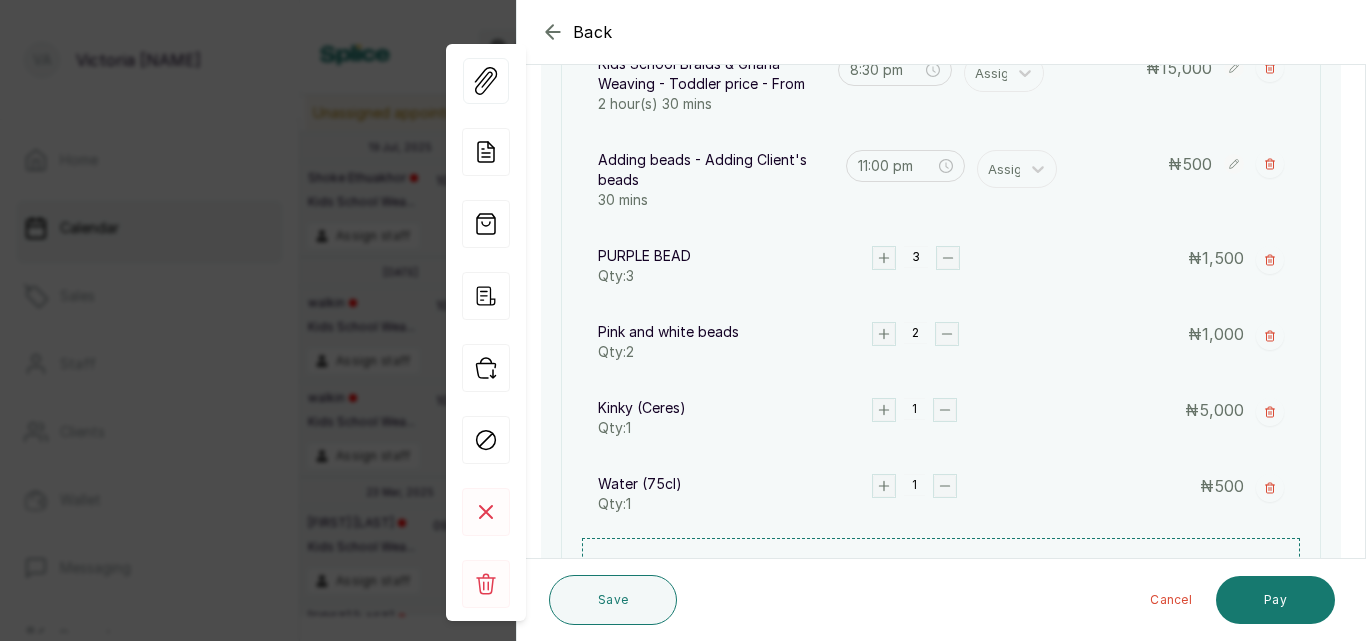 scroll, scrollTop: 376, scrollLeft: 0, axis: vertical 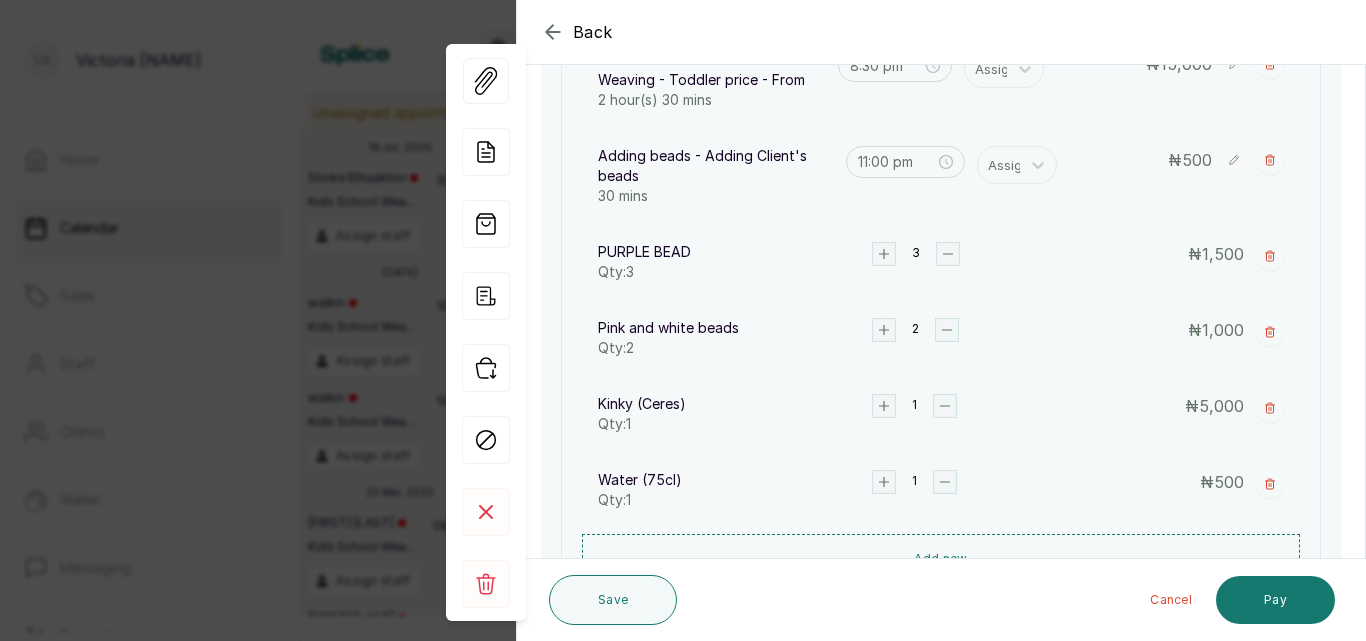 click 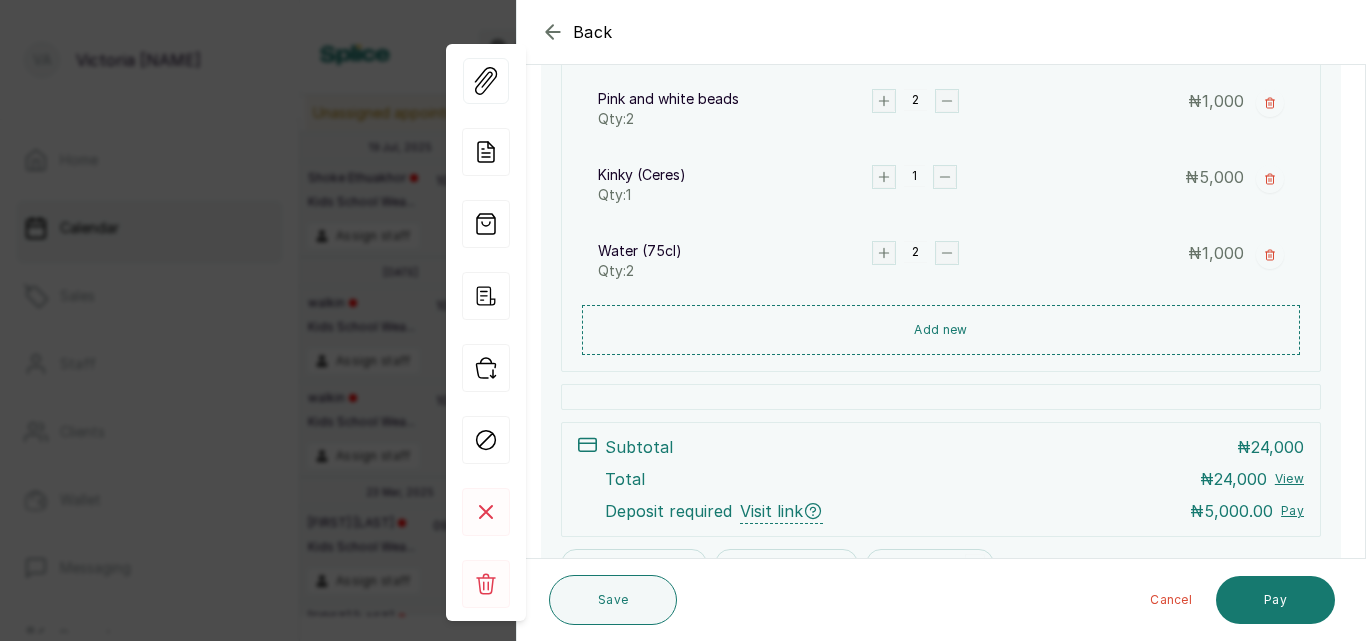 scroll, scrollTop: 712, scrollLeft: 0, axis: vertical 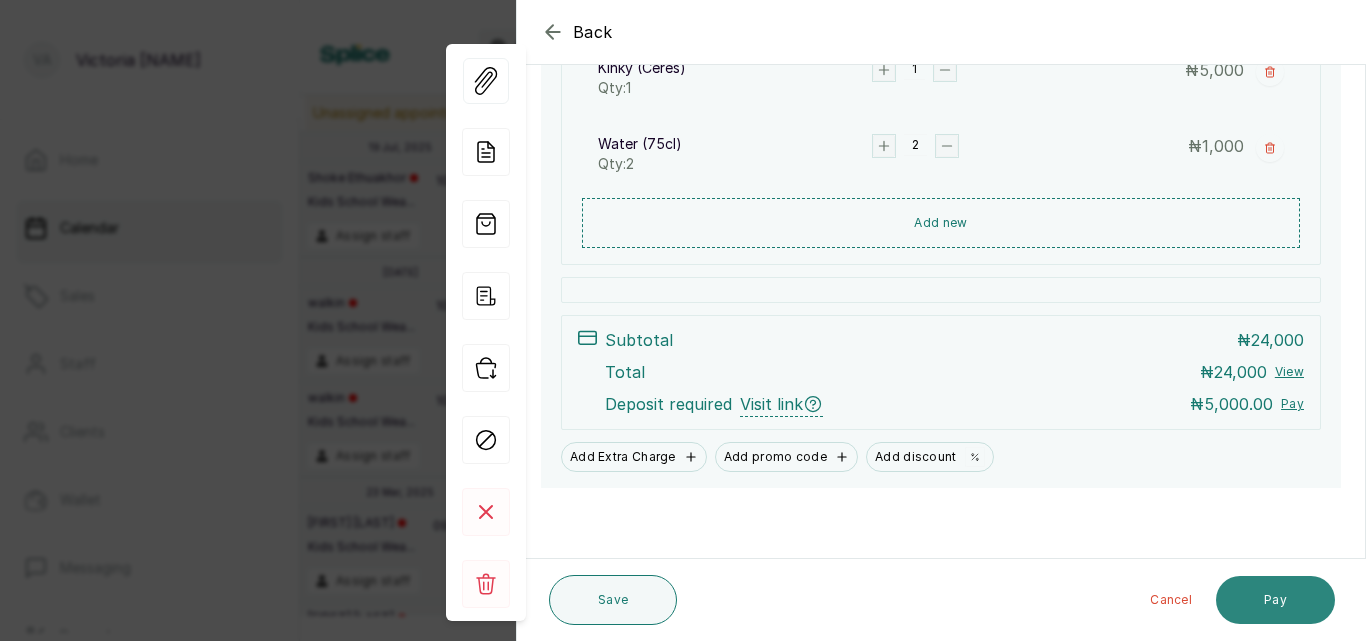 click on "Pay" at bounding box center (1275, 600) 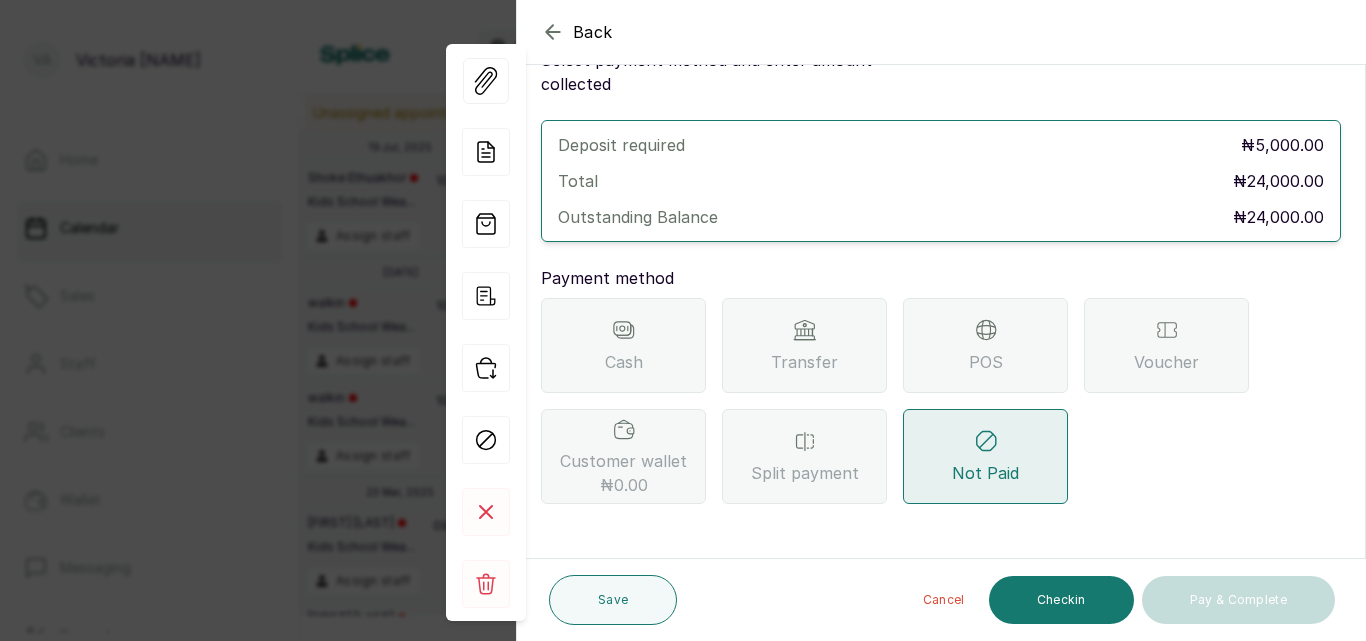 scroll, scrollTop: 57, scrollLeft: 0, axis: vertical 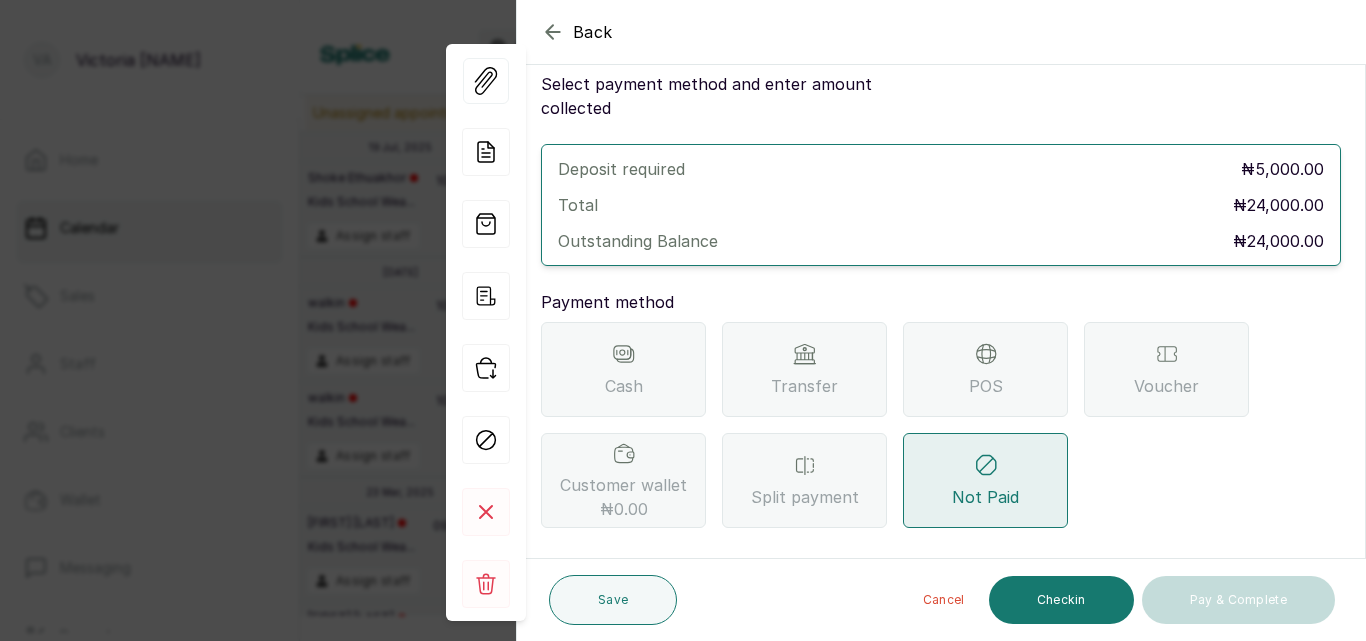 click on "Transfer" at bounding box center (804, 369) 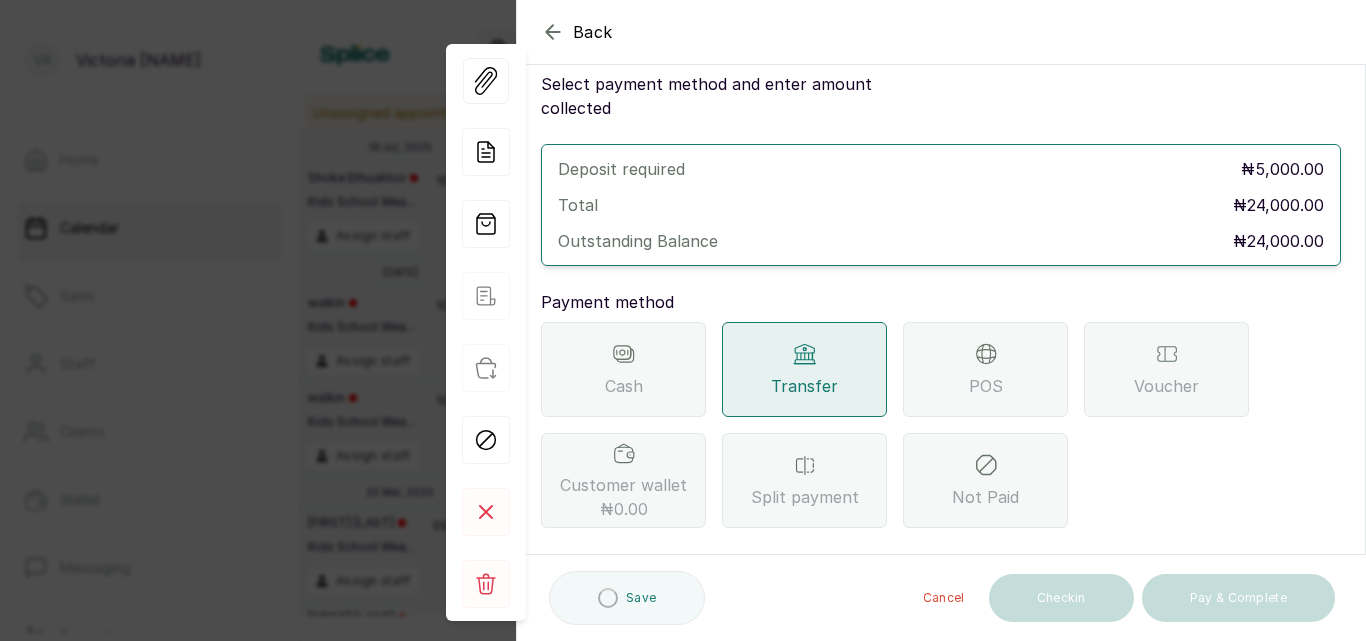 scroll, scrollTop: 297, scrollLeft: 0, axis: vertical 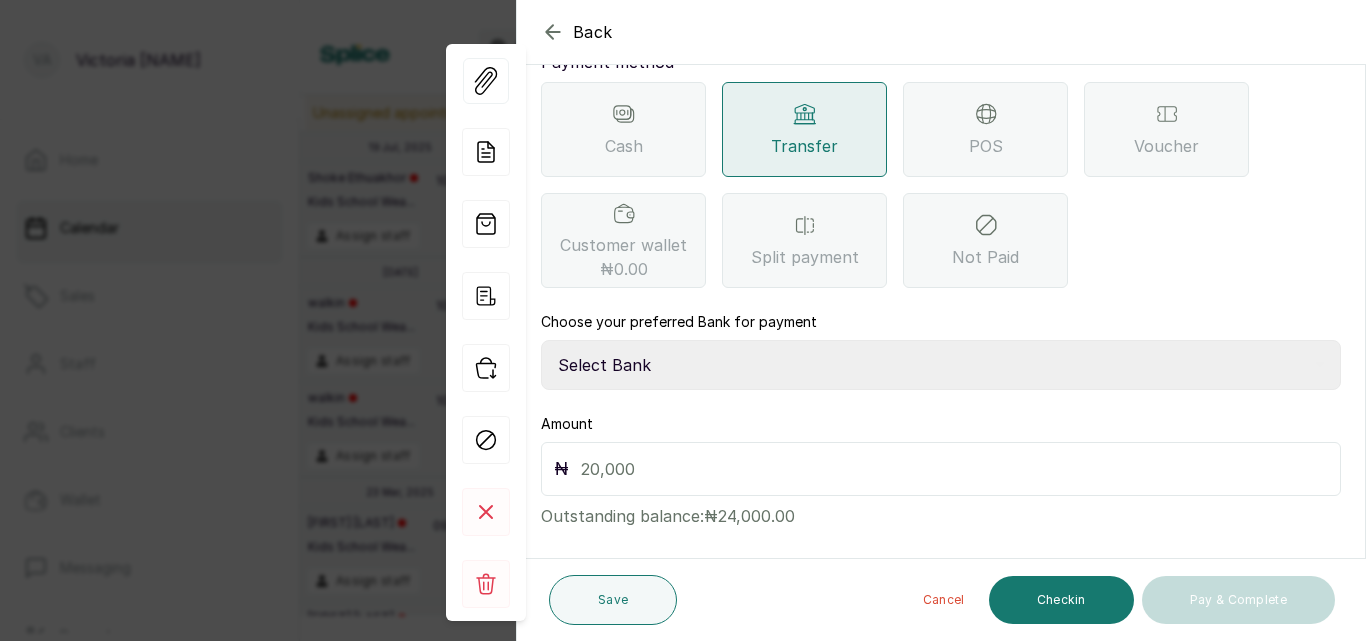 click on "Select Bank CANARY YELLOW Moniepoint MFB CANARY YELLOW Sparkle Microfinance Bank" at bounding box center (941, 365) 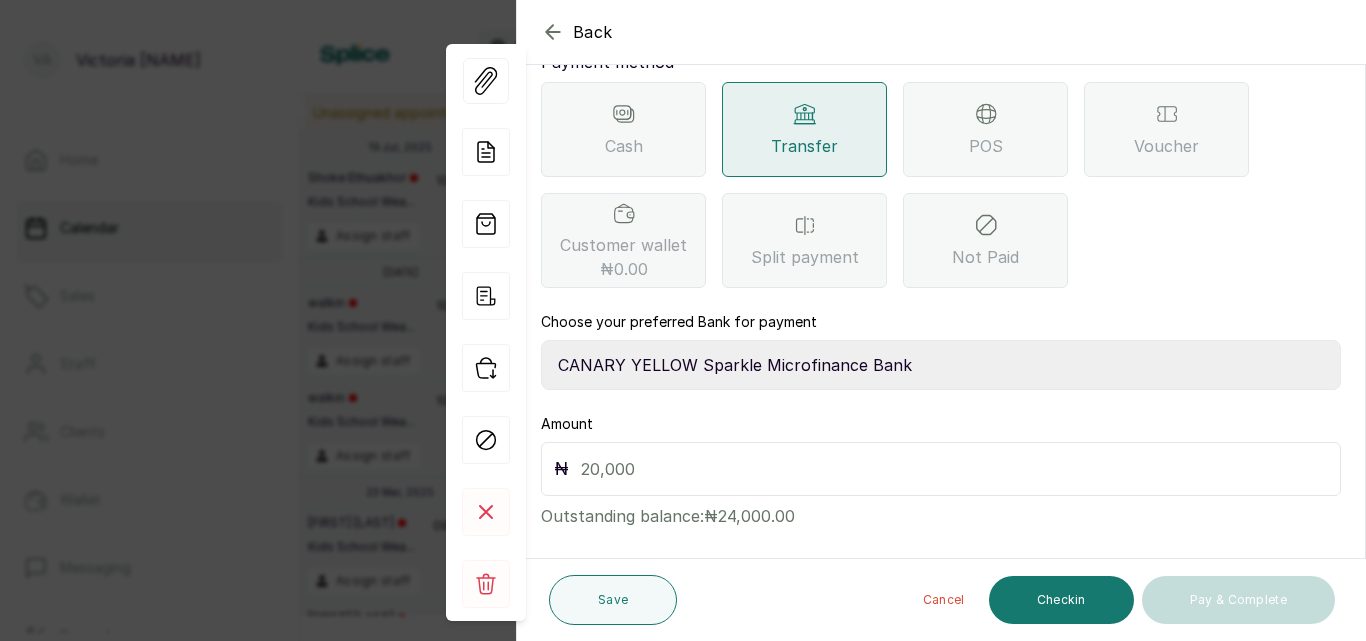 click on "Select Bank CANARY YELLOW Moniepoint MFB CANARY YELLOW Sparkle Microfinance Bank" at bounding box center (941, 365) 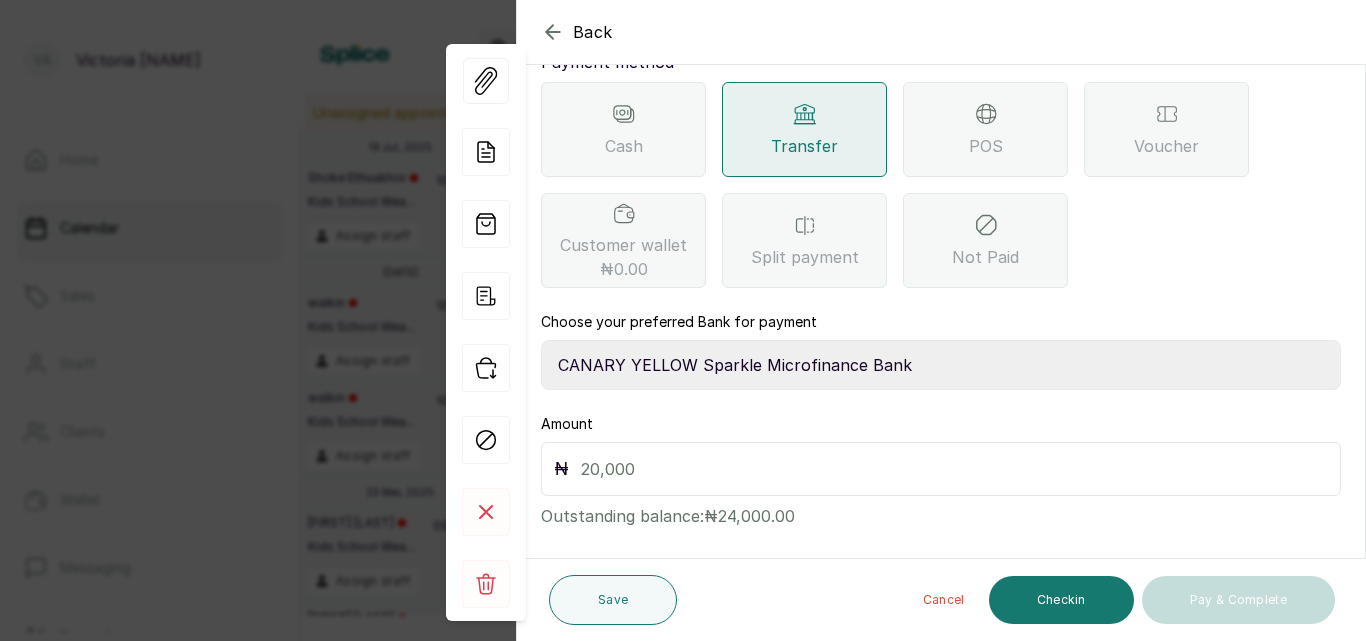 click at bounding box center (954, 469) 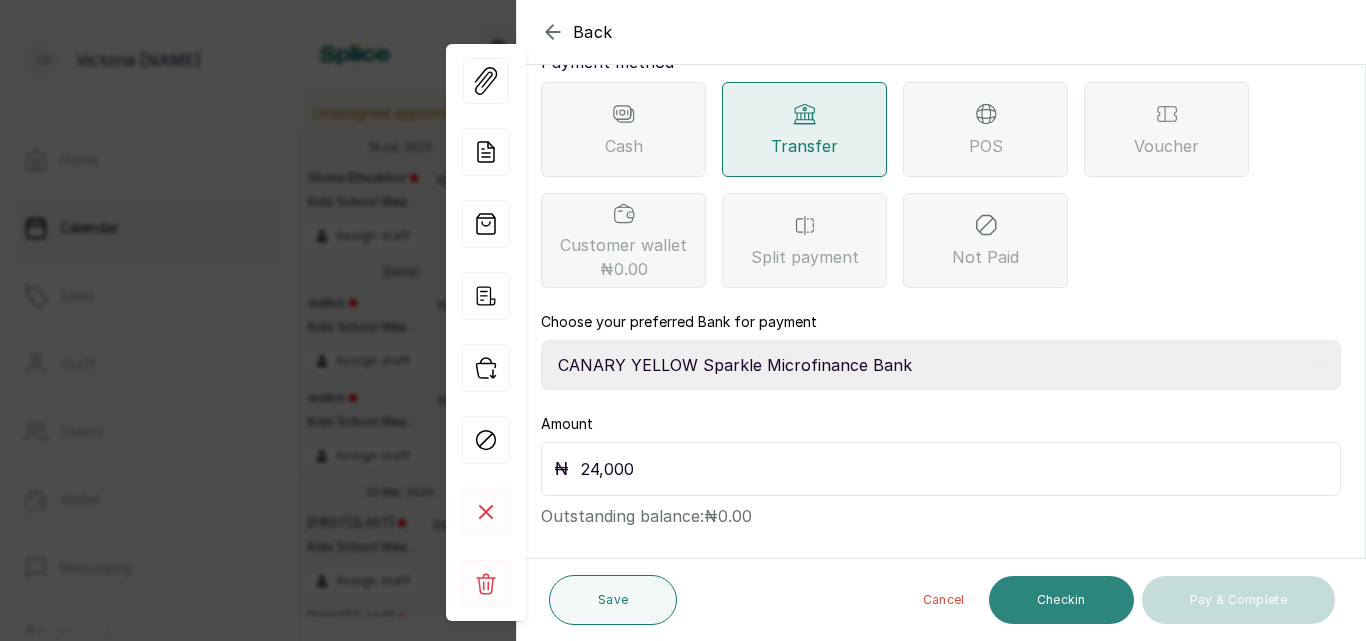 type on "24,000" 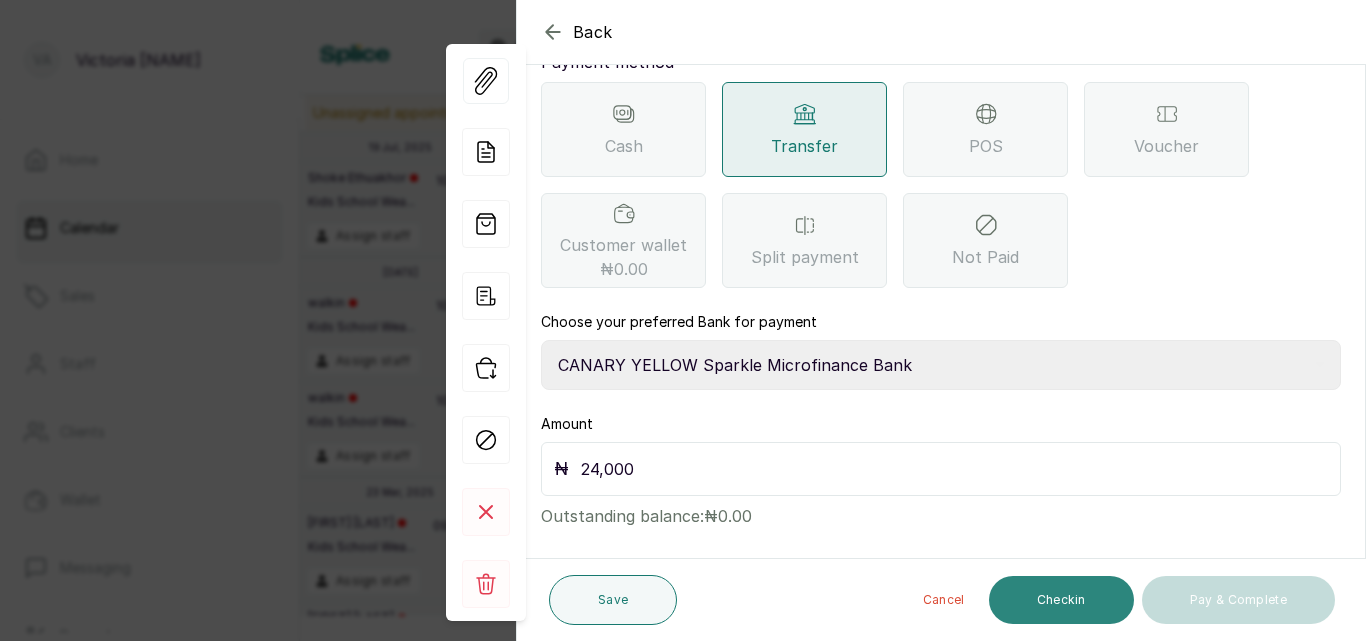 click on "Checkin" at bounding box center [1061, 600] 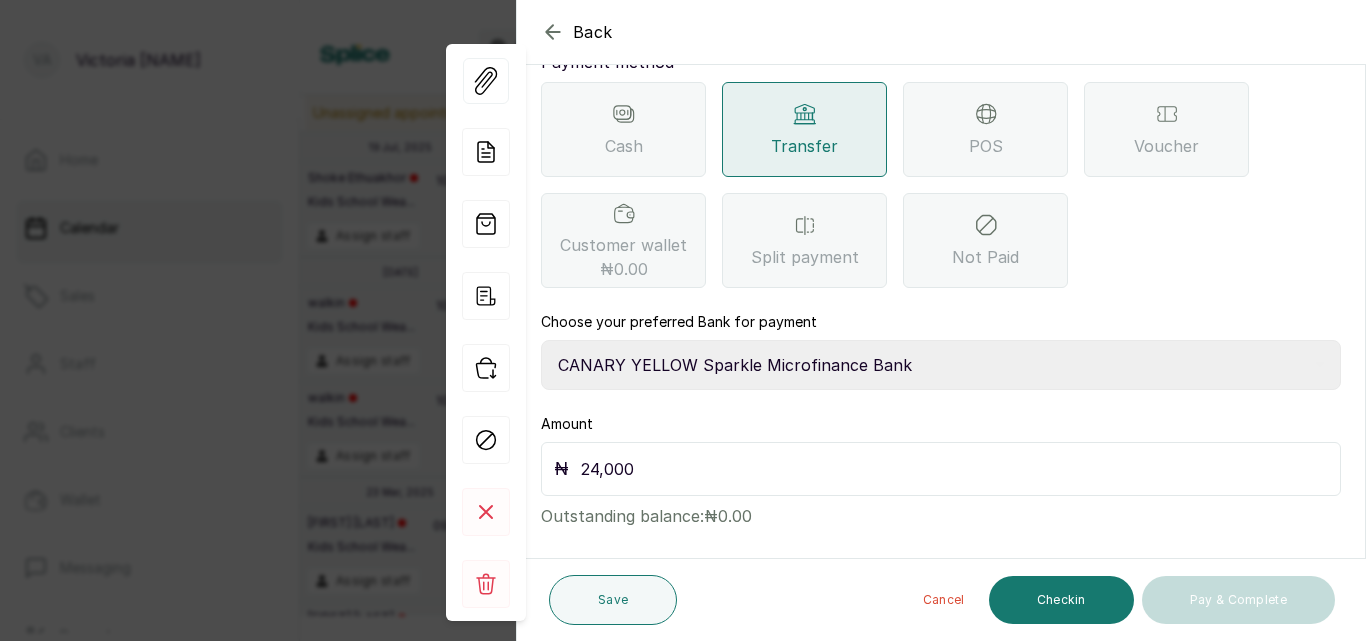 click 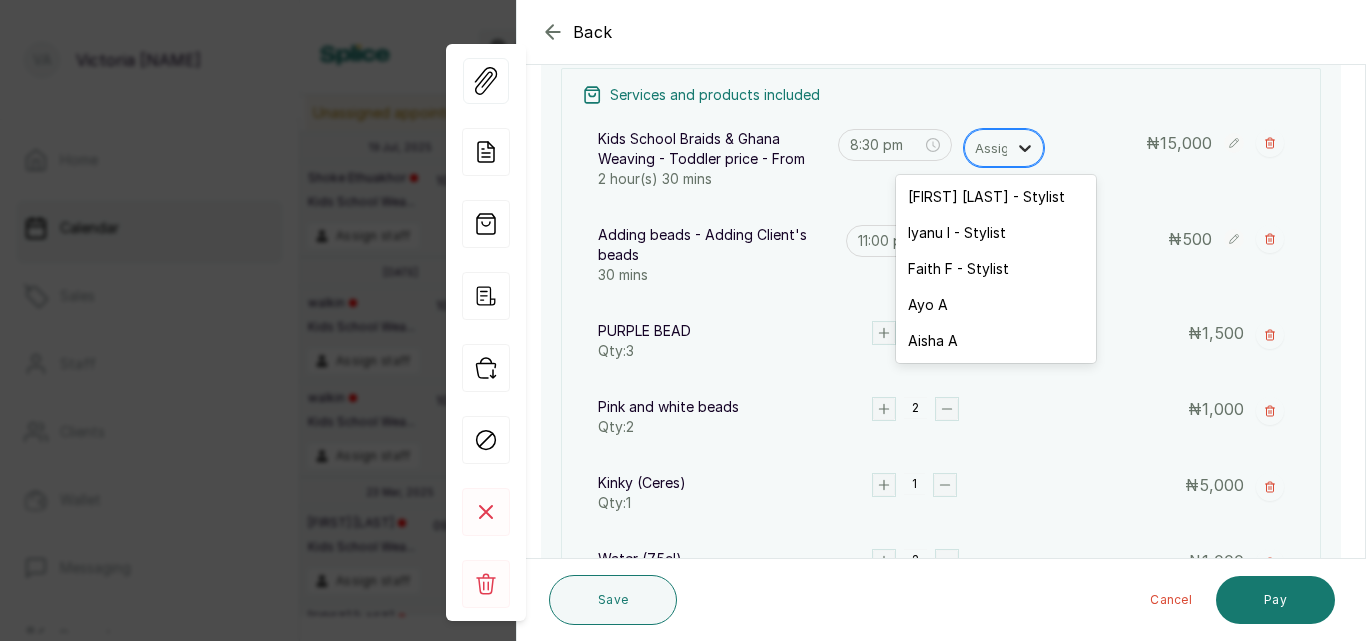 click 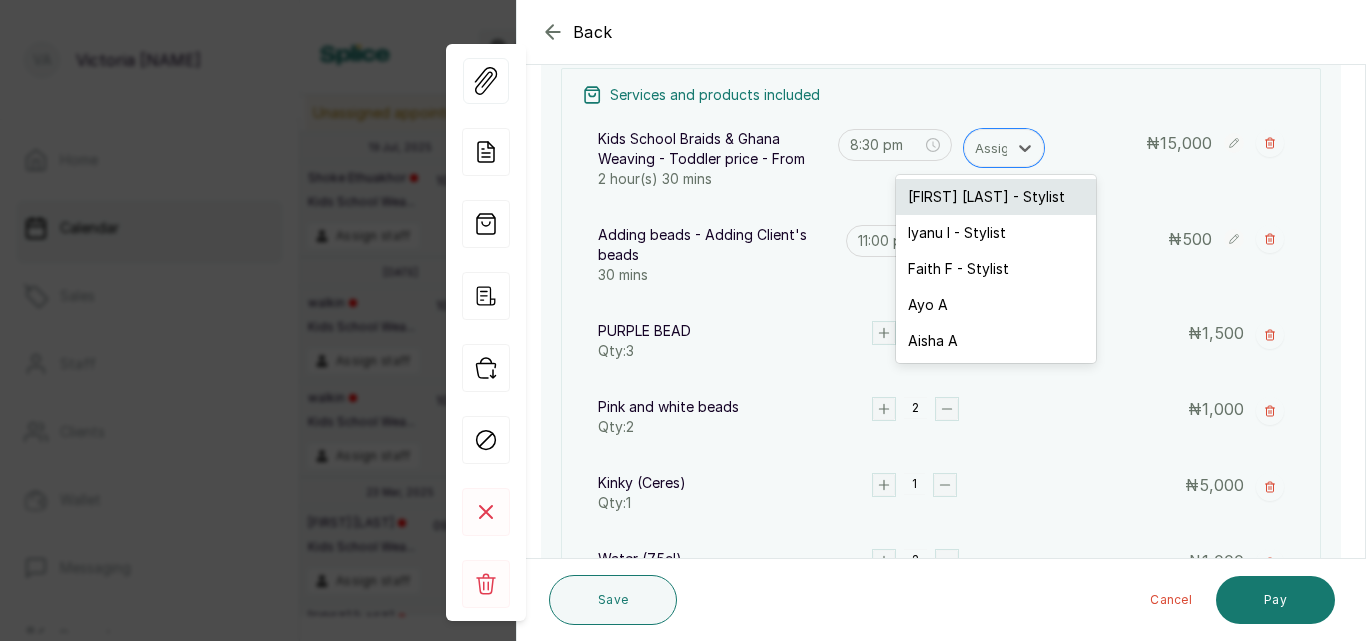 click on "[FIRST] [LAST] - Stylist" at bounding box center (996, 197) 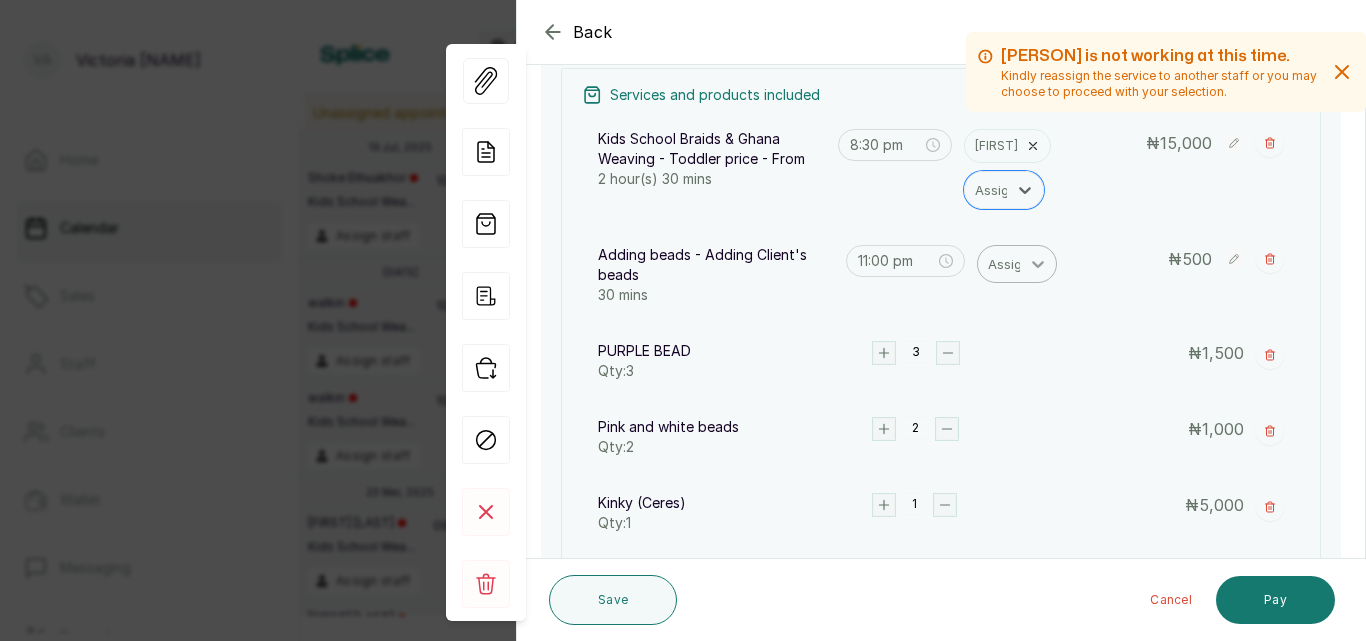 click 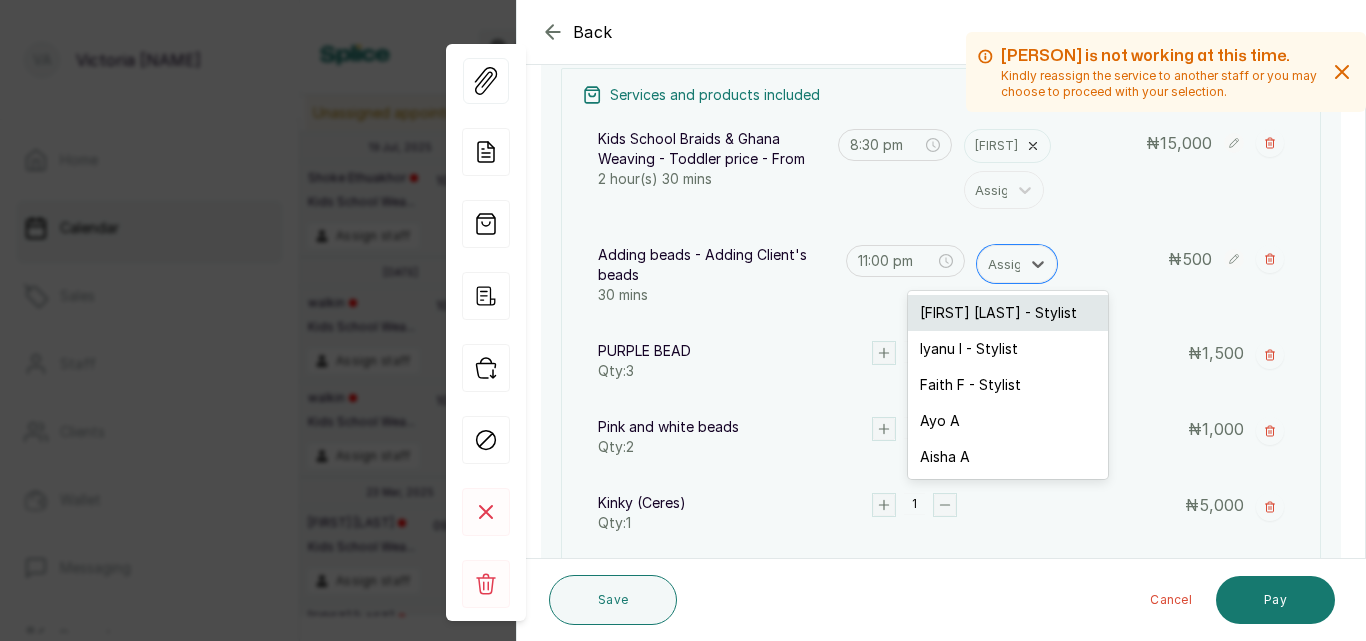 click on "[FIRST] [LAST] - Stylist" at bounding box center (1008, 313) 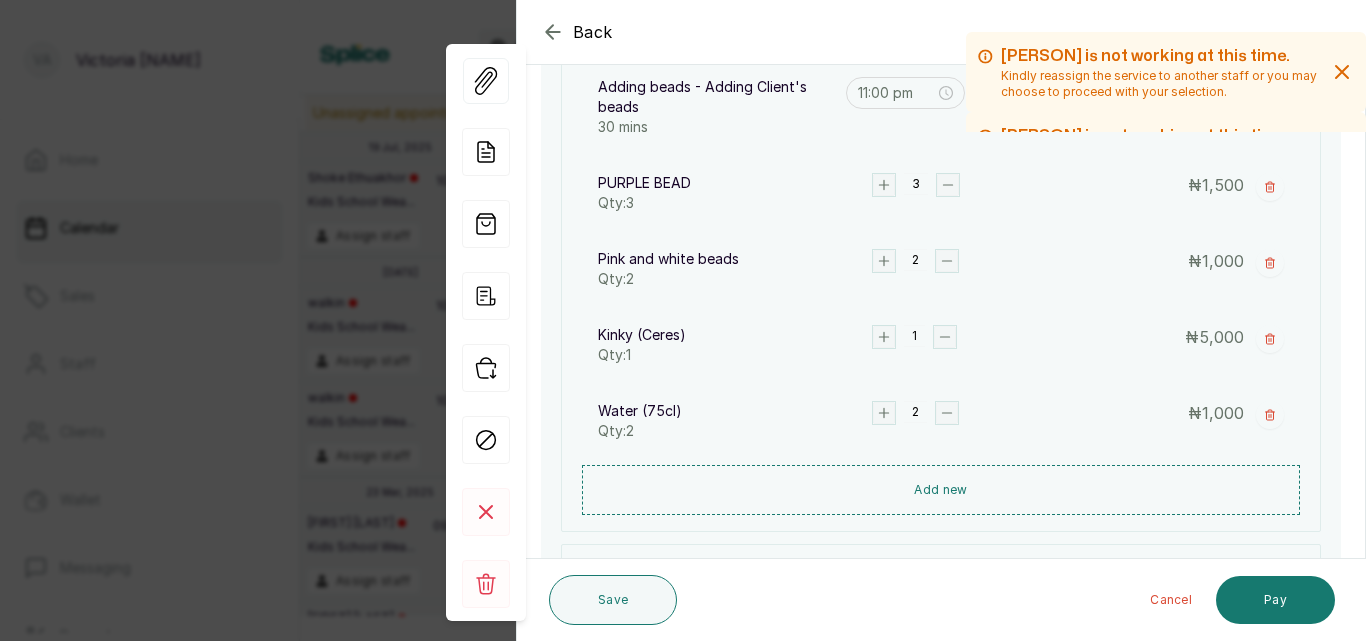 scroll, scrollTop: 597, scrollLeft: 0, axis: vertical 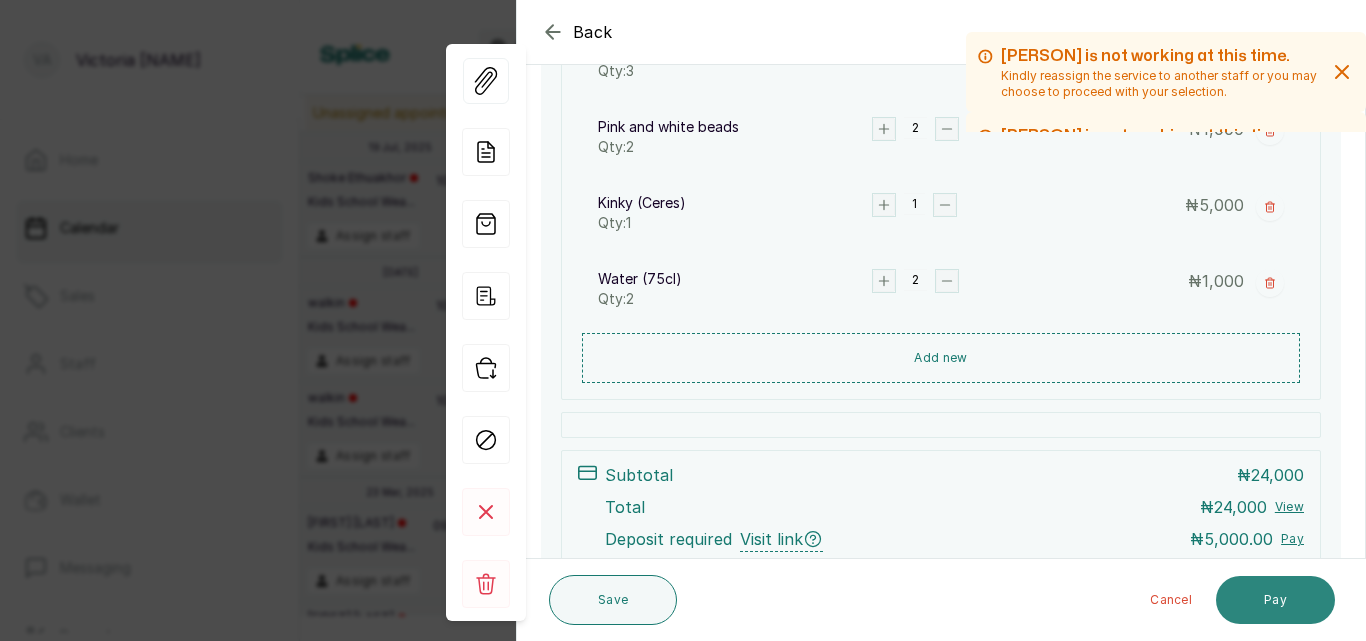 click on "Pay" at bounding box center (1275, 600) 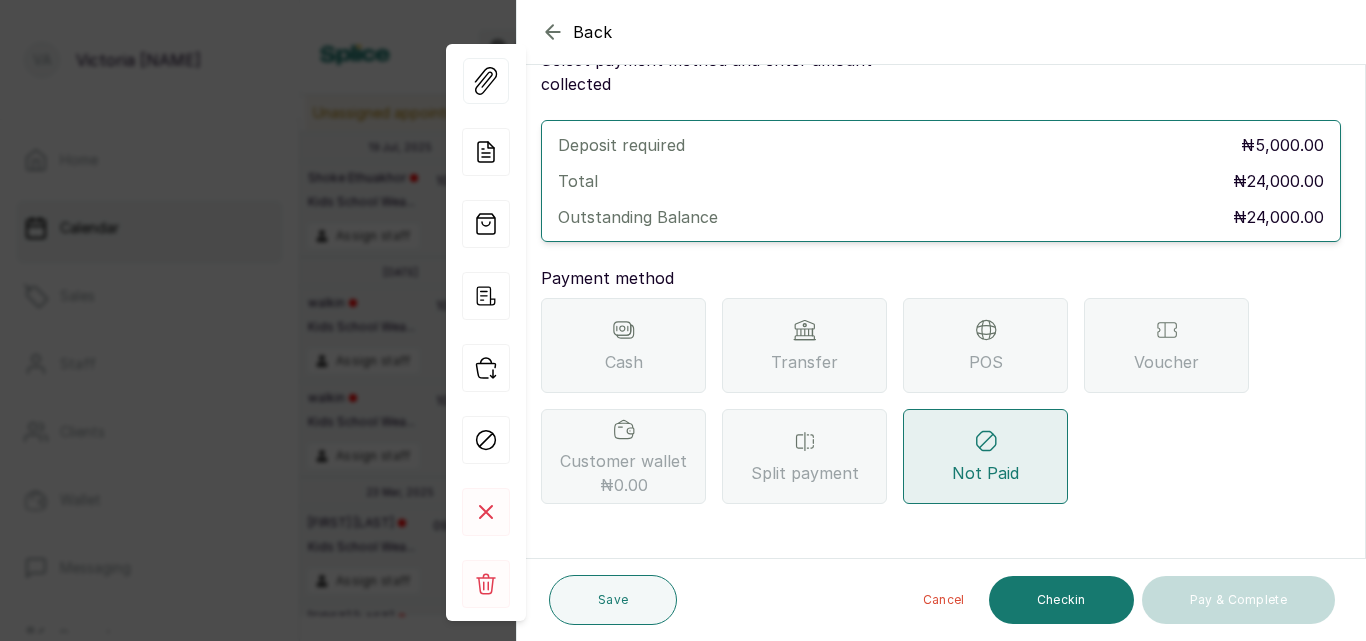 scroll, scrollTop: 57, scrollLeft: 0, axis: vertical 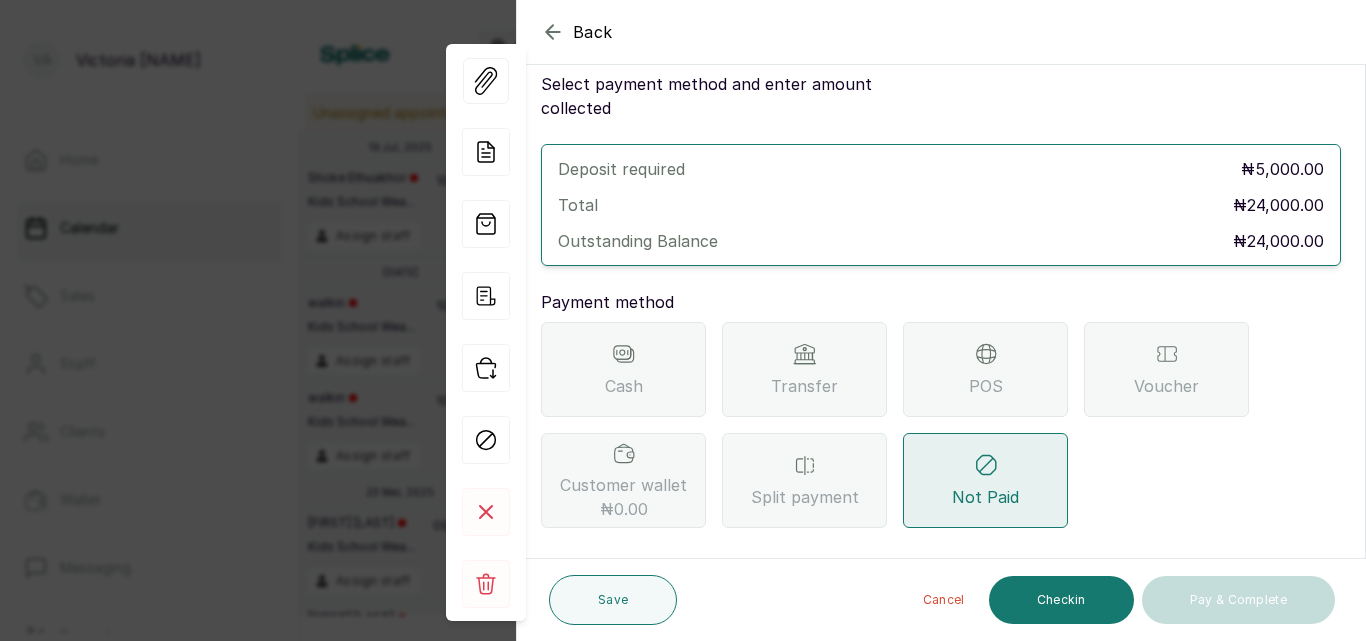 click on "Transfer" at bounding box center (804, 386) 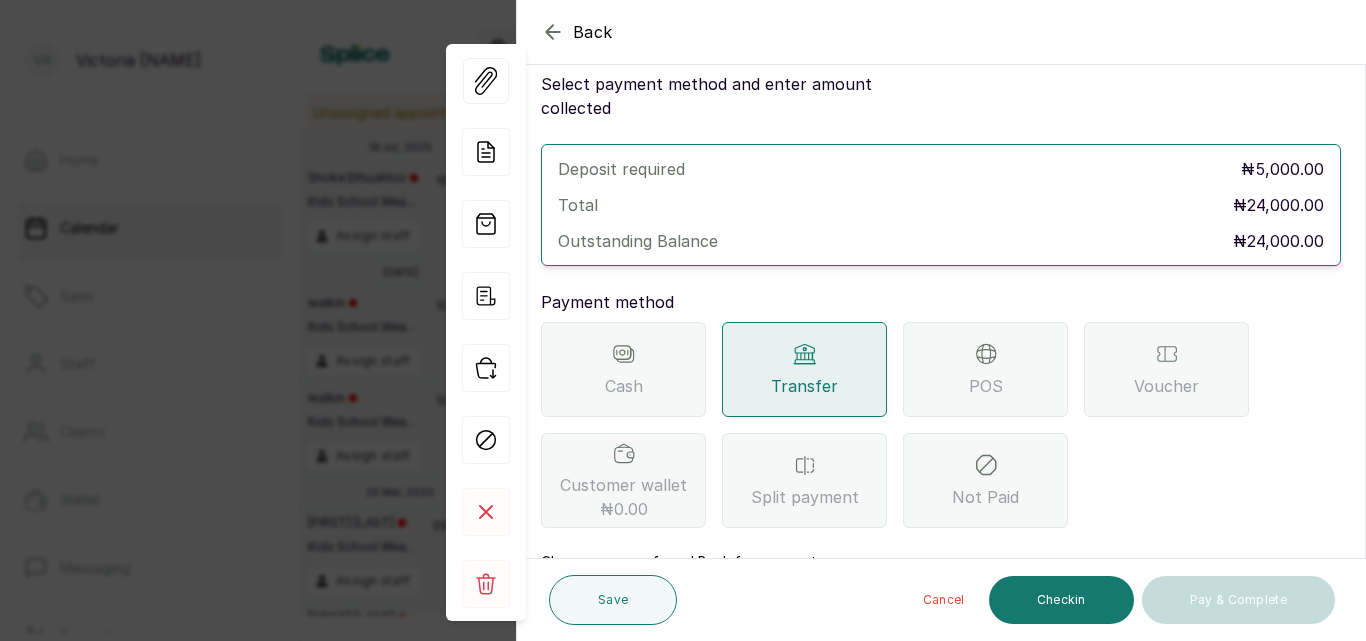 scroll, scrollTop: 297, scrollLeft: 0, axis: vertical 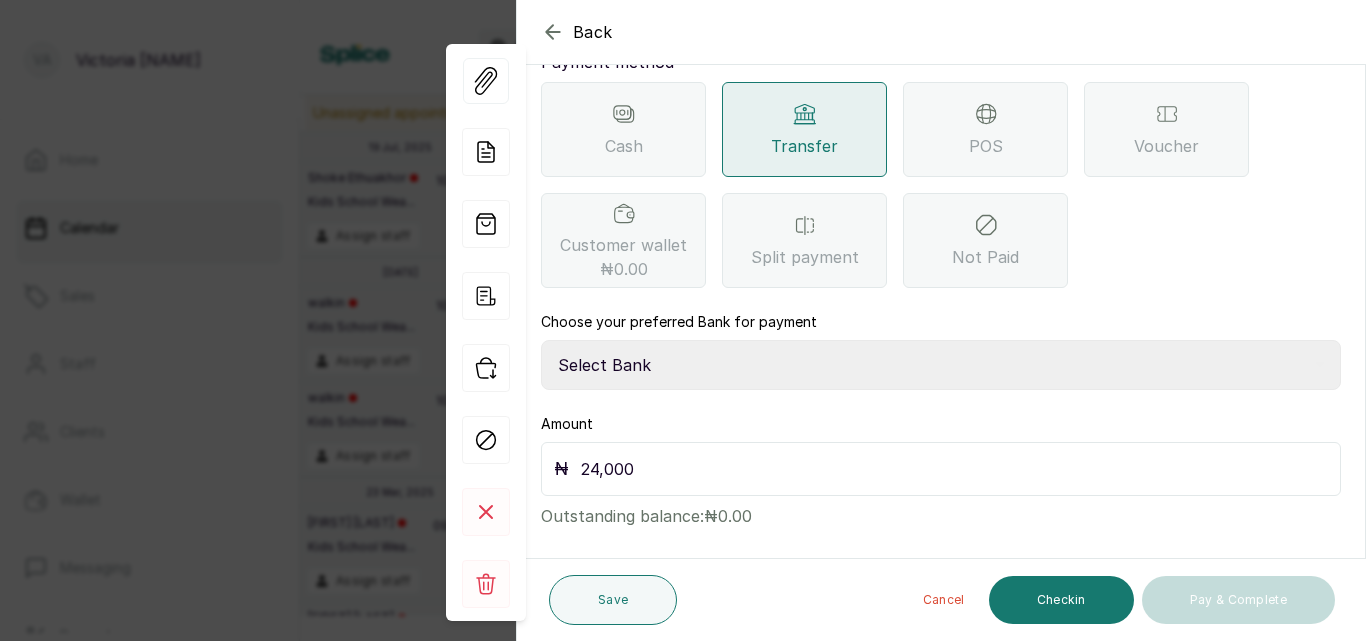 click on "Select Bank CANARY YELLOW Moniepoint MFB CANARY YELLOW Sparkle Microfinance Bank" at bounding box center [941, 365] 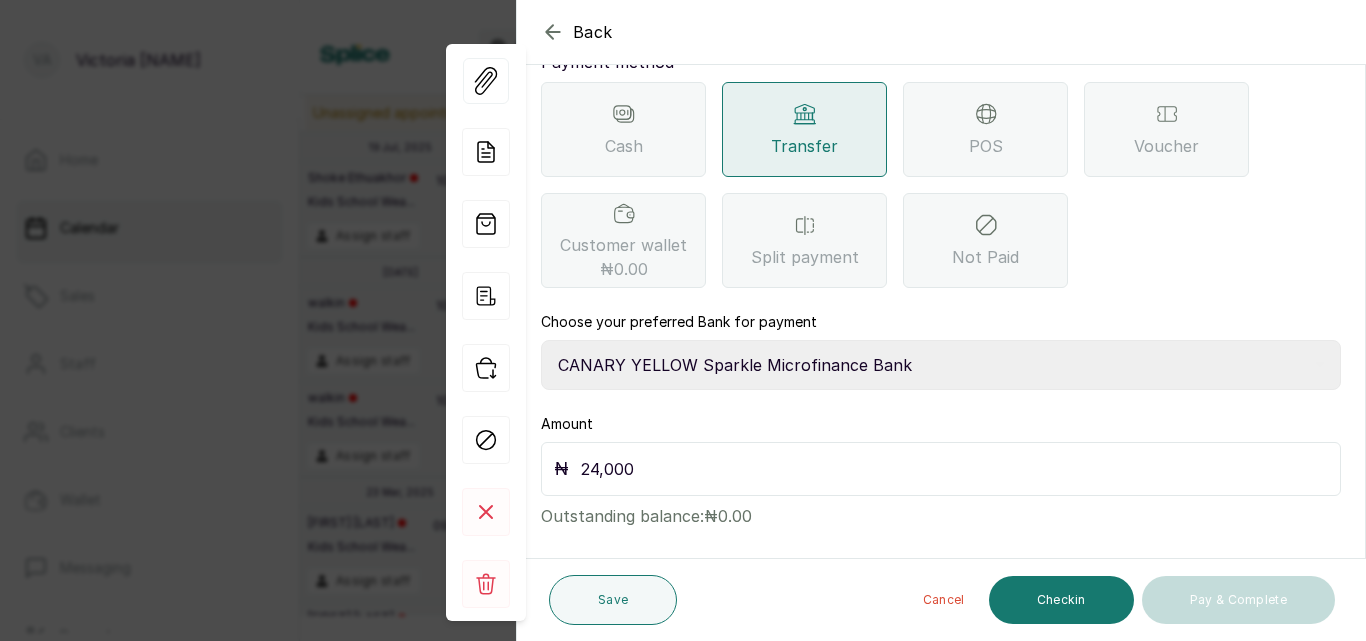 click on "Select Bank CANARY YELLOW Moniepoint MFB CANARY YELLOW Sparkle Microfinance Bank" at bounding box center (941, 365) 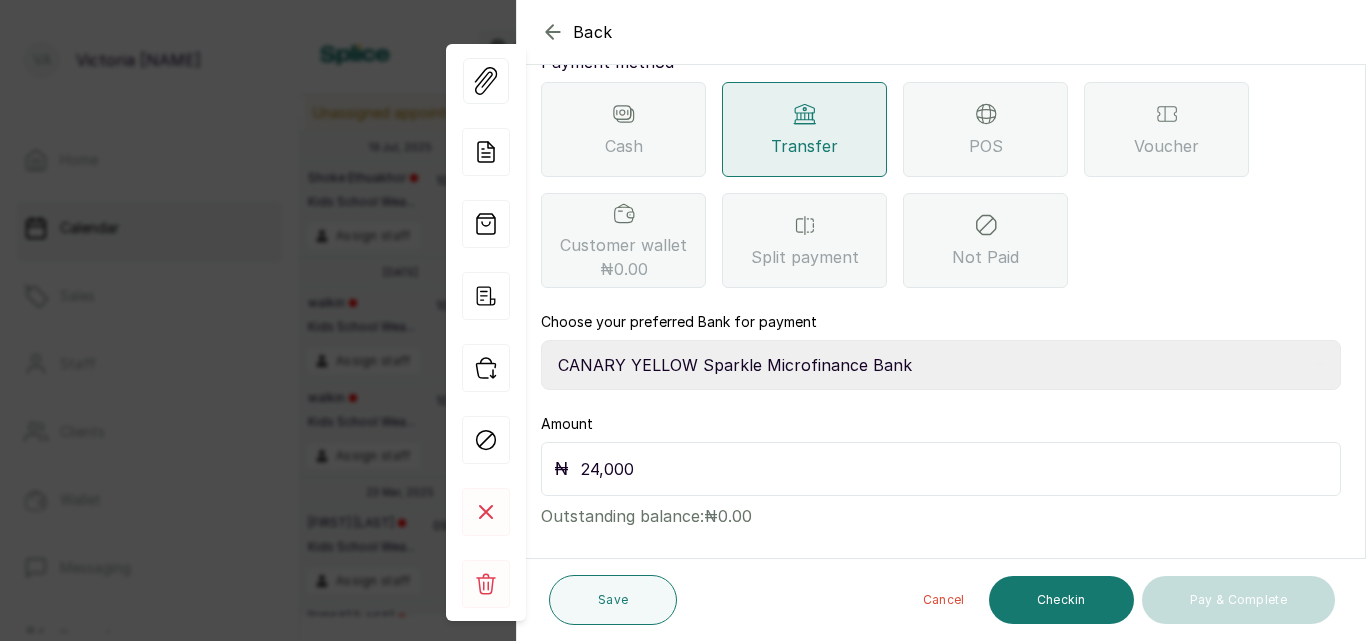 click on "24,000" at bounding box center [954, 469] 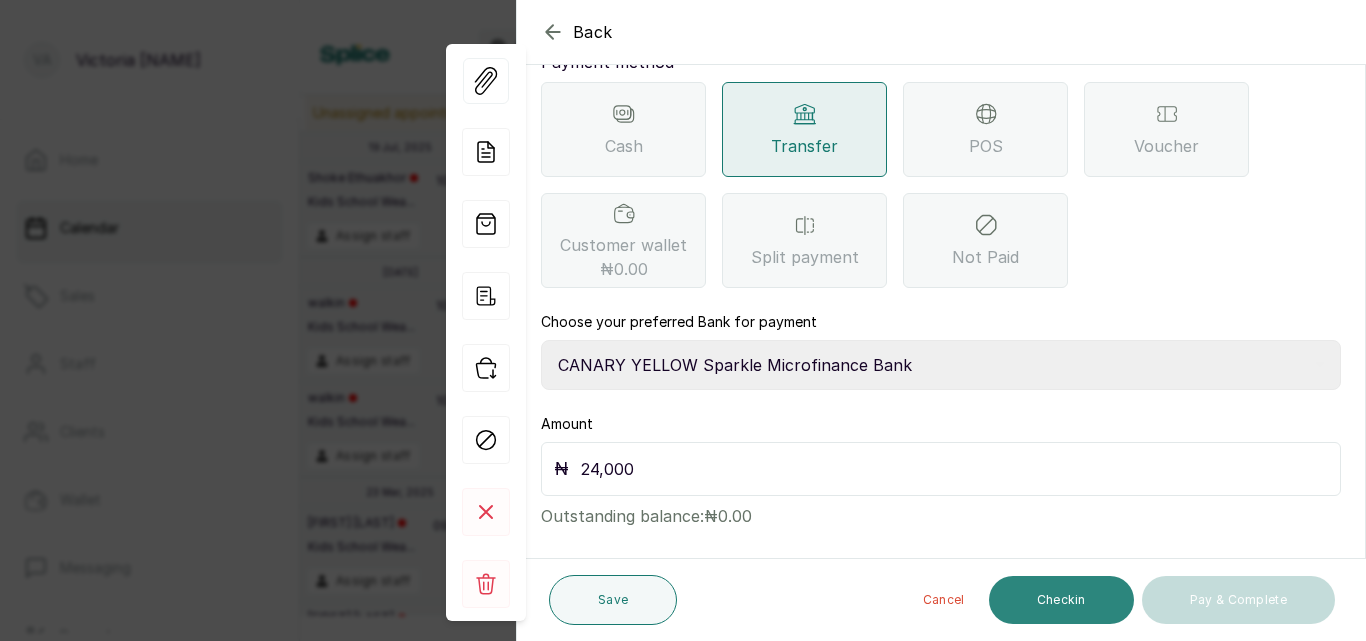 click on "Checkin" at bounding box center [1061, 600] 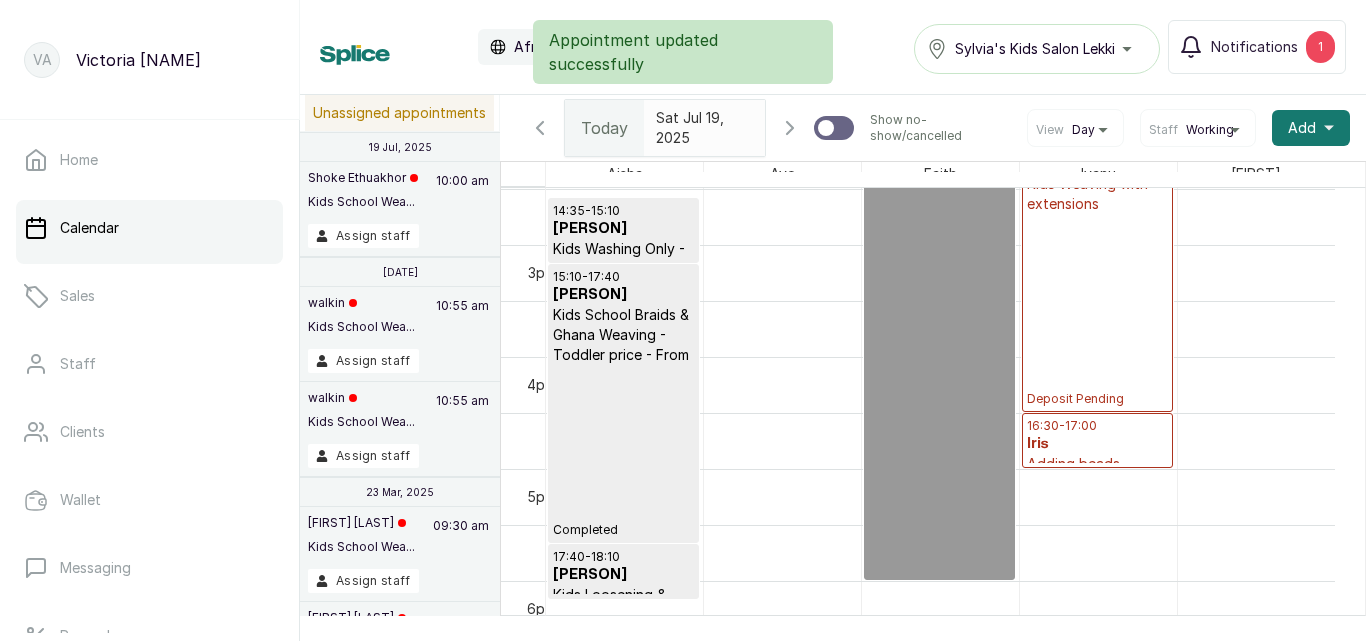 scroll, scrollTop: 1679, scrollLeft: 0, axis: vertical 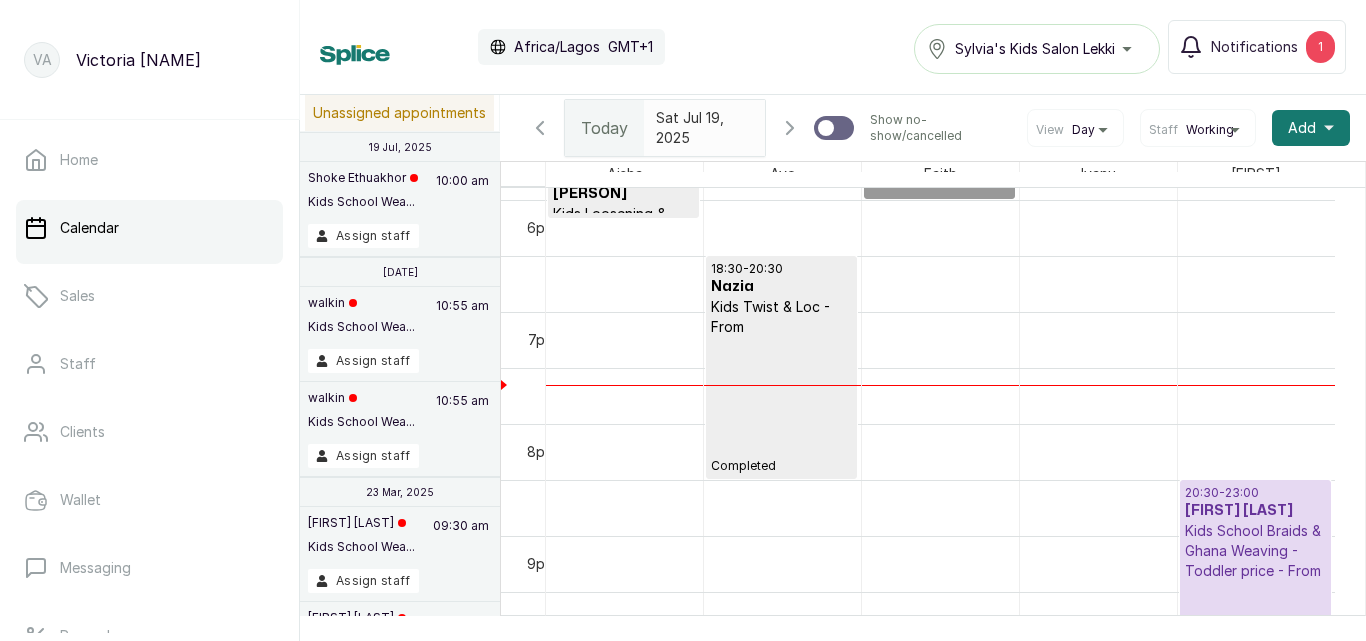click on "Kids School Braids & Ghana Weaving - Toddler price  - From" at bounding box center (1255, 551) 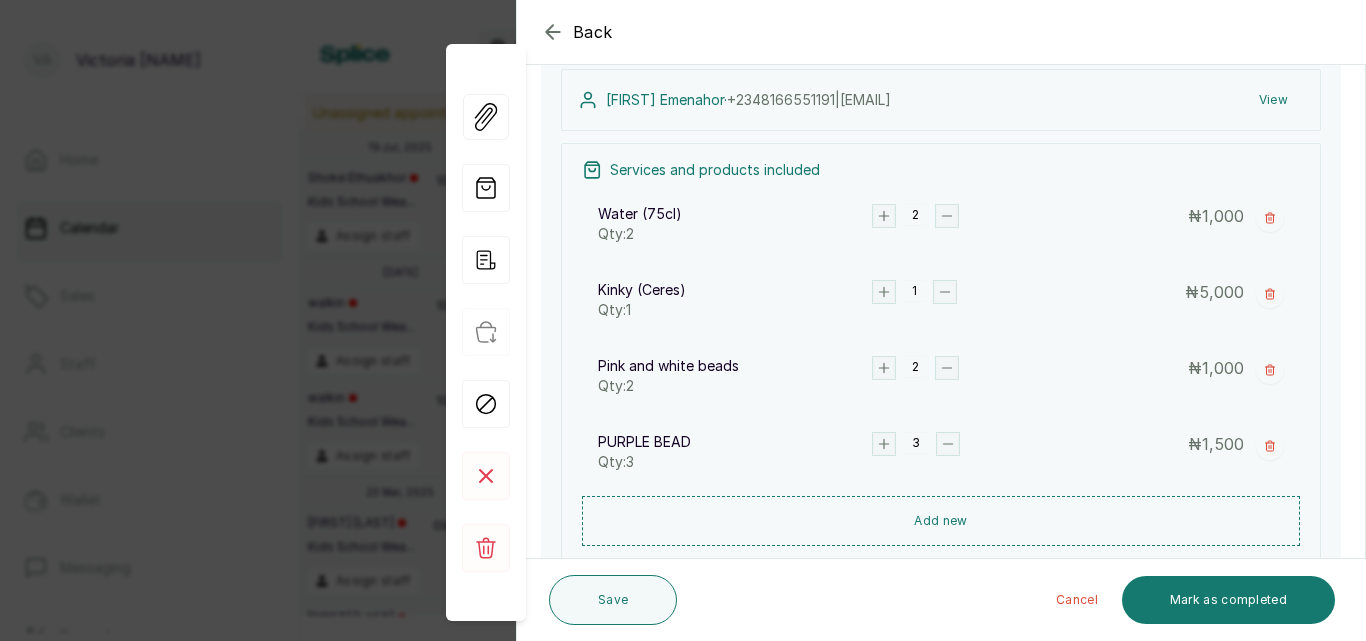 scroll, scrollTop: 424, scrollLeft: 0, axis: vertical 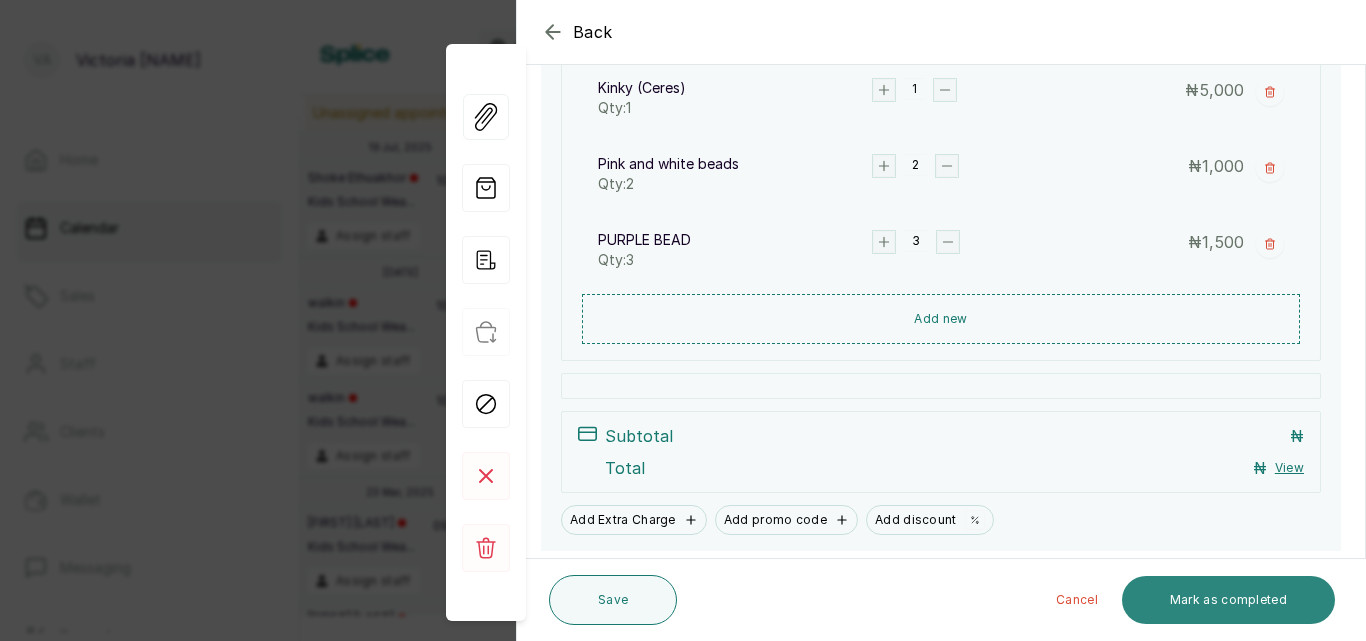 click on "Mark as completed" at bounding box center [1228, 600] 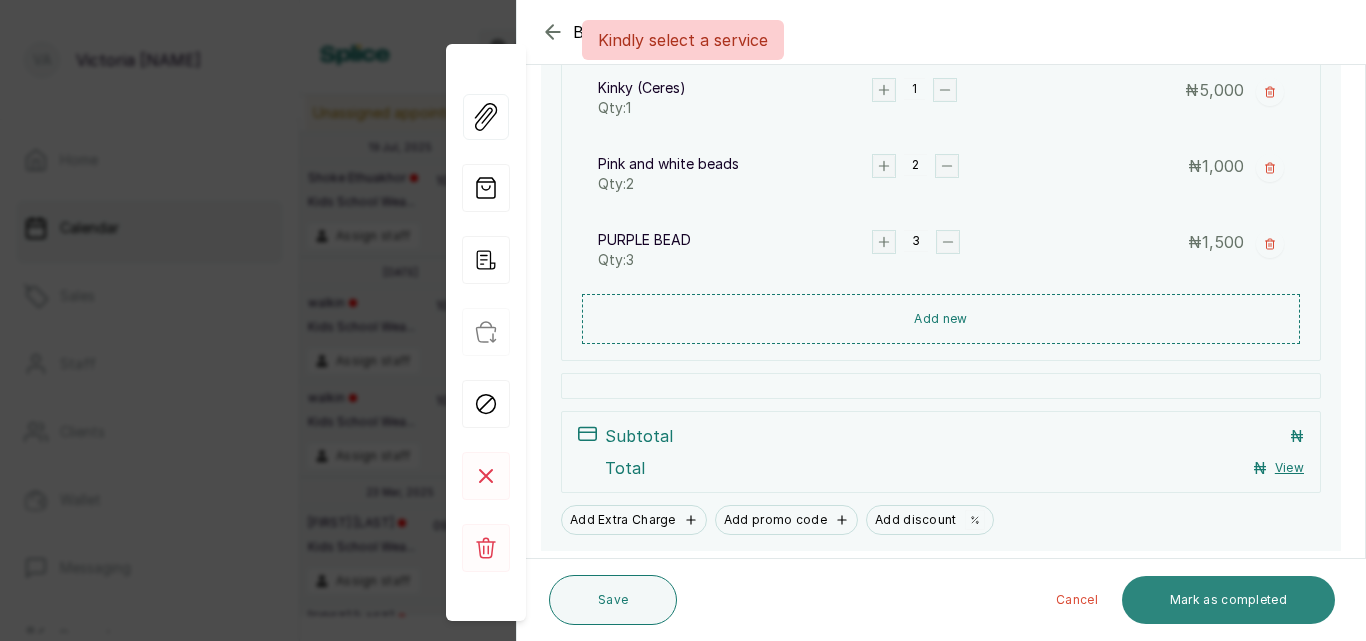click on "Mark as completed" at bounding box center (1228, 600) 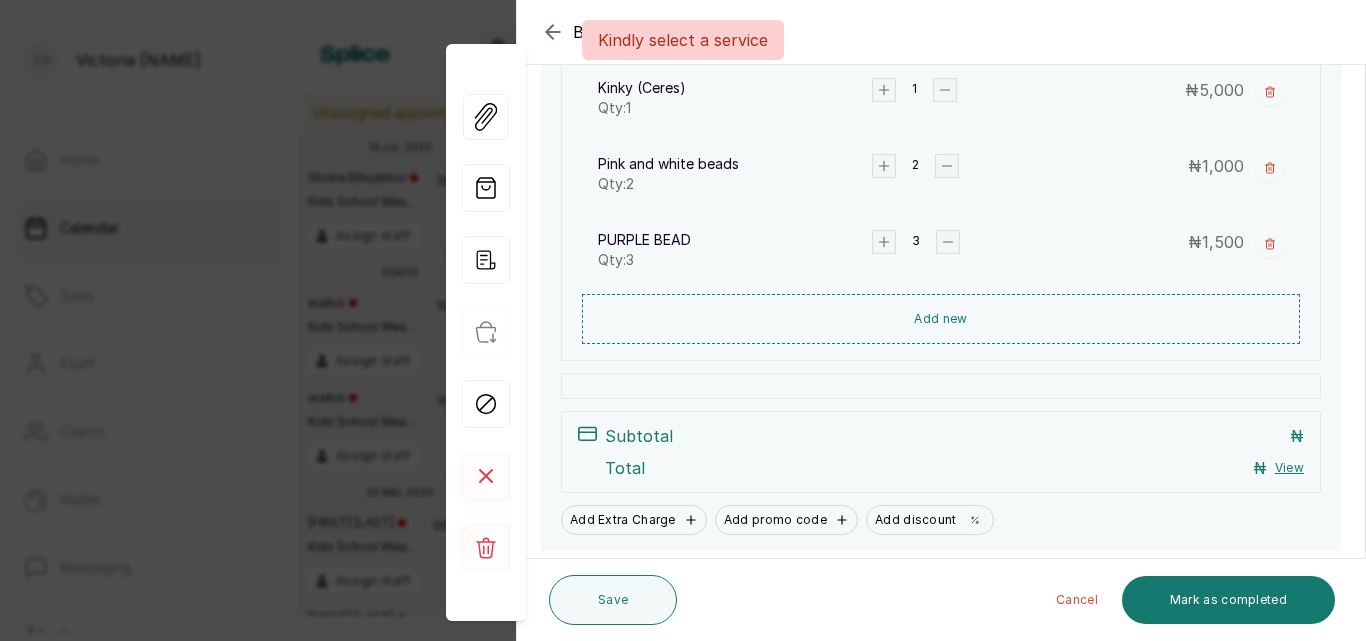 click on "Kindly select a service" at bounding box center [683, 40] 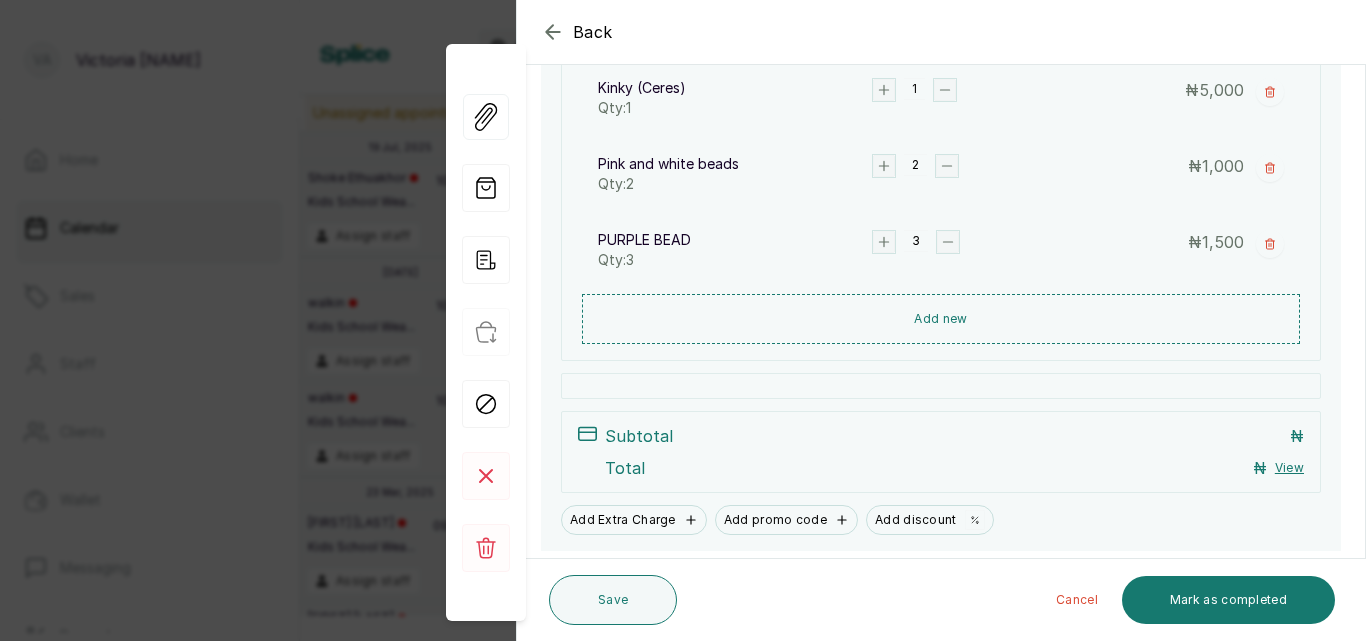 click 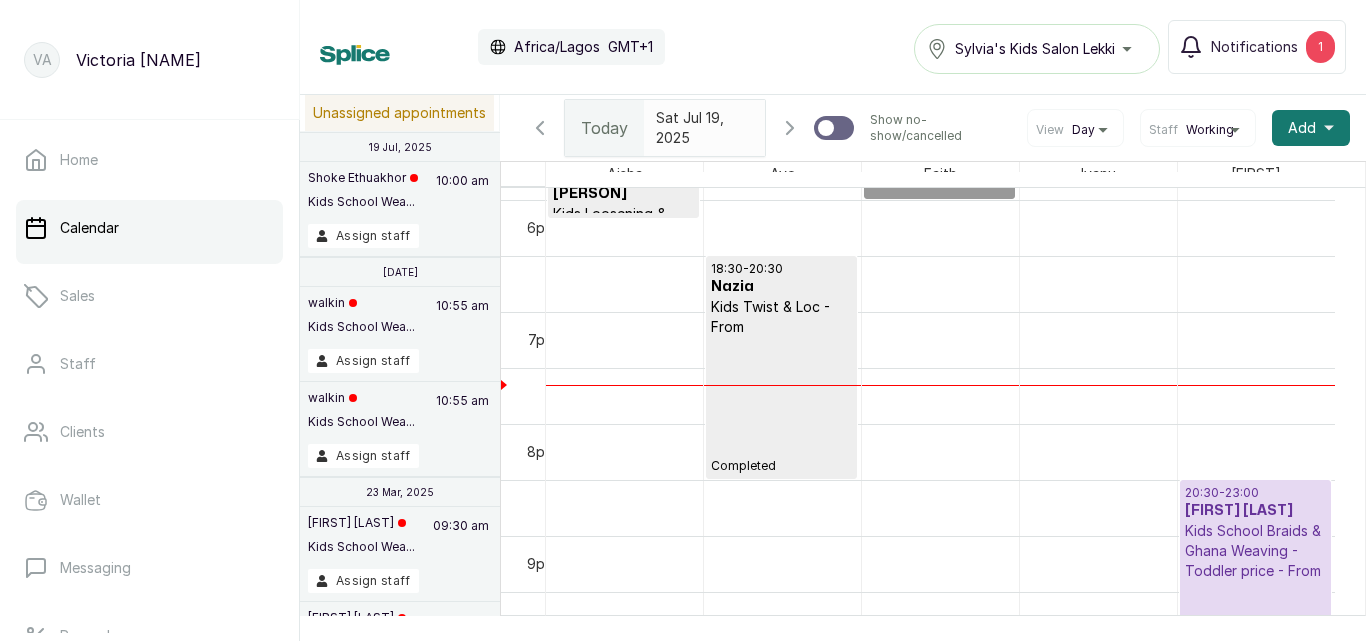 click on "Kids School Braids & Ghana Weaving - Toddler price  - From" at bounding box center [1255, 551] 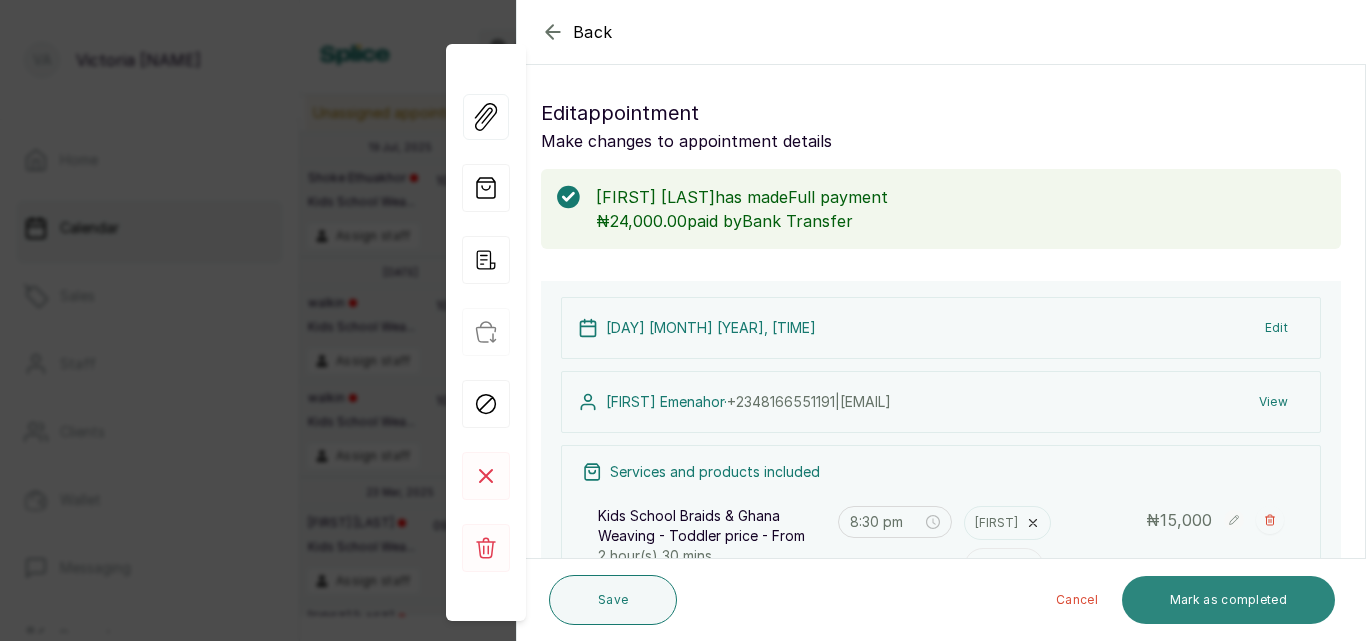 click on "Mark as completed" at bounding box center (1228, 600) 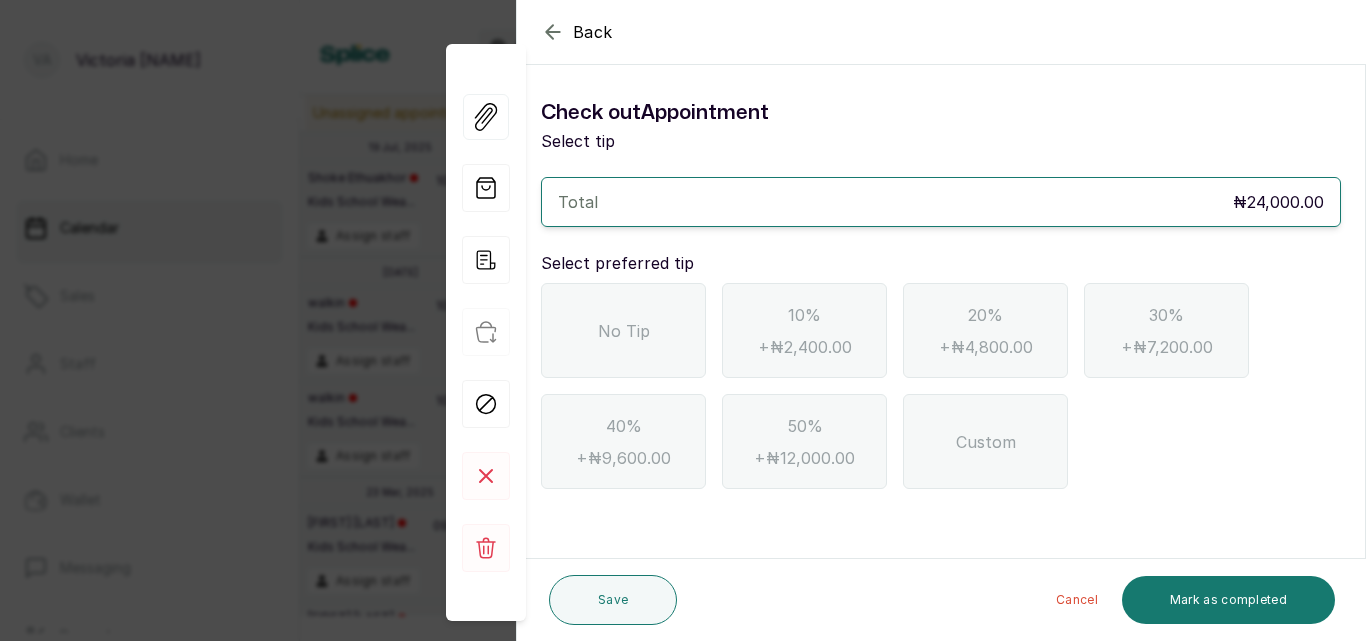 click on "No Tip" at bounding box center [623, 330] 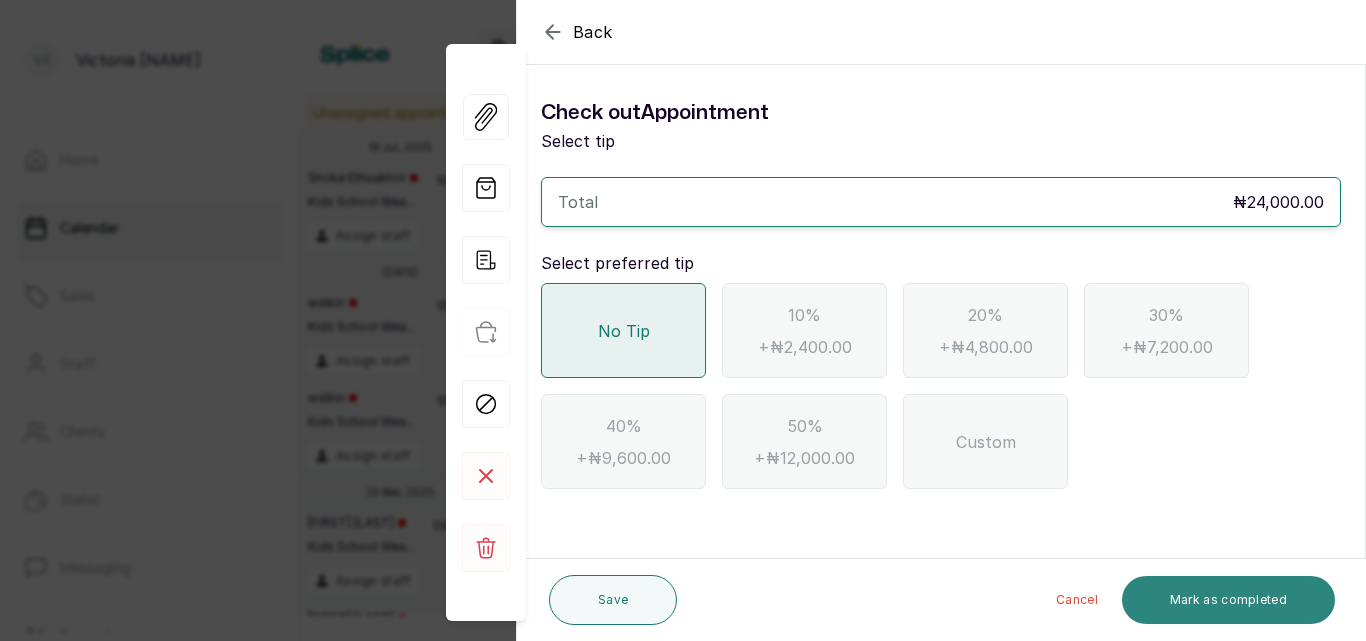 click on "Mark as completed" at bounding box center [1228, 600] 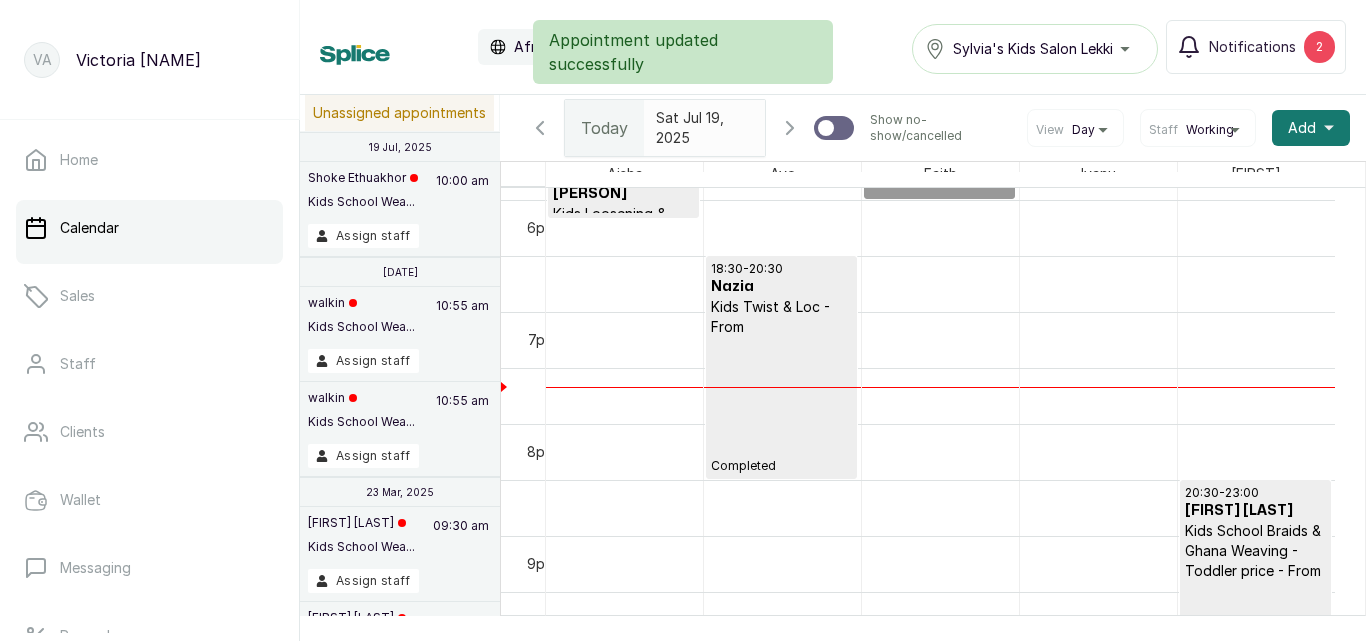 scroll, scrollTop: 1747, scrollLeft: 0, axis: vertical 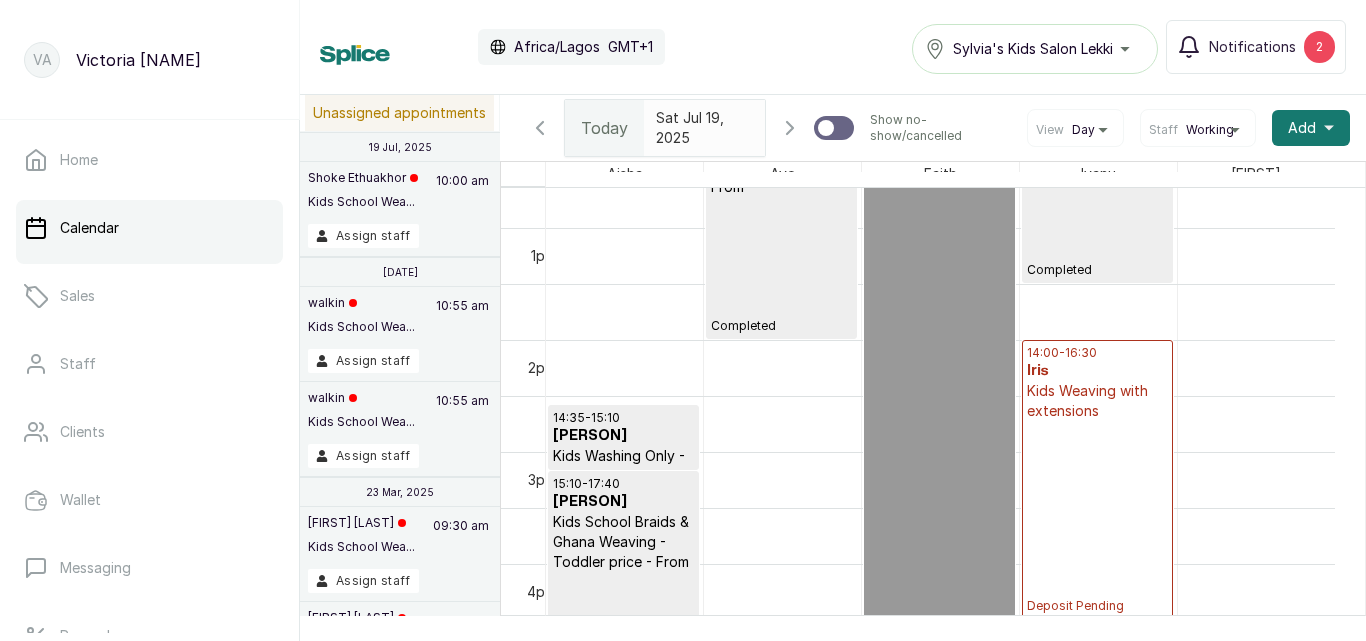 click on "[TIME]  -  [TIME] [FIRST] Kids Weaving with extensions Deposit Pending" at bounding box center (1097, 479) 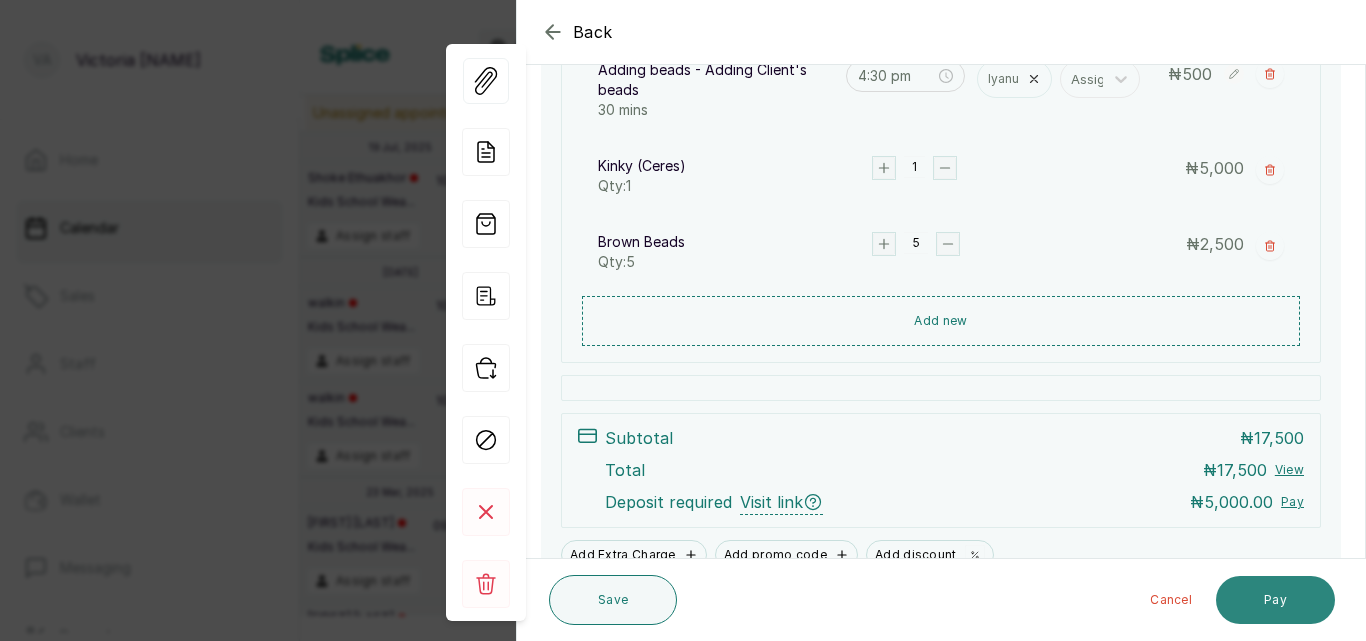 click on "Pay" at bounding box center (1275, 600) 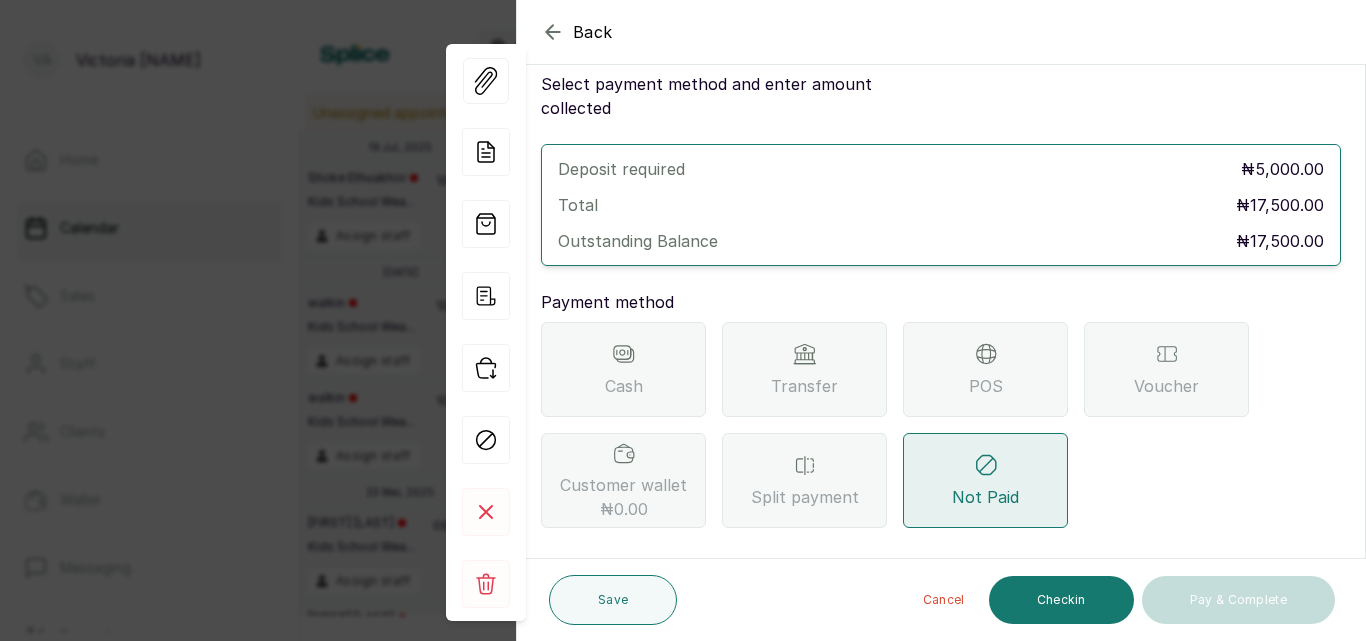 click on "Transfer" at bounding box center [804, 369] 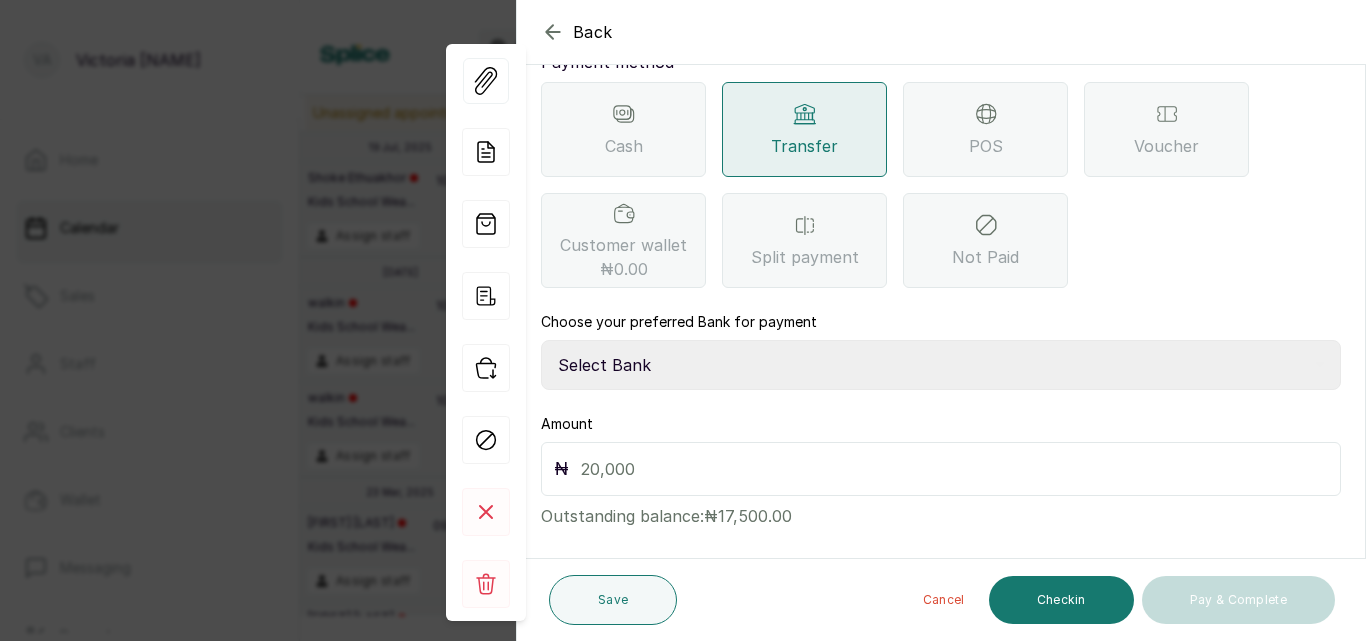 click on "Select Bank CANARY YELLOW Moniepoint MFB CANARY YELLOW Sparkle Microfinance Bank" at bounding box center [941, 365] 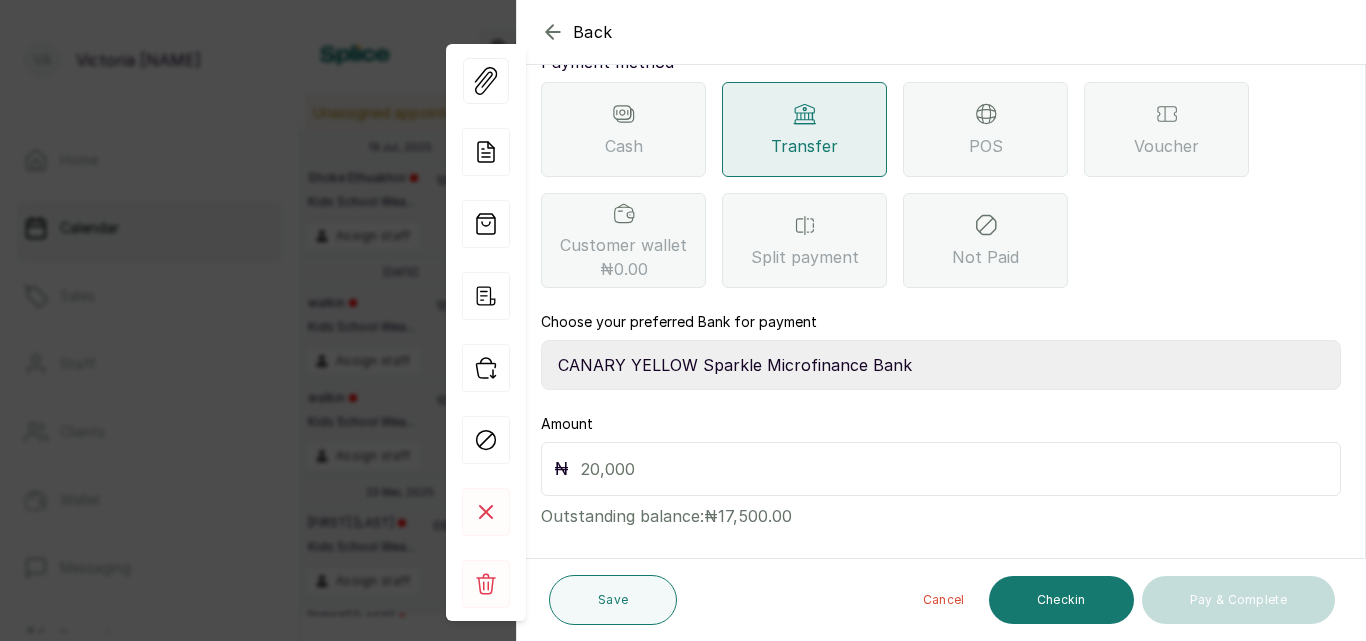 click on "Select Bank CANARY YELLOW Moniepoint MFB CANARY YELLOW Sparkle Microfinance Bank" at bounding box center [941, 365] 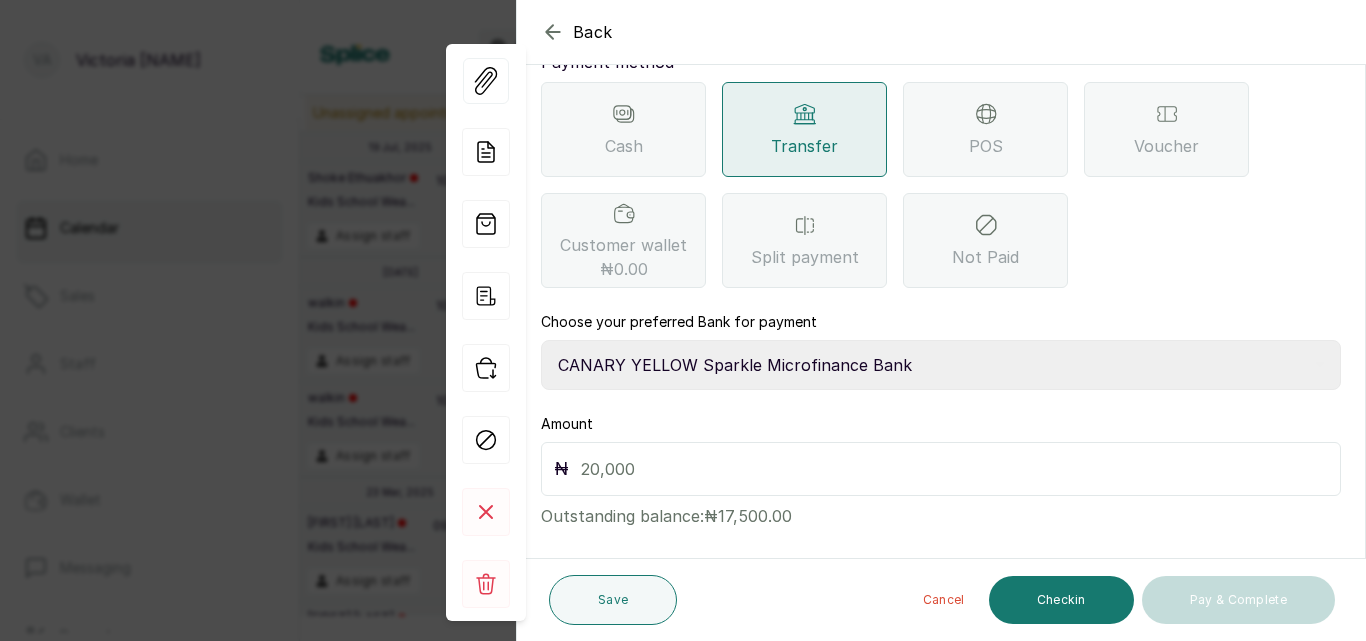 click at bounding box center [954, 469] 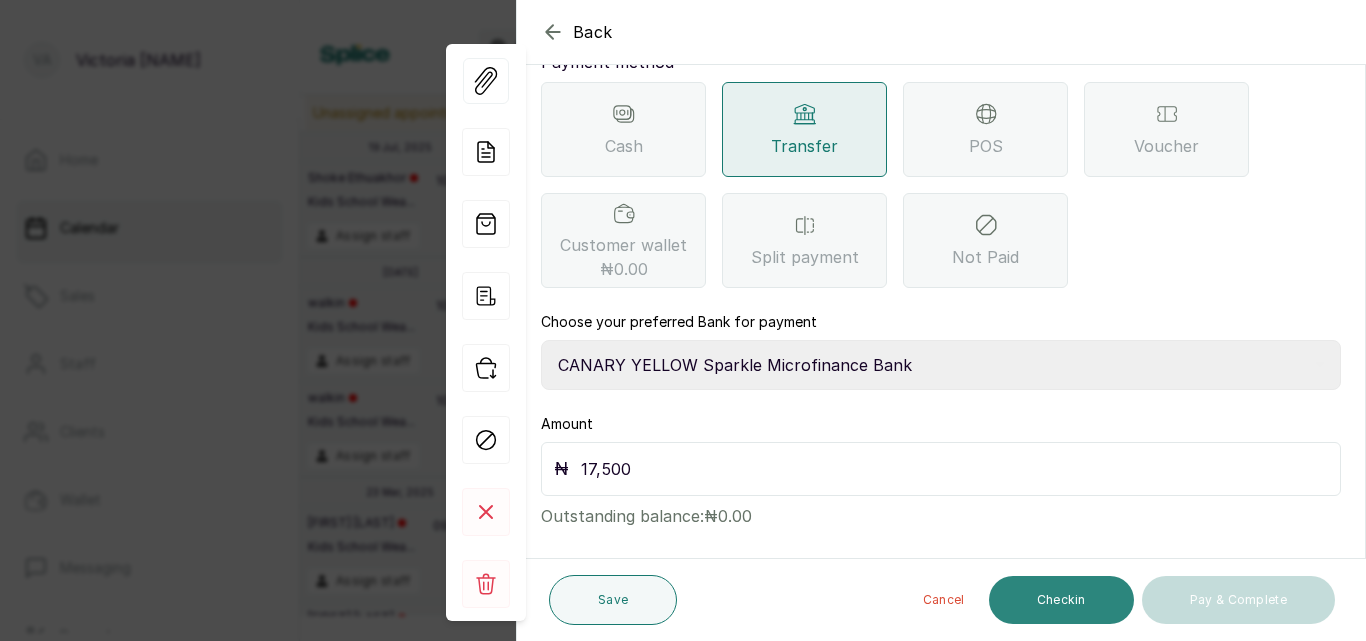 type on "17,500" 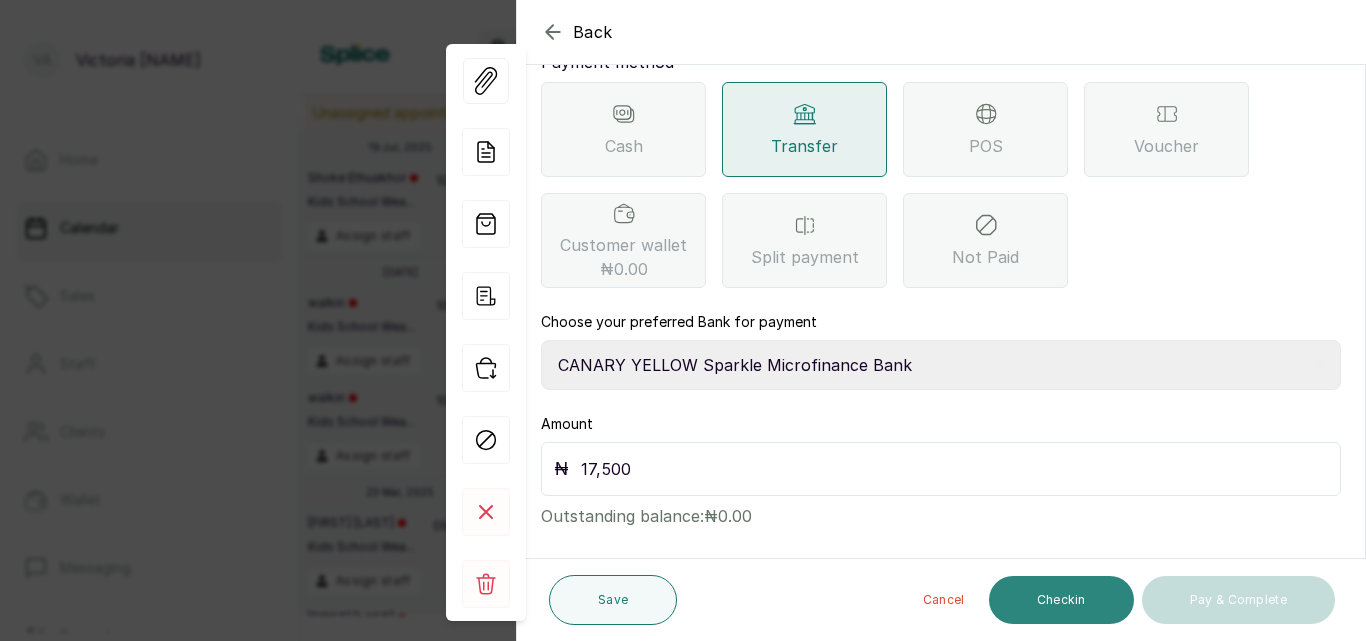 click on "Checkin" at bounding box center (1061, 600) 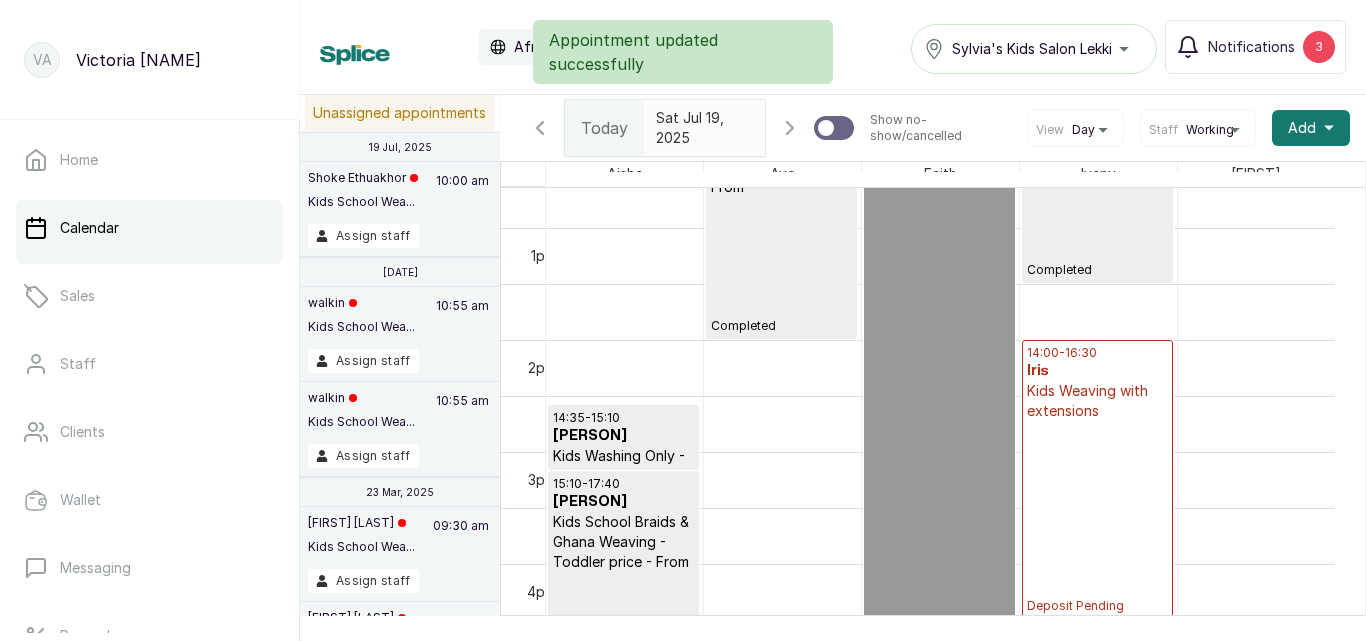 click on "[TIME]  -  [TIME] [FIRST] Kids Weaving with extensions Deposit Pending" at bounding box center [1097, 479] 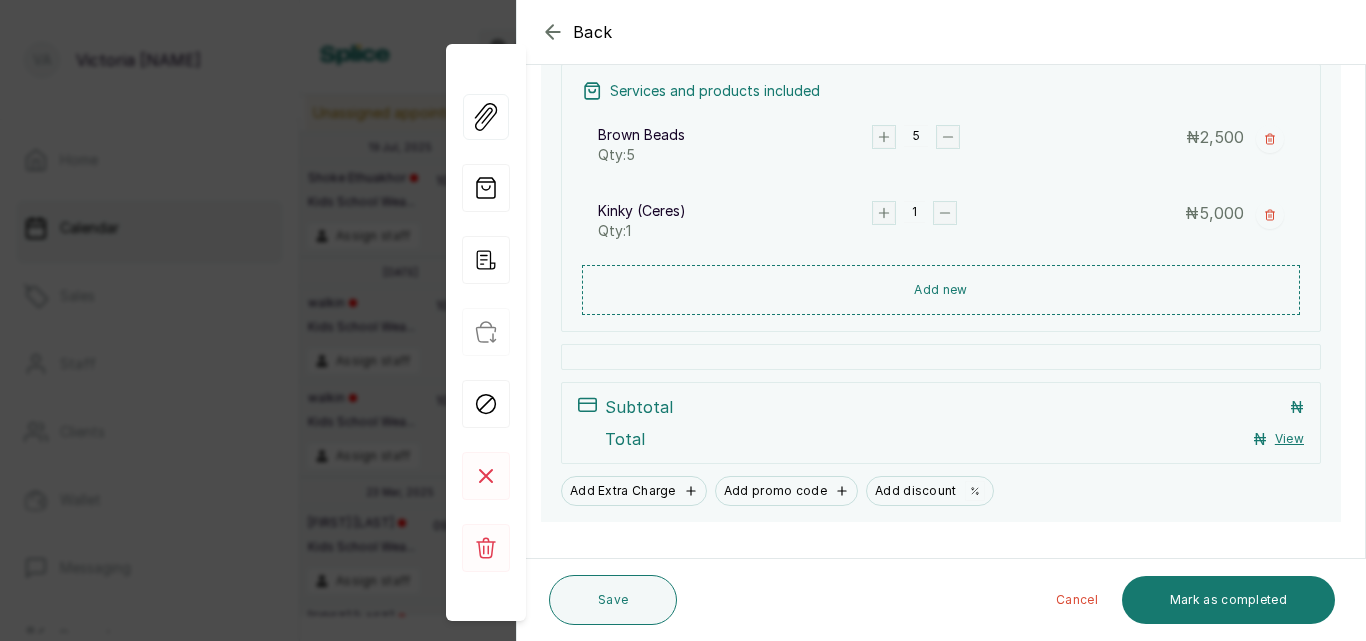 scroll, scrollTop: 0, scrollLeft: 0, axis: both 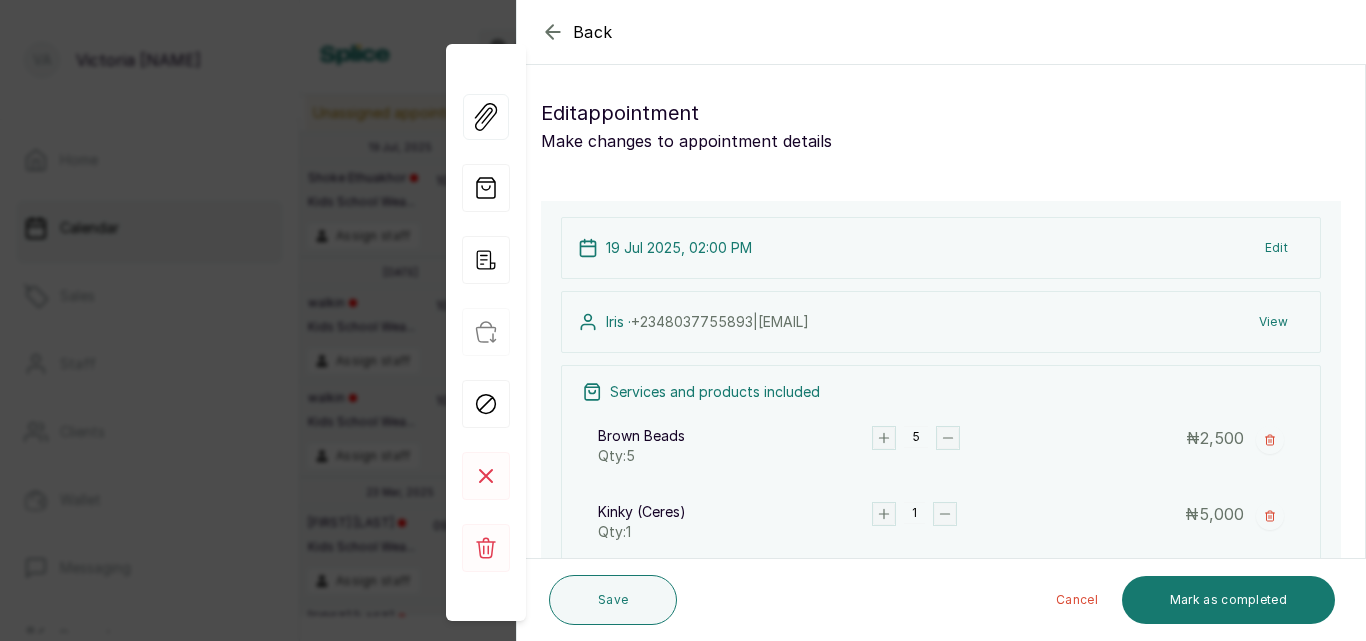 click 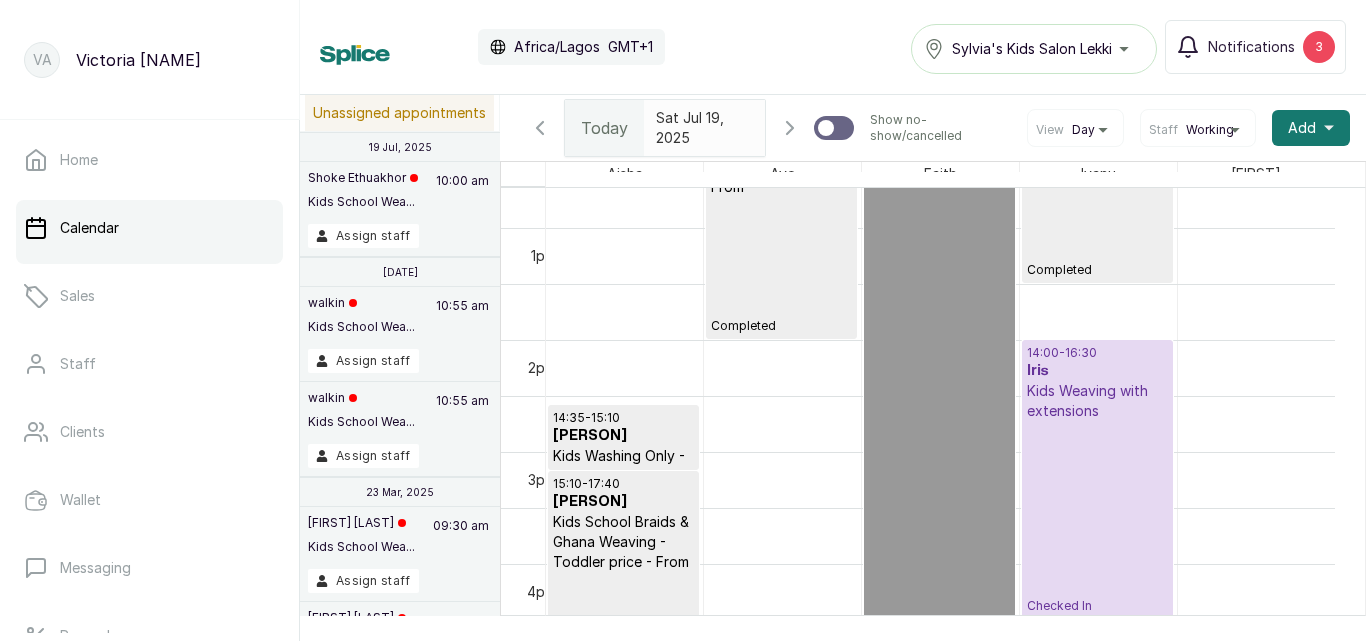 click on "Kids Weaving with extensions" at bounding box center (1097, 401) 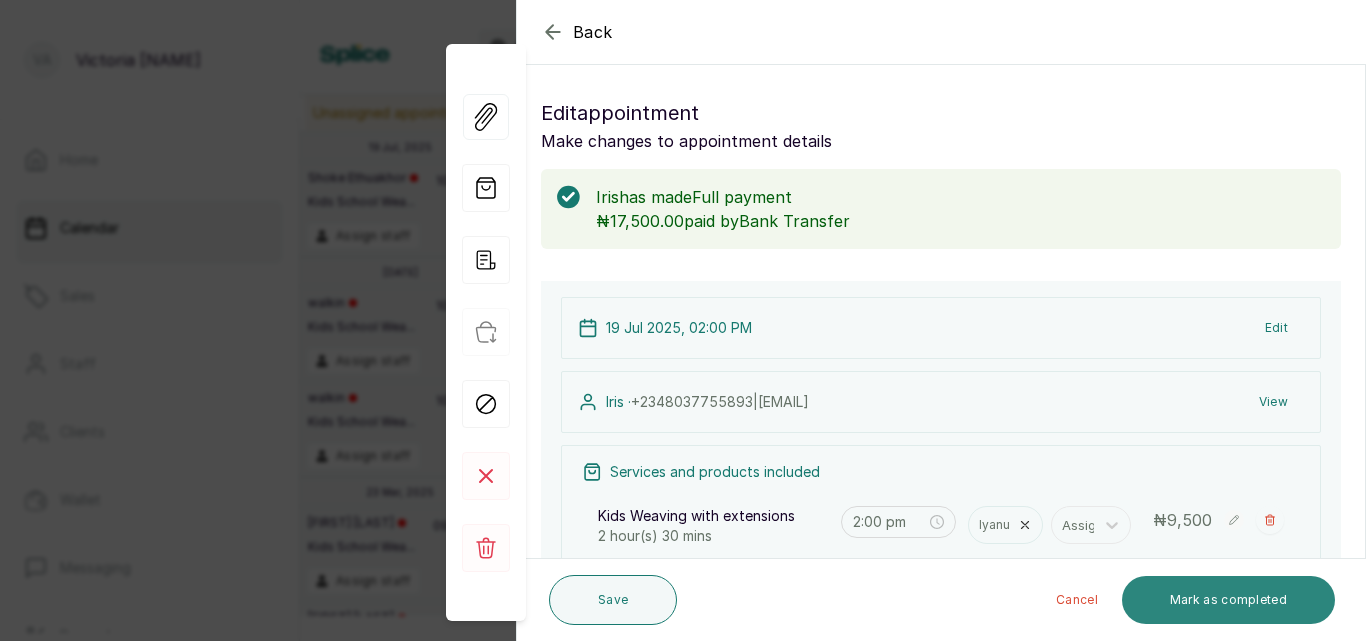 click on "Mark as completed" at bounding box center (1228, 600) 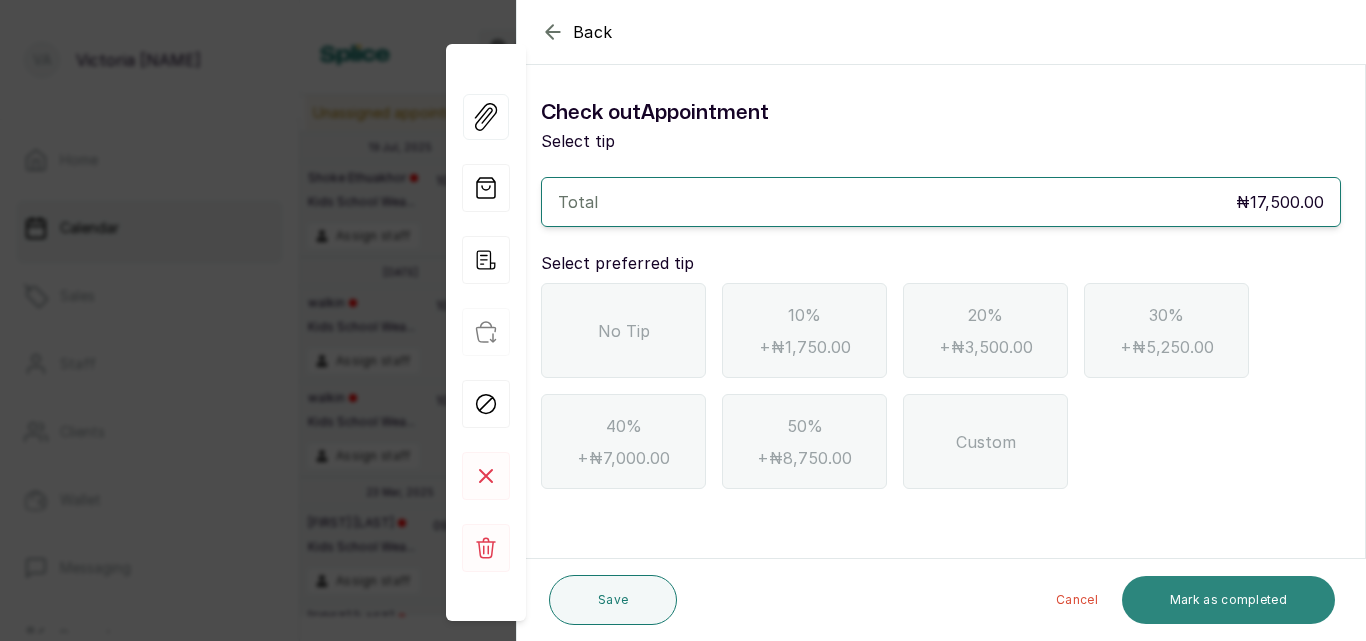 click on "Mark as completed" at bounding box center [1228, 600] 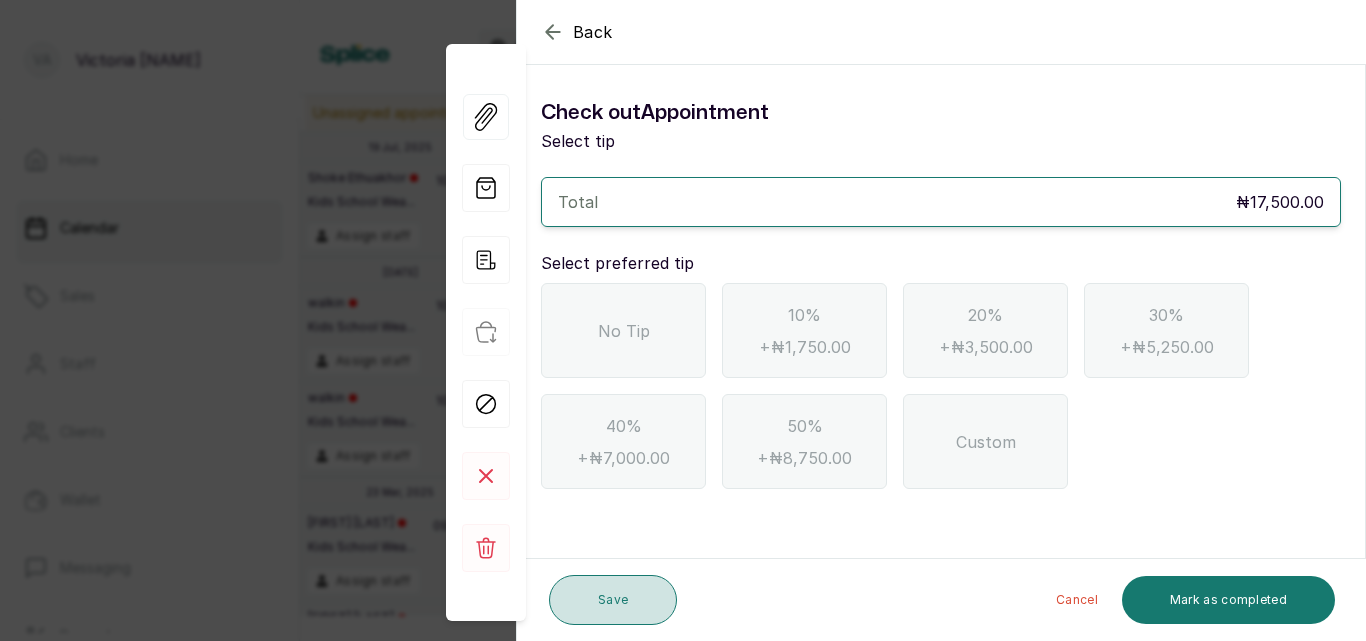 click on "Save" at bounding box center [613, 600] 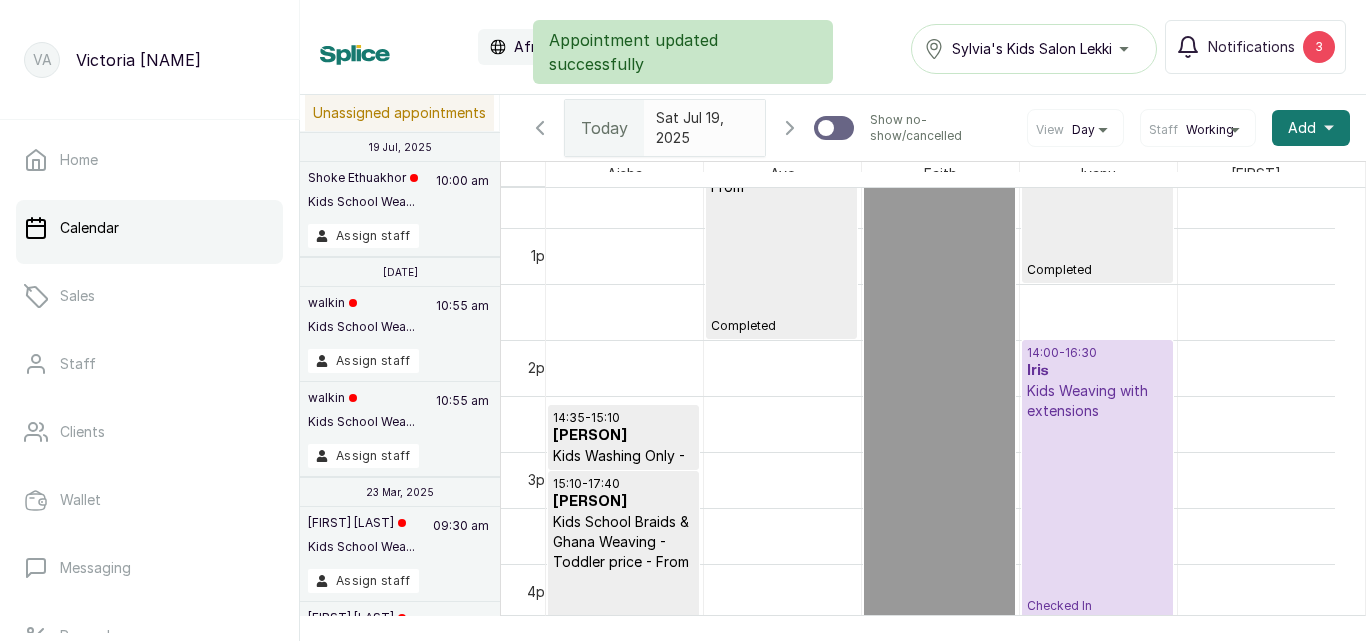 scroll, scrollTop: 1215, scrollLeft: 0, axis: vertical 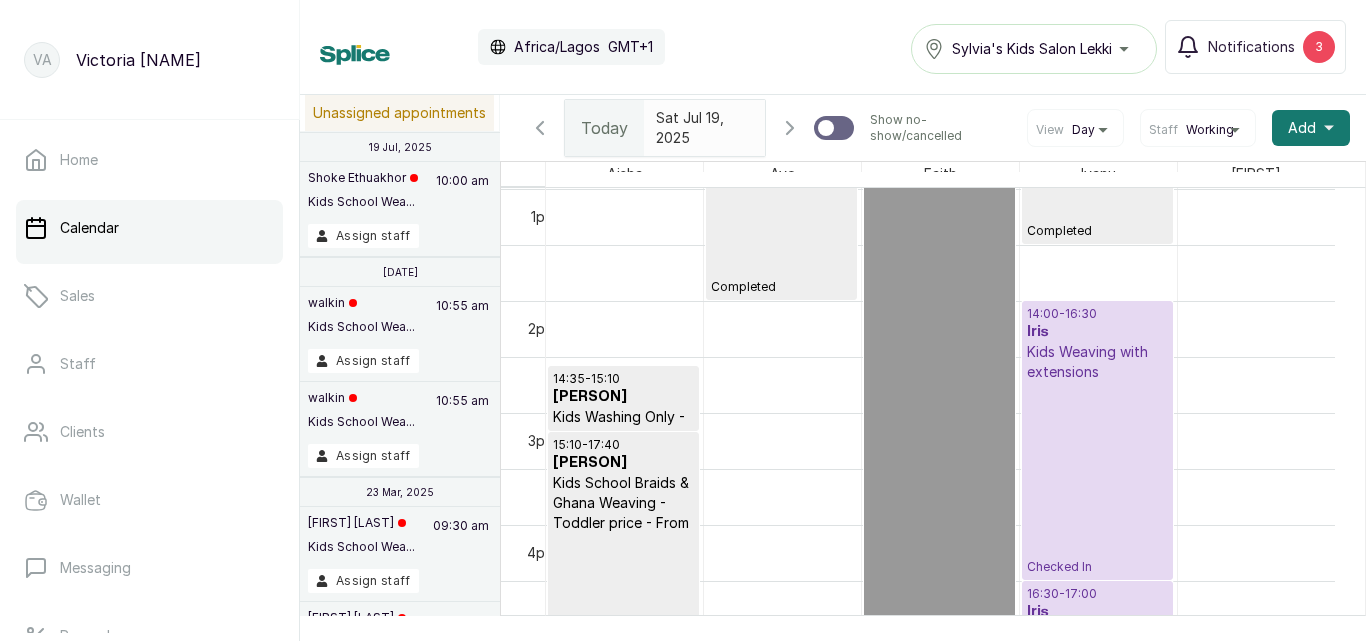 click on "14:00  -  16:30 [PERSON] Kids Weaving with extensions Checked In" at bounding box center (1097, 440) 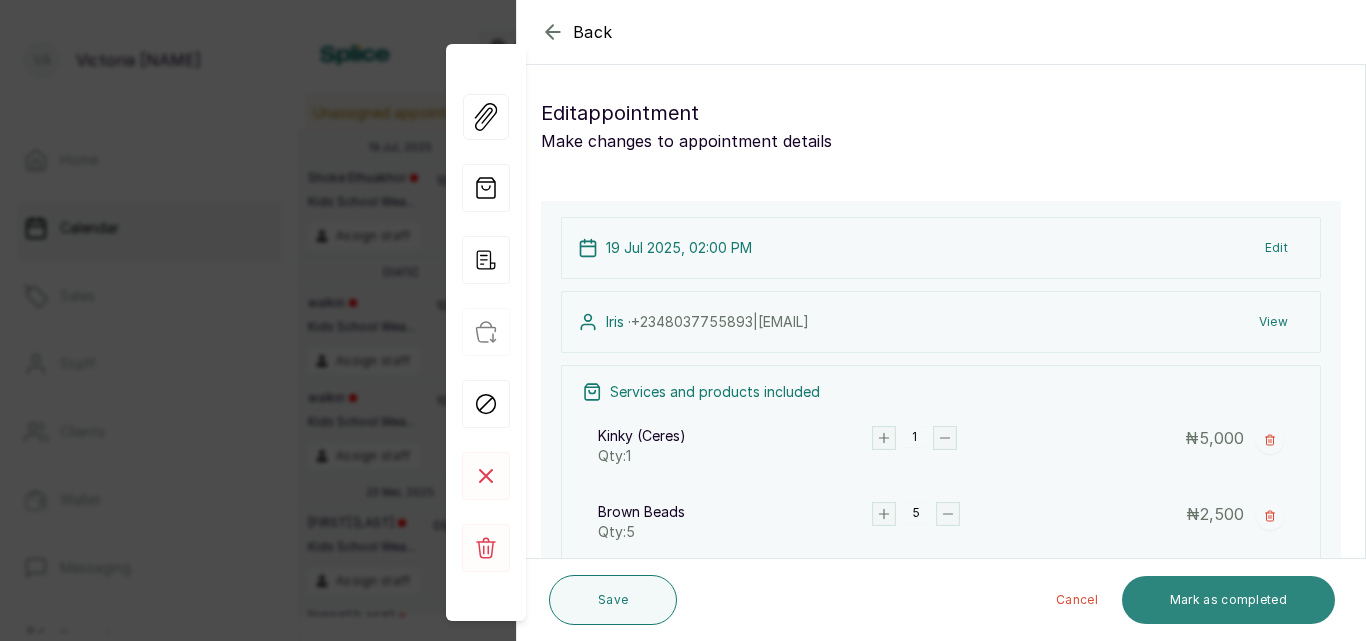 click on "Mark as completed" at bounding box center (1228, 600) 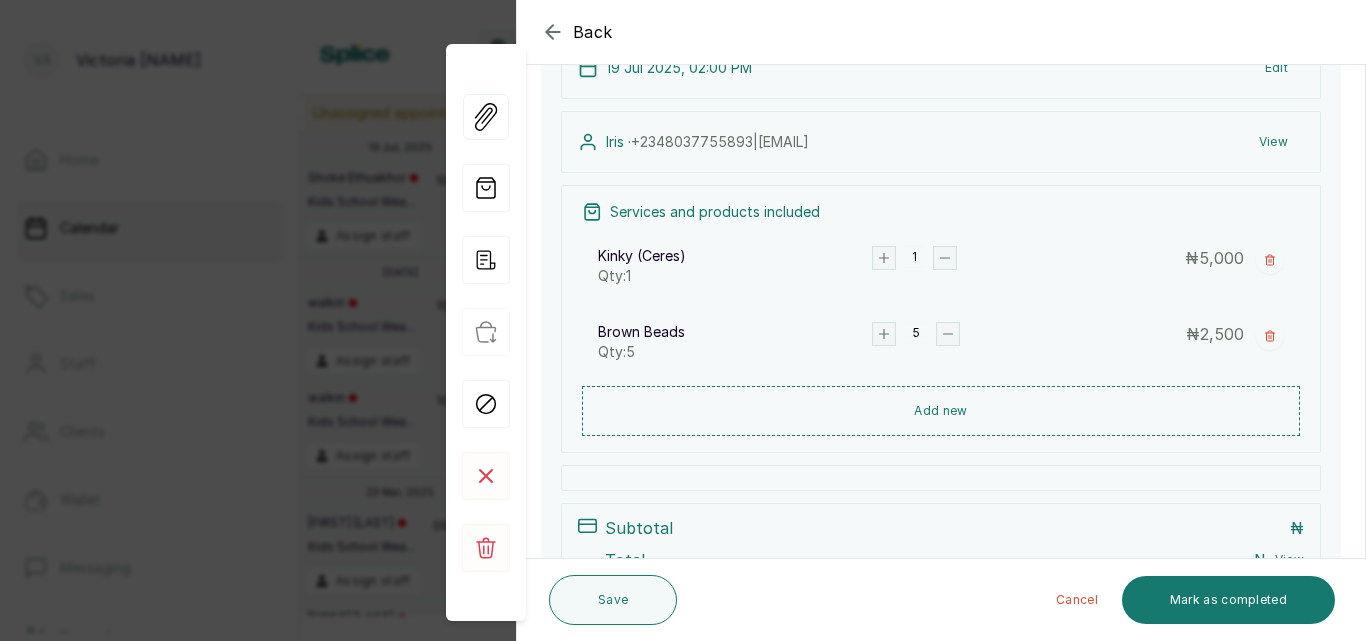 scroll, scrollTop: 181, scrollLeft: 0, axis: vertical 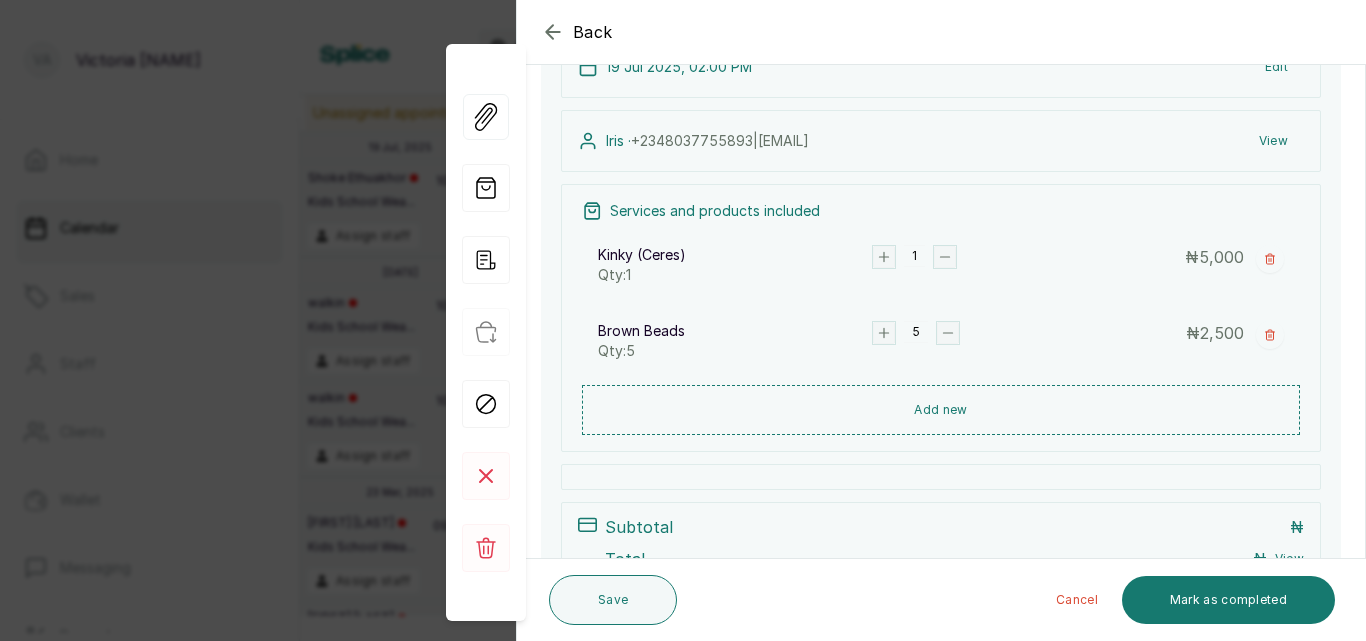 click 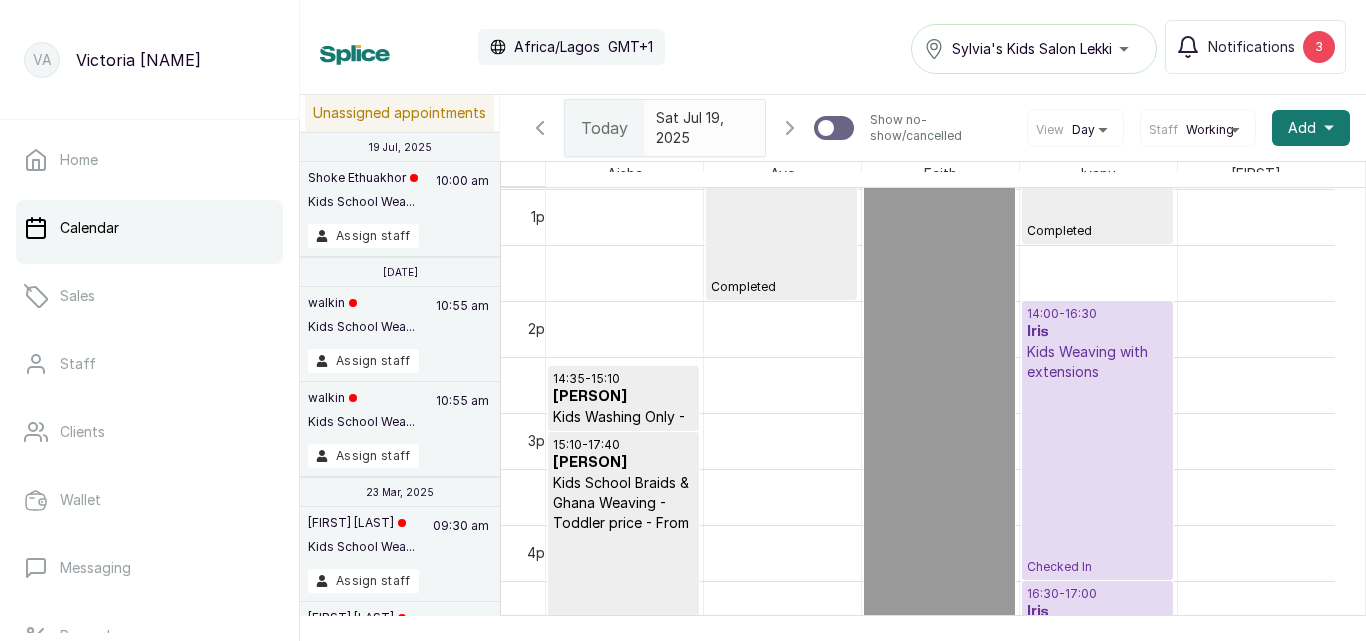 scroll, scrollTop: 1539, scrollLeft: 0, axis: vertical 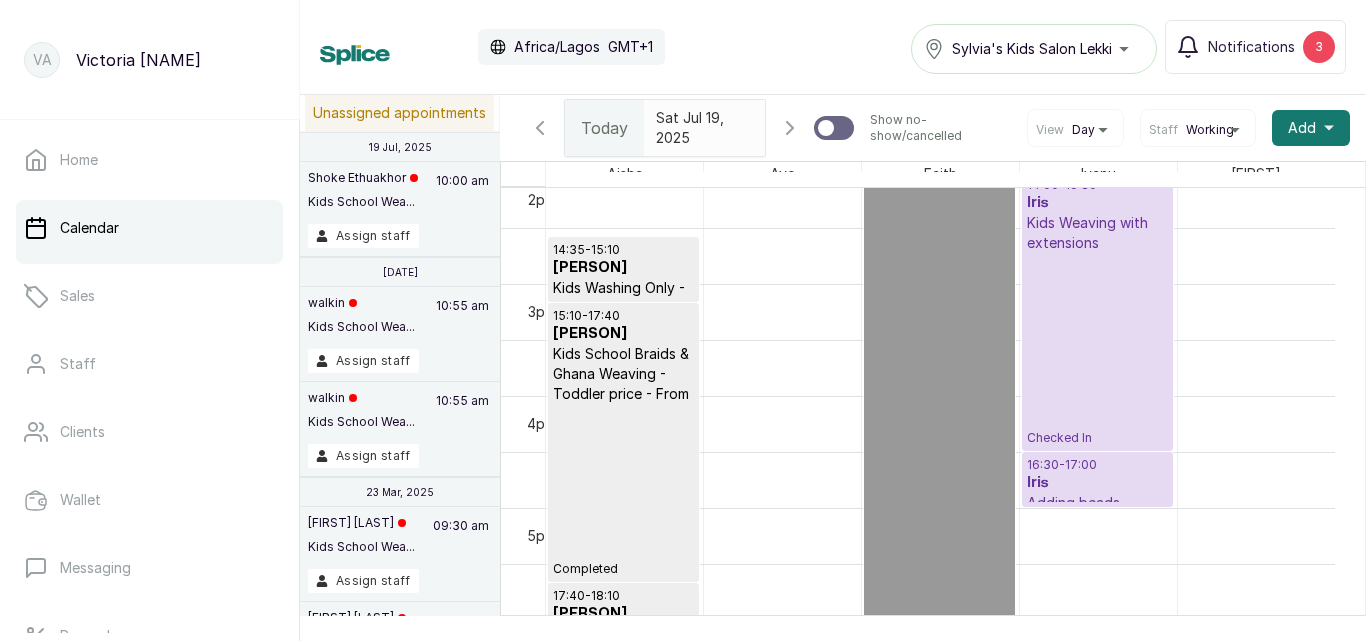 click on "Checked In" at bounding box center [1097, 438] 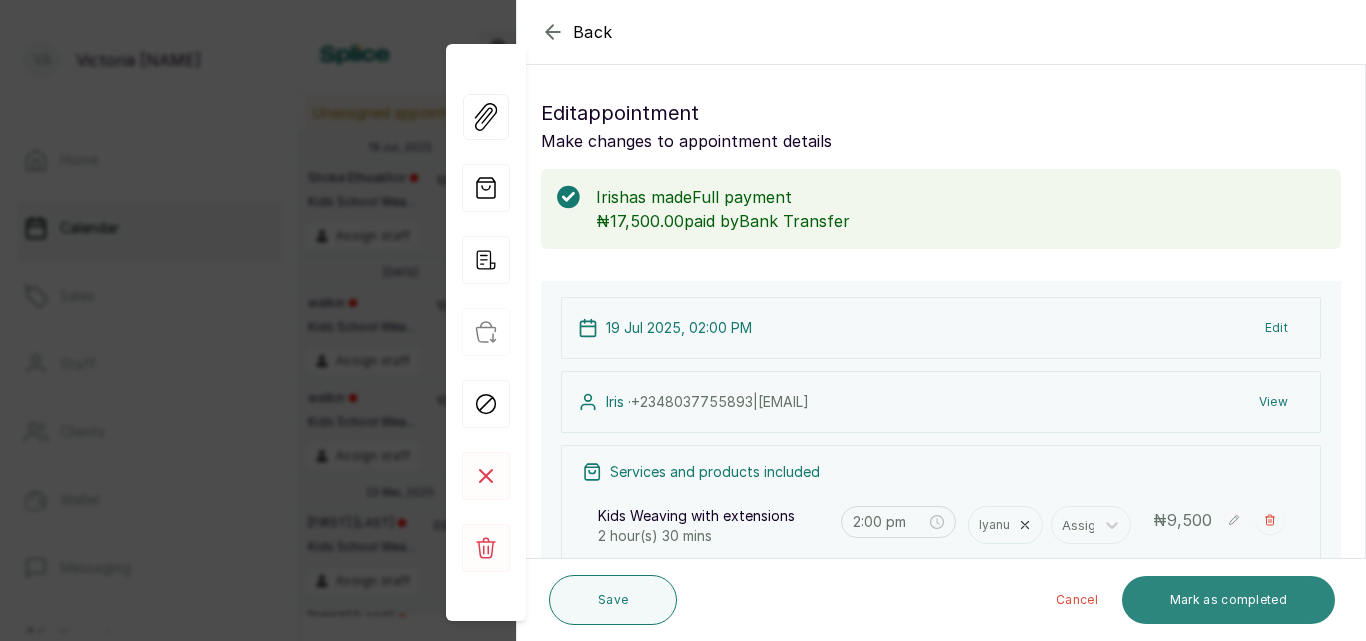 click on "Mark as completed" at bounding box center [1228, 600] 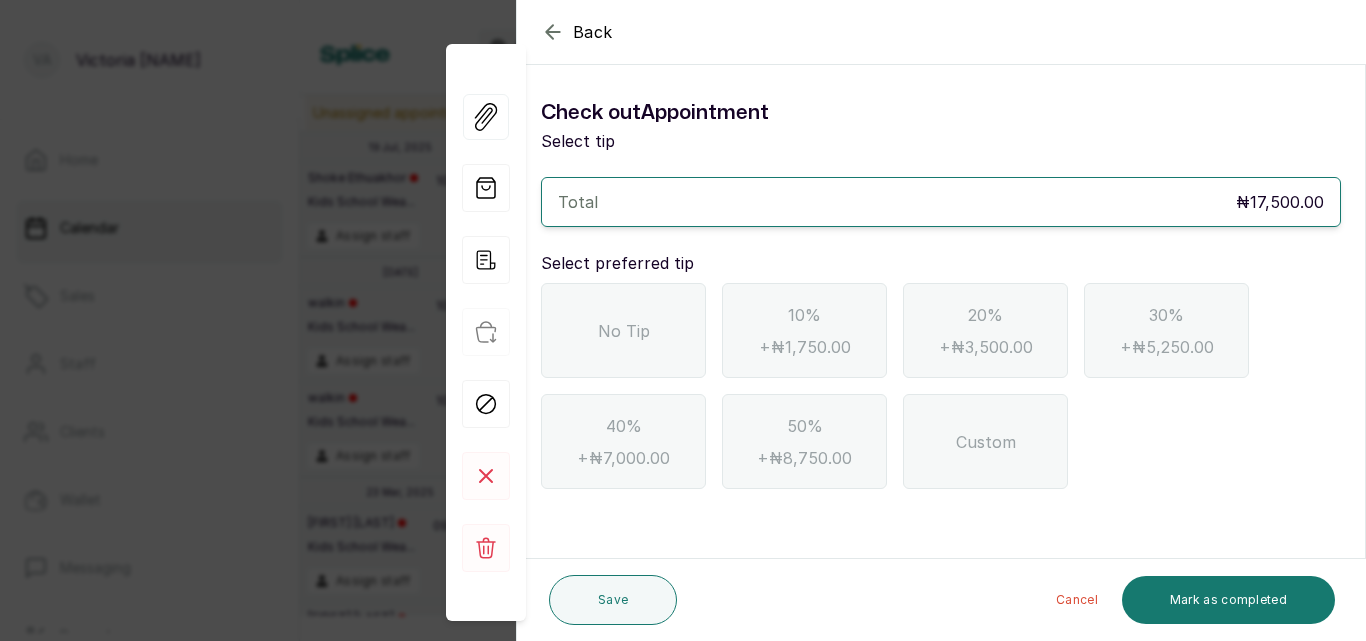 click on "No Tip" at bounding box center [623, 330] 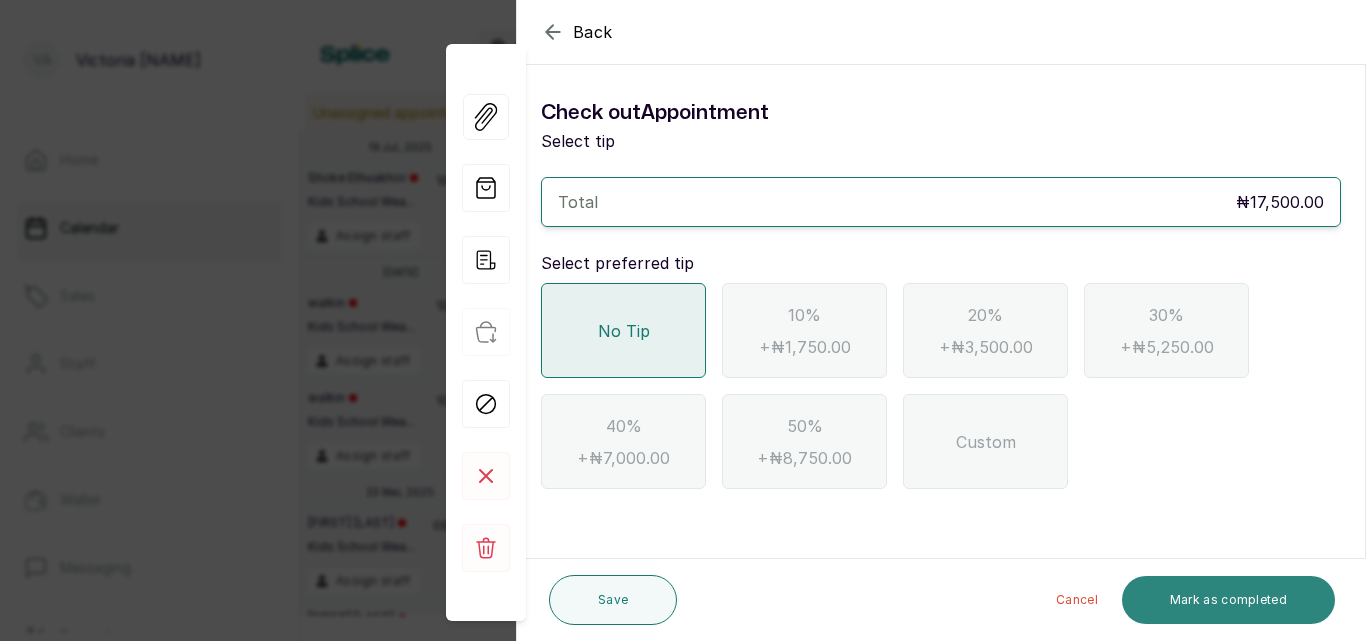 click on "Mark as completed" at bounding box center (1228, 600) 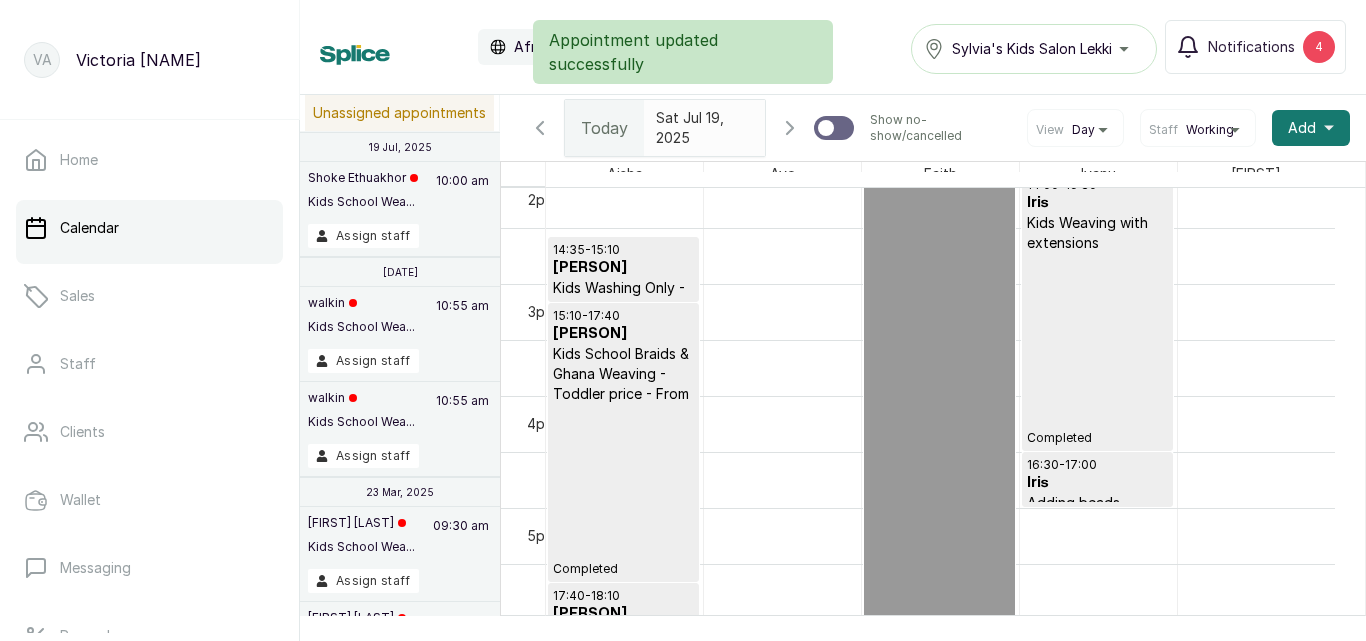 scroll, scrollTop: 1539, scrollLeft: 0, axis: vertical 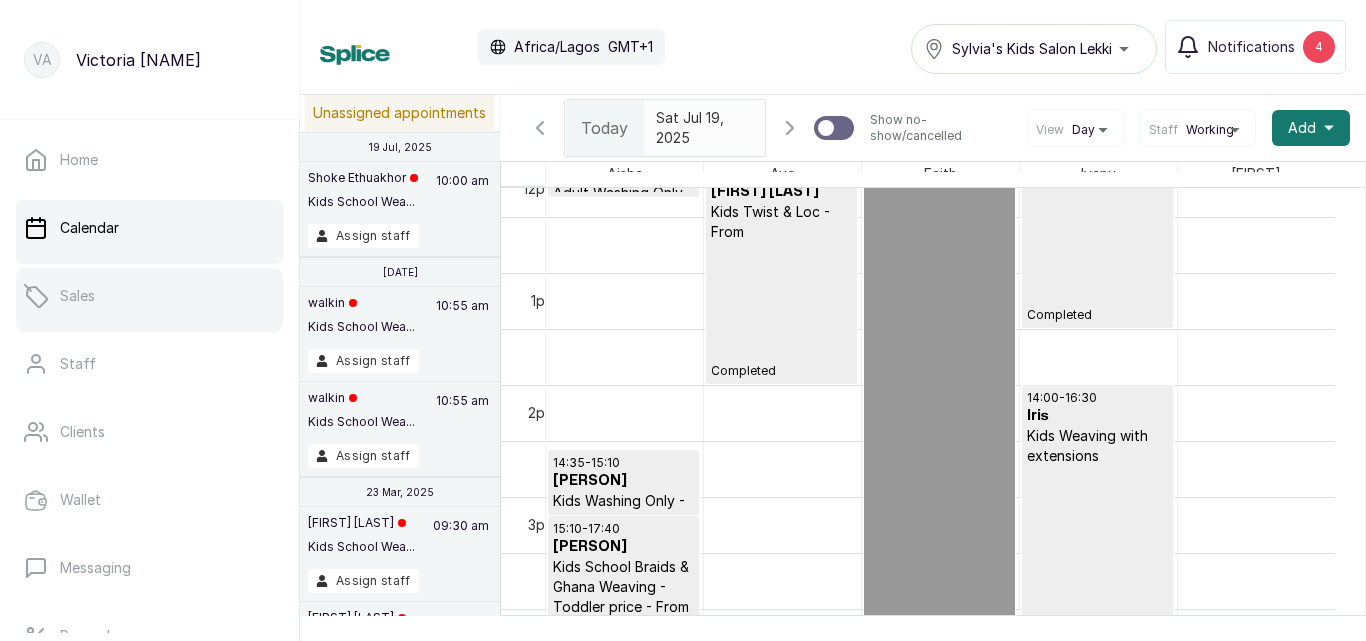 click on "Sales" at bounding box center (149, 296) 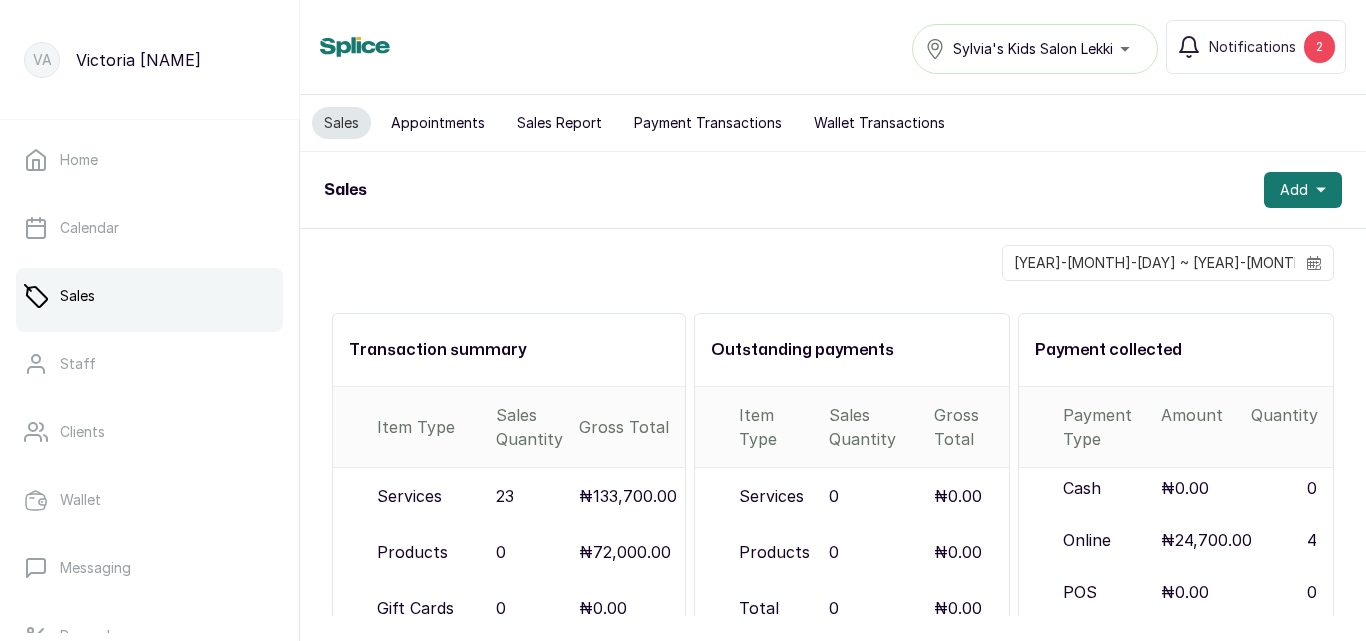 click on "Sales Report" at bounding box center [559, 123] 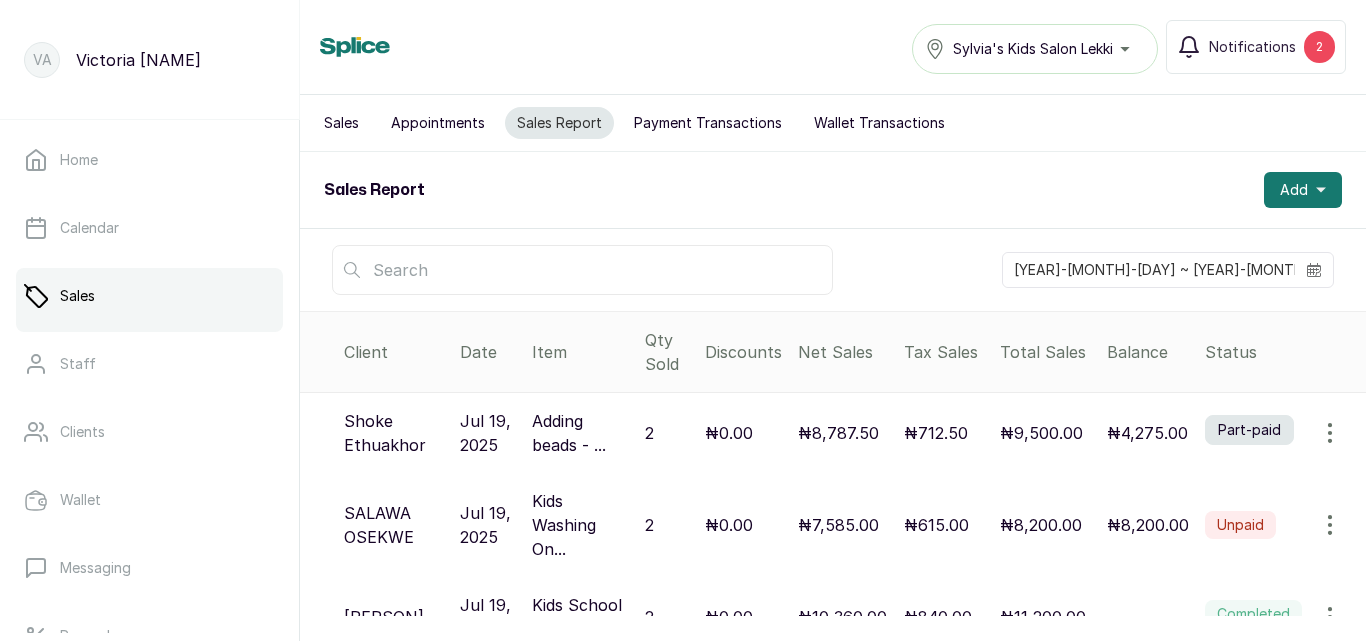 click on "Payment Transactions" at bounding box center (708, 123) 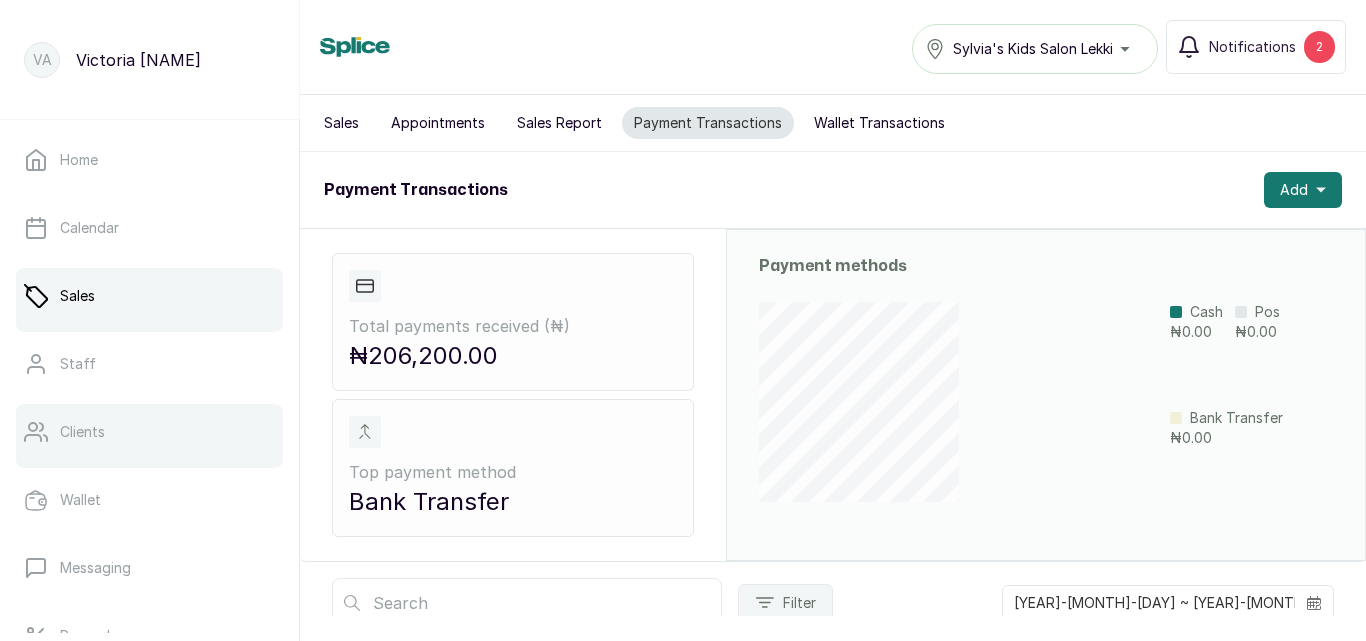 click on "Clients" at bounding box center (82, 432) 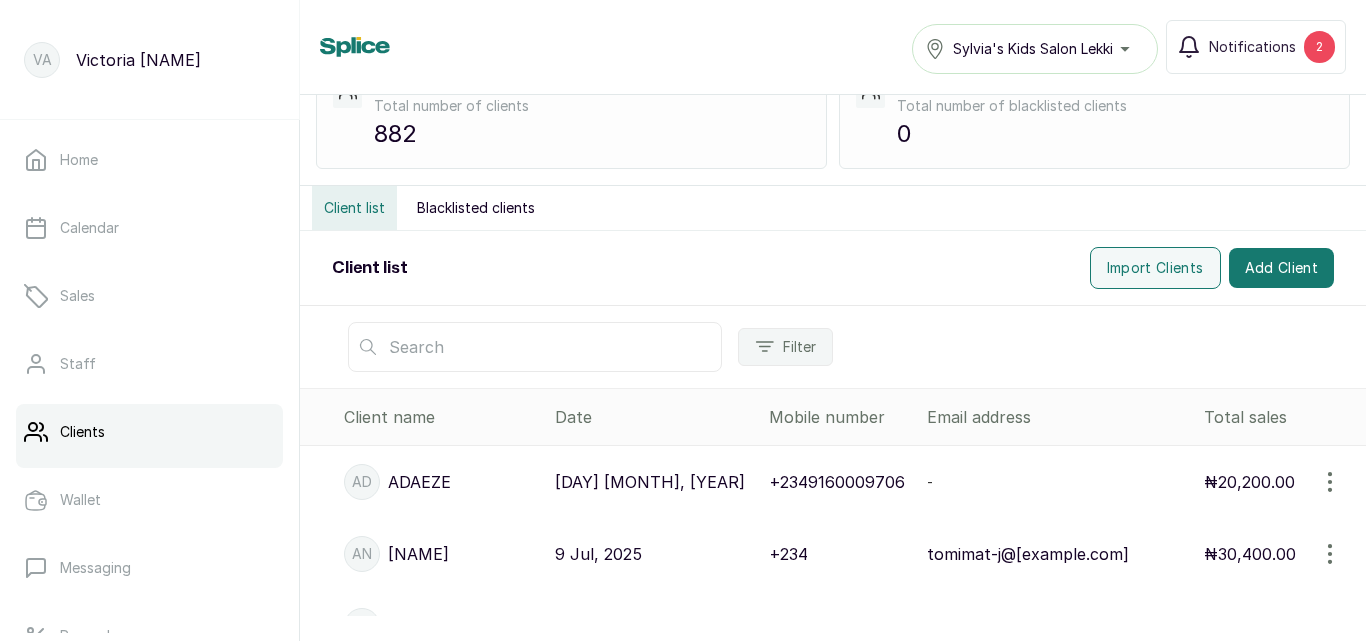 click at bounding box center (535, 347) 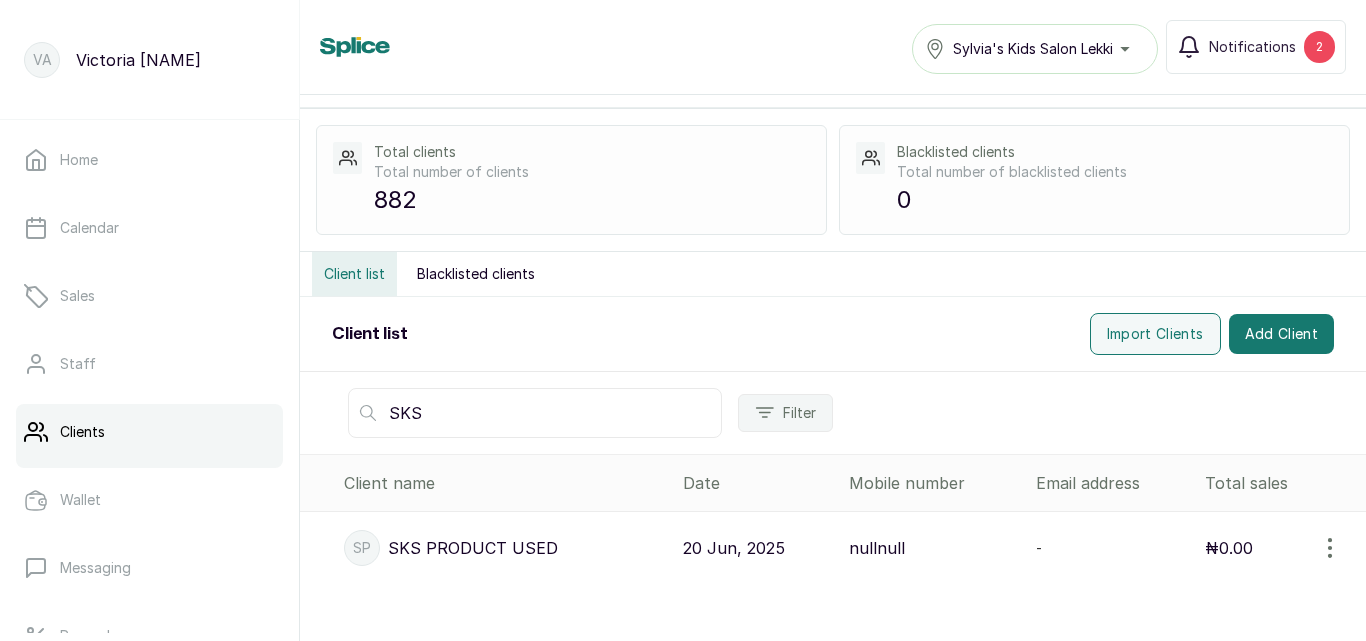 scroll, scrollTop: 44, scrollLeft: 0, axis: vertical 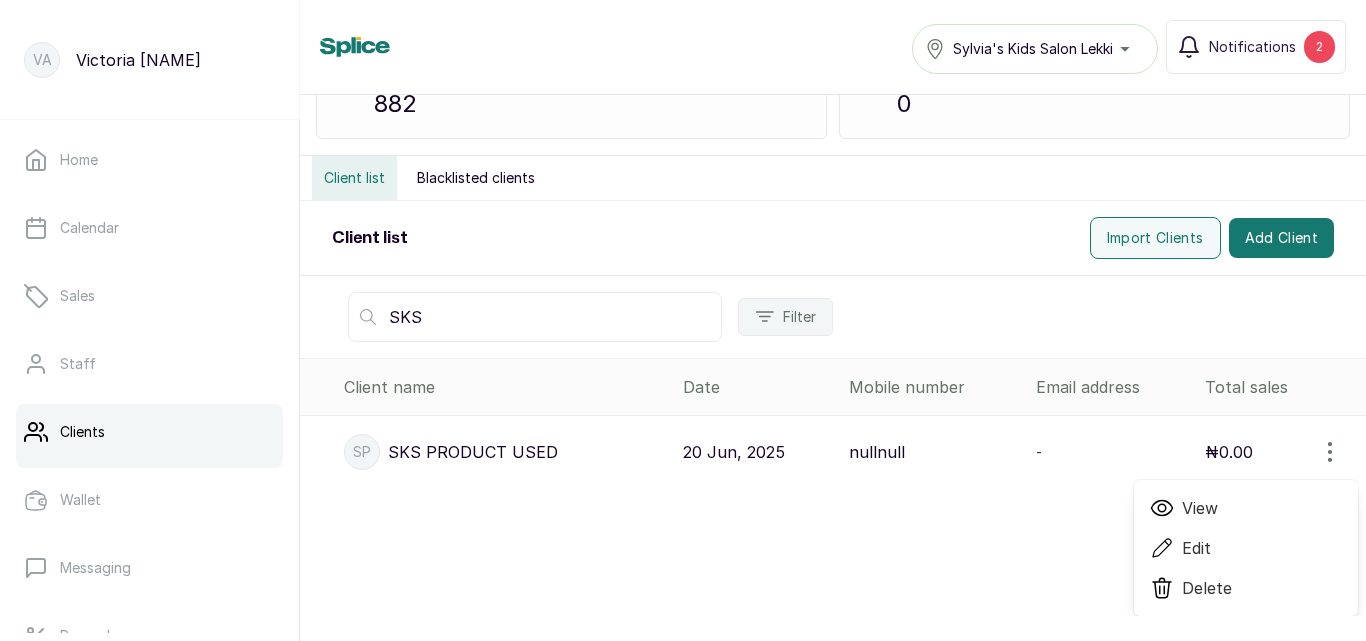 click on "-" at bounding box center (1112, 452) 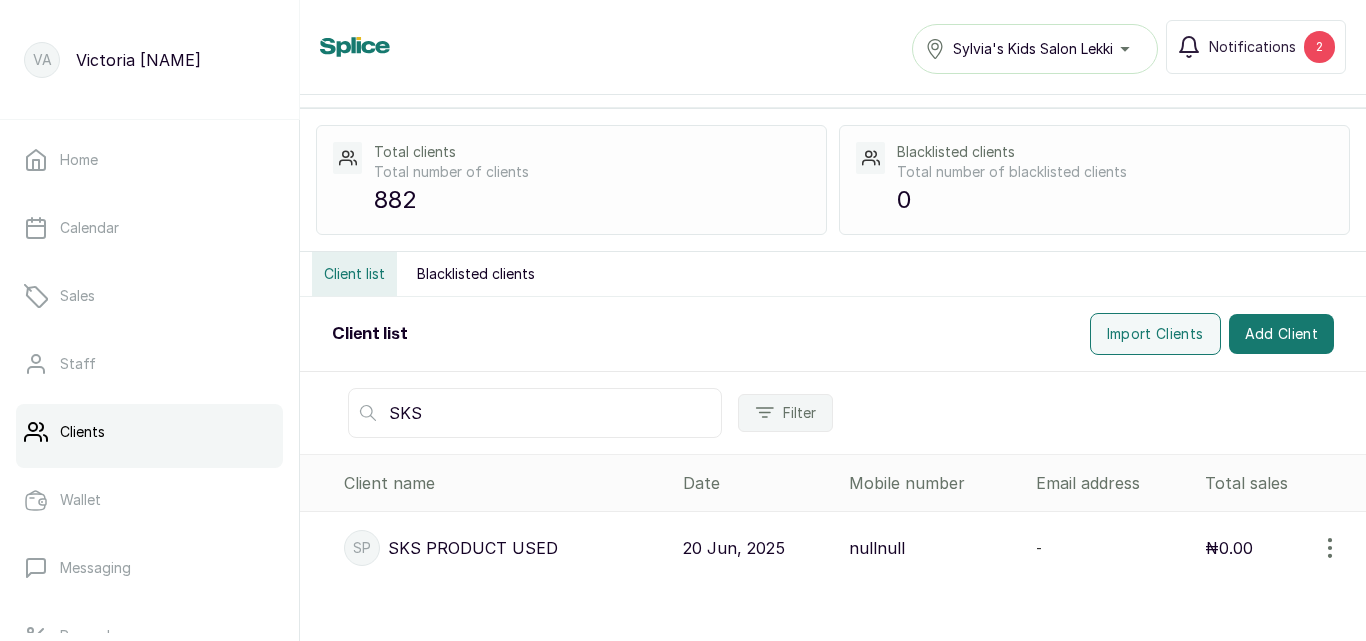 scroll, scrollTop: 44, scrollLeft: 0, axis: vertical 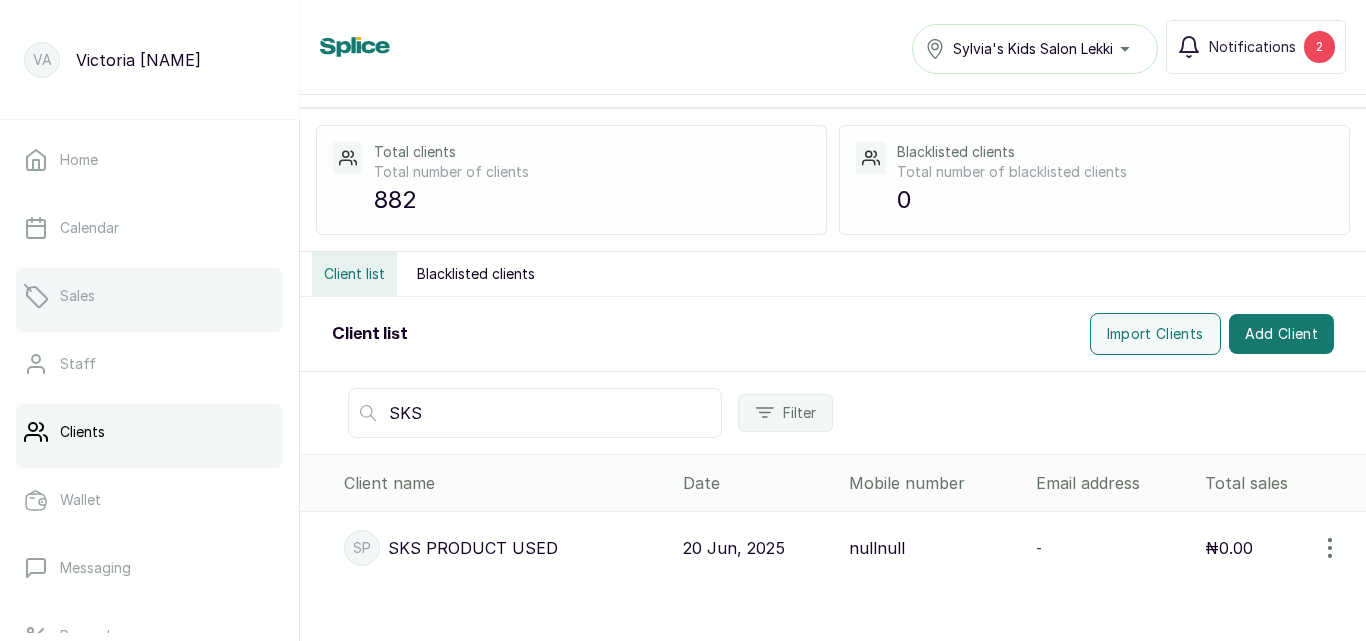click on "Sales" at bounding box center [77, 296] 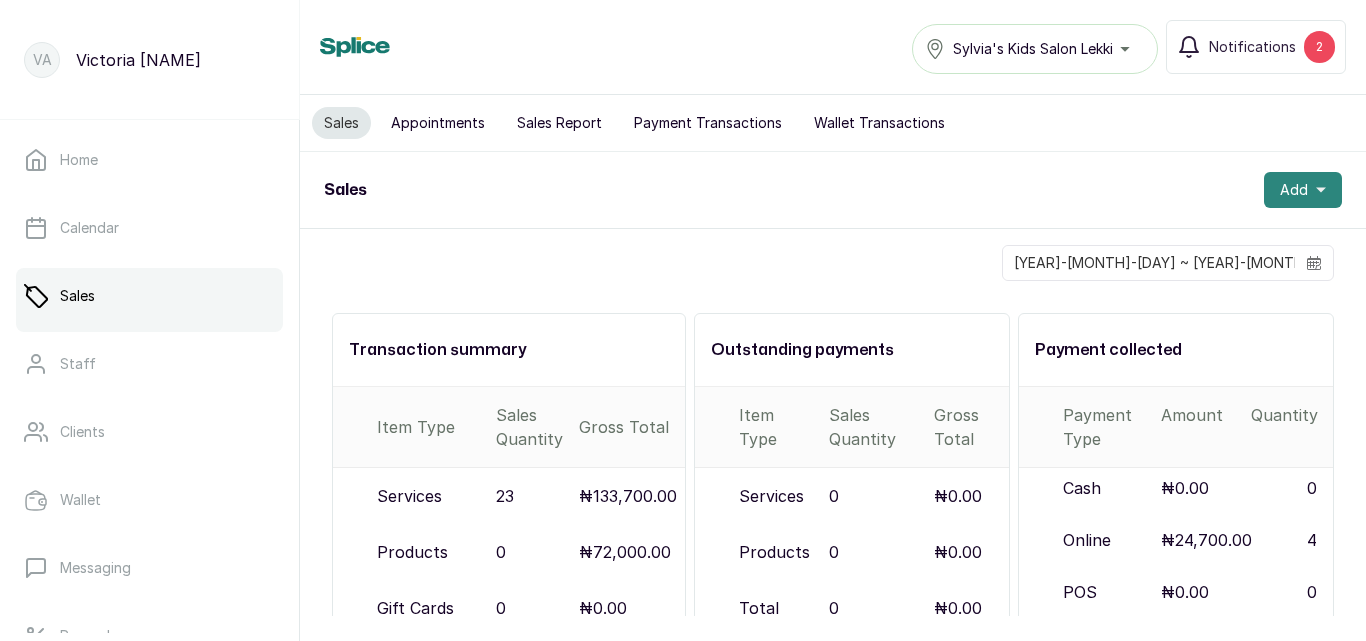 click on "Add" at bounding box center [1294, 190] 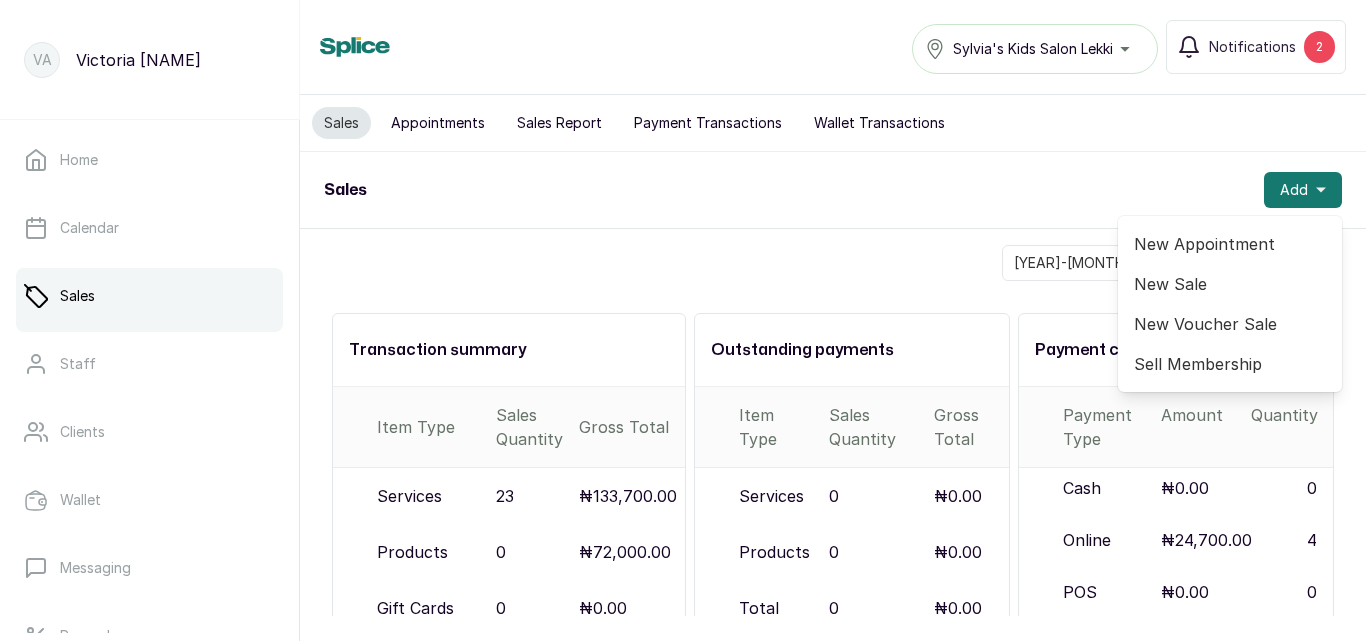 click on "New Sale" at bounding box center [1230, 284] 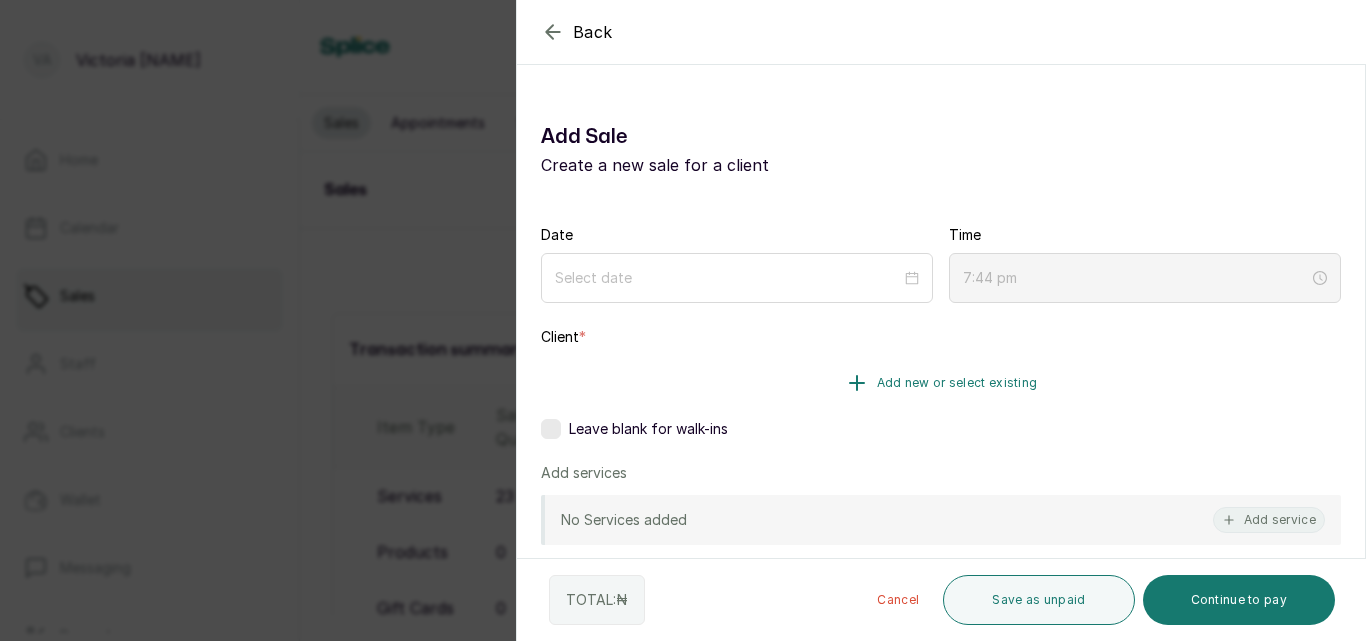 click on "Add new or select existing" at bounding box center (941, 383) 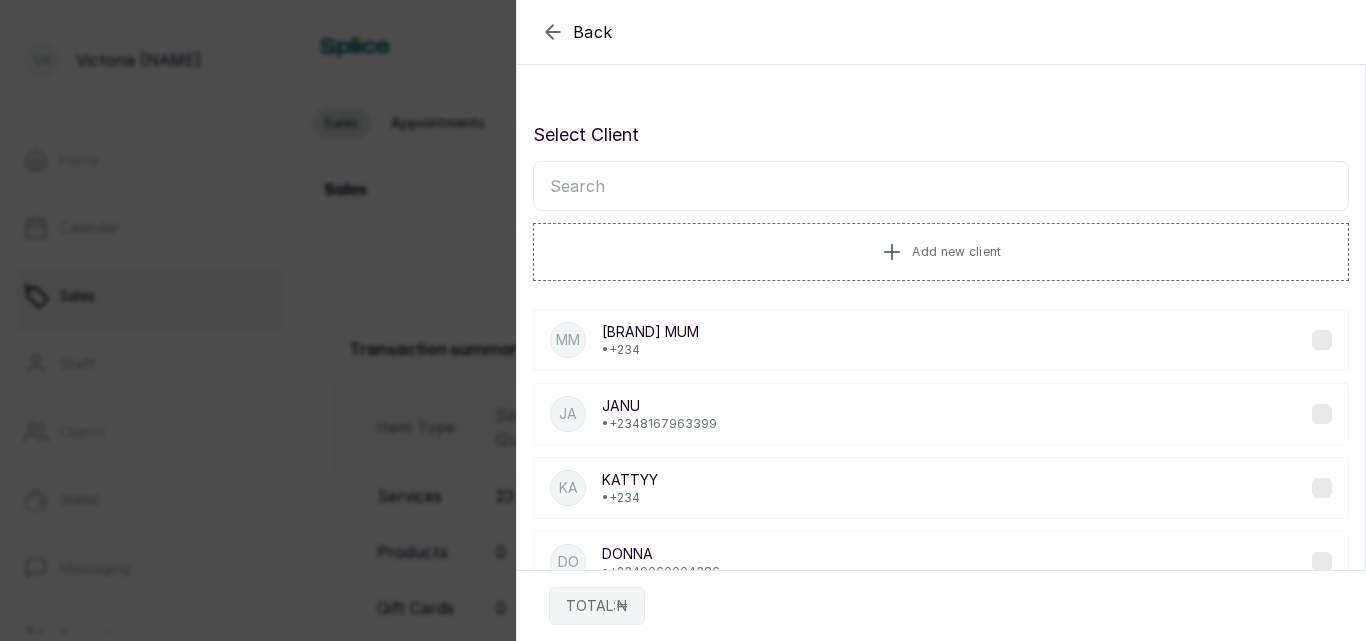 click at bounding box center [941, 186] 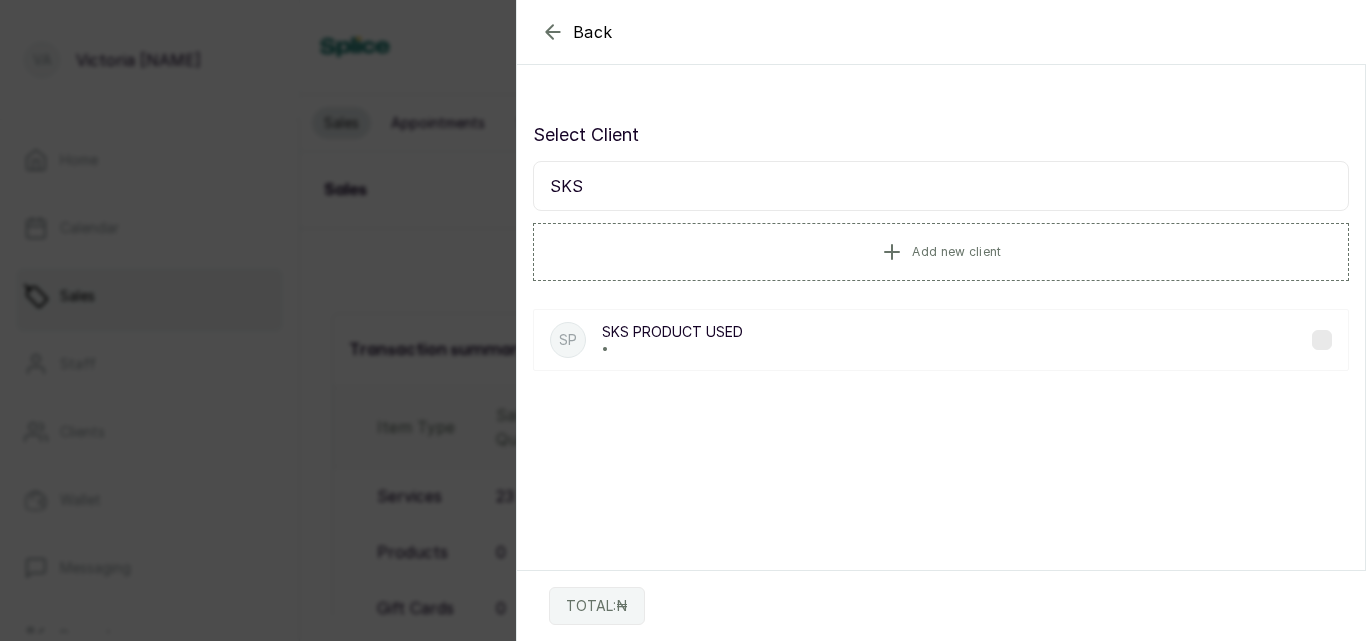 type on "SKS" 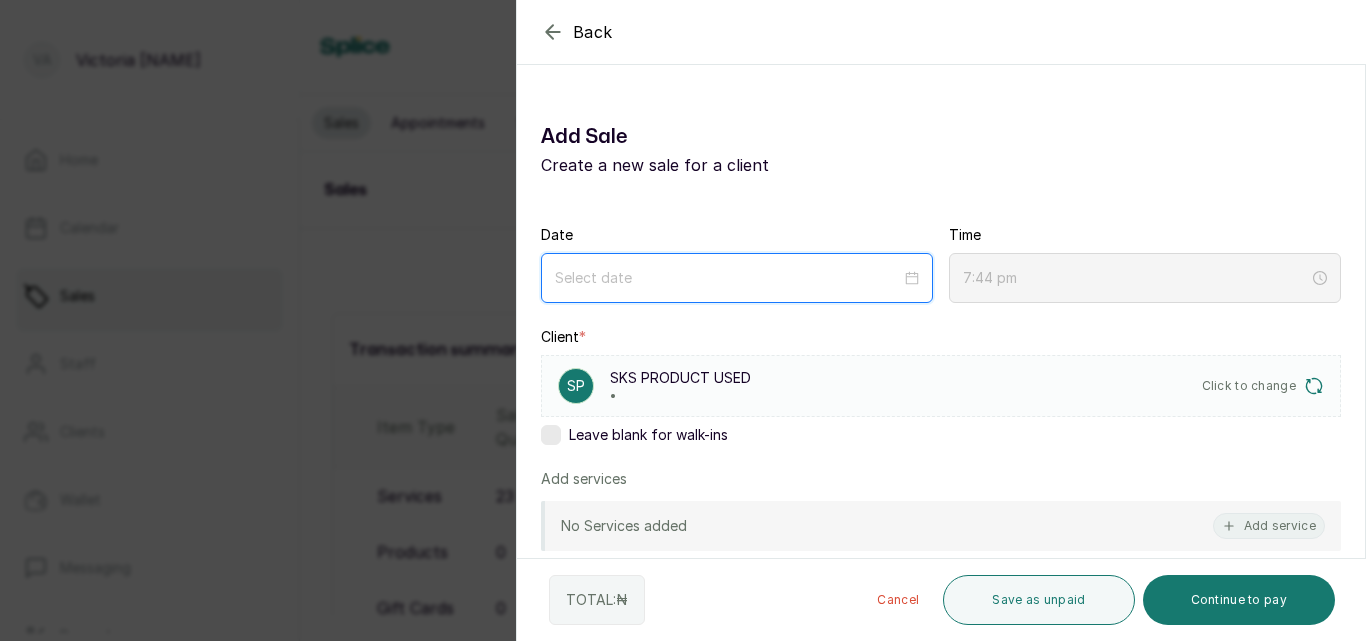 click at bounding box center [728, 278] 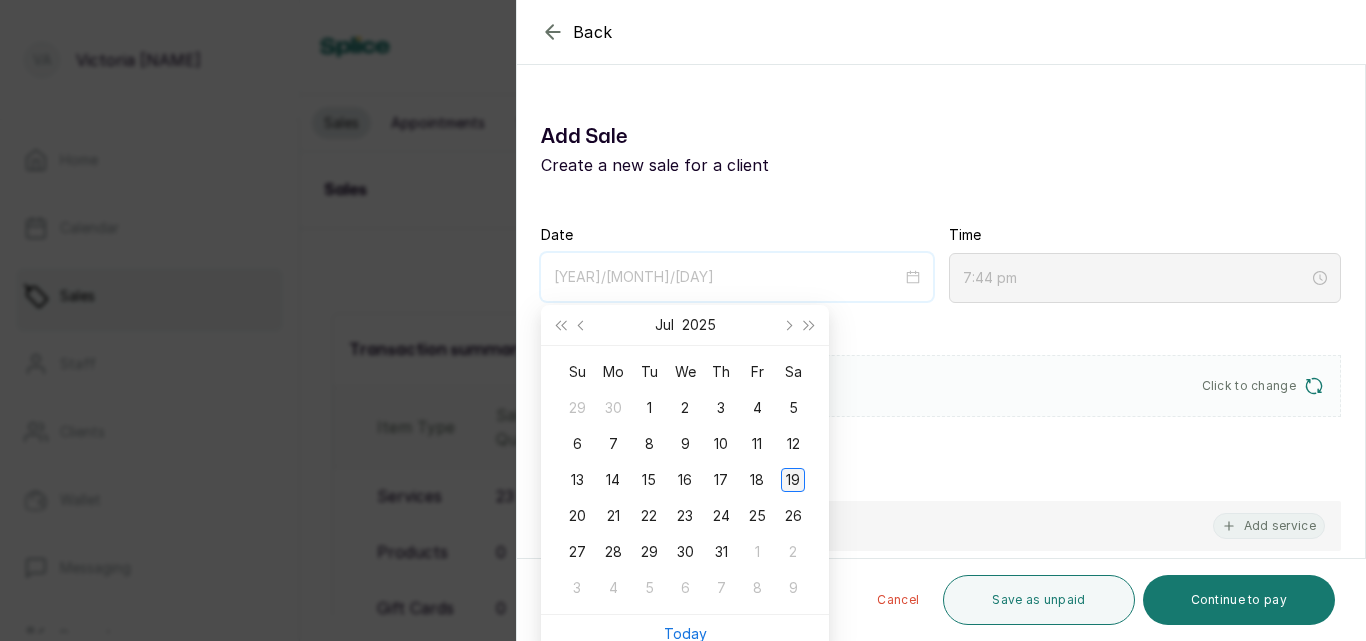 type on "2025/07/19" 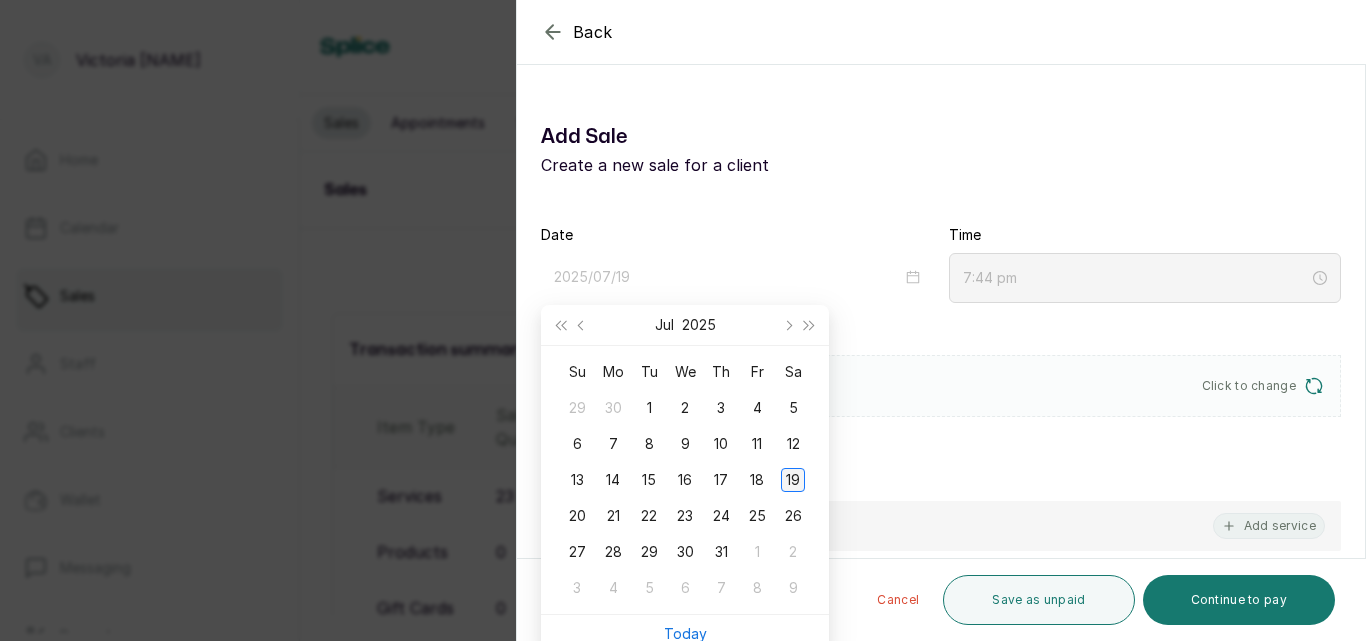 click on "19" at bounding box center (793, 480) 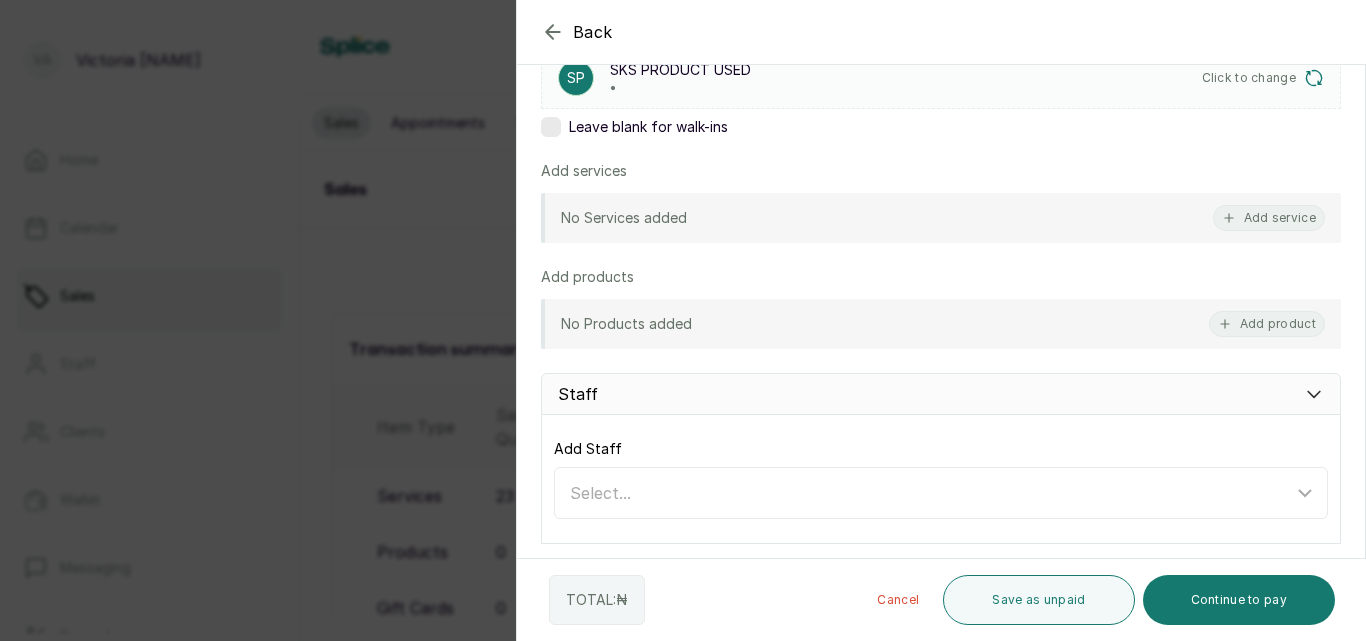 scroll, scrollTop: 327, scrollLeft: 0, axis: vertical 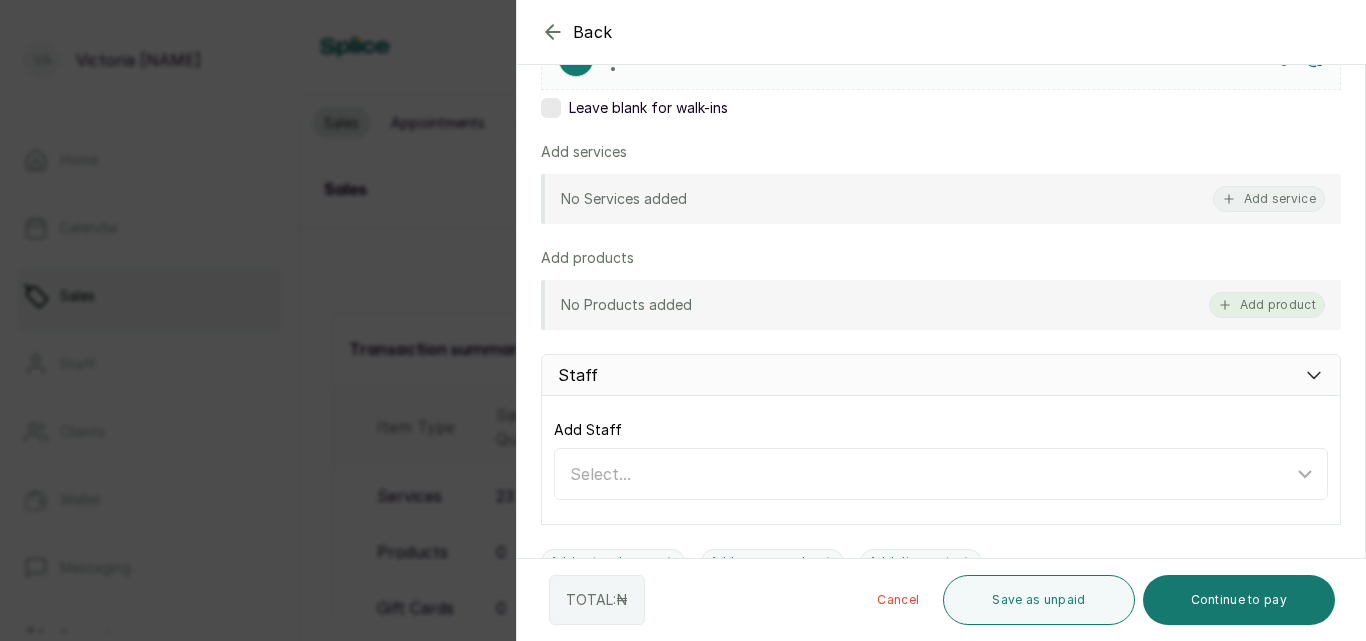 click on "Add product" at bounding box center [1267, 305] 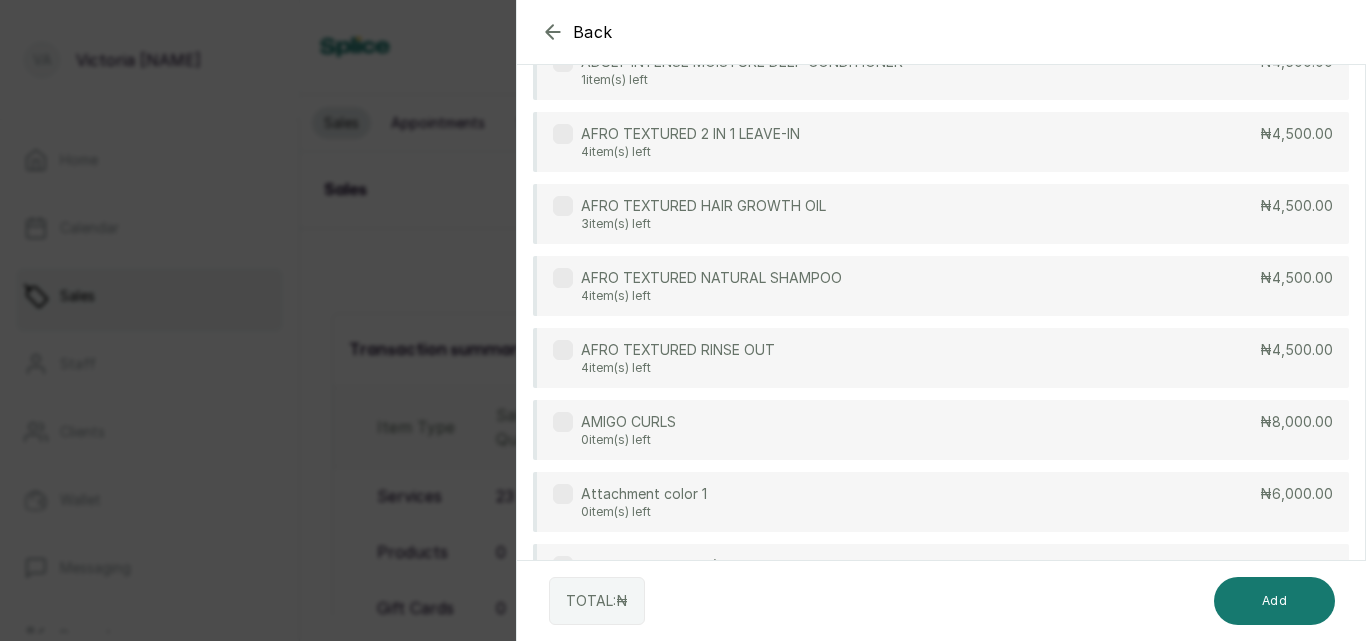 scroll, scrollTop: 0, scrollLeft: 0, axis: both 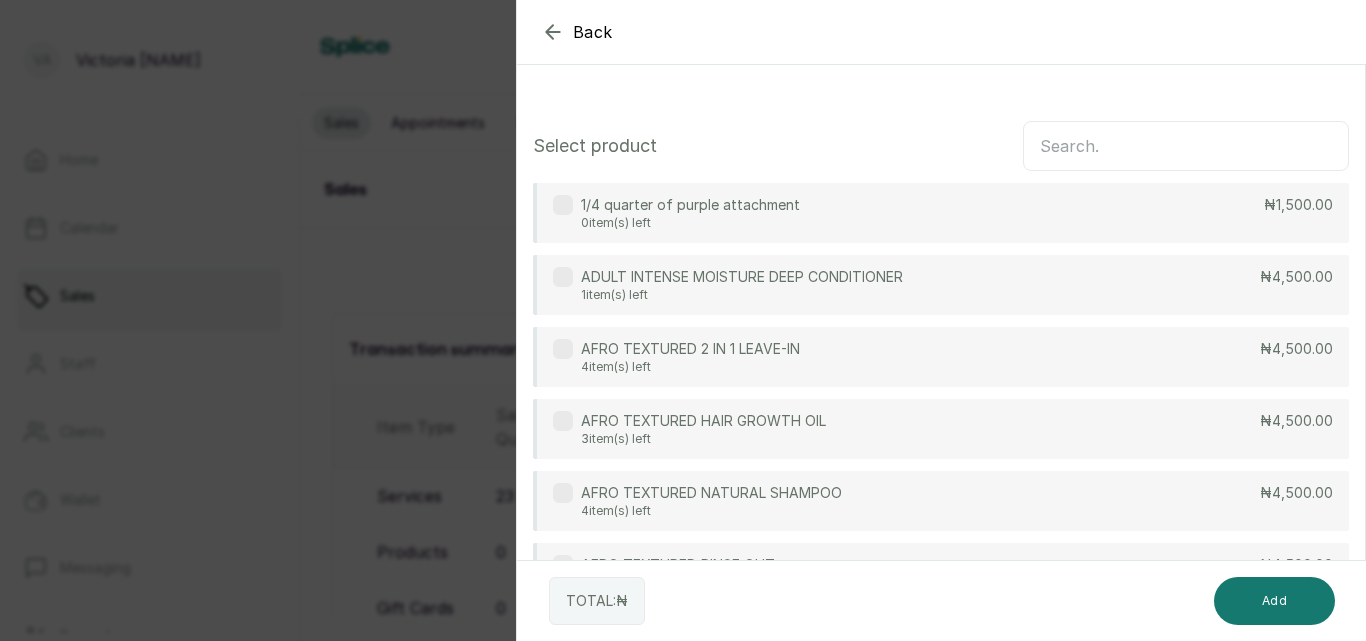 click at bounding box center [1186, 146] 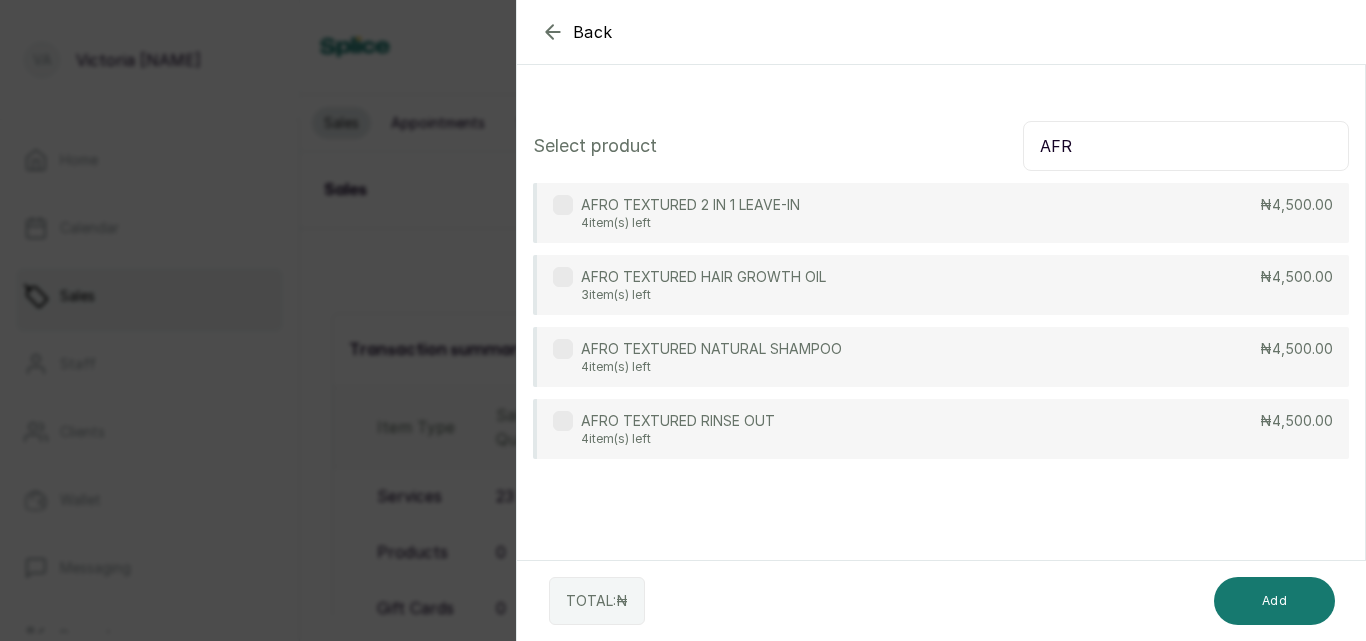 type on "AFR" 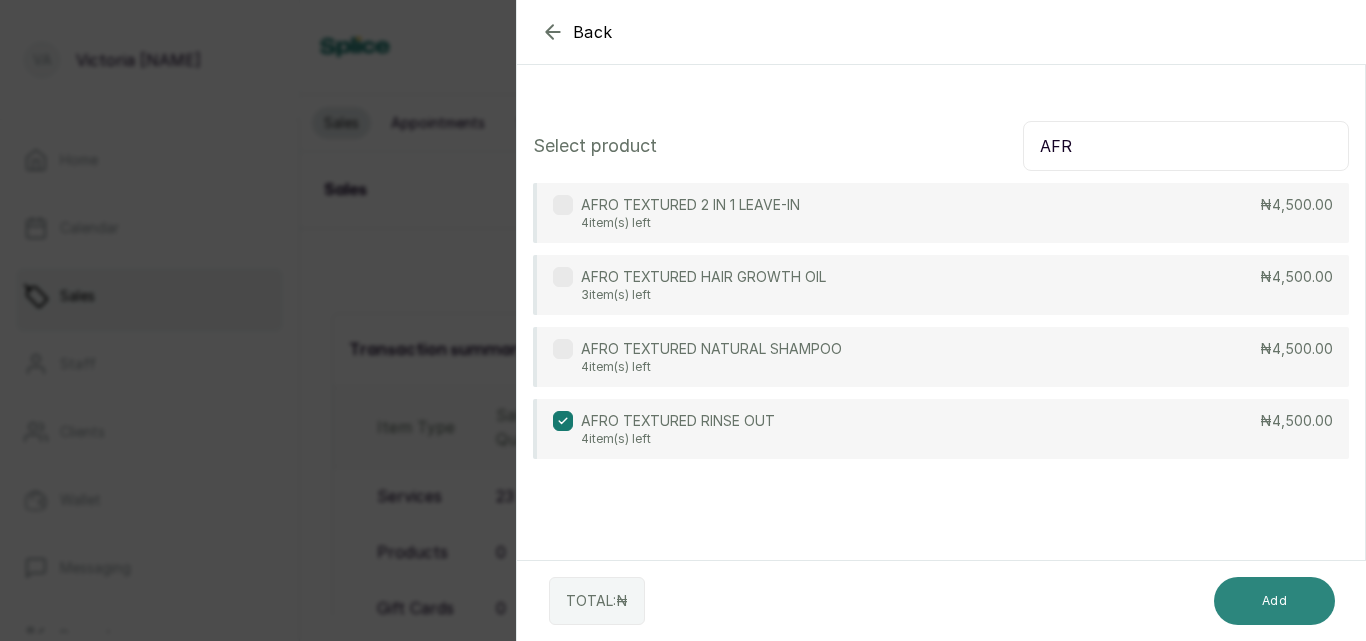 click on "Add" at bounding box center (1274, 601) 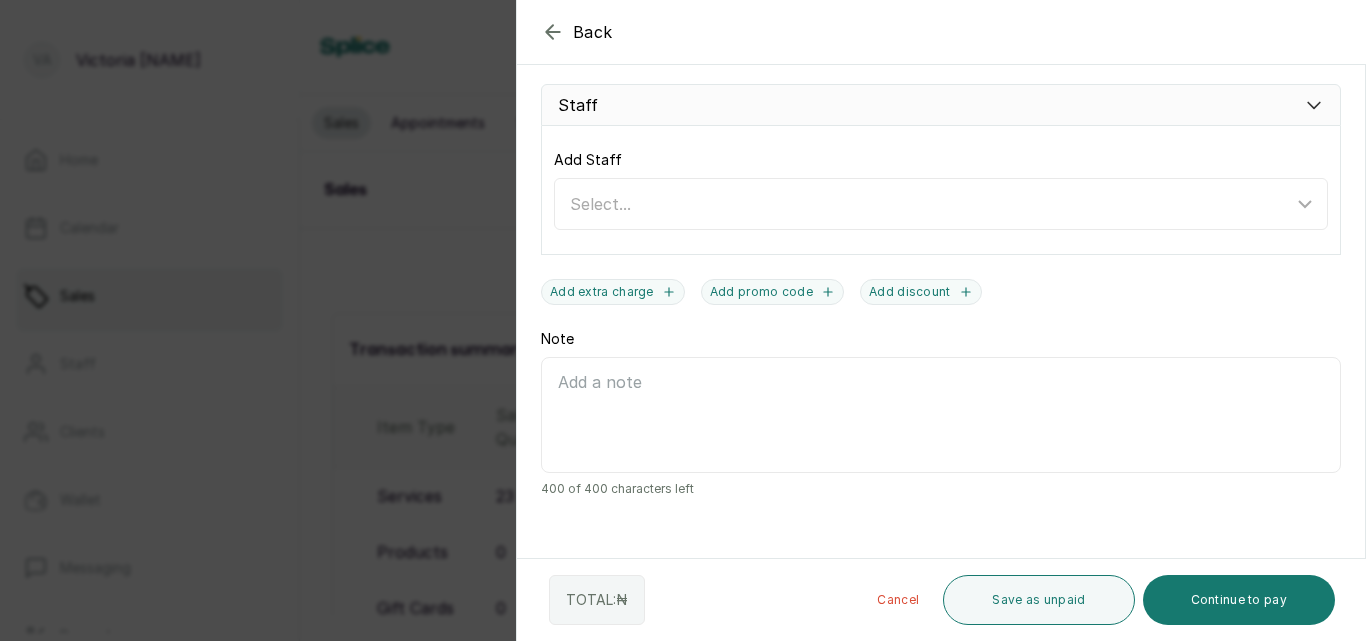 scroll, scrollTop: 668, scrollLeft: 0, axis: vertical 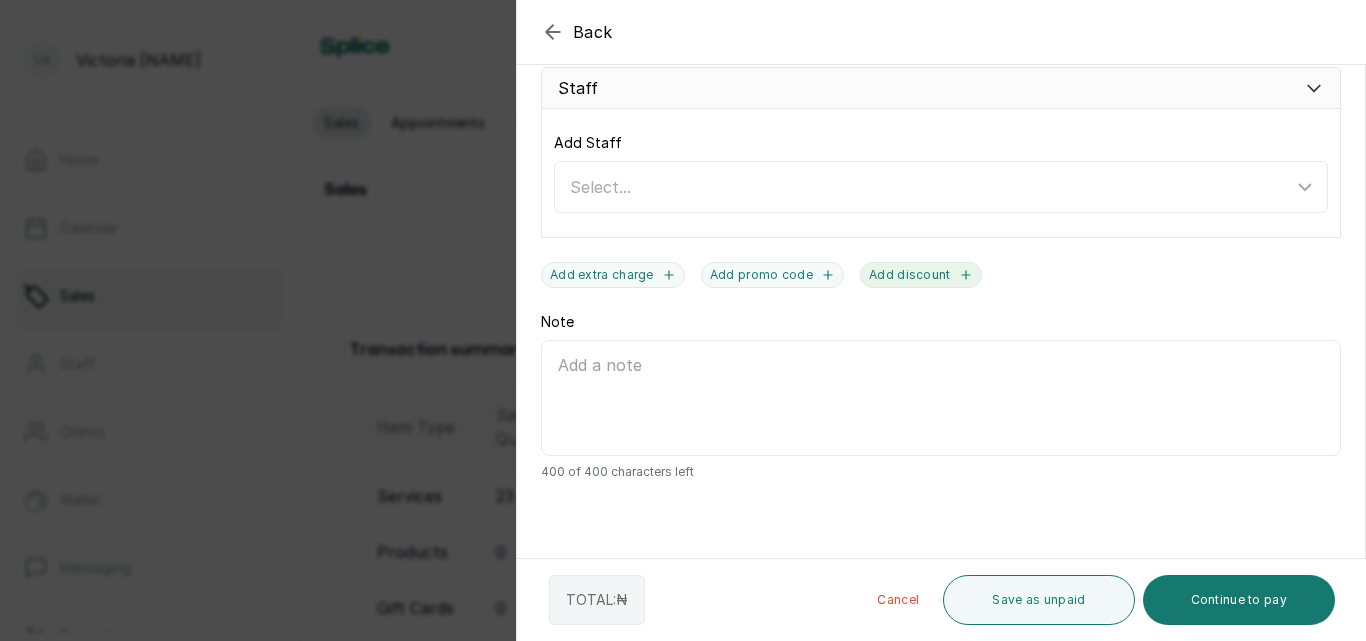 click on "Add discount" at bounding box center (921, 275) 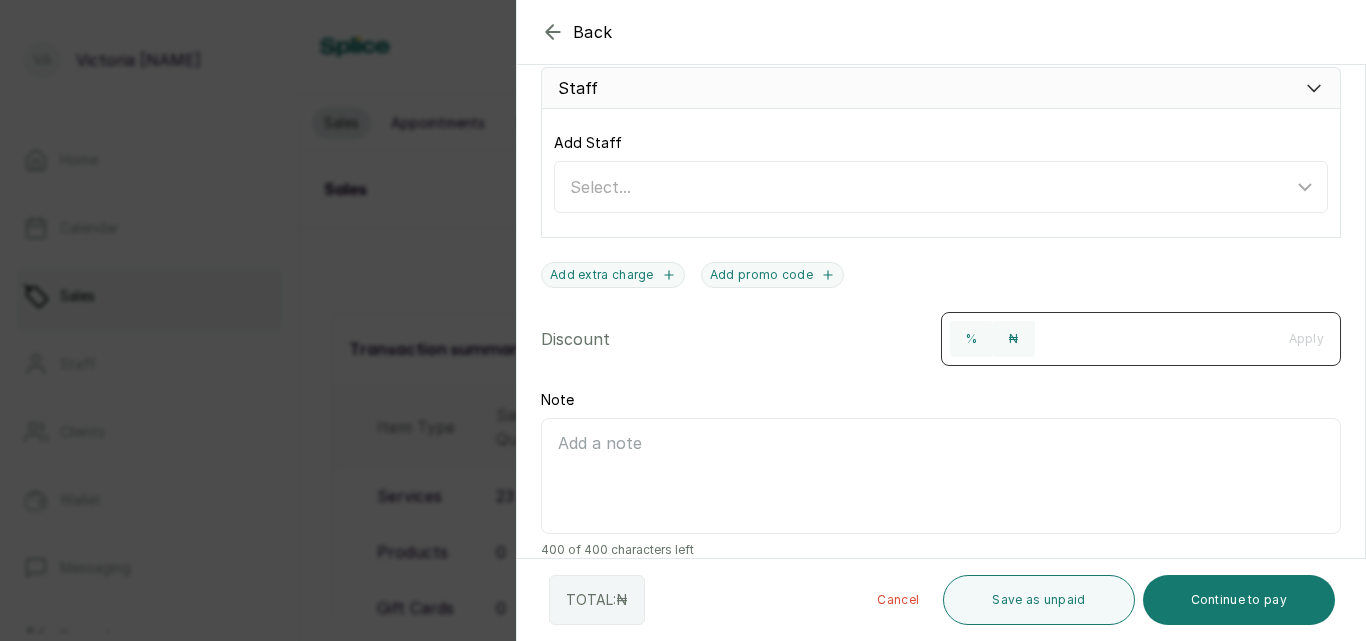 click at bounding box center [1154, 337] 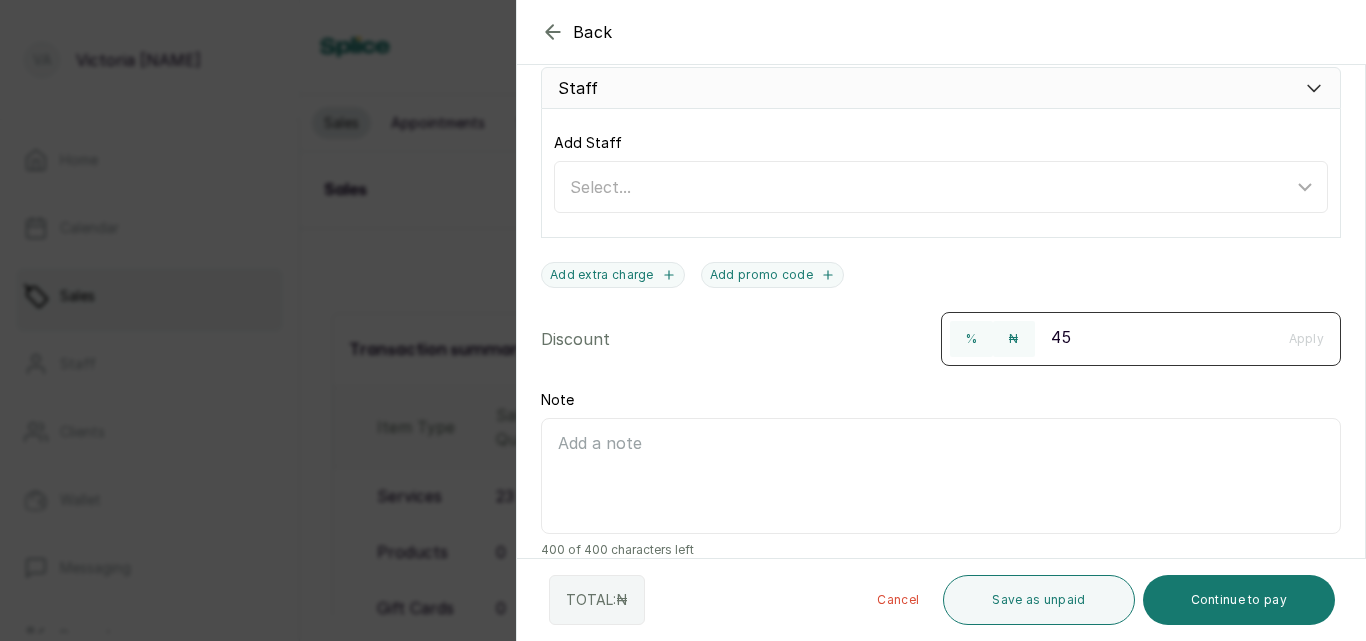 type on "450" 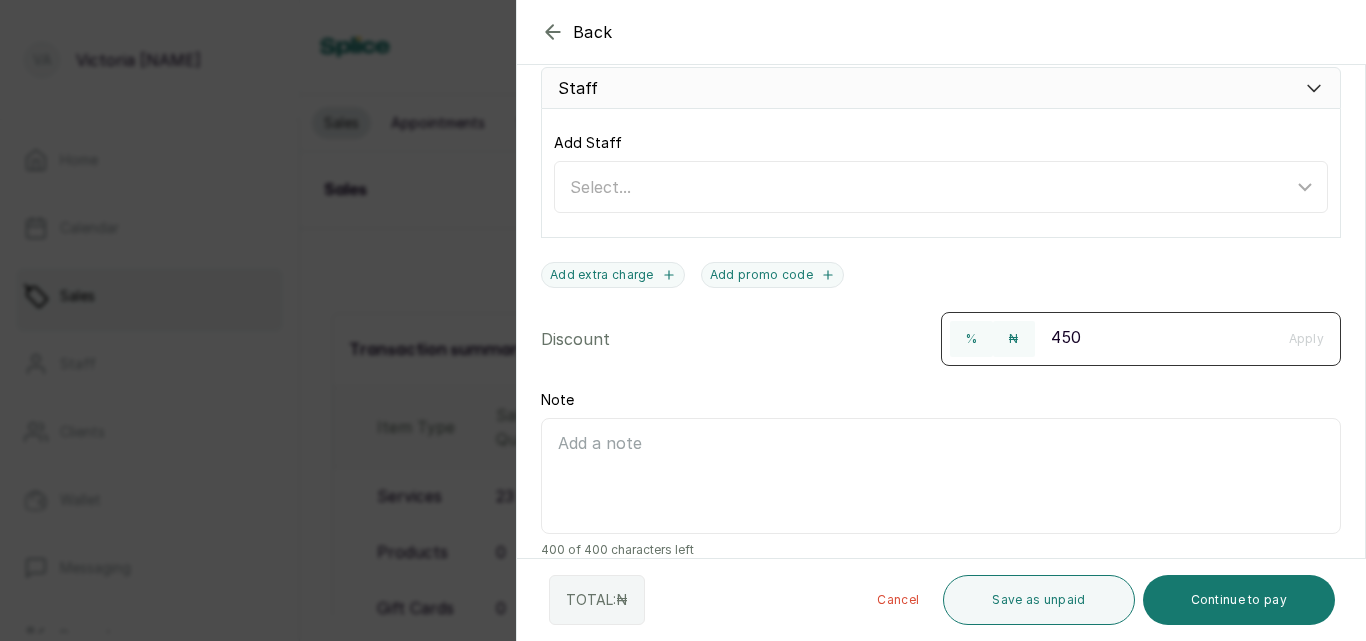 type on "7:45 pm" 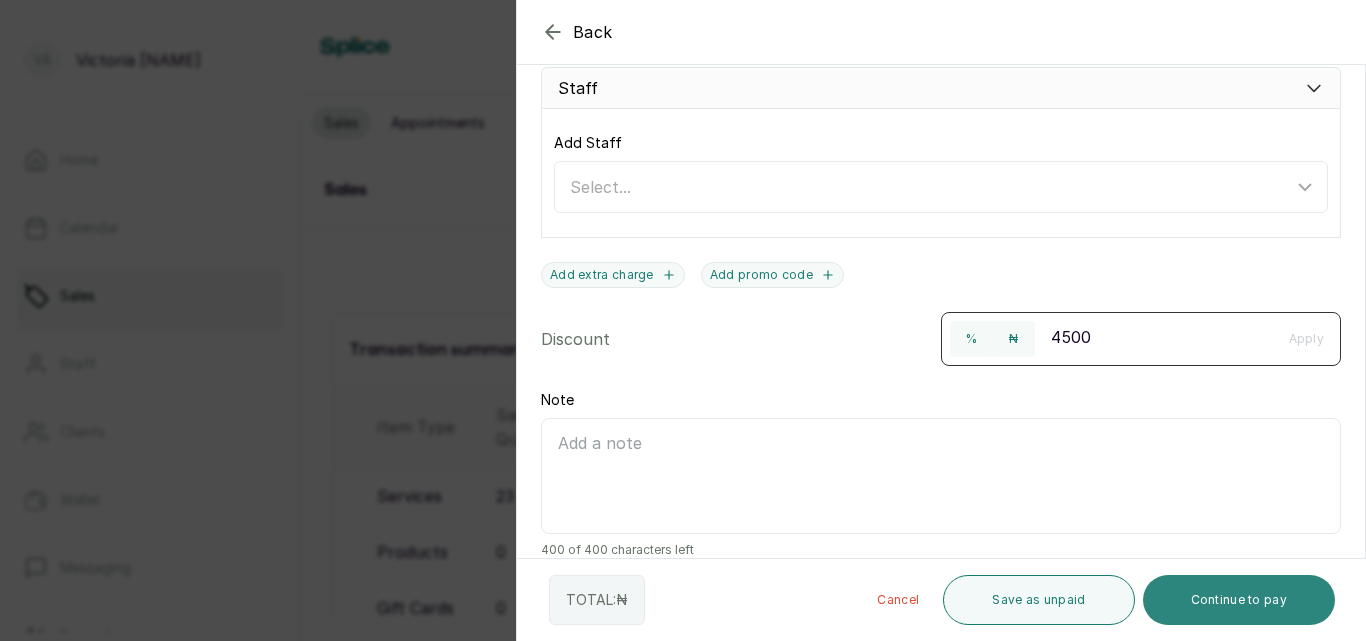 click on "Continue to pay" at bounding box center (1239, 600) 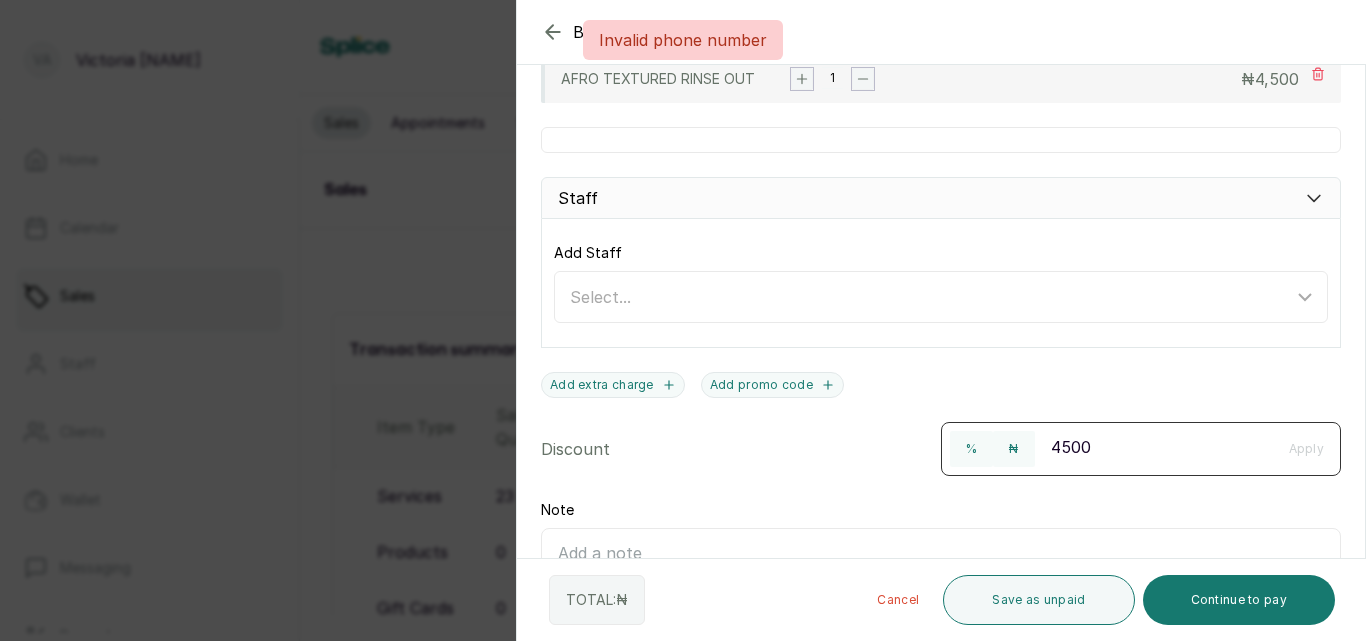 scroll, scrollTop: 549, scrollLeft: 0, axis: vertical 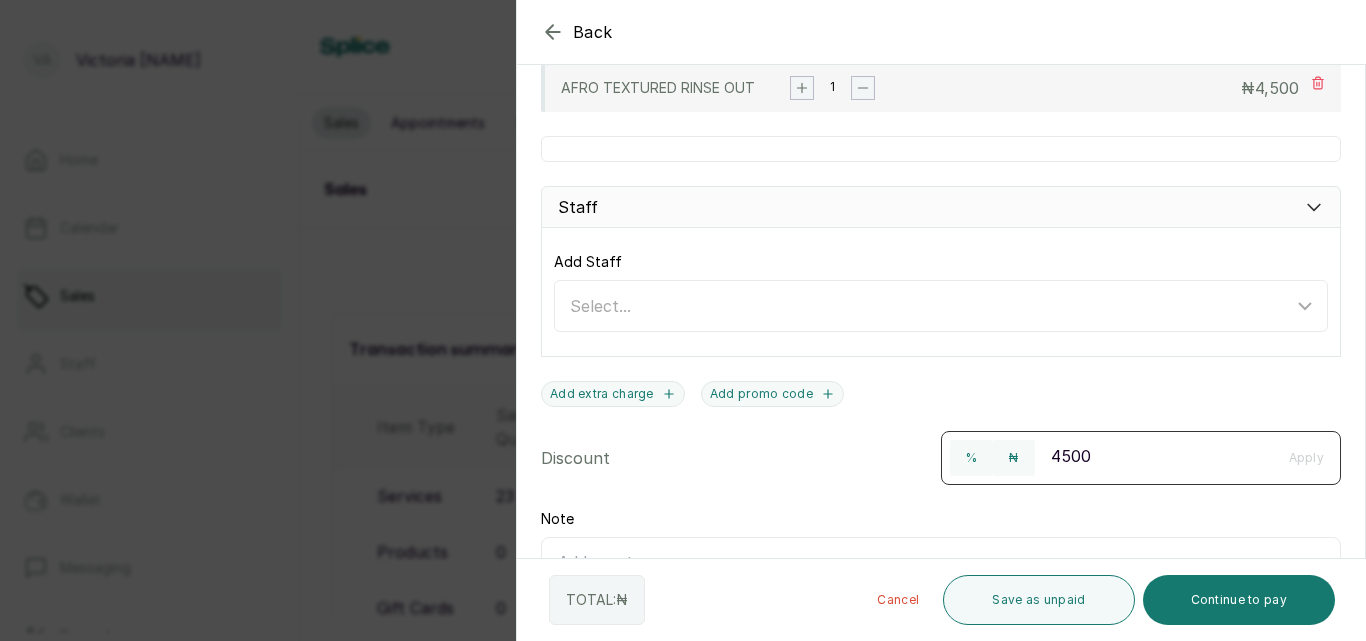click on "Date 2025/07/19 Time 7:45 pm Client * SP SKS PRODUCT USED  •  Click to change Leave blank for walk-ins  Add services   No Services added Add service  Add products  Add product   AFRO TEXTURED RINSE OUT   1 ₦ 4,500 Staff Add Staff Select... Add extra charge Add promo code Discount % ₦ 4500 Apply Note 400 of 400 characters left" at bounding box center [941, 212] 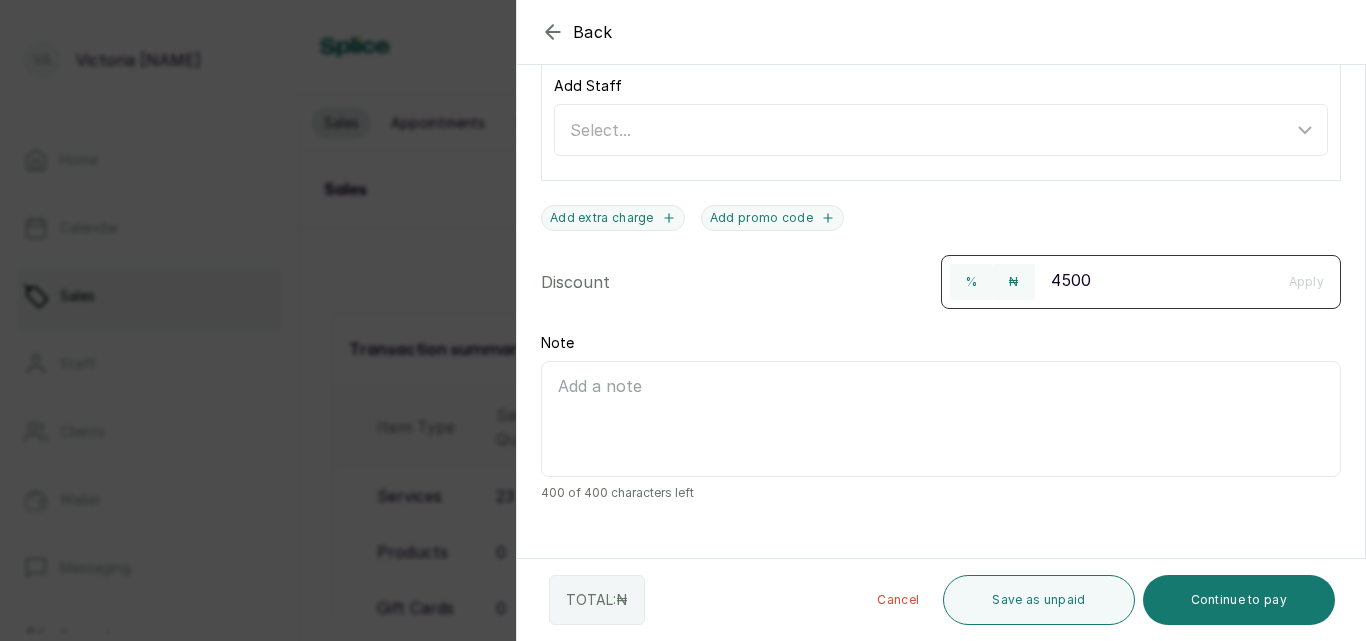 scroll, scrollTop: 746, scrollLeft: 0, axis: vertical 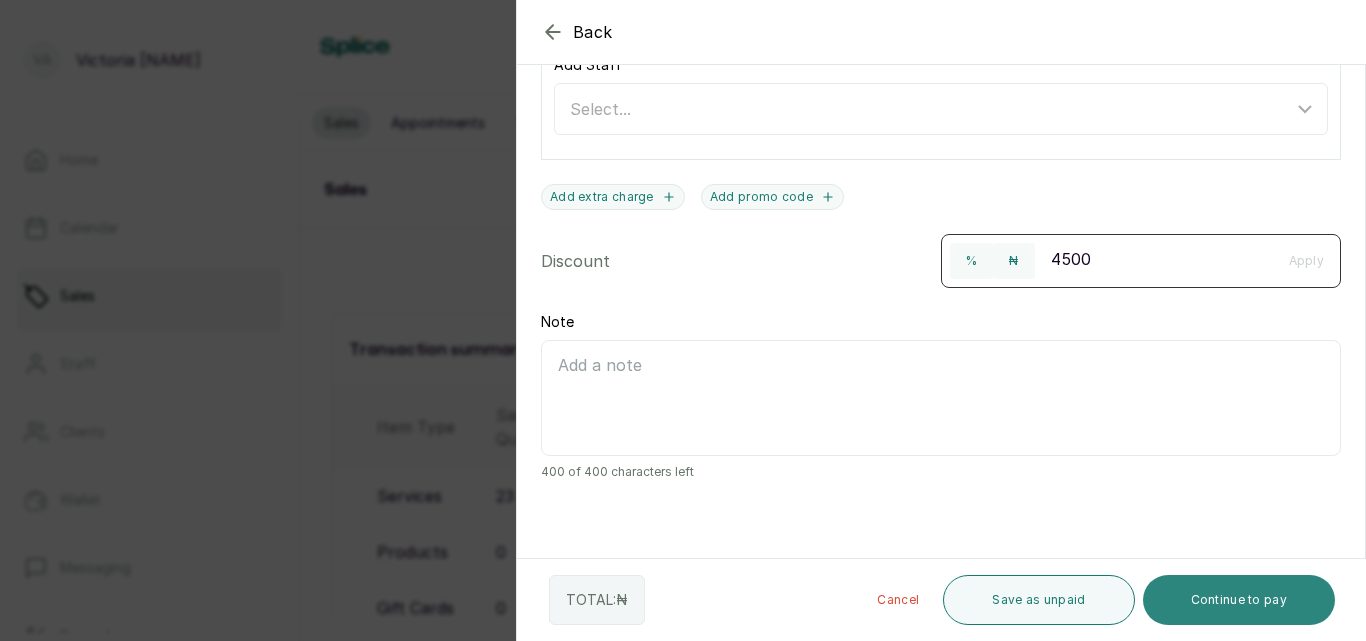 click on "Continue to pay" at bounding box center (1239, 600) 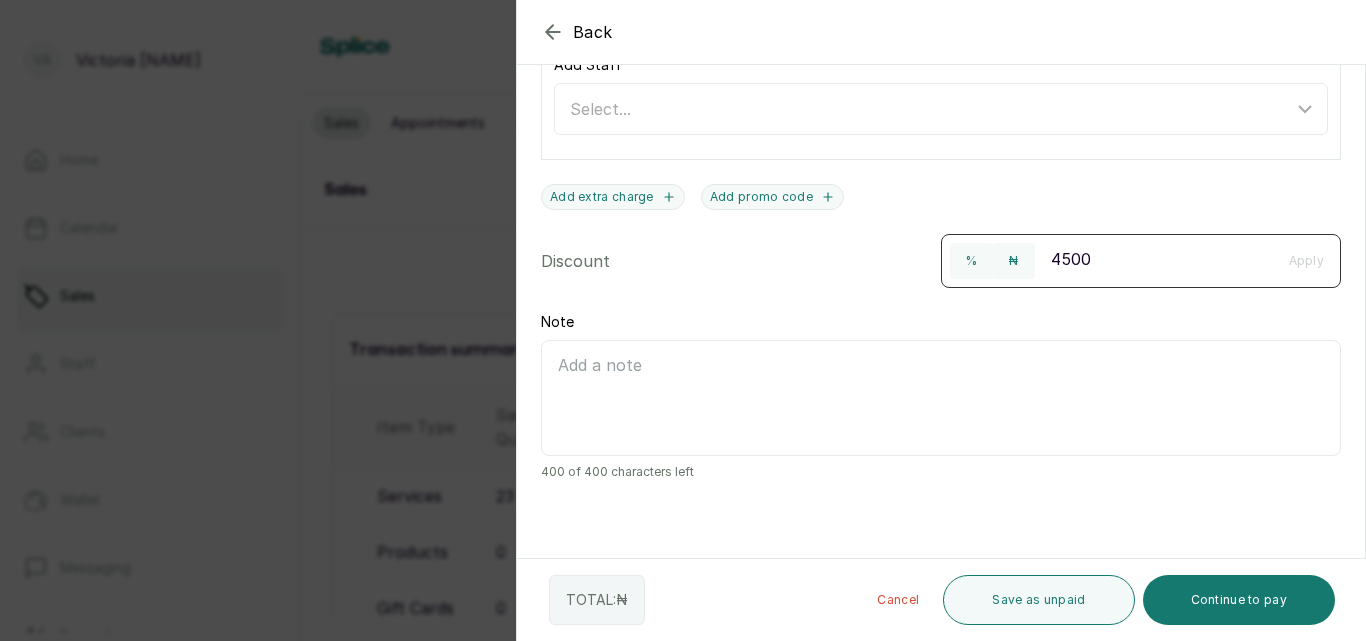 click on "4500" at bounding box center (1154, 259) 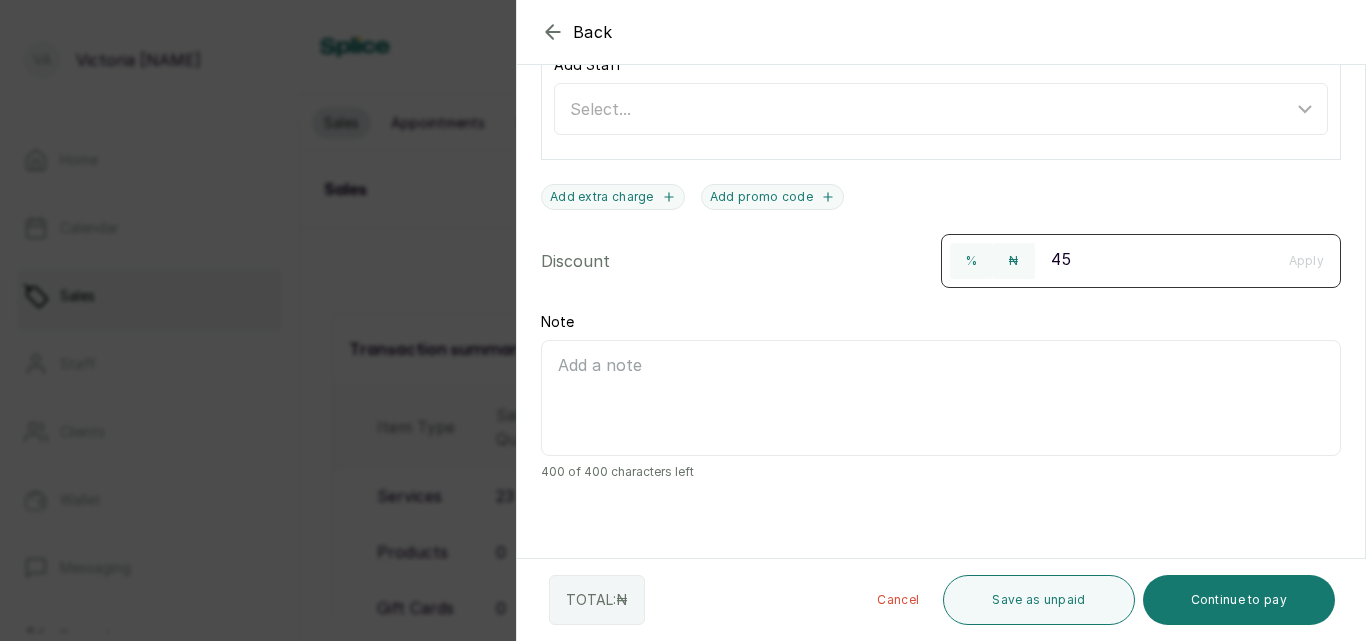 type on "4" 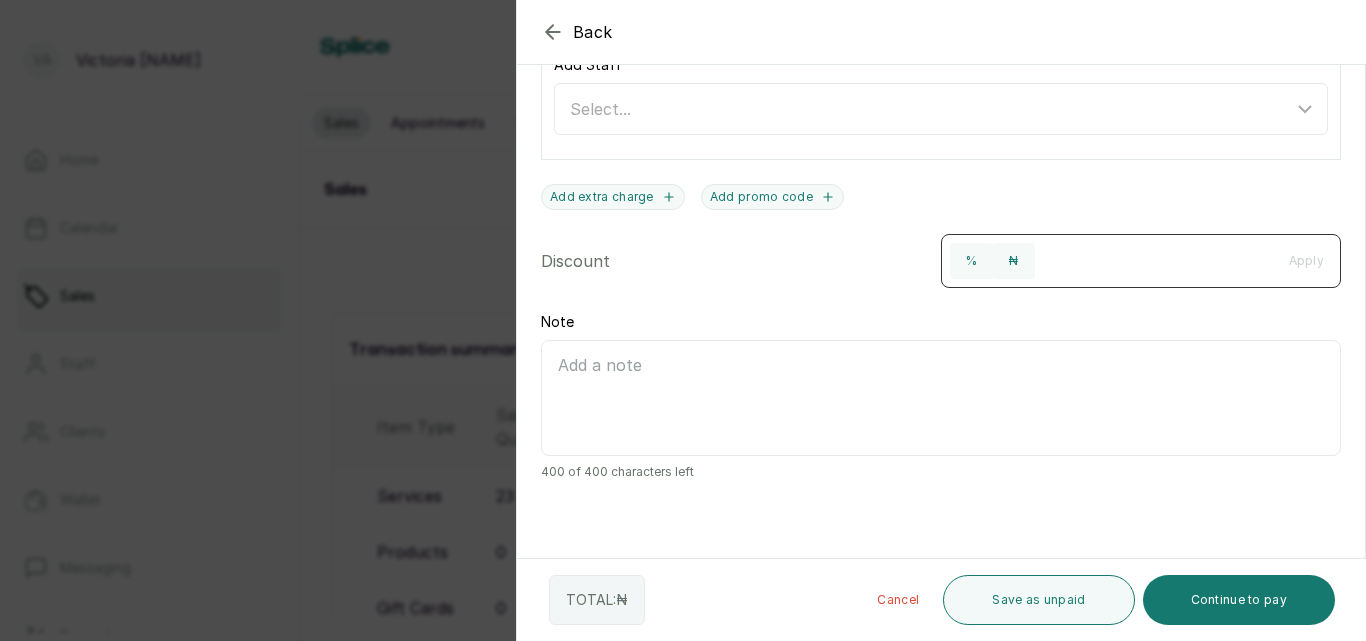 click on "Discount % ₦ Apply" at bounding box center [941, 261] 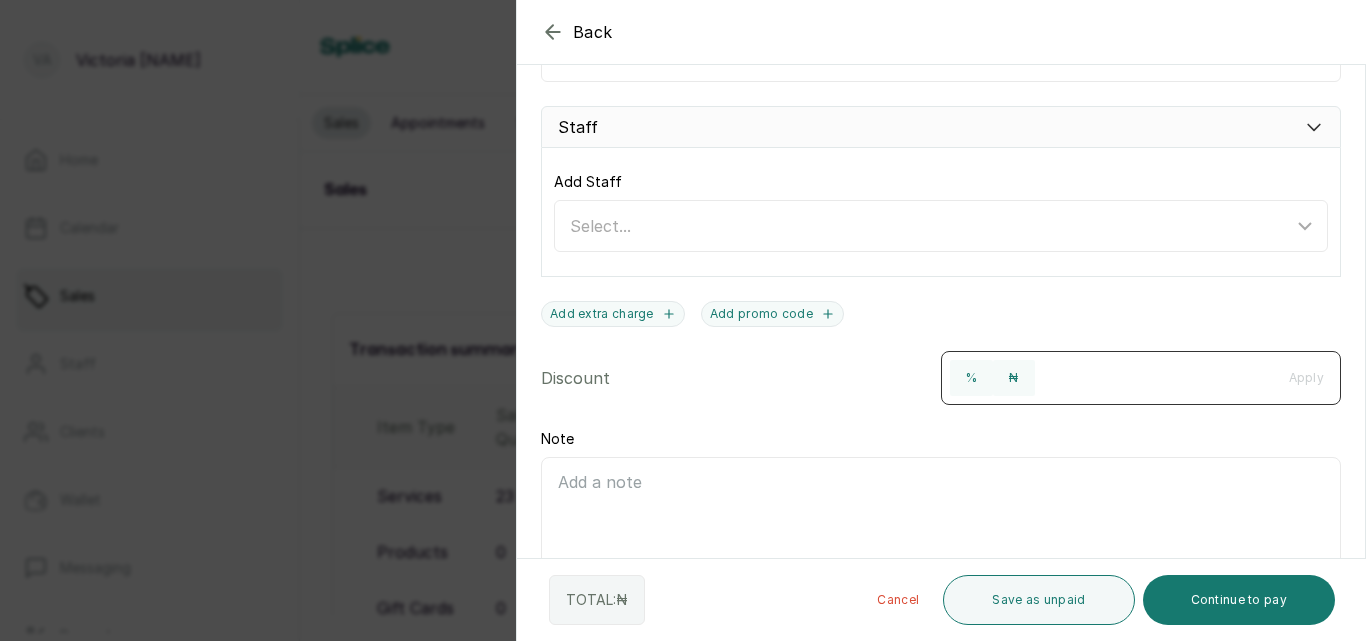 scroll, scrollTop: 746, scrollLeft: 0, axis: vertical 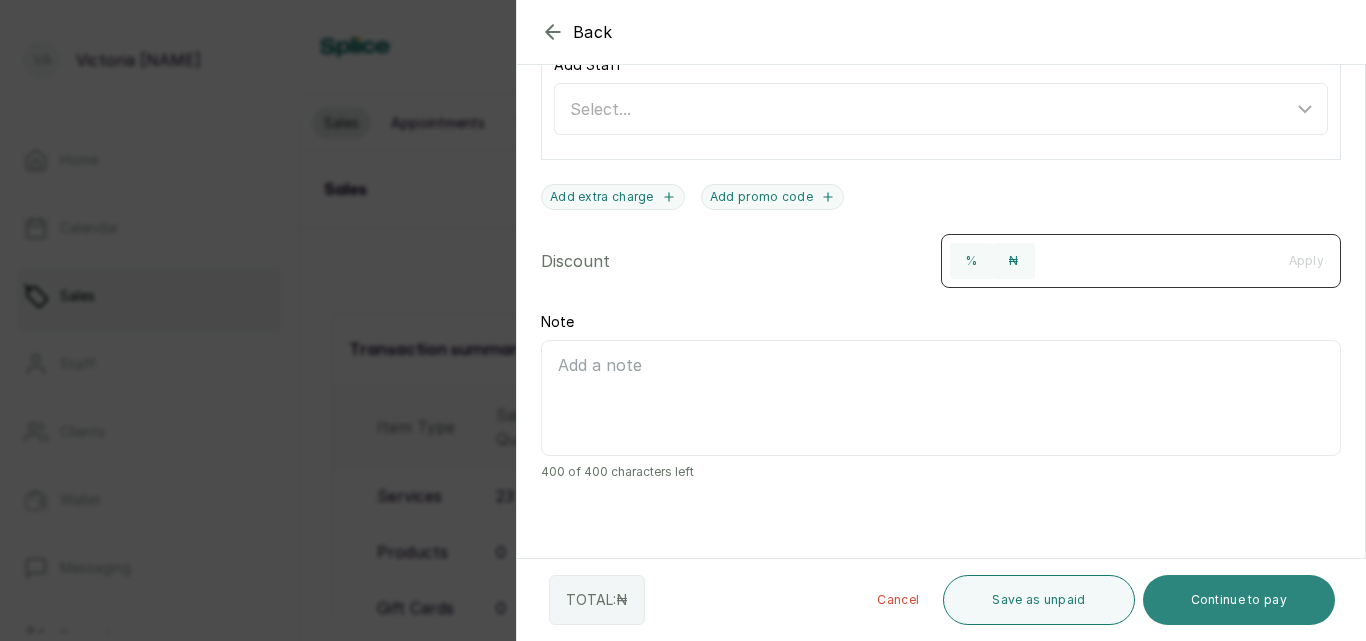 click on "Continue to pay" at bounding box center [1239, 600] 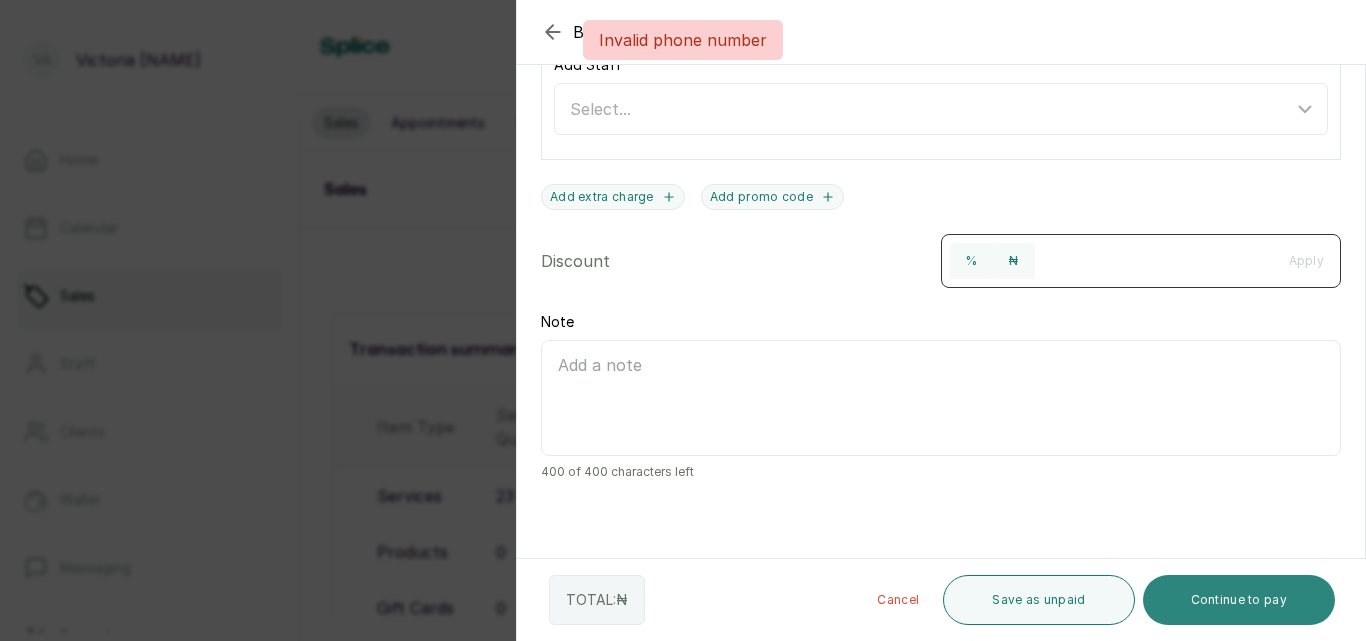 click on "Continue to pay" at bounding box center (1239, 600) 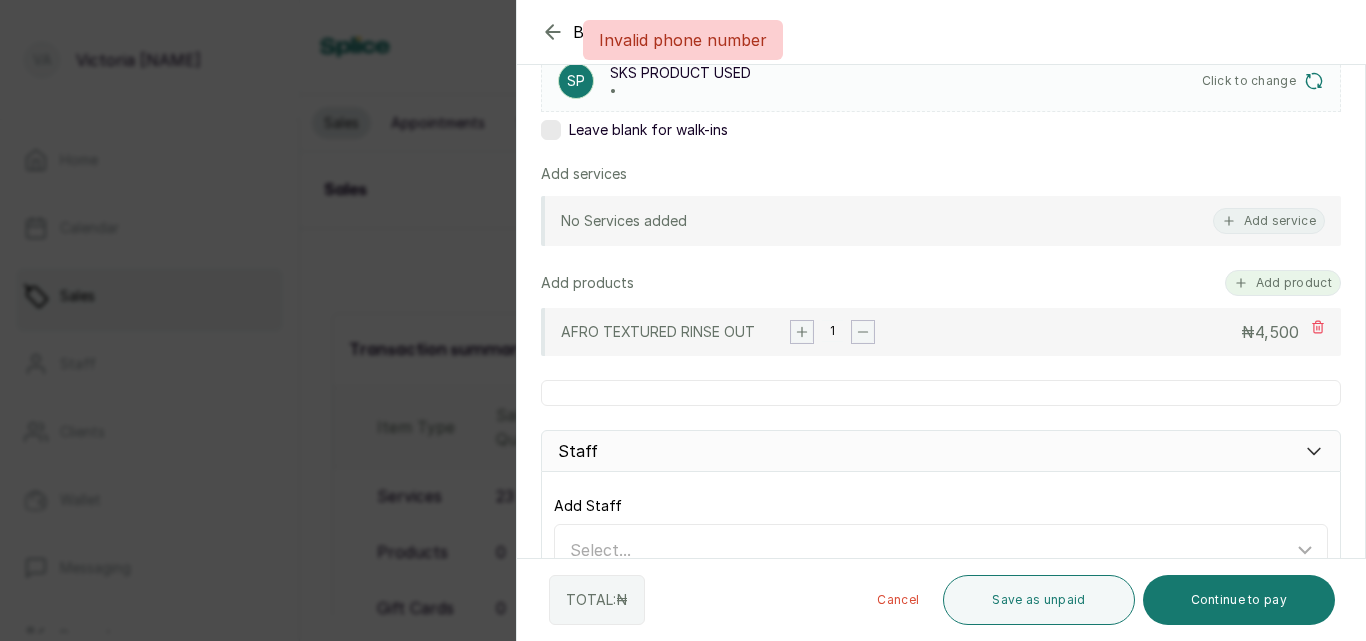 scroll, scrollTop: 298, scrollLeft: 0, axis: vertical 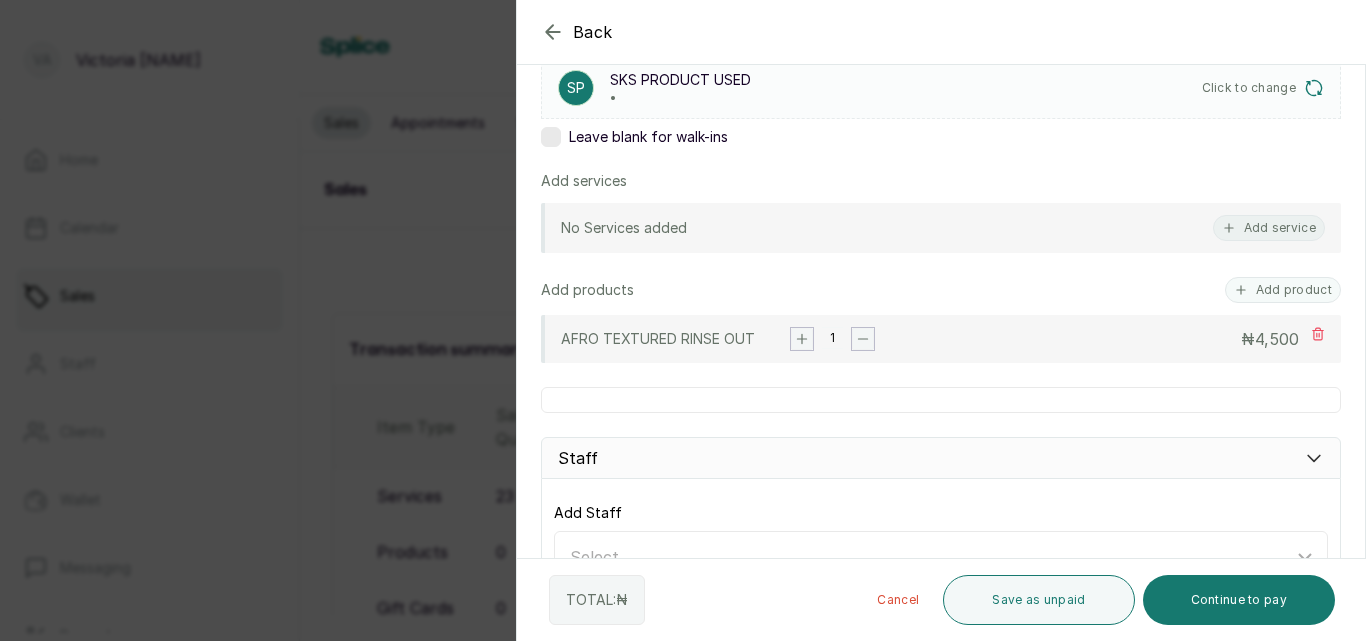 click on "SP SKS PRODUCT USED  •  Click to change" at bounding box center (941, 88) 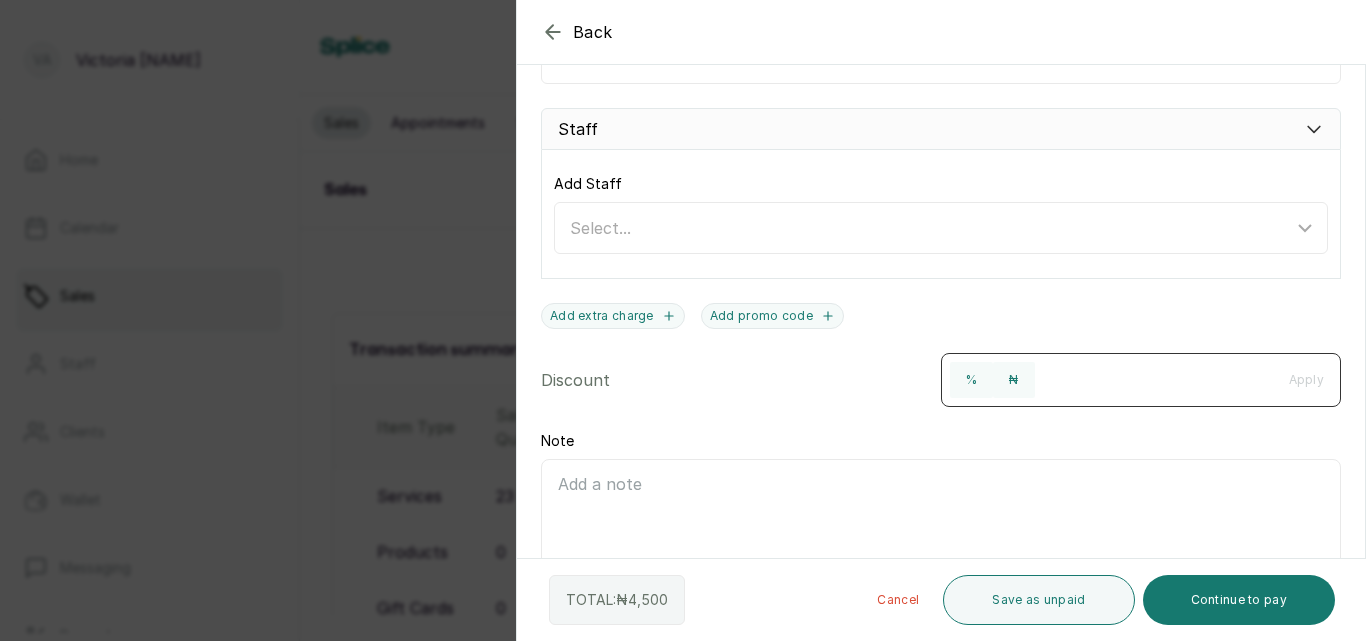scroll, scrollTop: 708, scrollLeft: 0, axis: vertical 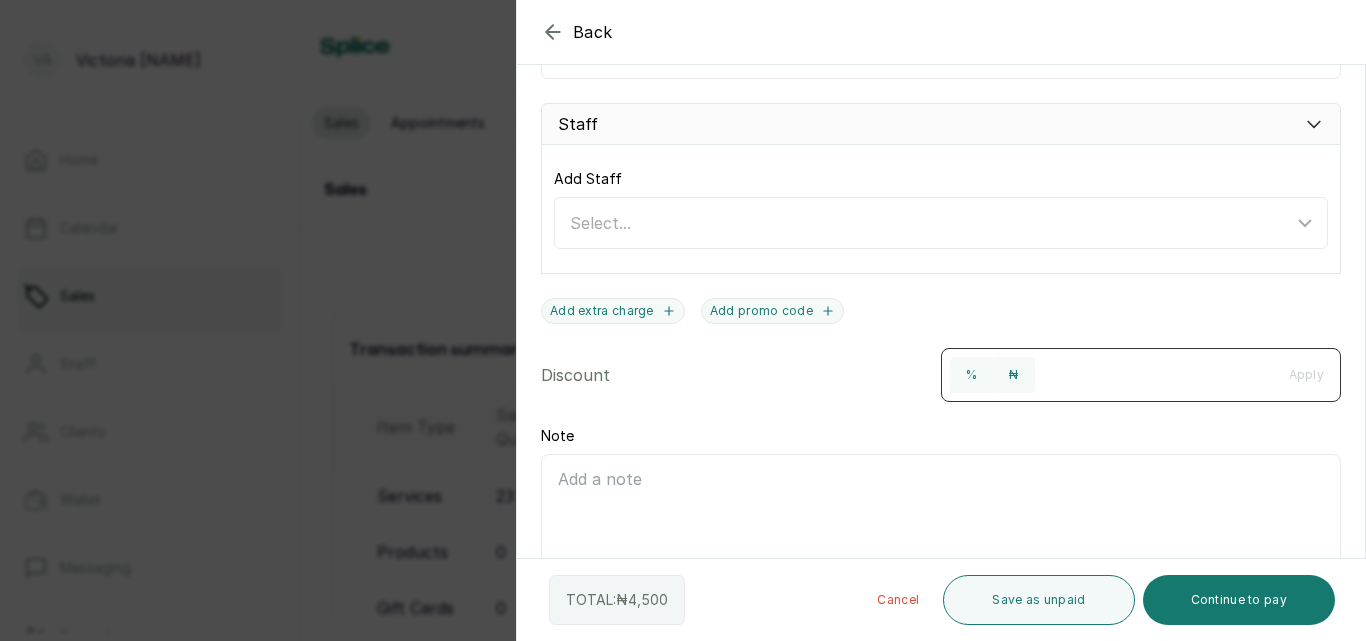 click at bounding box center [1154, 373] 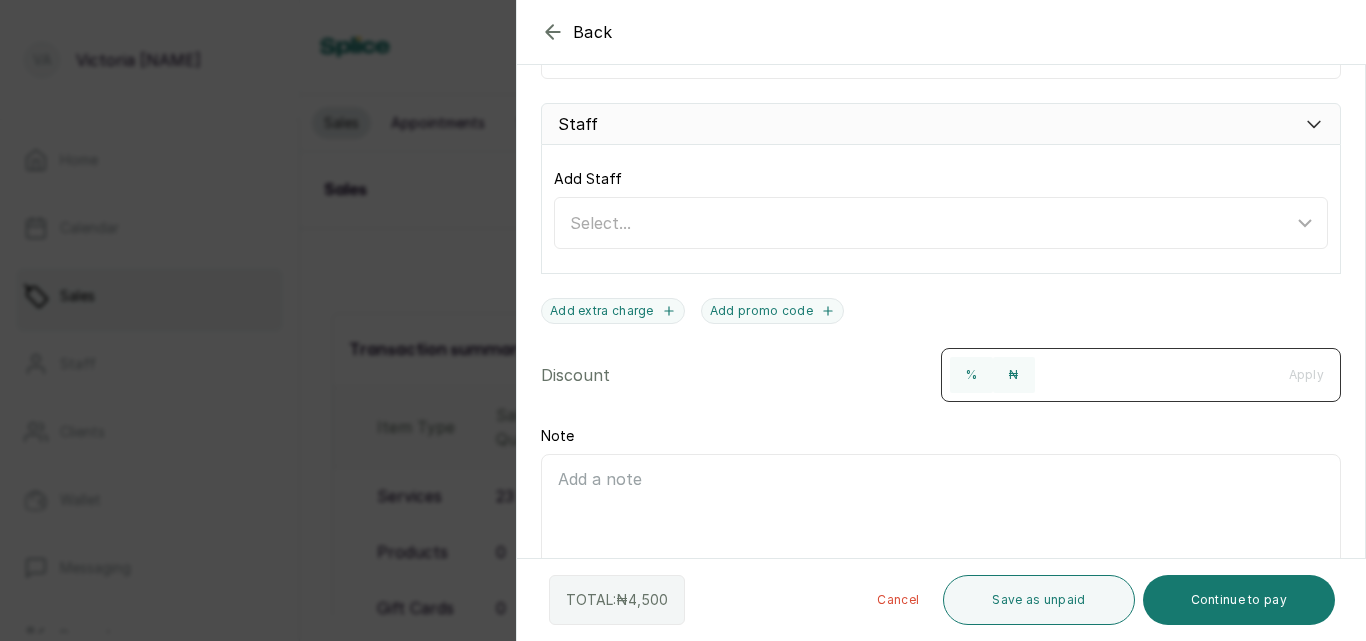 type on "4" 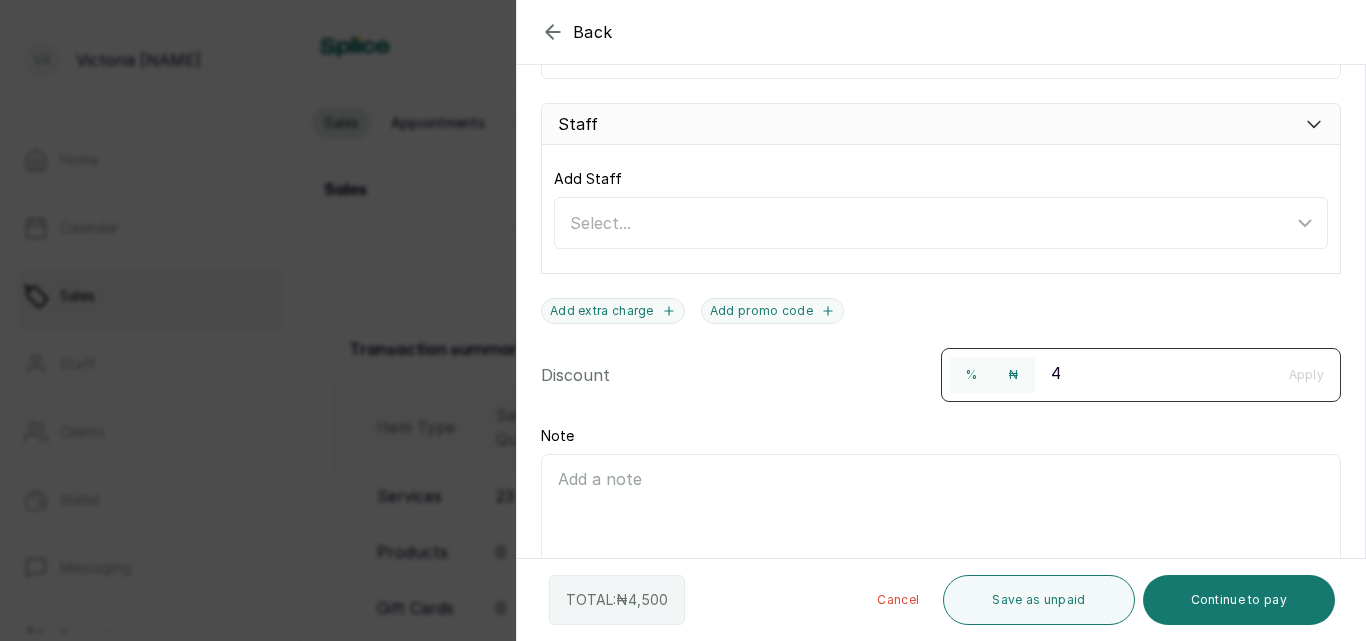 type on "7:46 pm" 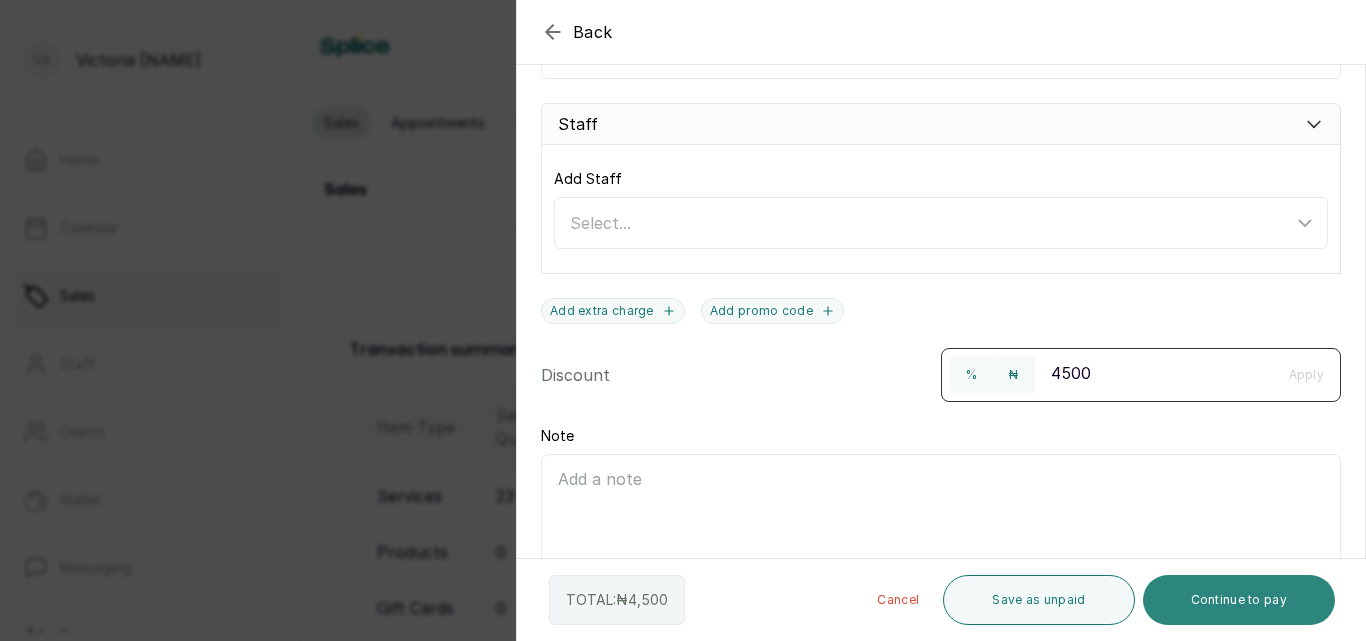 type on "4500" 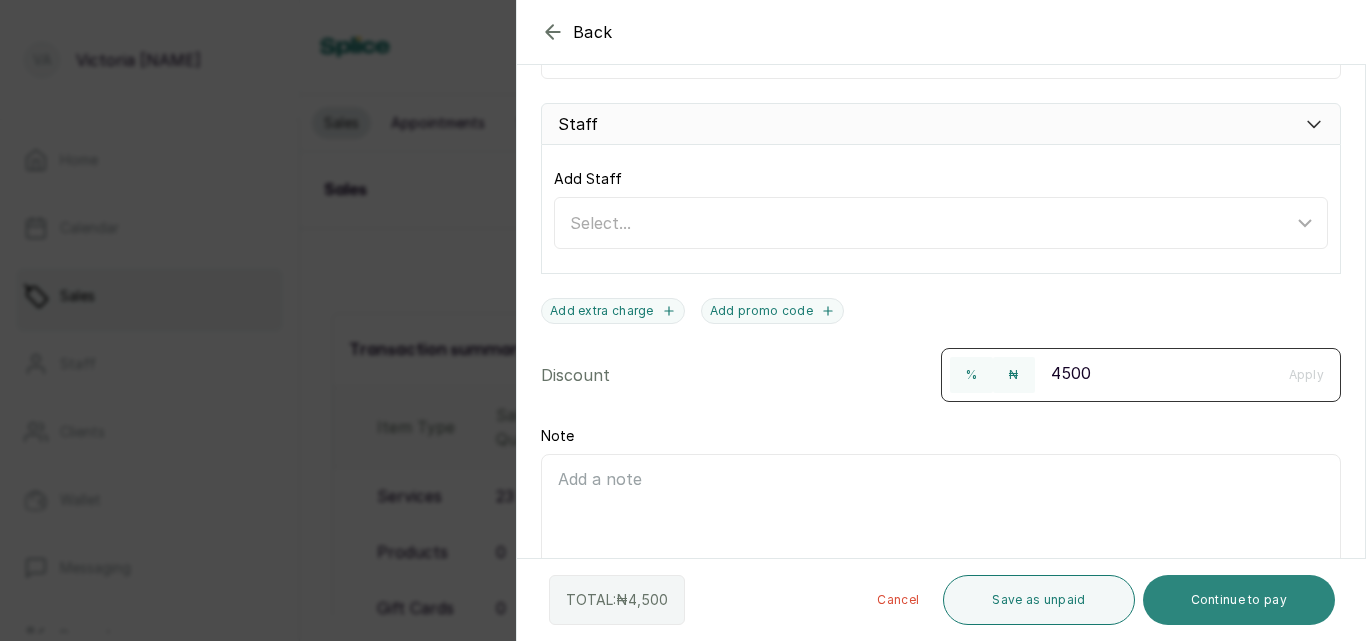 click on "Continue to pay" at bounding box center (1239, 600) 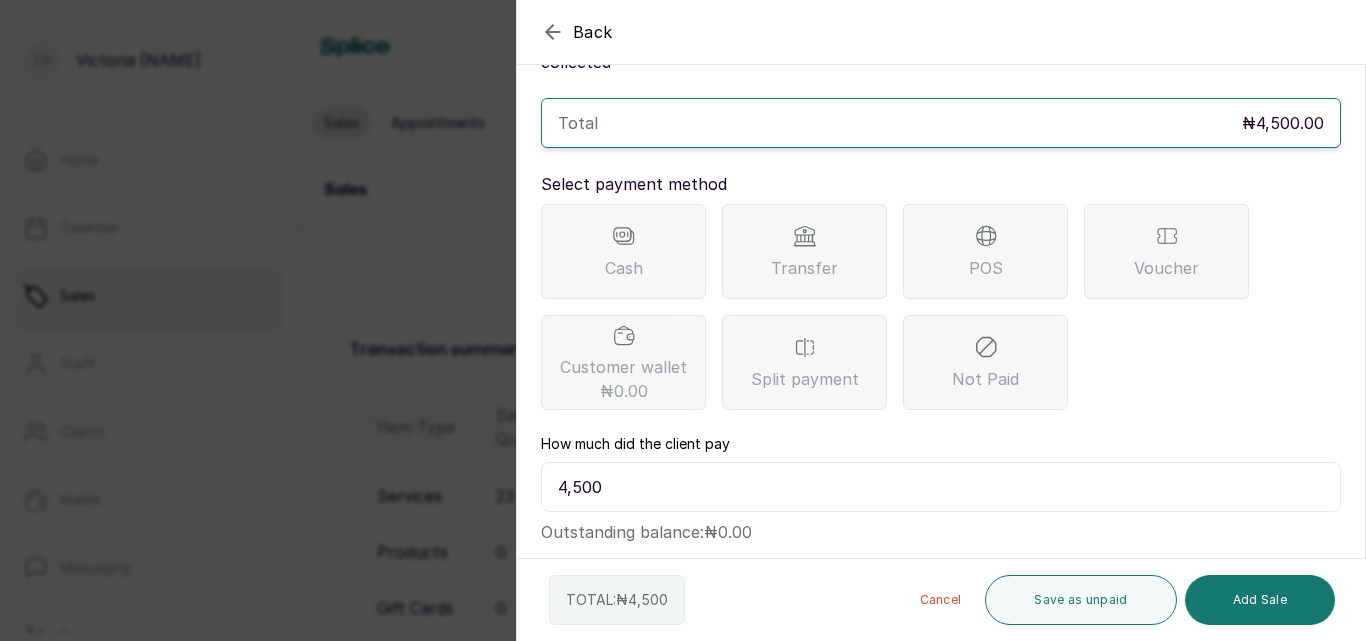 scroll, scrollTop: 103, scrollLeft: 0, axis: vertical 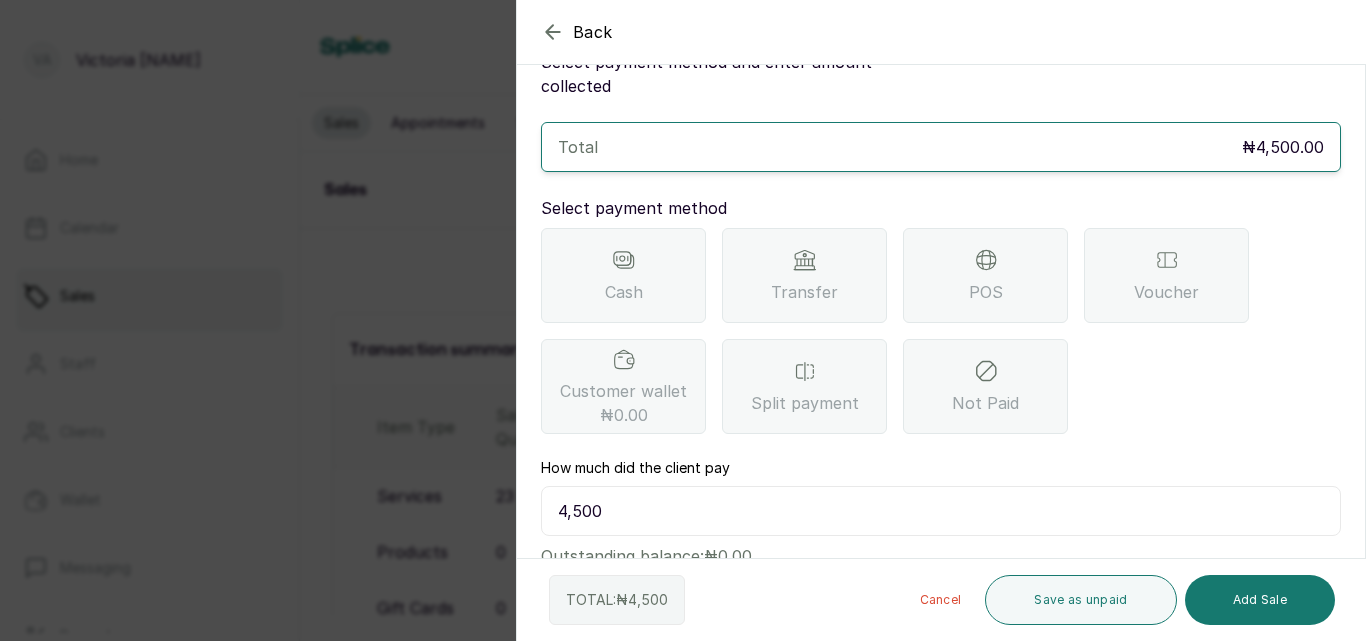 click 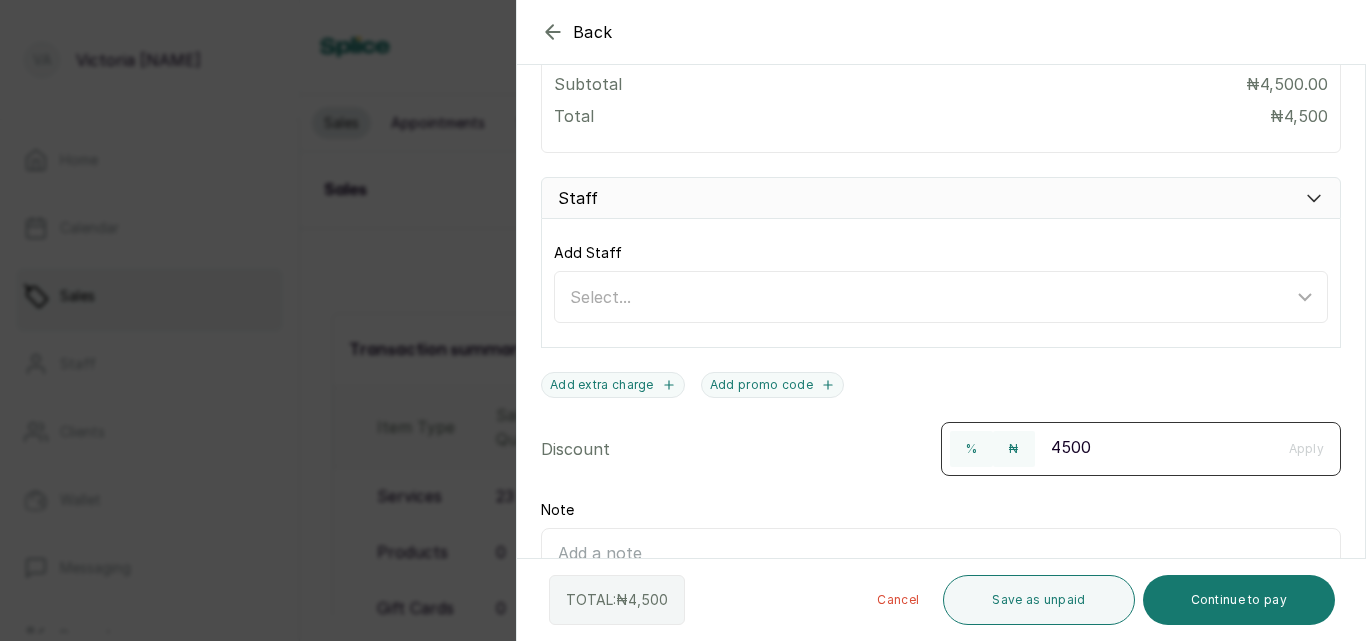 scroll, scrollTop: 685, scrollLeft: 0, axis: vertical 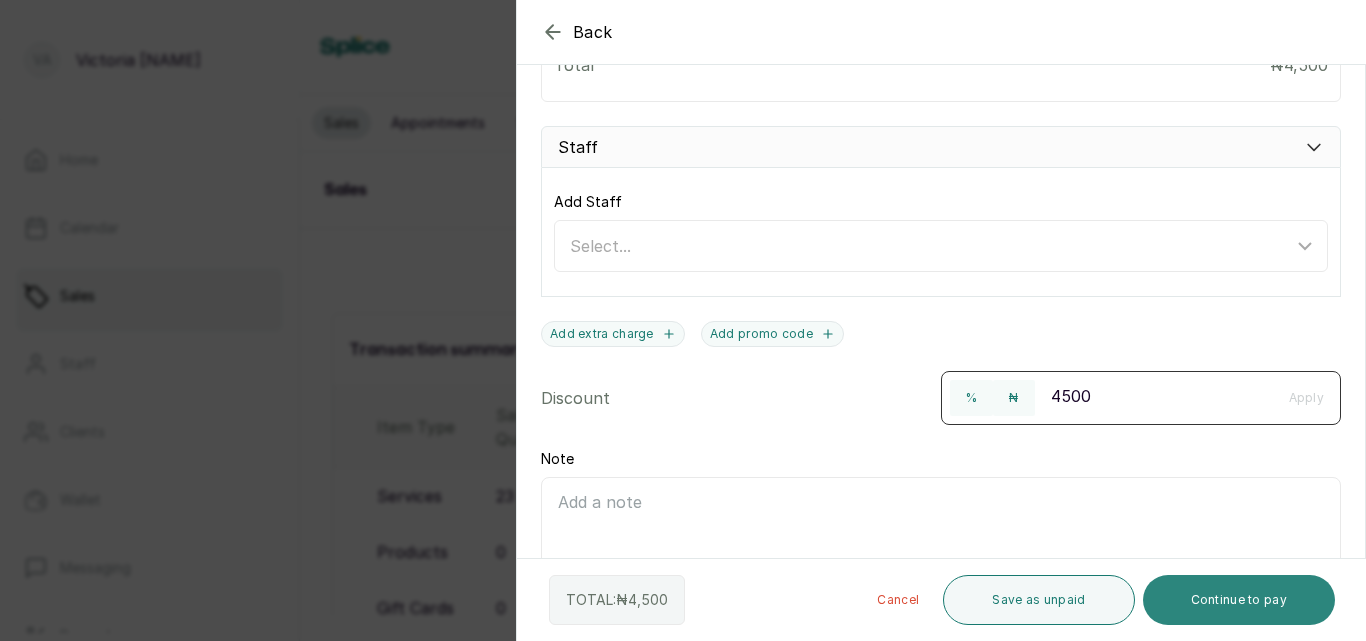 click on "Continue to pay" at bounding box center [1239, 600] 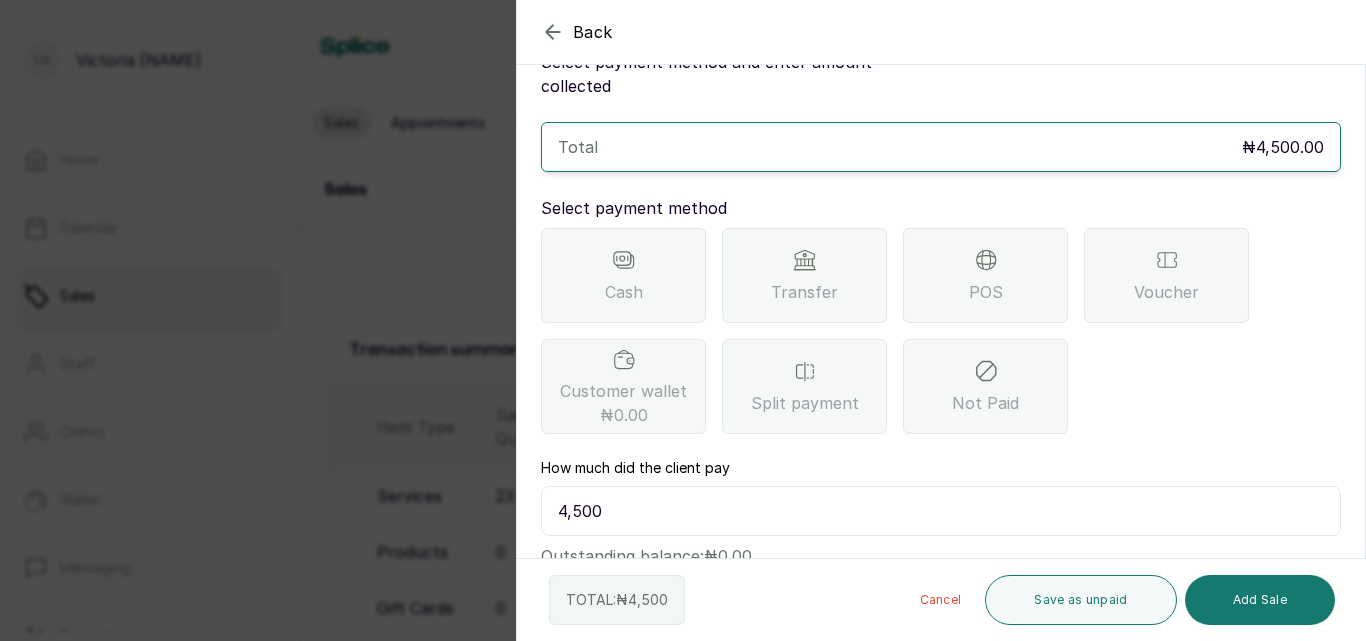 click on "Transfer" at bounding box center [804, 292] 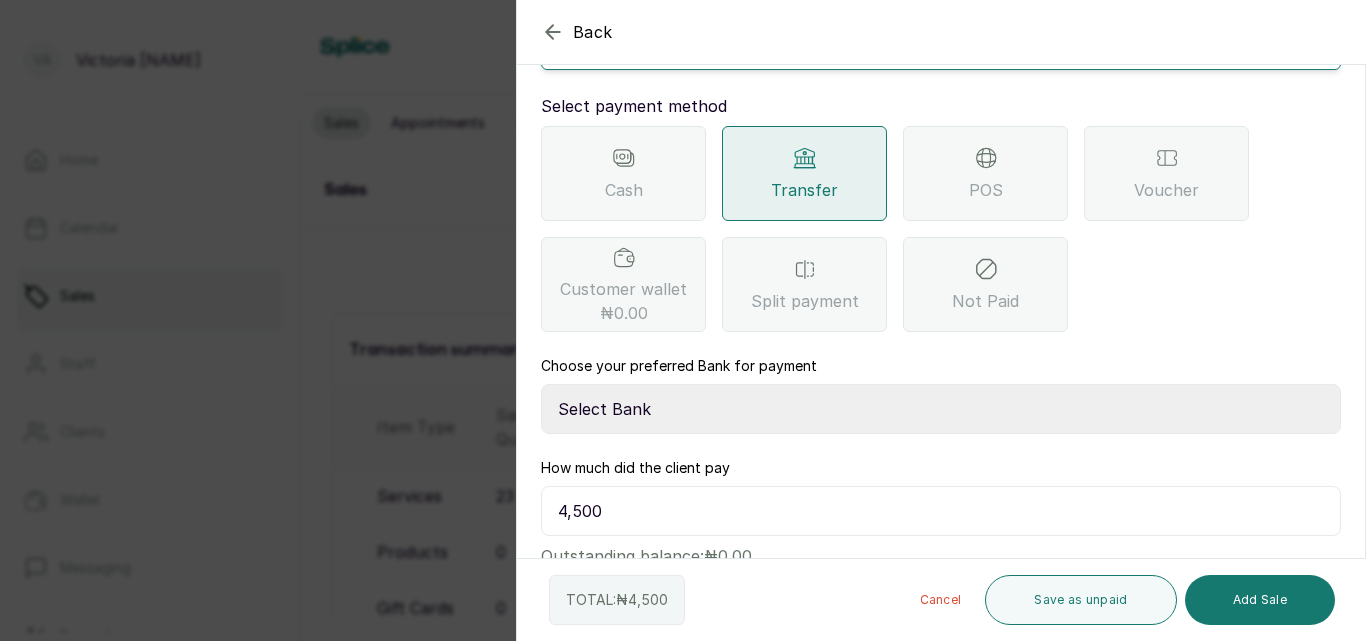 click on "Select Bank CANARY YELLOW Moniepoint MFB CANARY YELLOW Sparkle Microfinance Bank" at bounding box center (941, 409) 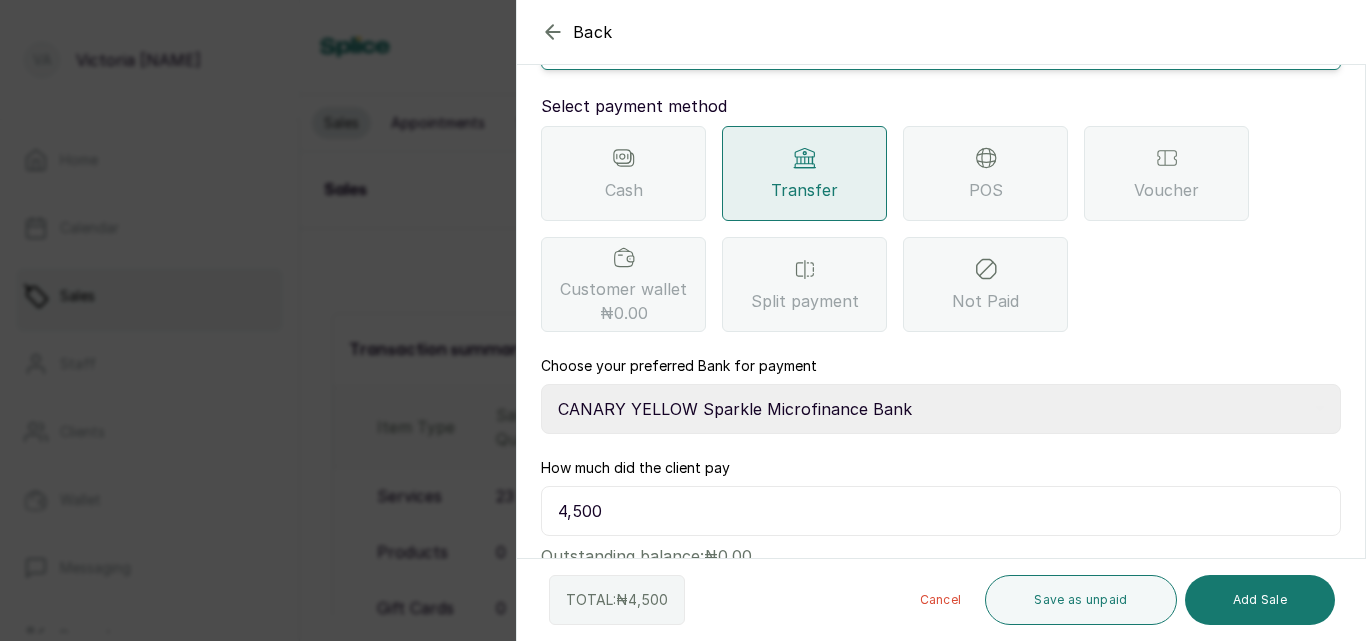 click on "Select Bank CANARY YELLOW Moniepoint MFB CANARY YELLOW Sparkle Microfinance Bank" at bounding box center [941, 409] 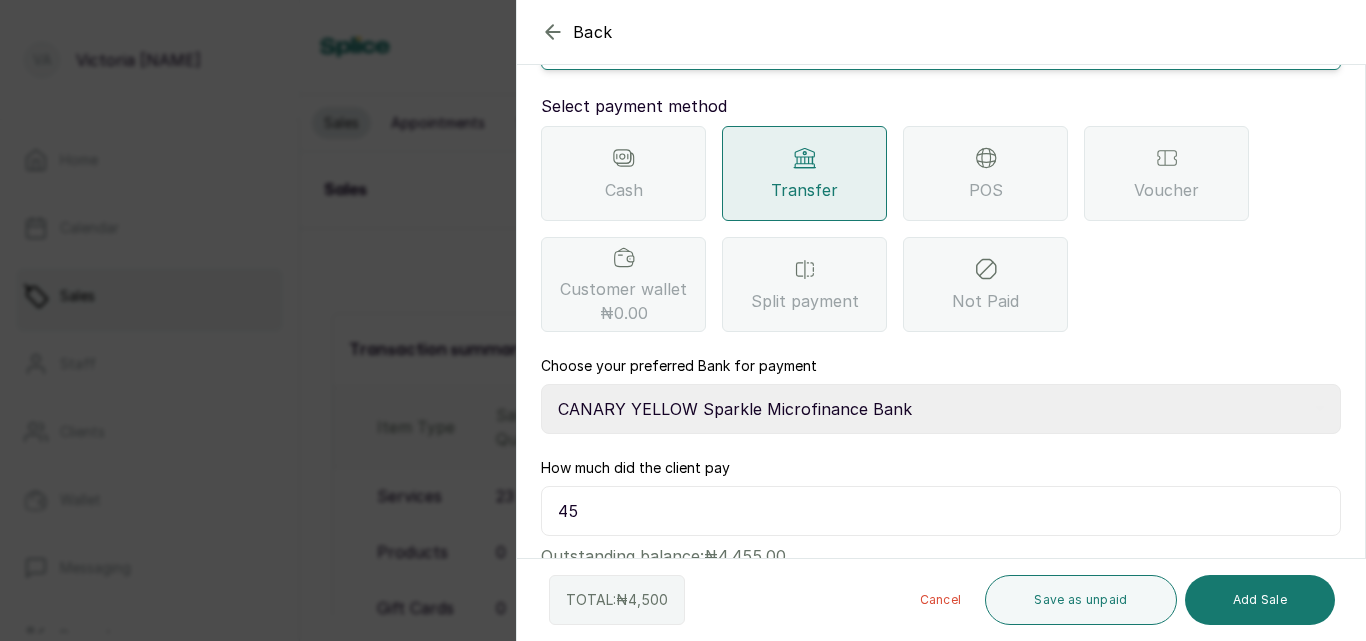 type on "4" 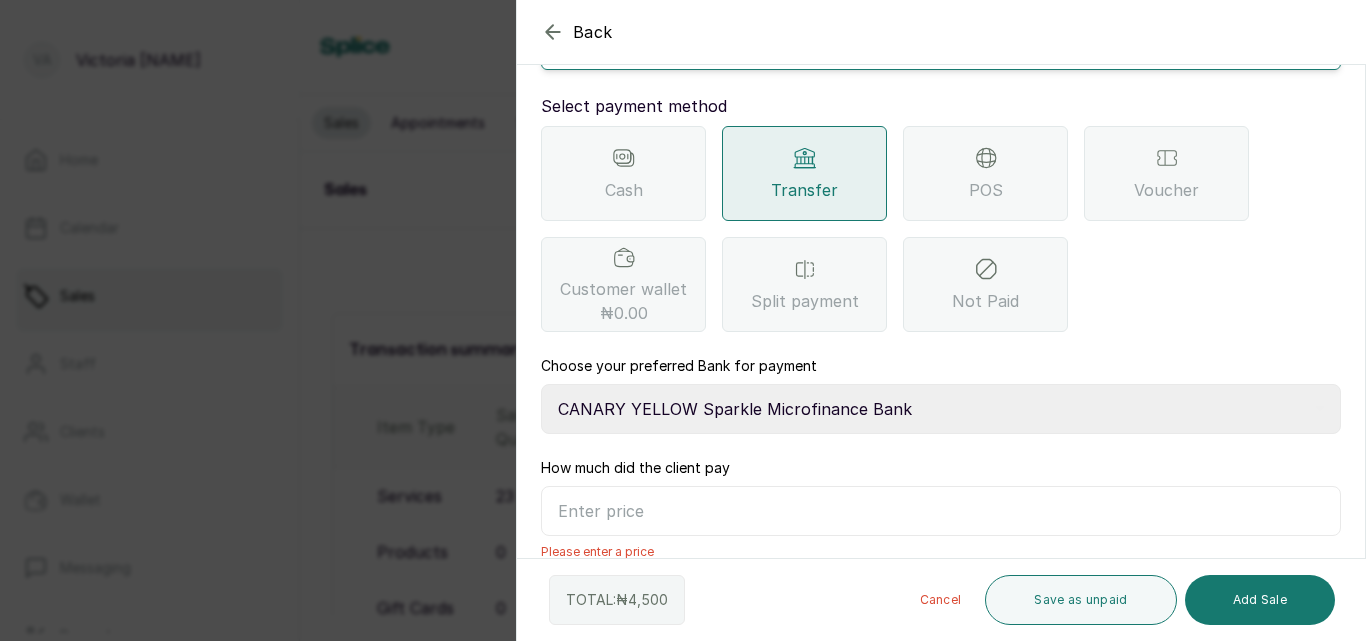 type on "0" 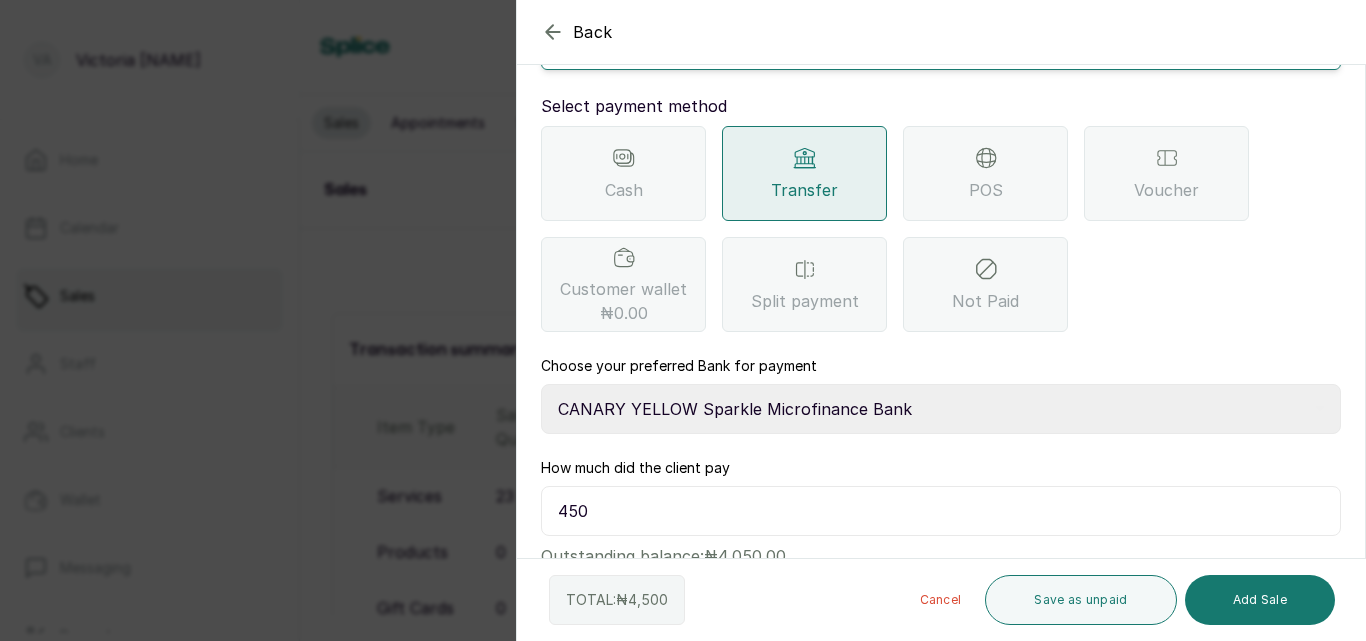 type on "4,500" 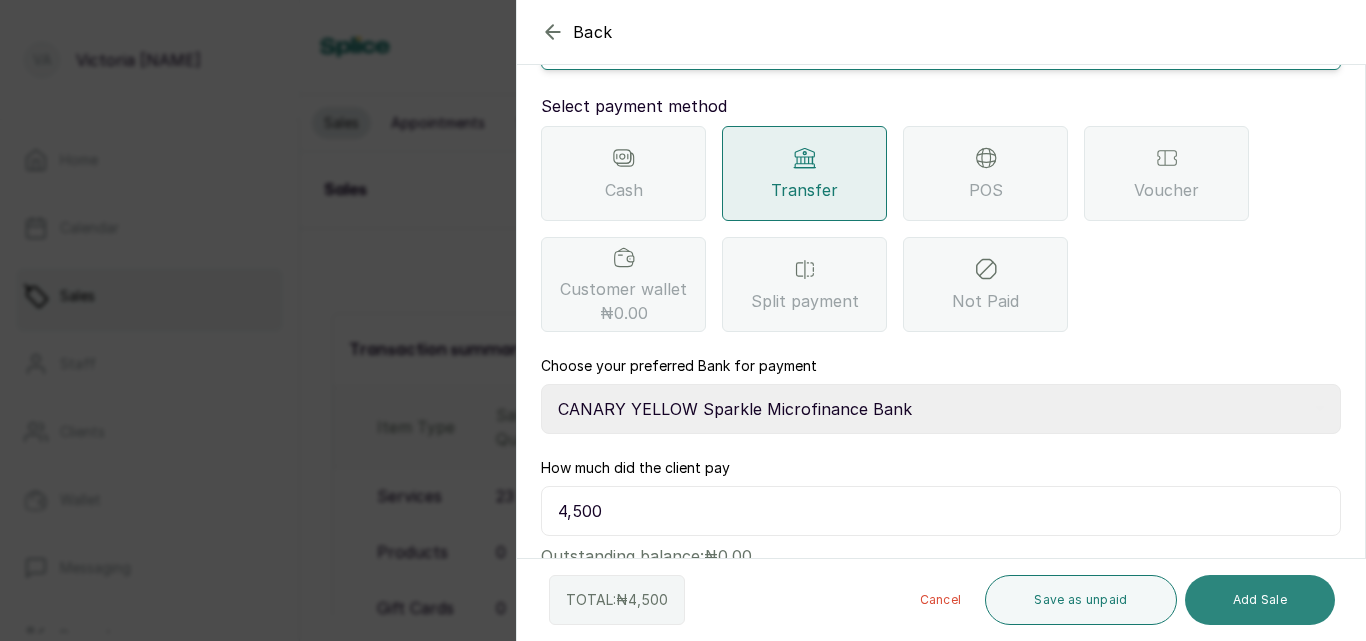 click on "Add Sale" at bounding box center (1260, 600) 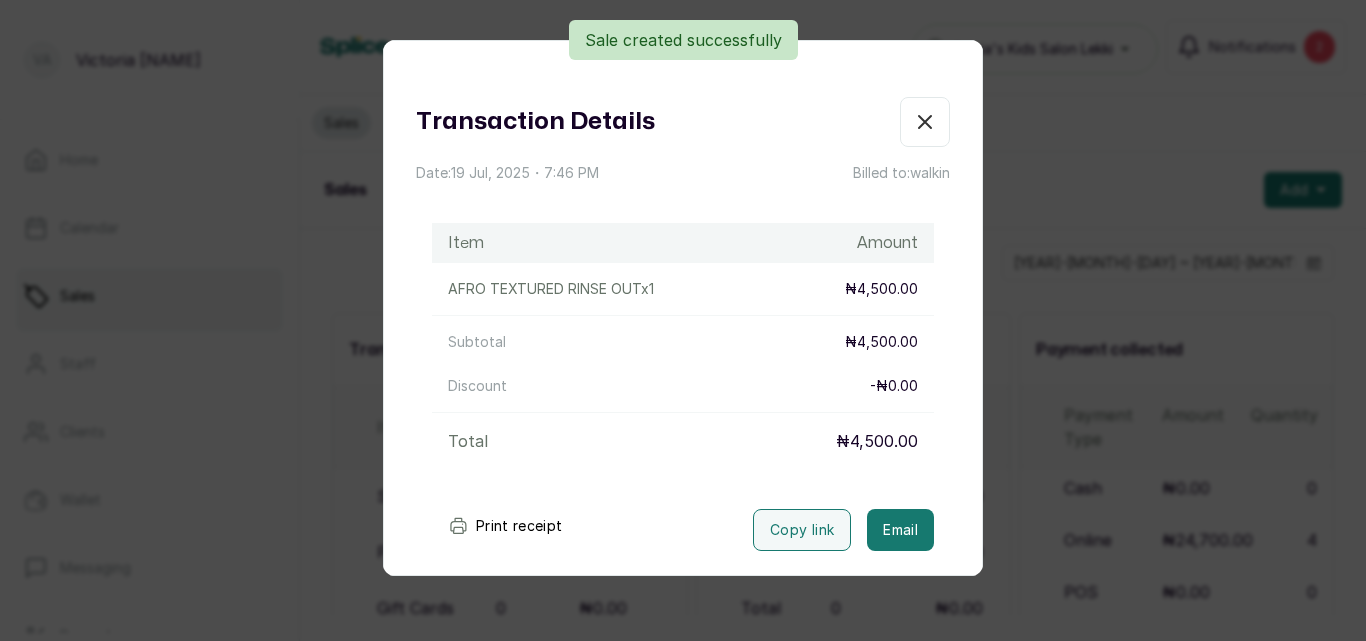 click 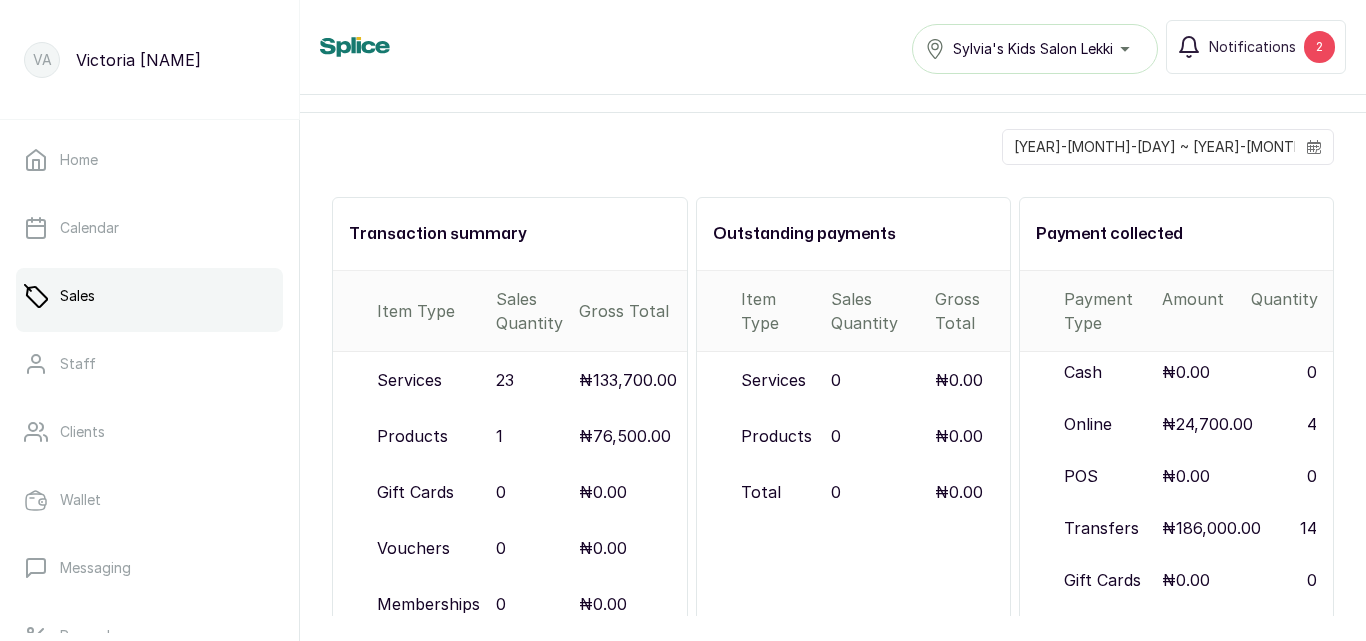scroll, scrollTop: 0, scrollLeft: 0, axis: both 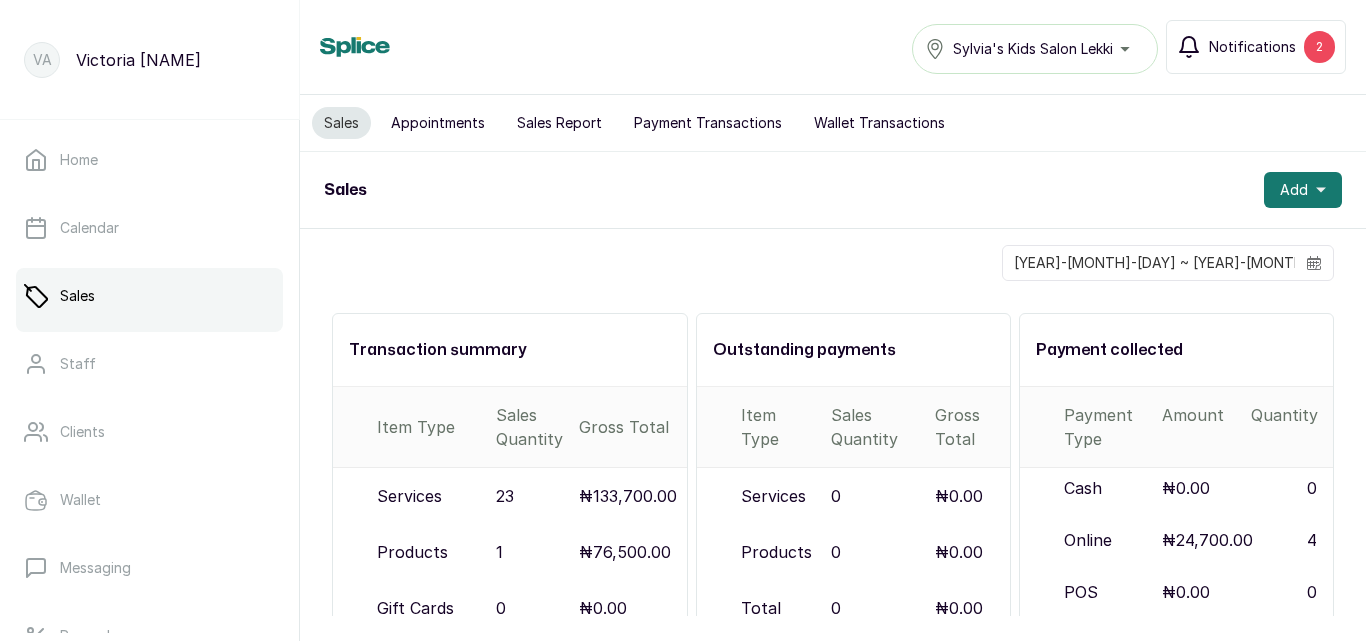 click on "2" at bounding box center (1319, 47) 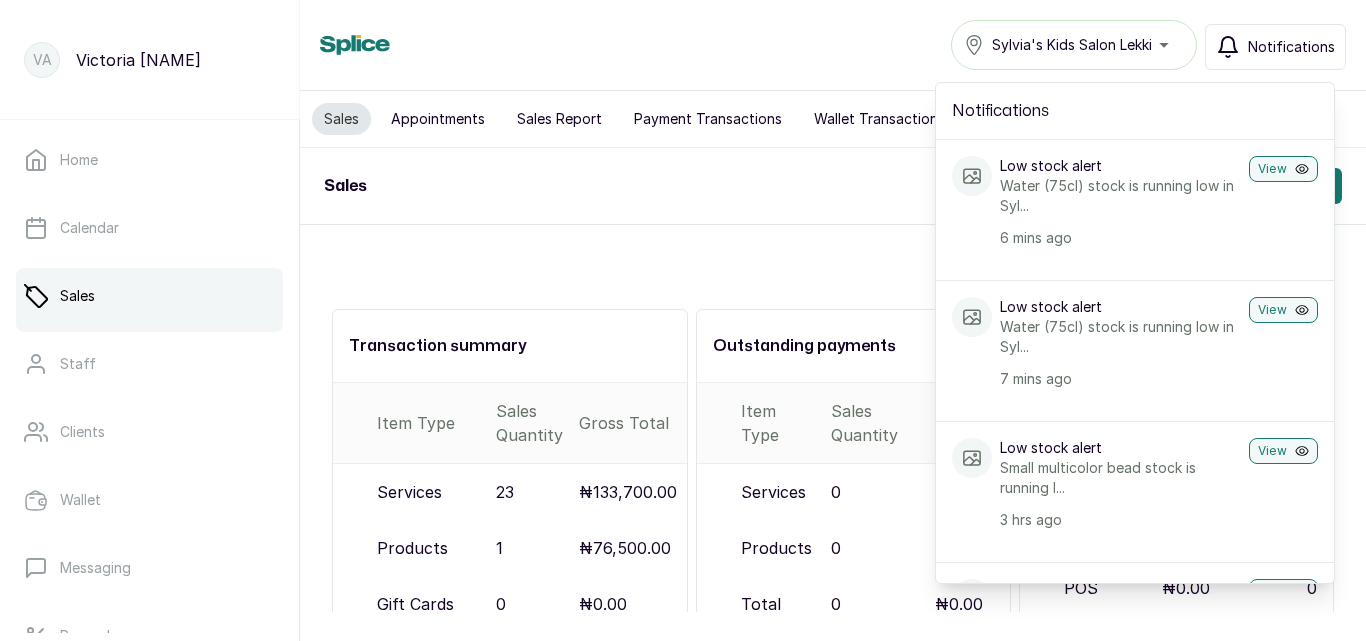 click on "Sales [PERSON]'s Kids Salon Lekki Notifications Notifications Low stock alert Water (75cl) stock is running low in Syl... 6 mins ago View   Low stock alert Water (75cl) stock is running low in Syl... 7 mins ago View   Low stock alert Small multicolor bead stock is running l... 3 hrs ago View   Low stock alert SKS Shea butter (Small) stock is running... 8 hrs ago View   Low stock alert SKS Shea butter (Small) stock is running... 8 hrs ago View   Low stock alert SKS Shea butter (Small) stock is running... 8 hrs ago View   Low stock alert SKS Shea butter (Small) stock is running... 8 hrs ago View   Low stock alert SKS Shea butter (Small) stock is running... 9 hrs ago View   Low stock alert SKS Shea butter (Small) stock is running... 9 hrs ago View   SO SALAWA OSEKWE booked Kids Tidy Styling - From, Kids Washing Only  - Professional products Saturday, 19 July 2025, 09:30 yesterday View   New Transaction Amount: NGN 8200.0 yesterday View   Low stock alert Unicorn Thread stock is running low in S... yesterday View" at bounding box center [833, 45] 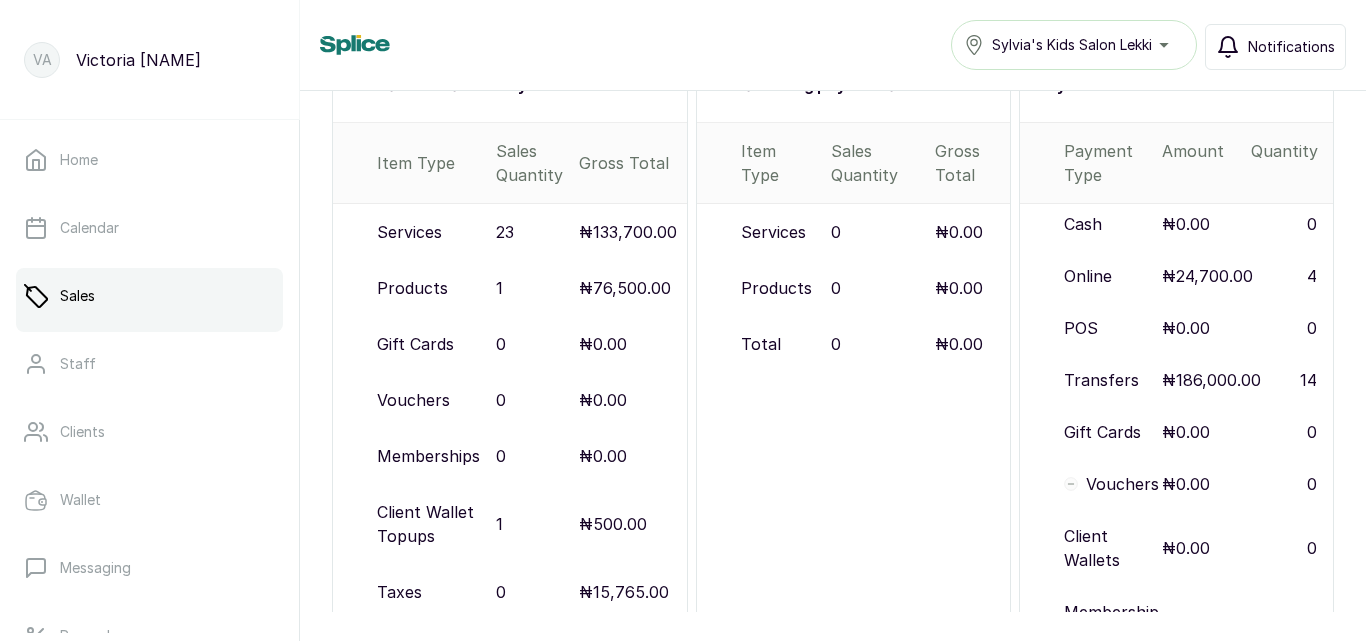 scroll, scrollTop: 373, scrollLeft: 0, axis: vertical 